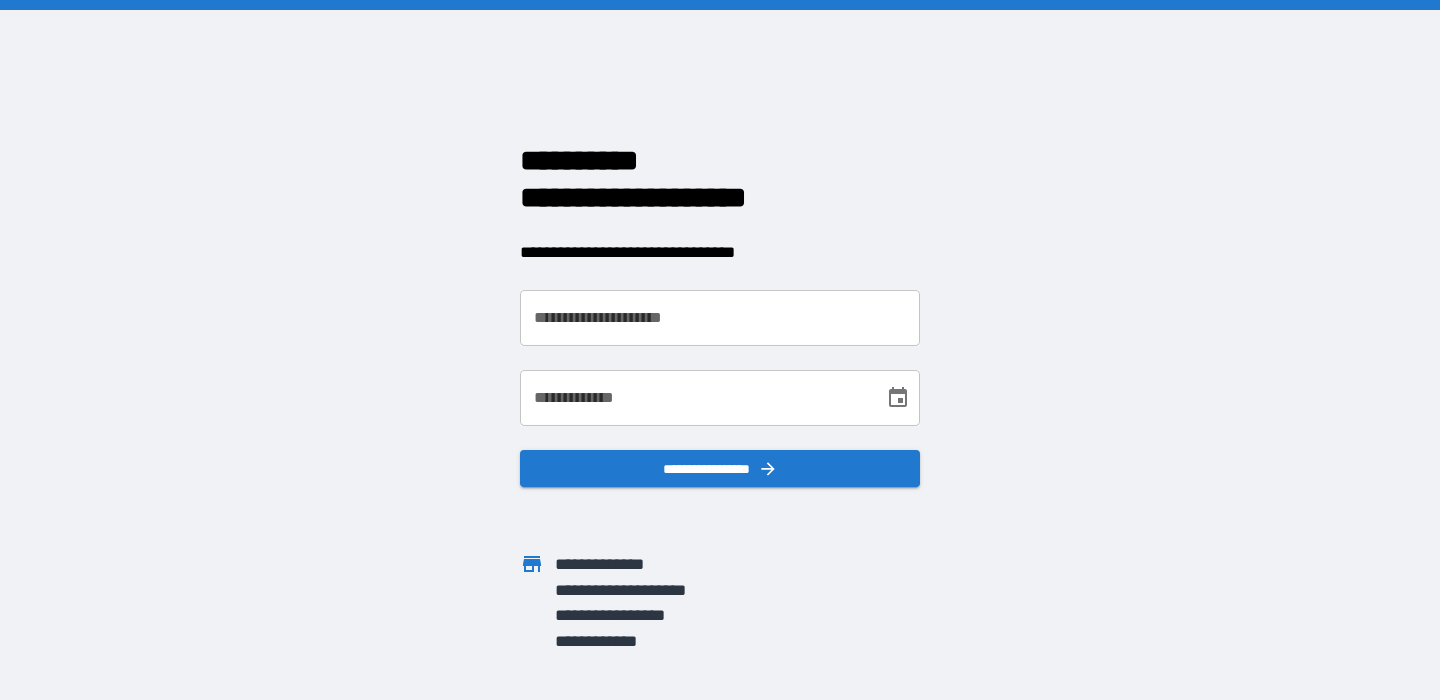 scroll, scrollTop: 0, scrollLeft: 0, axis: both 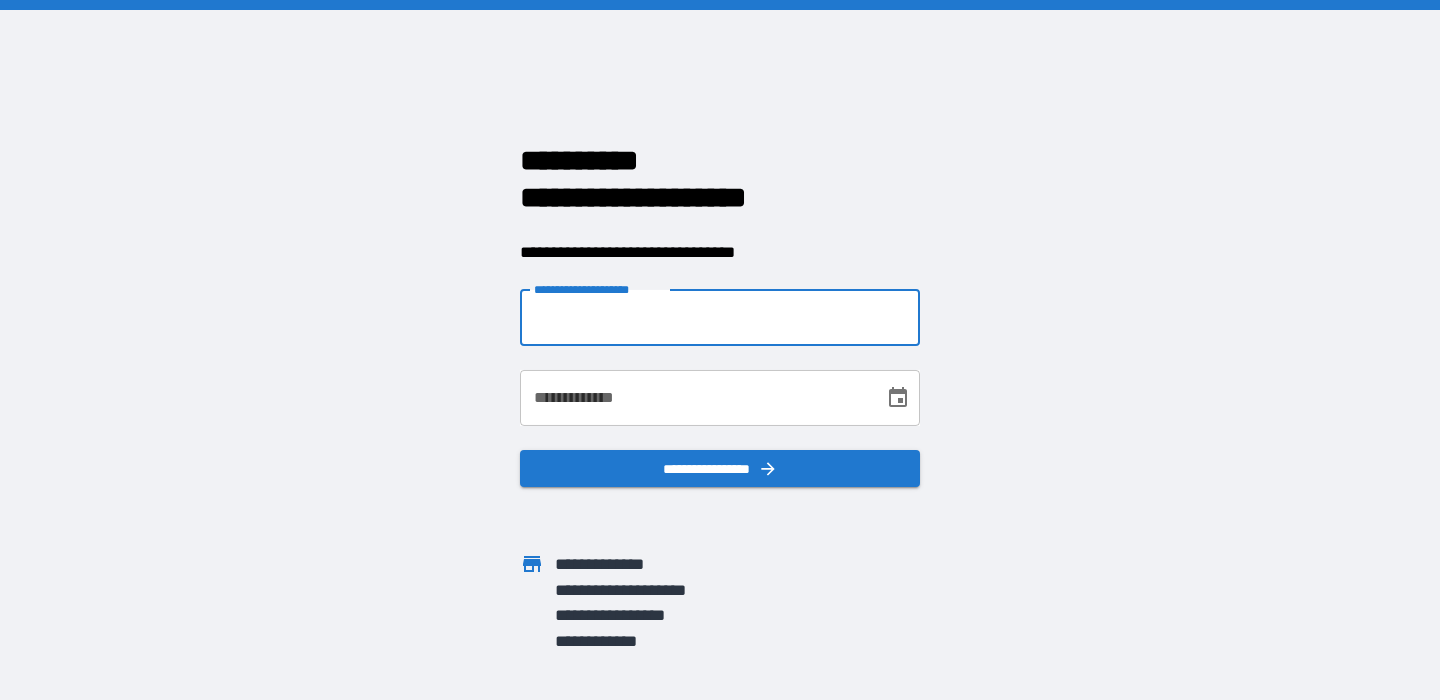 click on "**********" at bounding box center [720, 318] 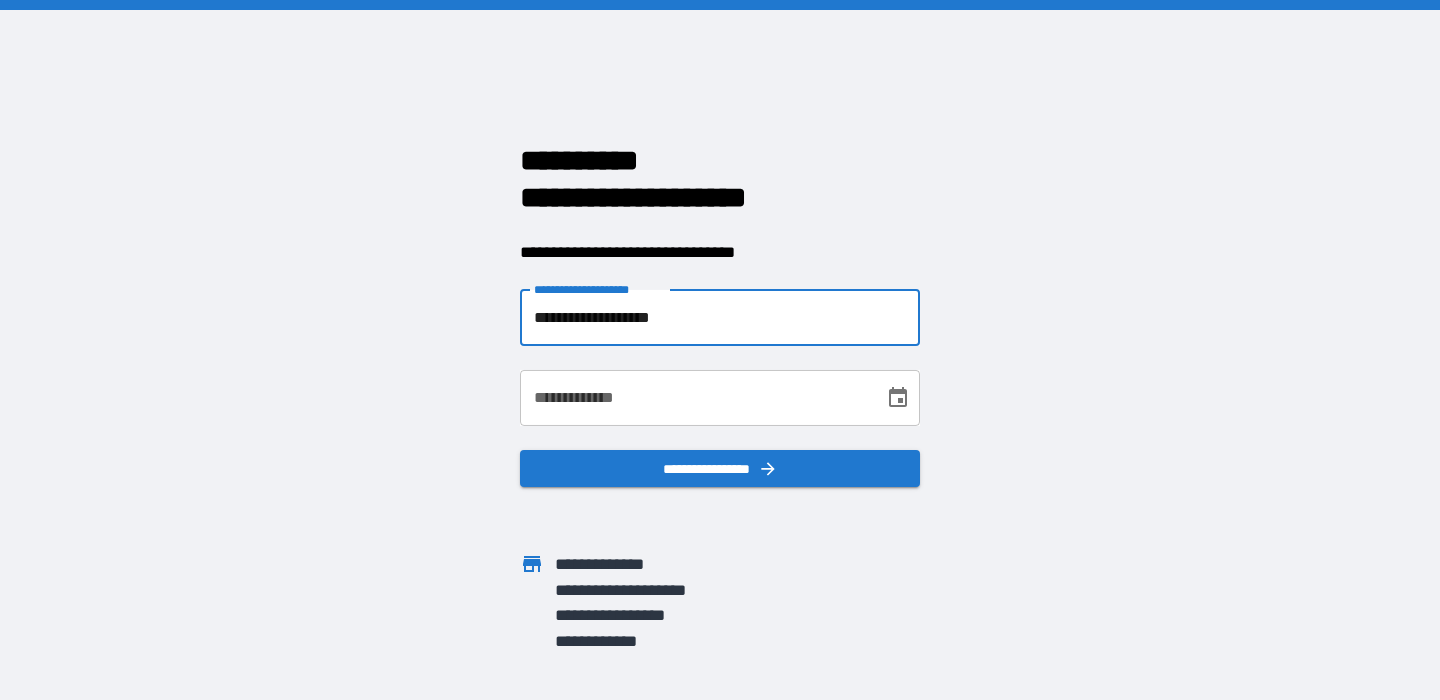 type on "**********" 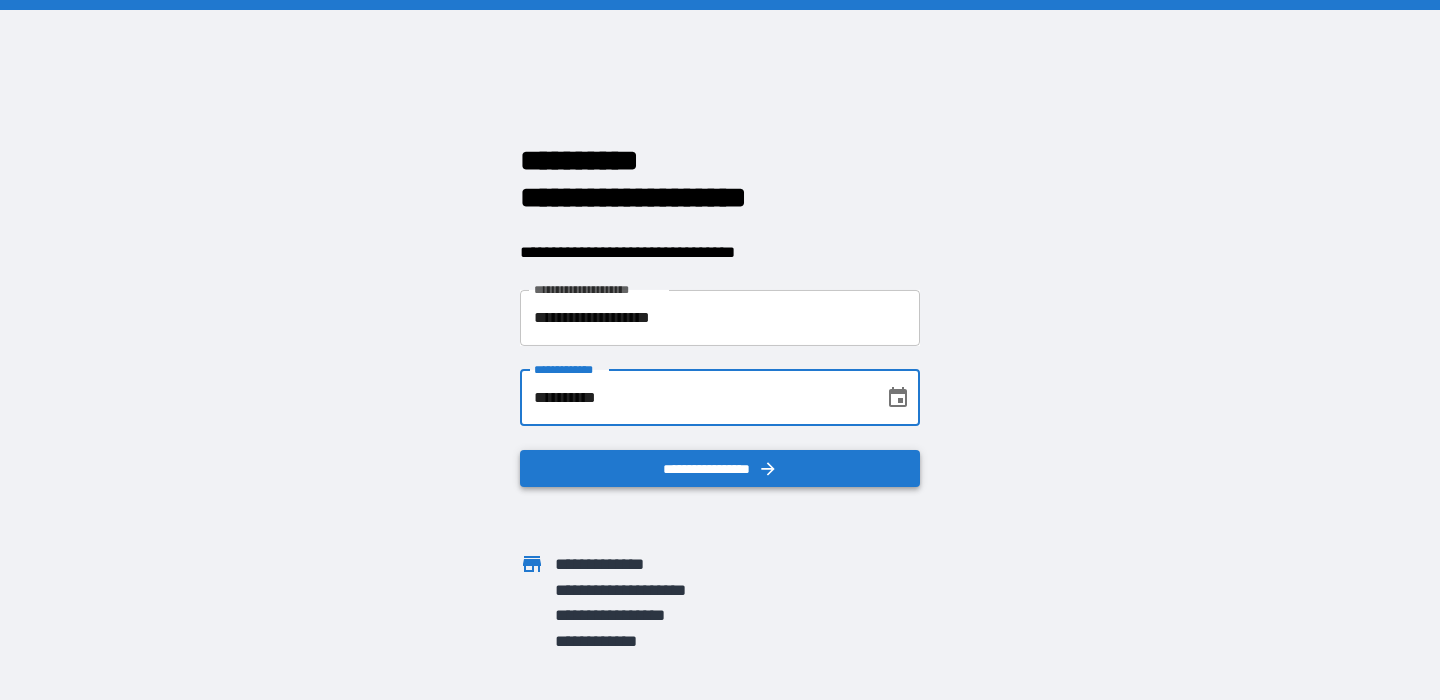 type on "**********" 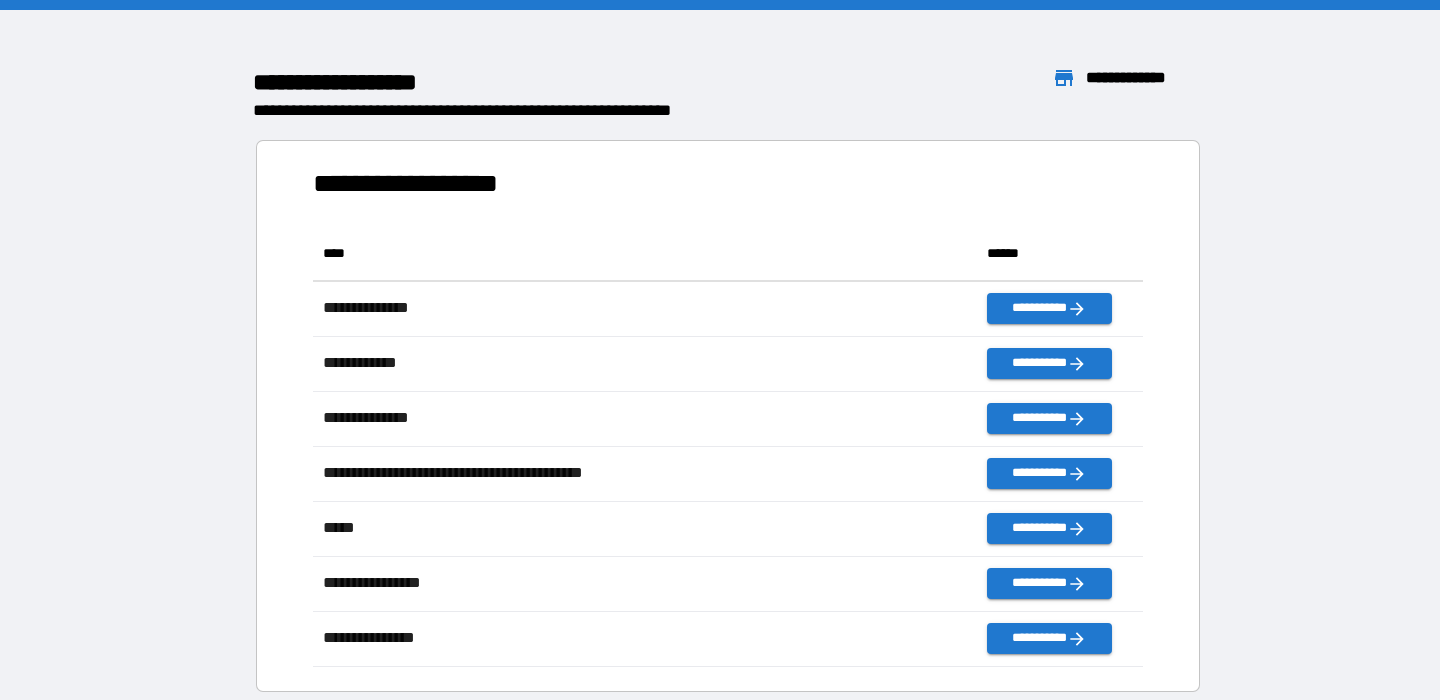 scroll, scrollTop: 1, scrollLeft: 1, axis: both 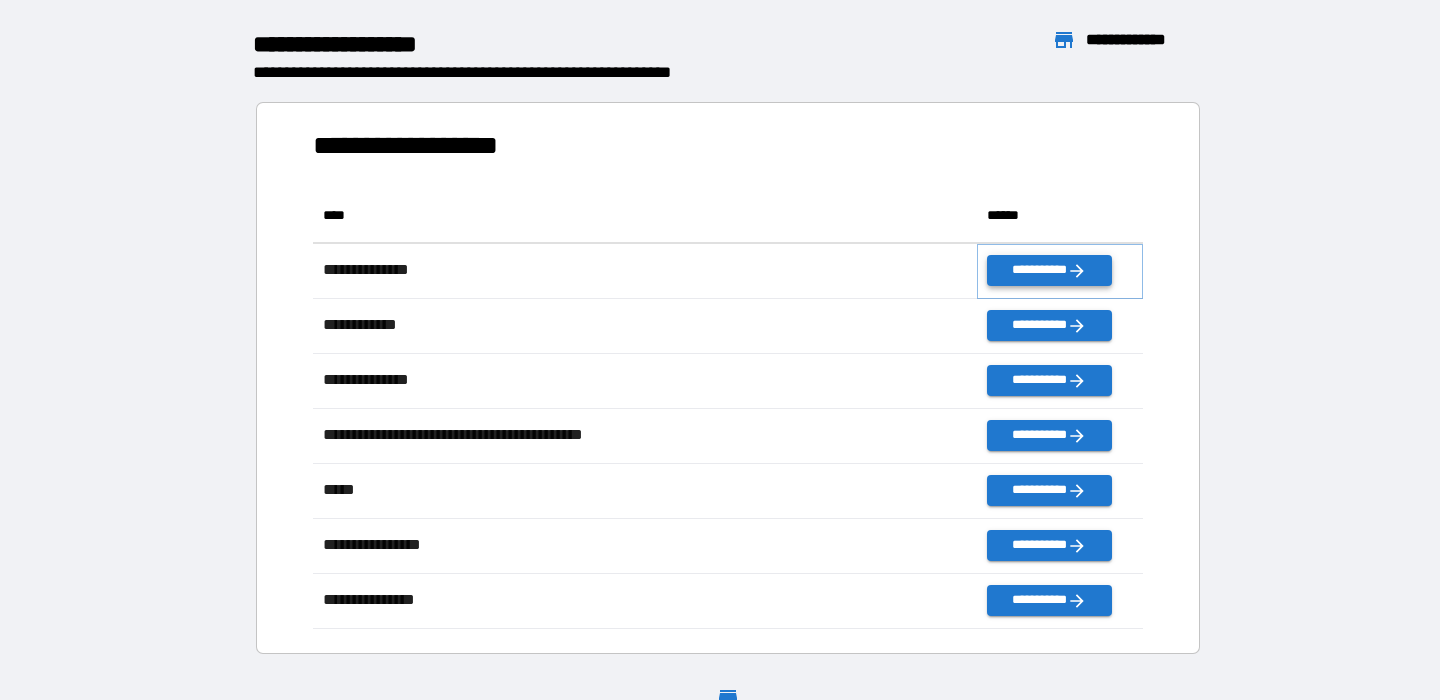 click on "**********" at bounding box center [1049, 270] 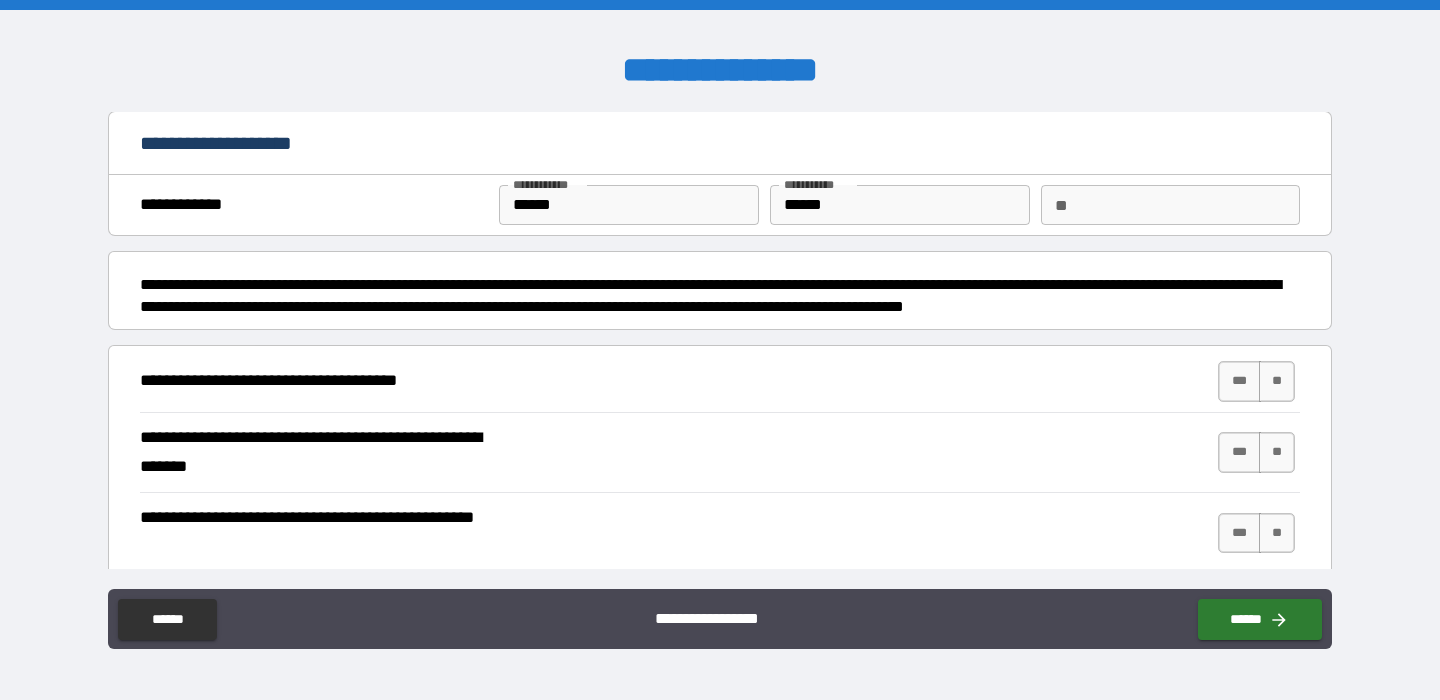 scroll, scrollTop: 80, scrollLeft: 0, axis: vertical 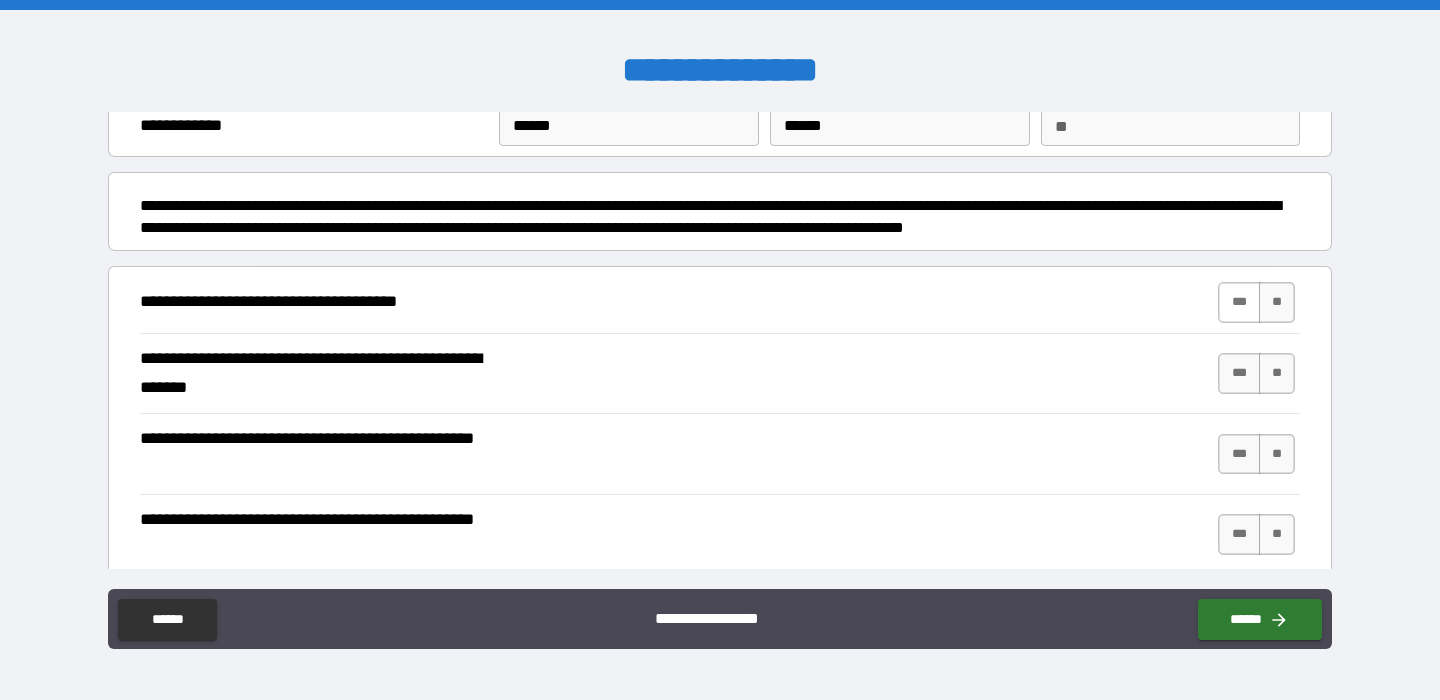 click on "***" at bounding box center (1239, 302) 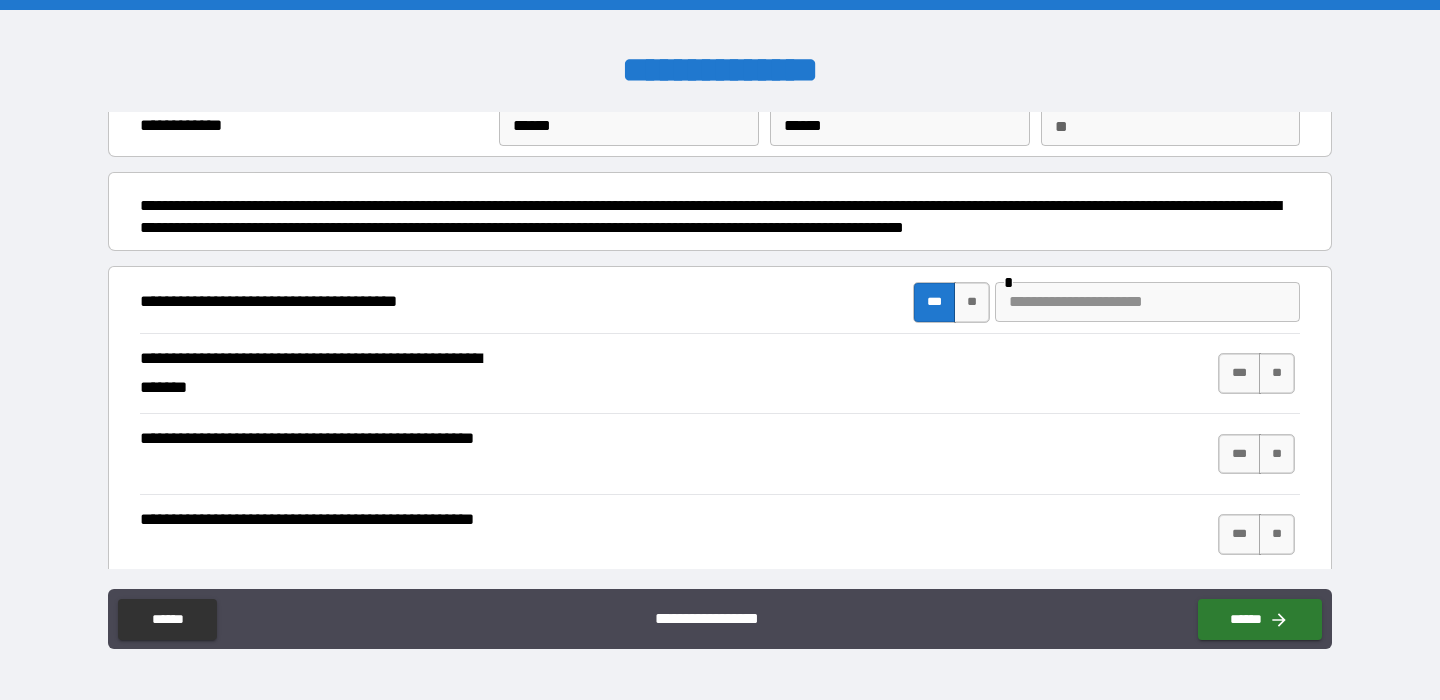 click at bounding box center [1147, 302] 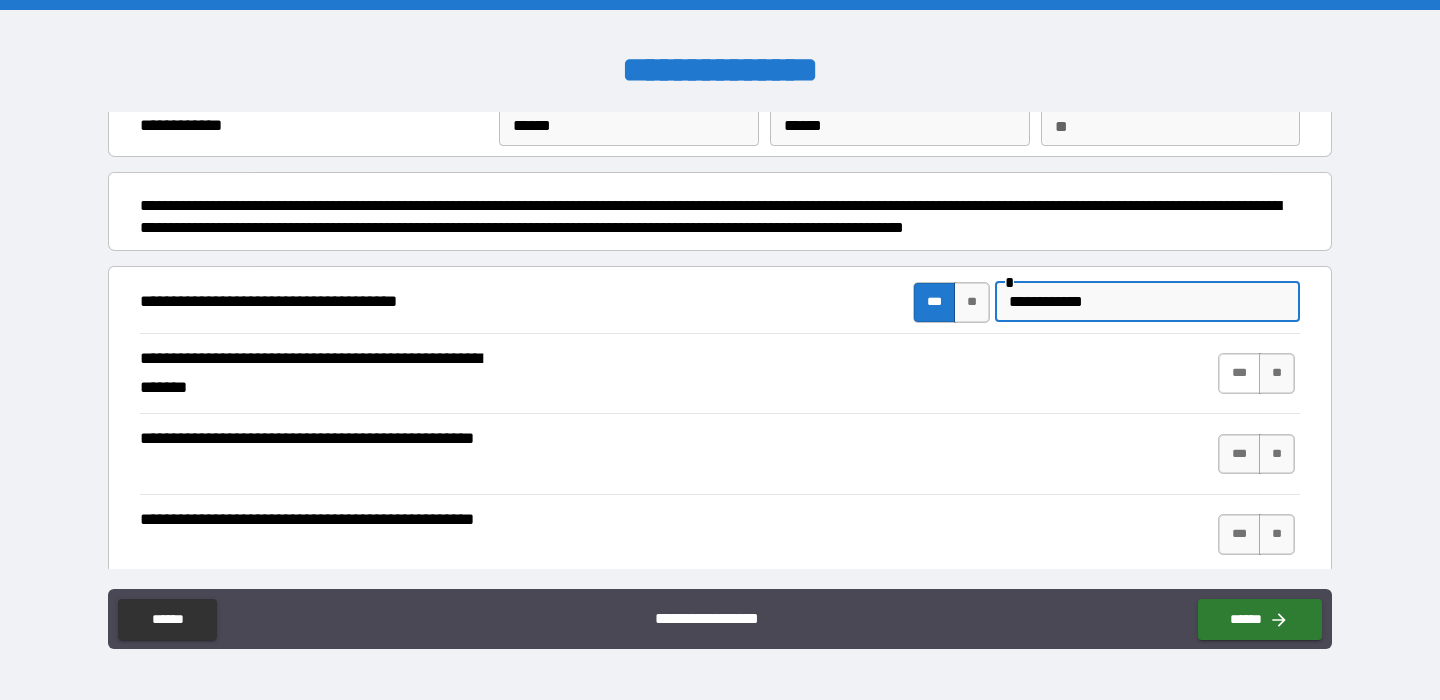 type on "**********" 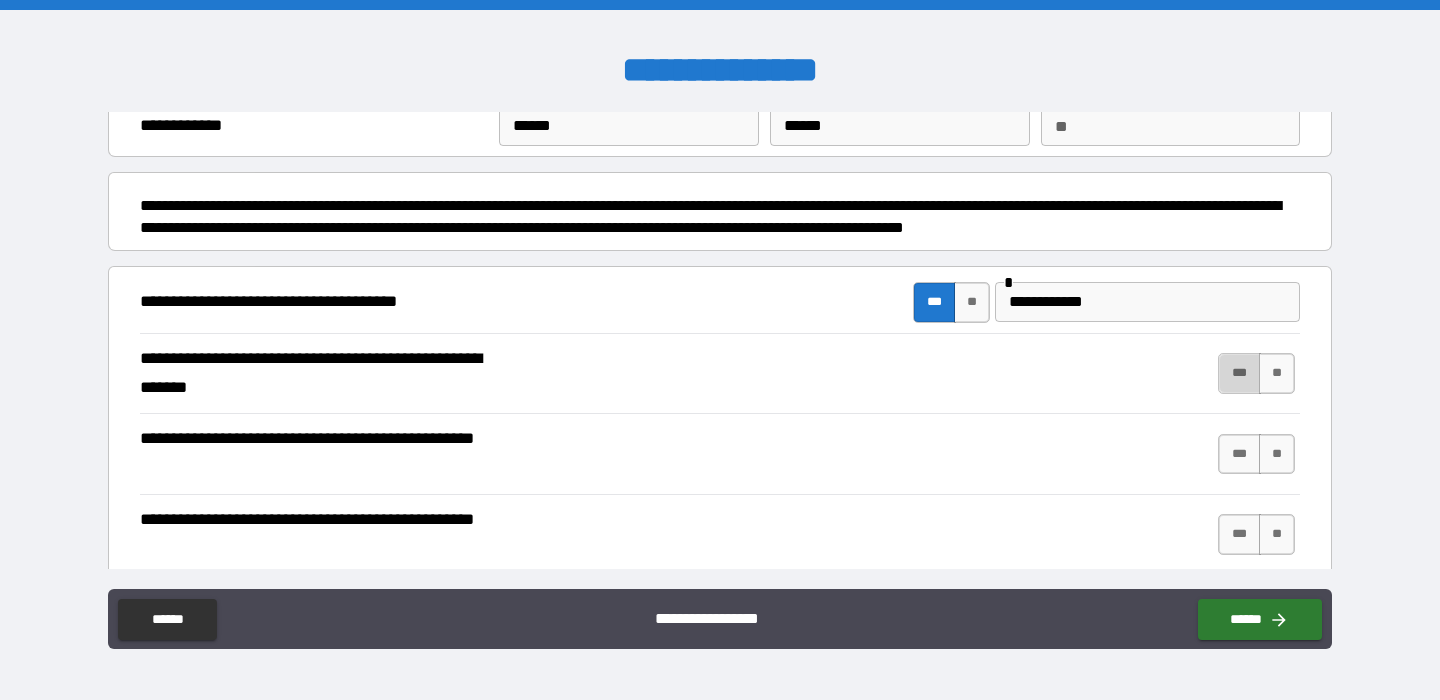 click on "***" at bounding box center [1239, 373] 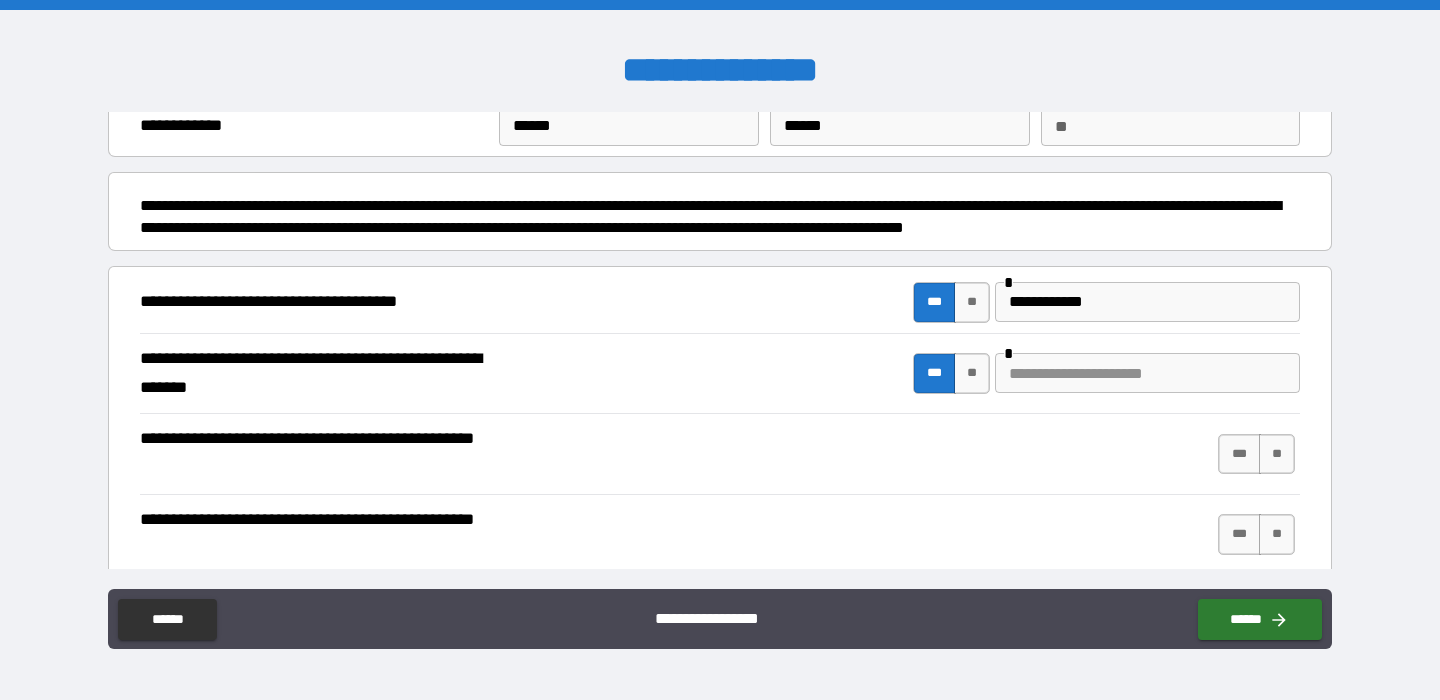 click at bounding box center (1147, 373) 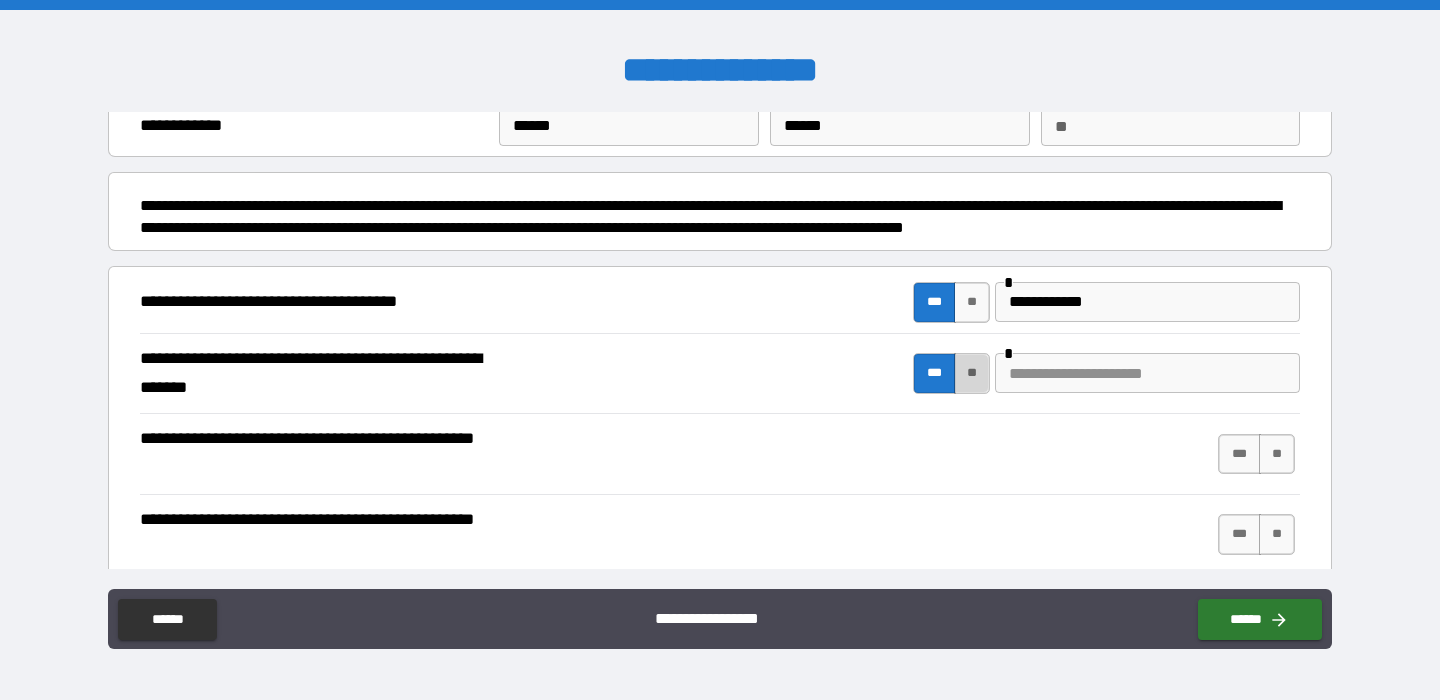 click on "**" at bounding box center [972, 373] 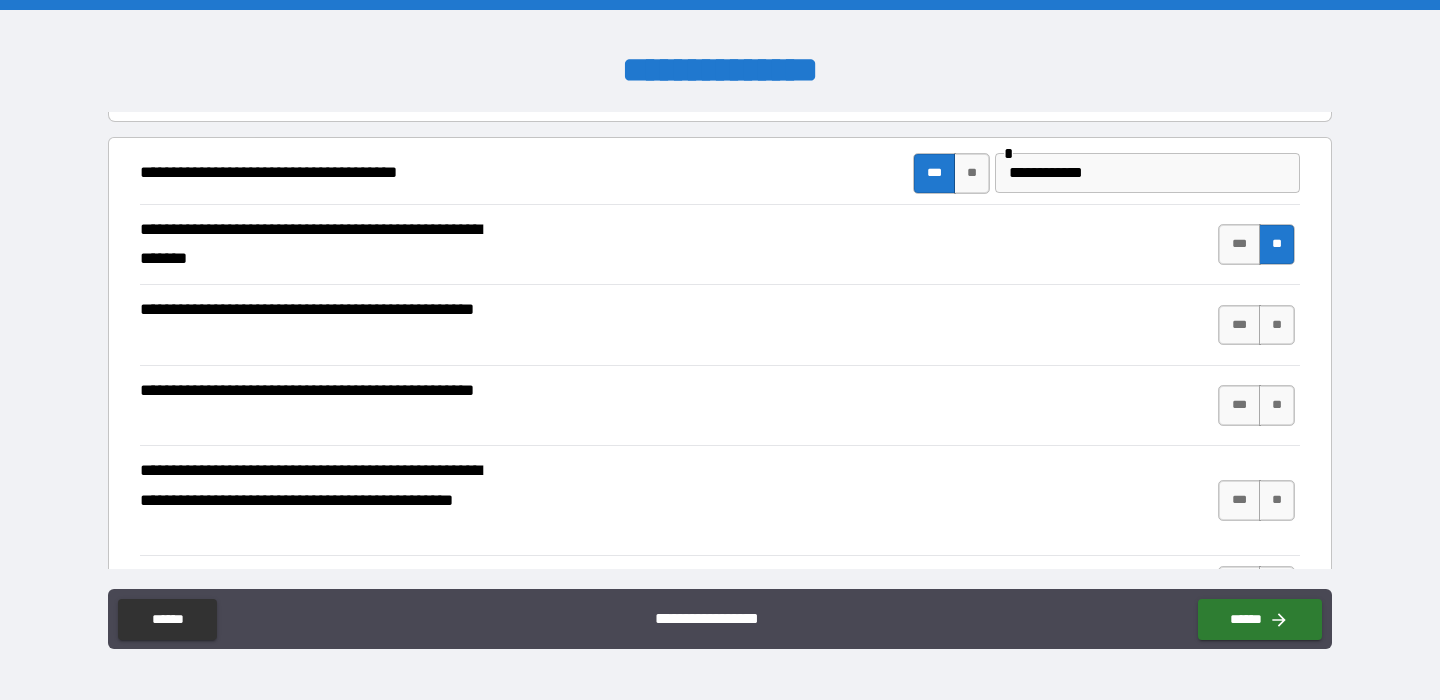 scroll, scrollTop: 211, scrollLeft: 0, axis: vertical 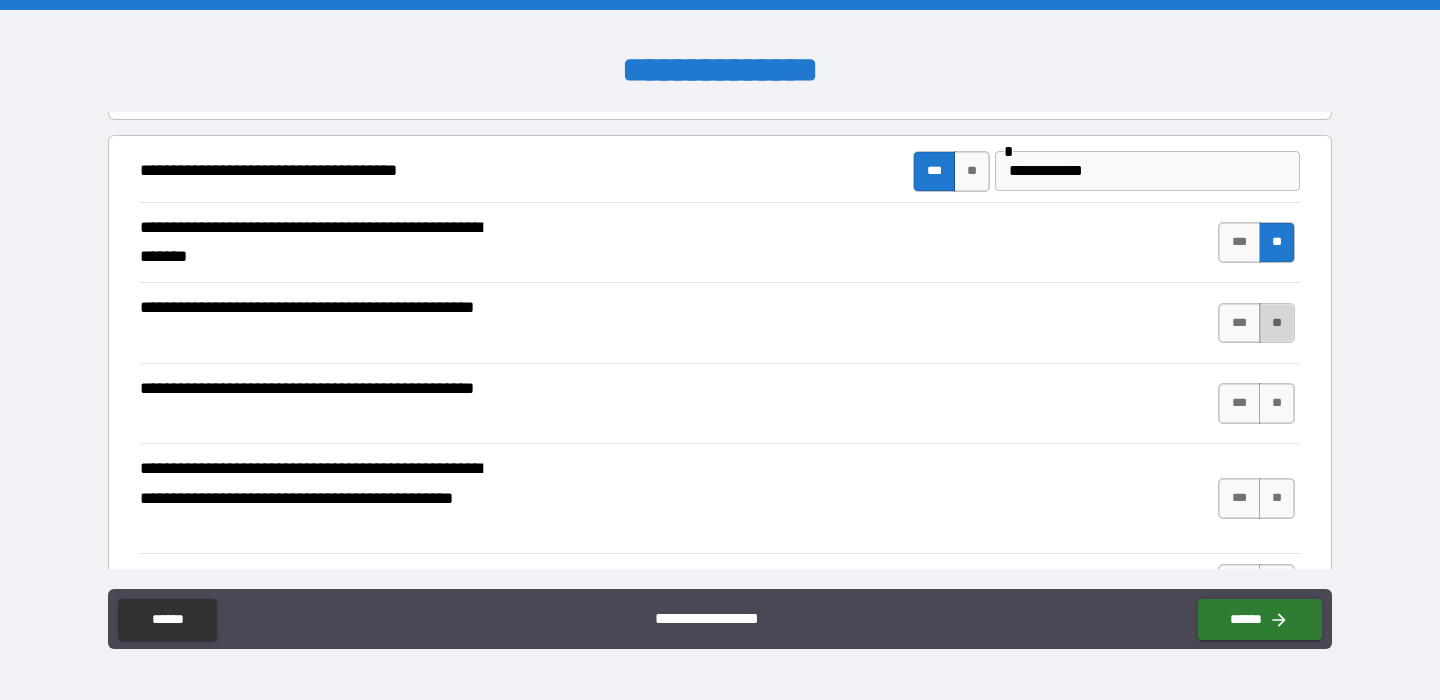 click on "**" at bounding box center (1277, 323) 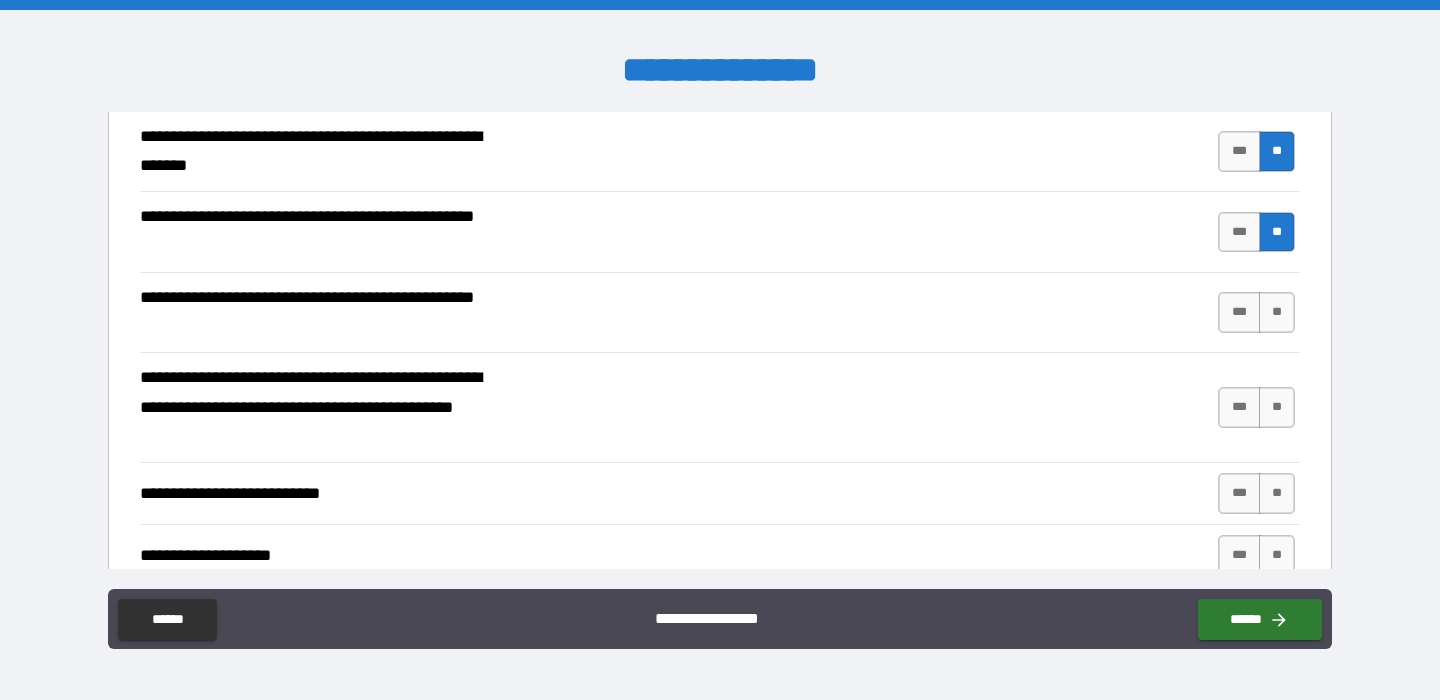 scroll, scrollTop: 303, scrollLeft: 0, axis: vertical 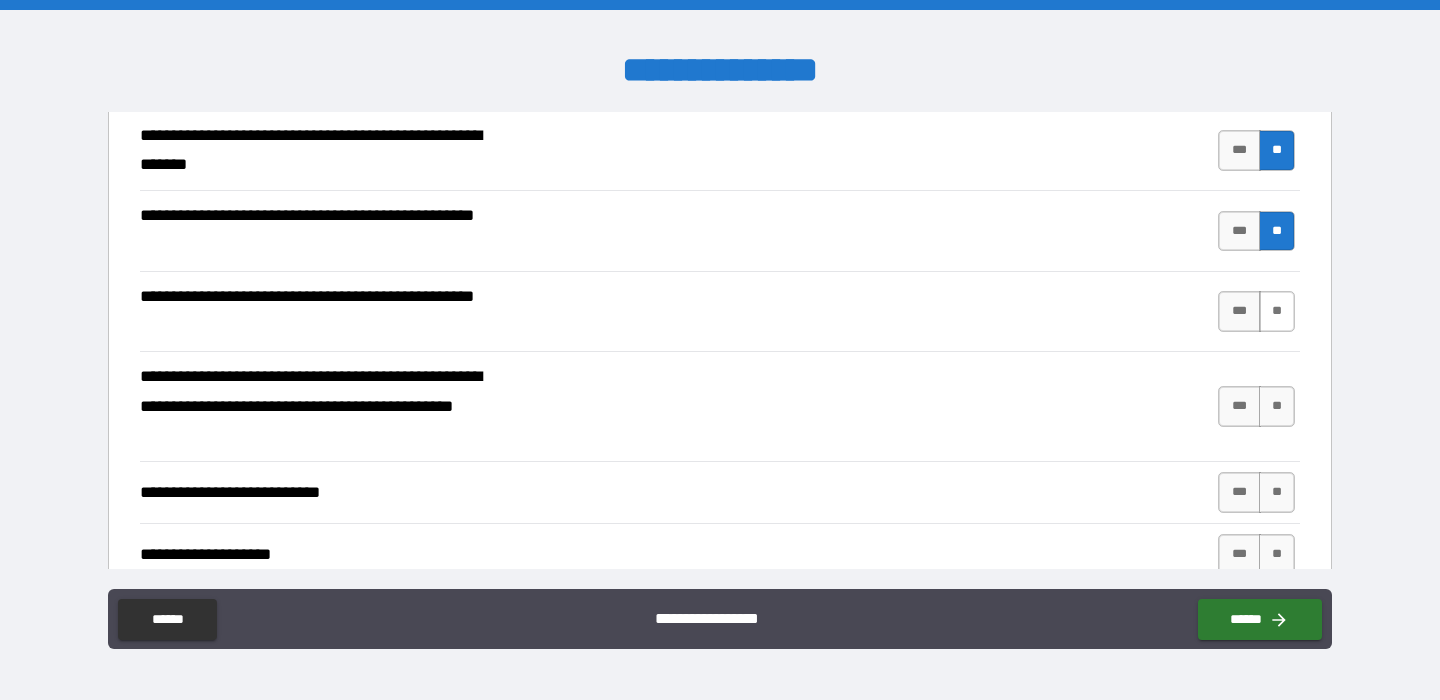 click on "**" at bounding box center [1277, 311] 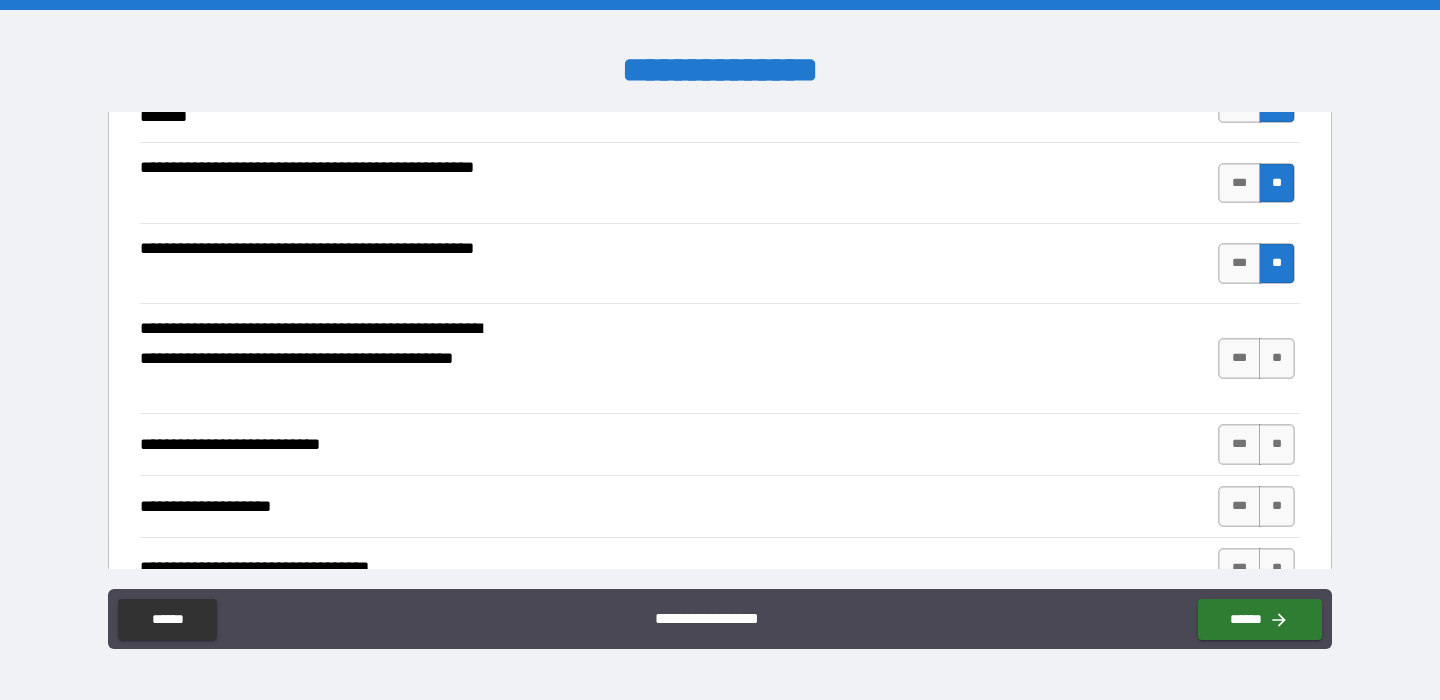 scroll, scrollTop: 355, scrollLeft: 0, axis: vertical 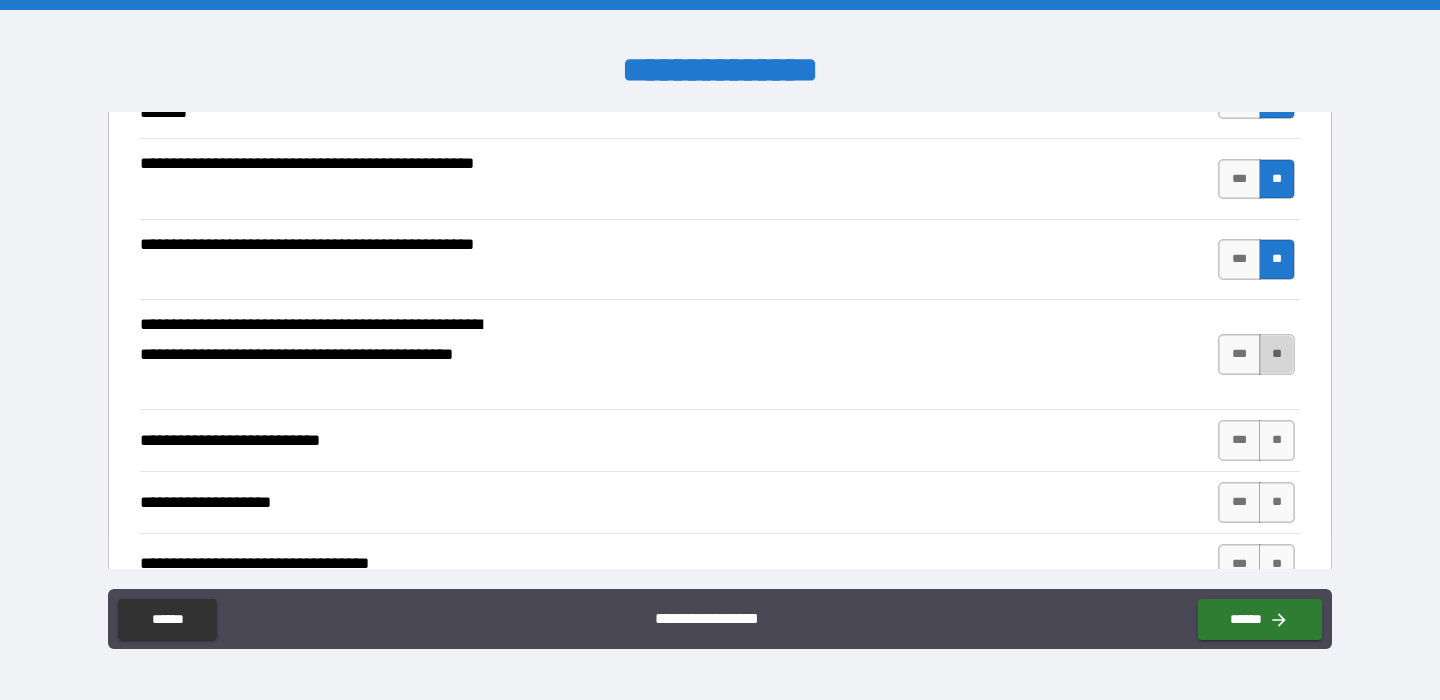 click on "**" at bounding box center [1277, 354] 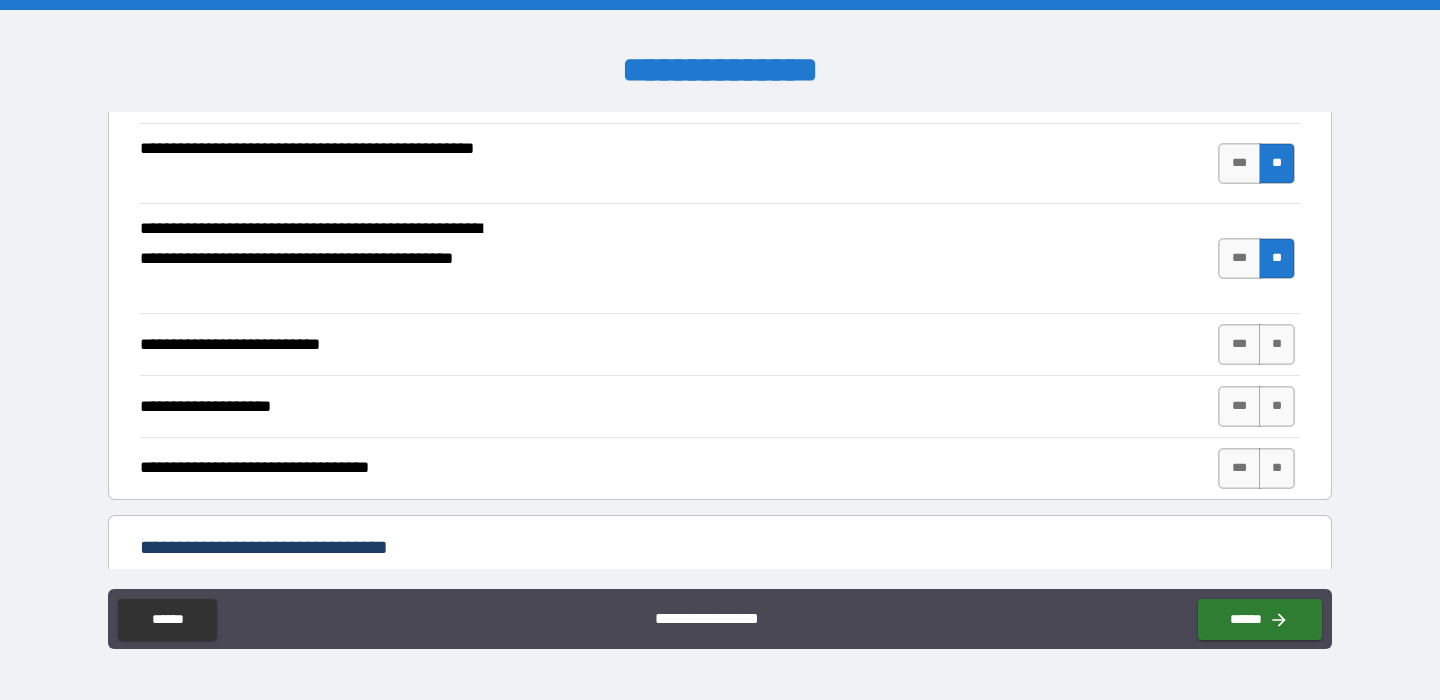 scroll, scrollTop: 476, scrollLeft: 0, axis: vertical 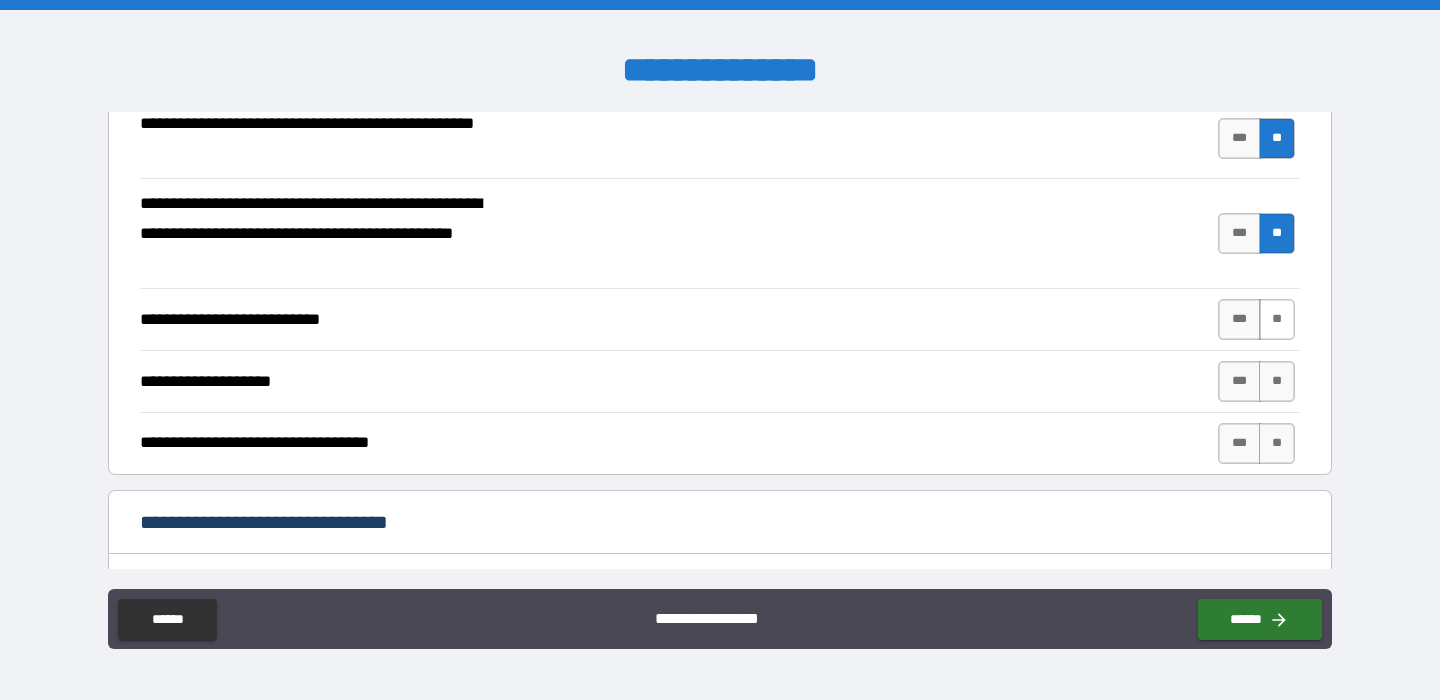 click on "**" at bounding box center (1277, 319) 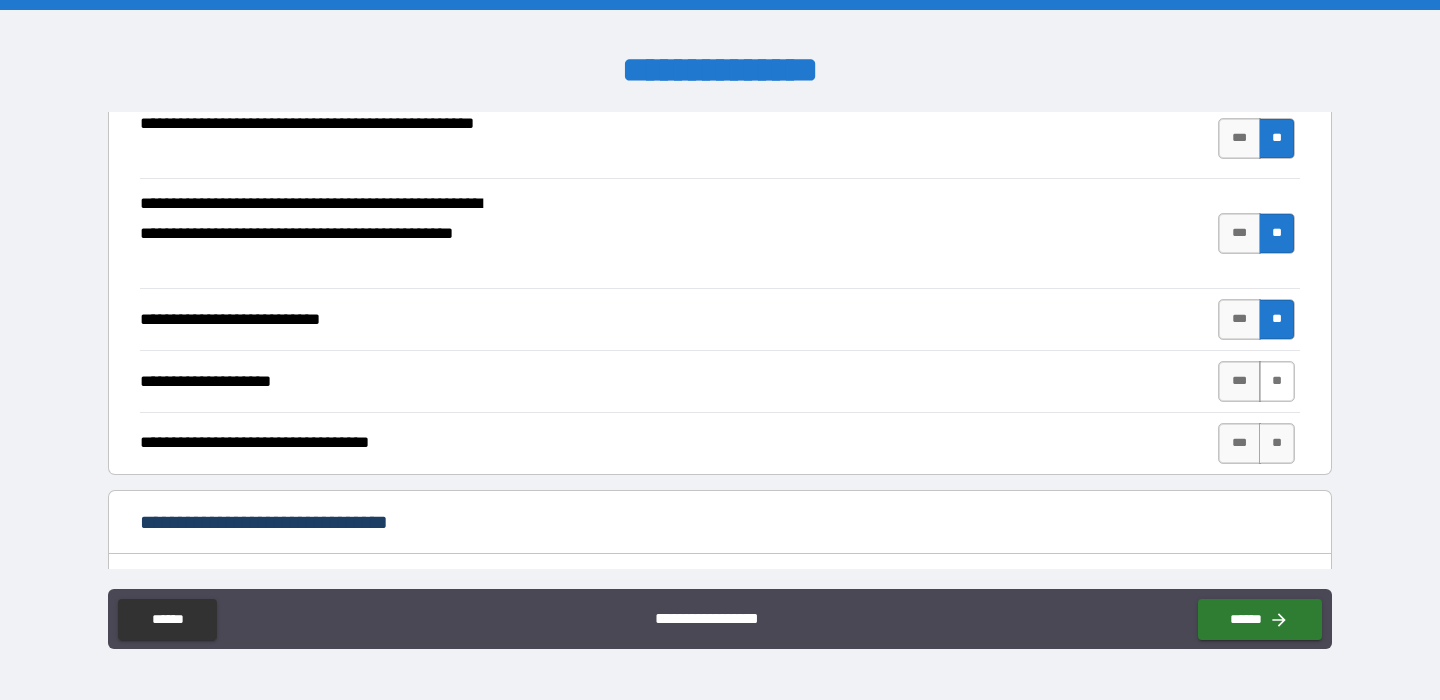 click on "**" at bounding box center [1277, 381] 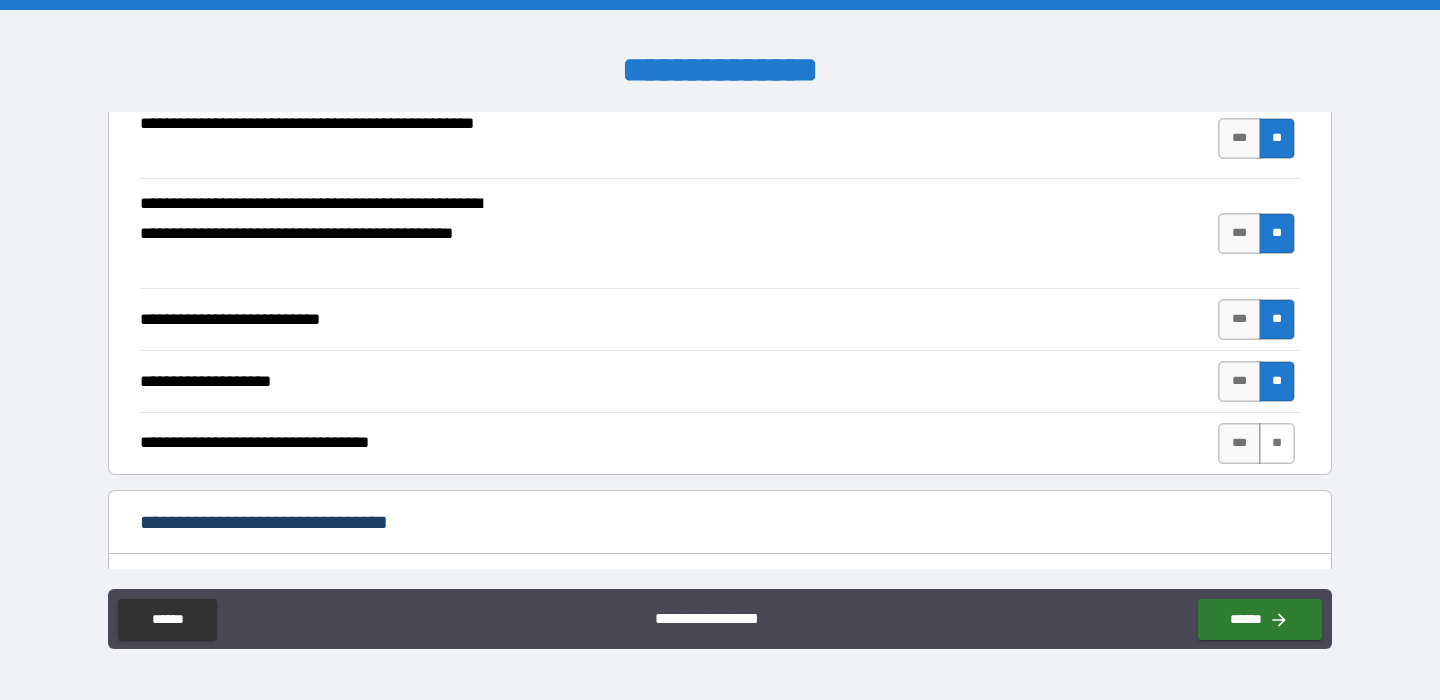 click on "**" at bounding box center (1277, 443) 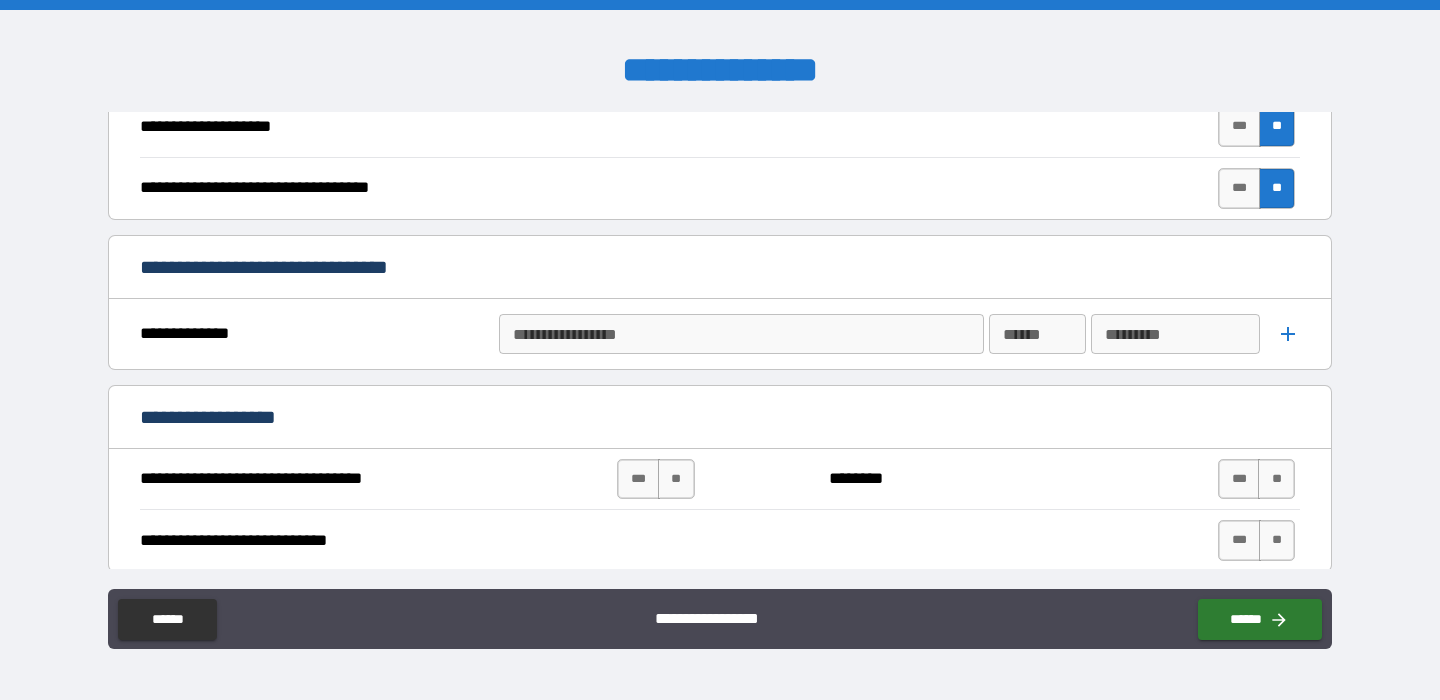 scroll, scrollTop: 744, scrollLeft: 0, axis: vertical 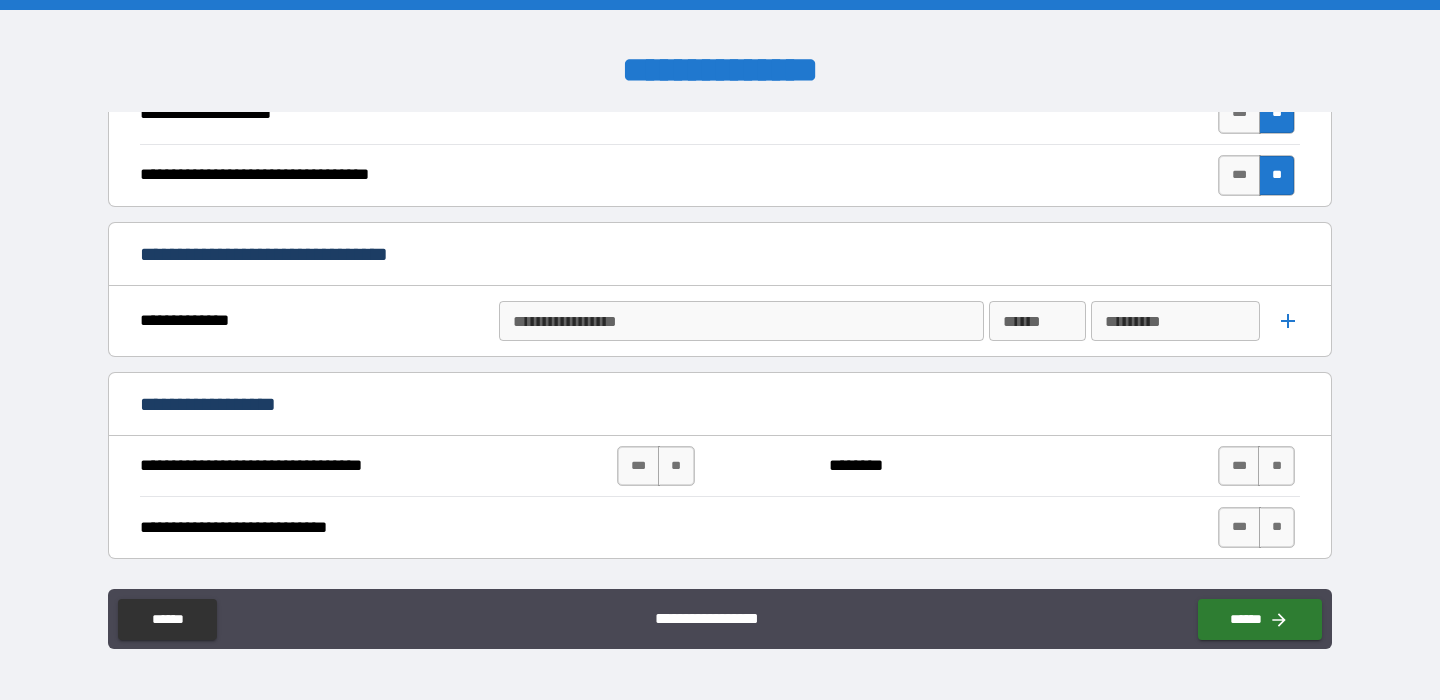 click on "**********" at bounding box center (740, 321) 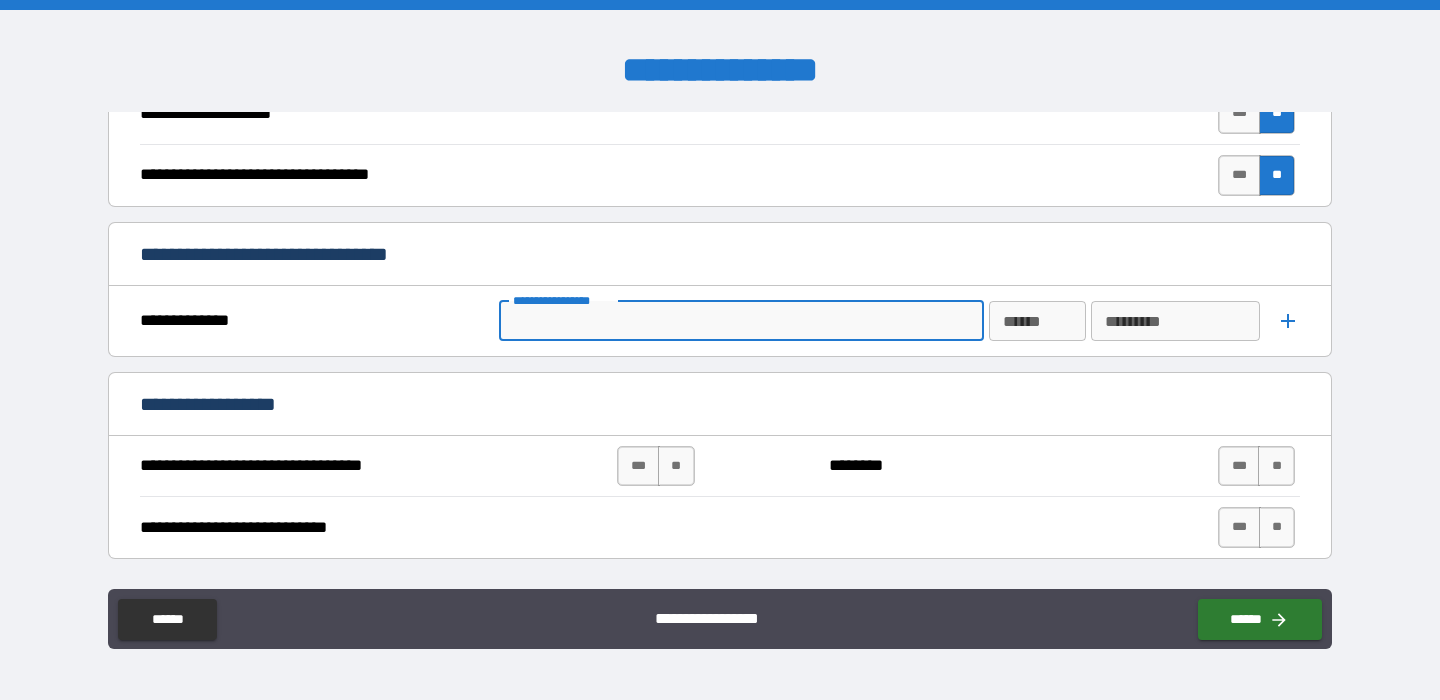 type on "*" 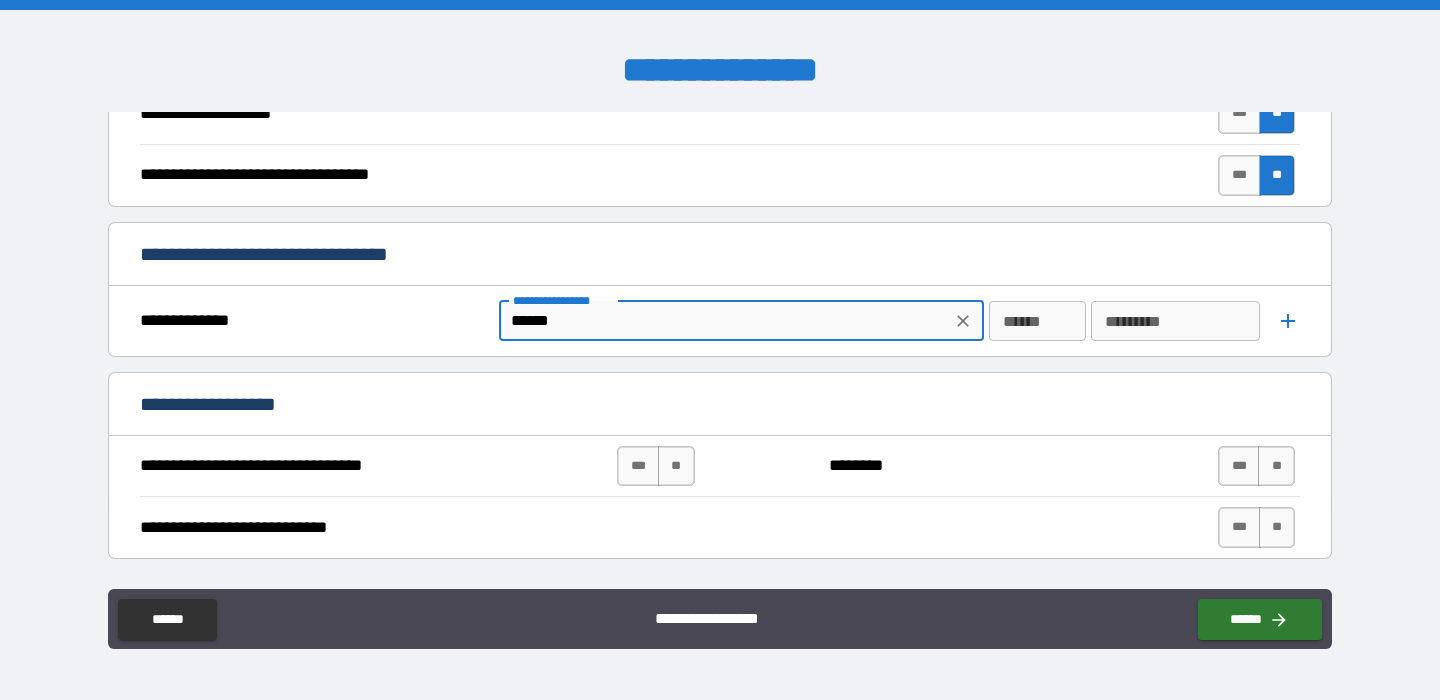 type on "******" 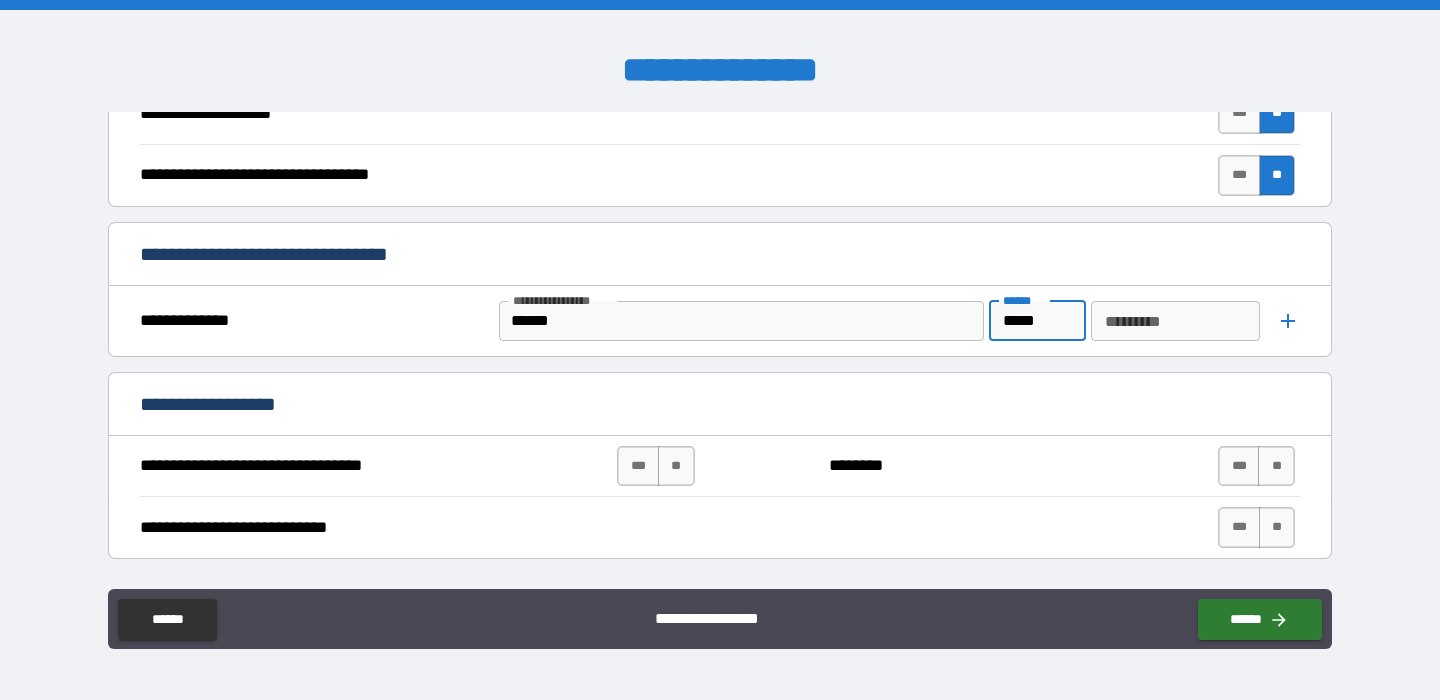 type on "*****" 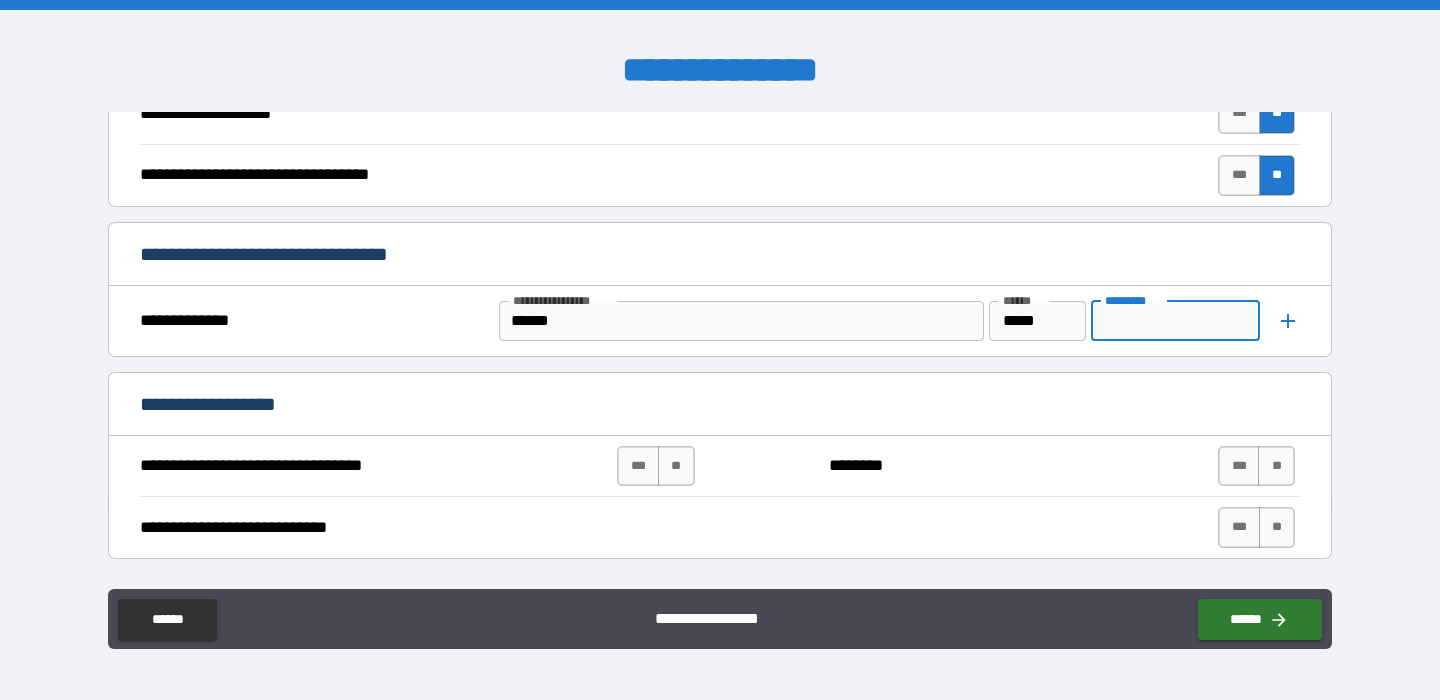 click on "********* *********" at bounding box center (1176, 321) 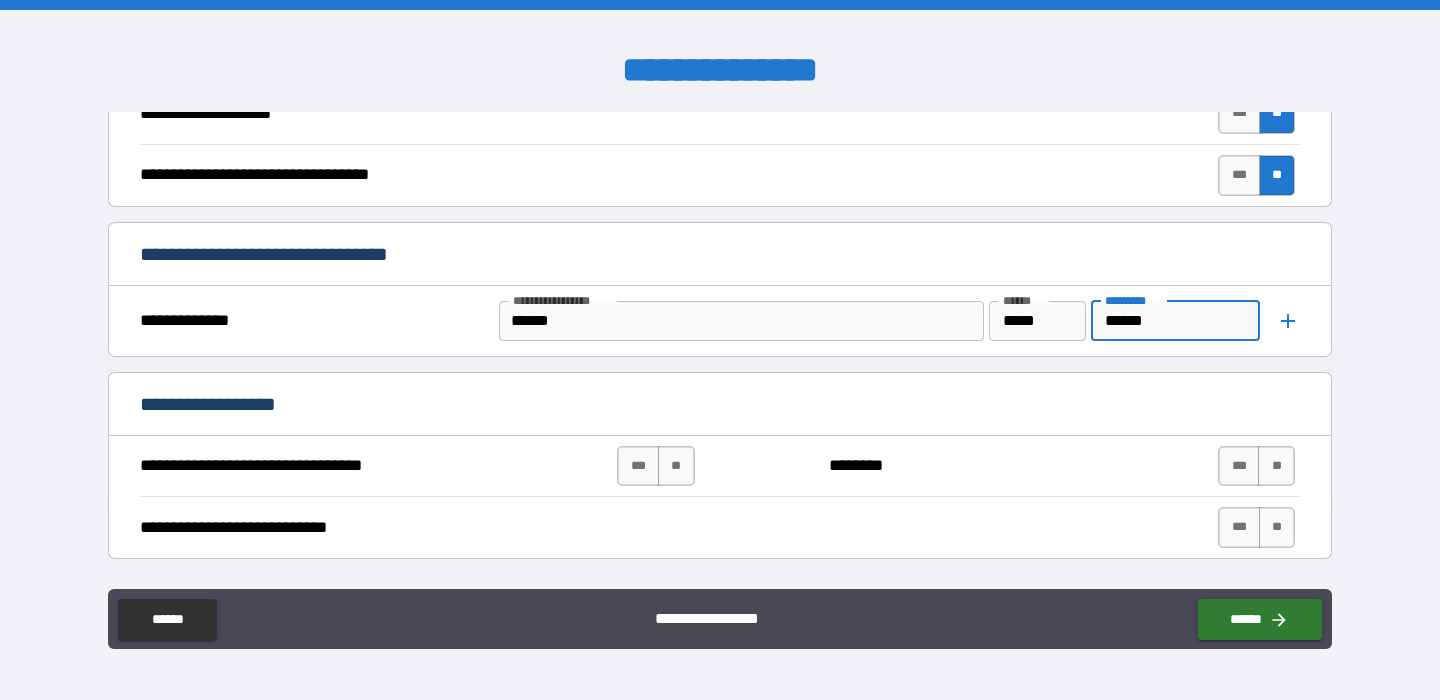 scroll, scrollTop: 877, scrollLeft: 0, axis: vertical 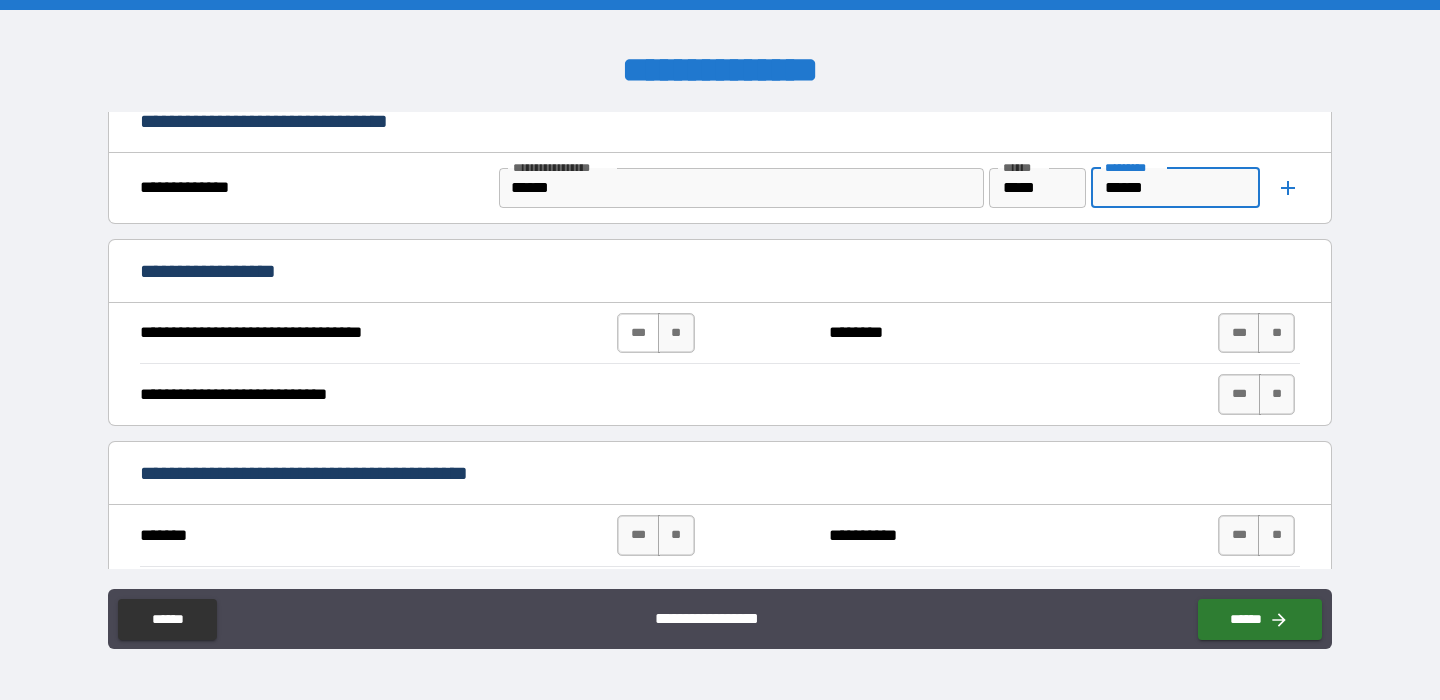 type on "*****" 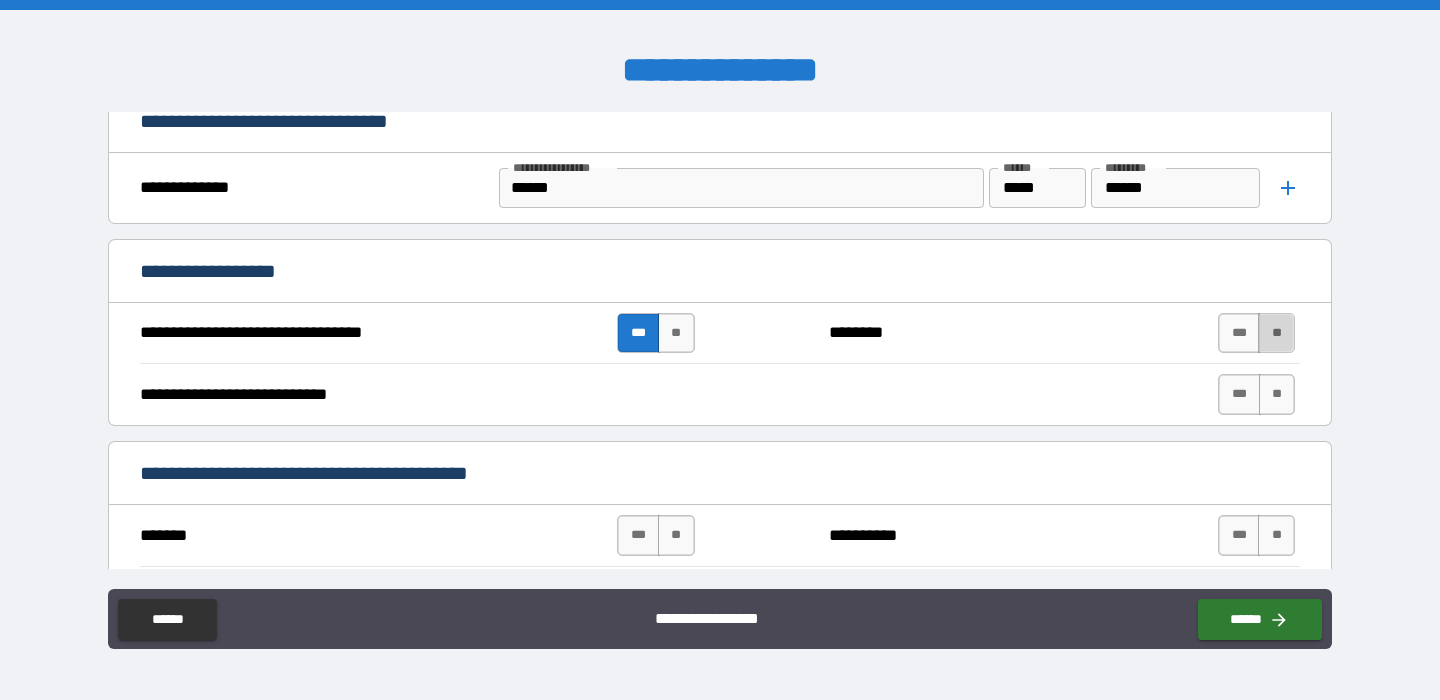 click on "**" at bounding box center [1276, 333] 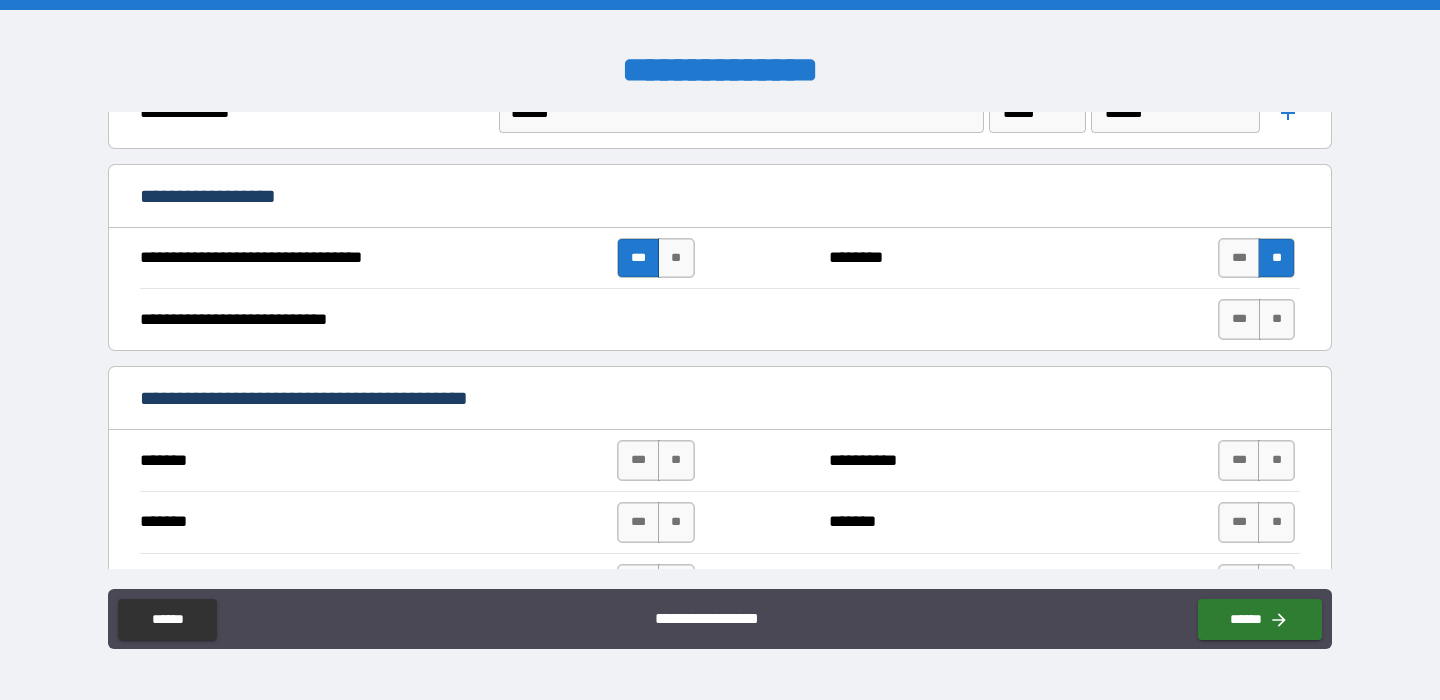 scroll, scrollTop: 967, scrollLeft: 0, axis: vertical 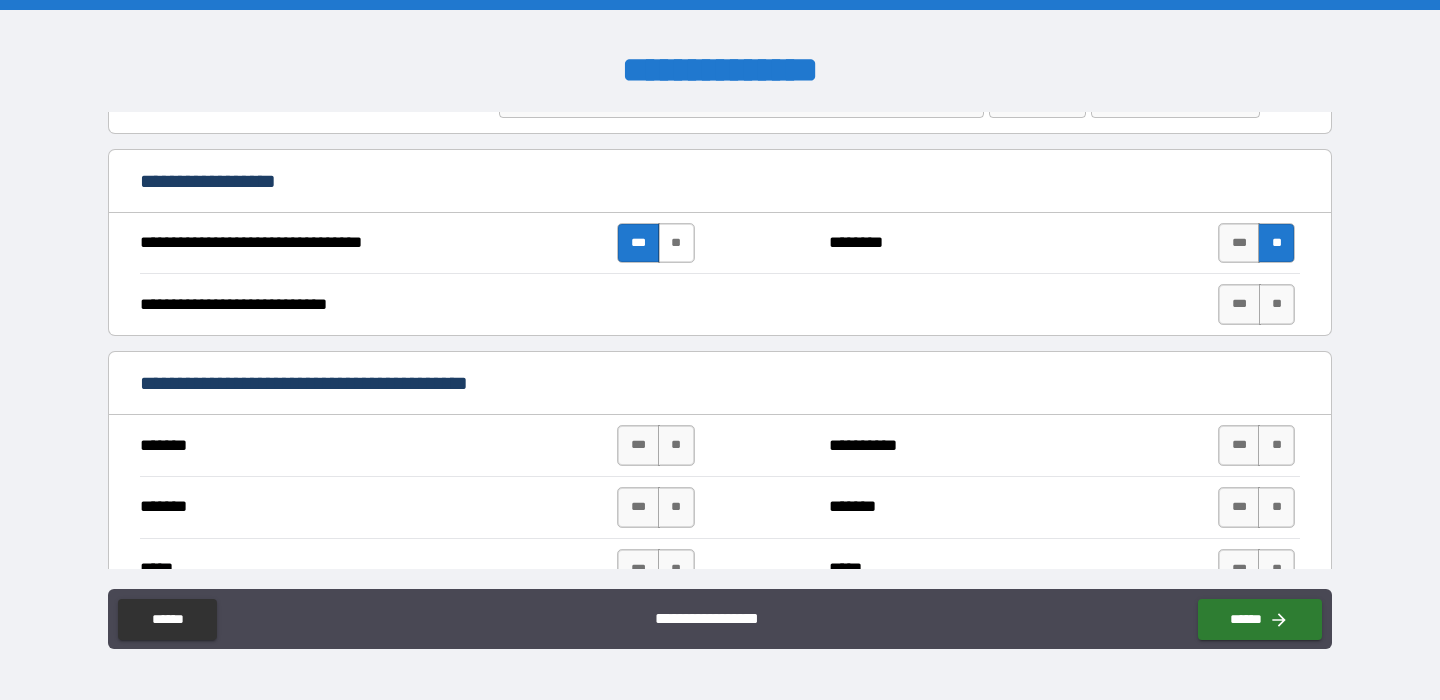 click on "**" at bounding box center (676, 243) 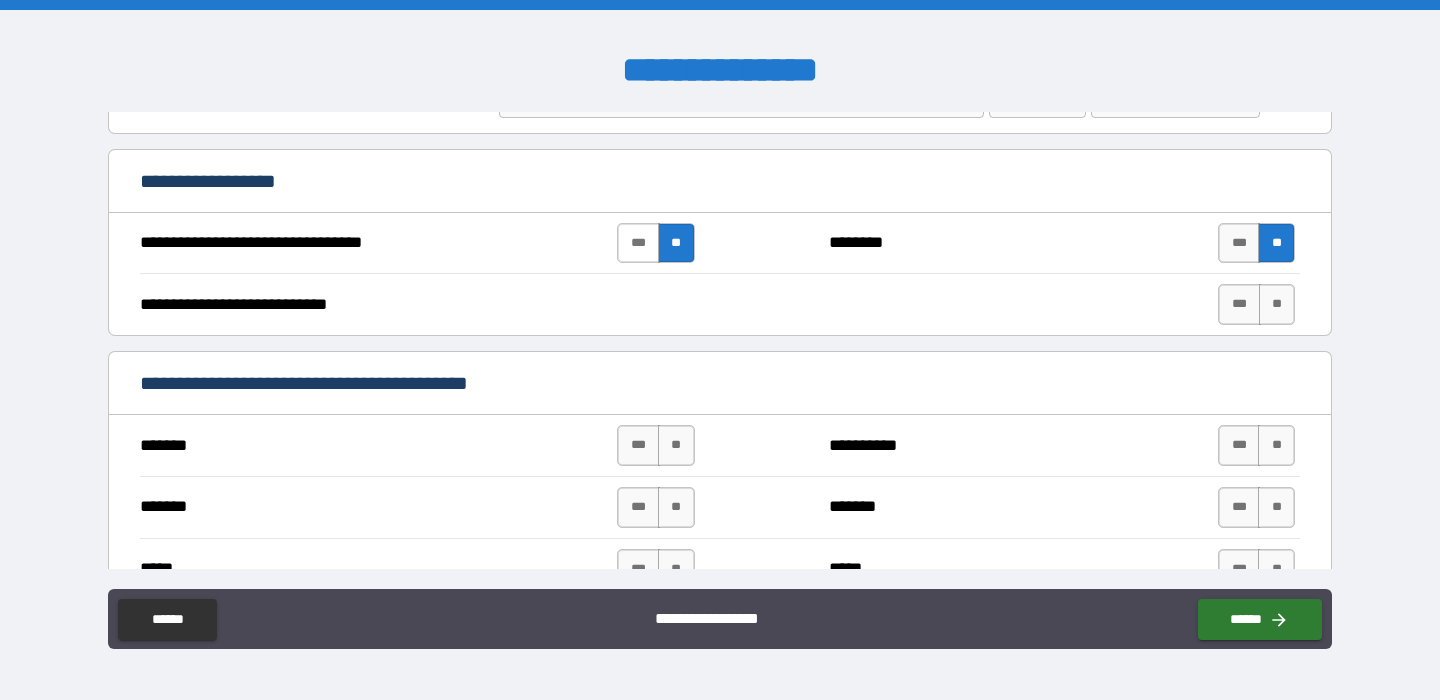 click on "***" at bounding box center (638, 243) 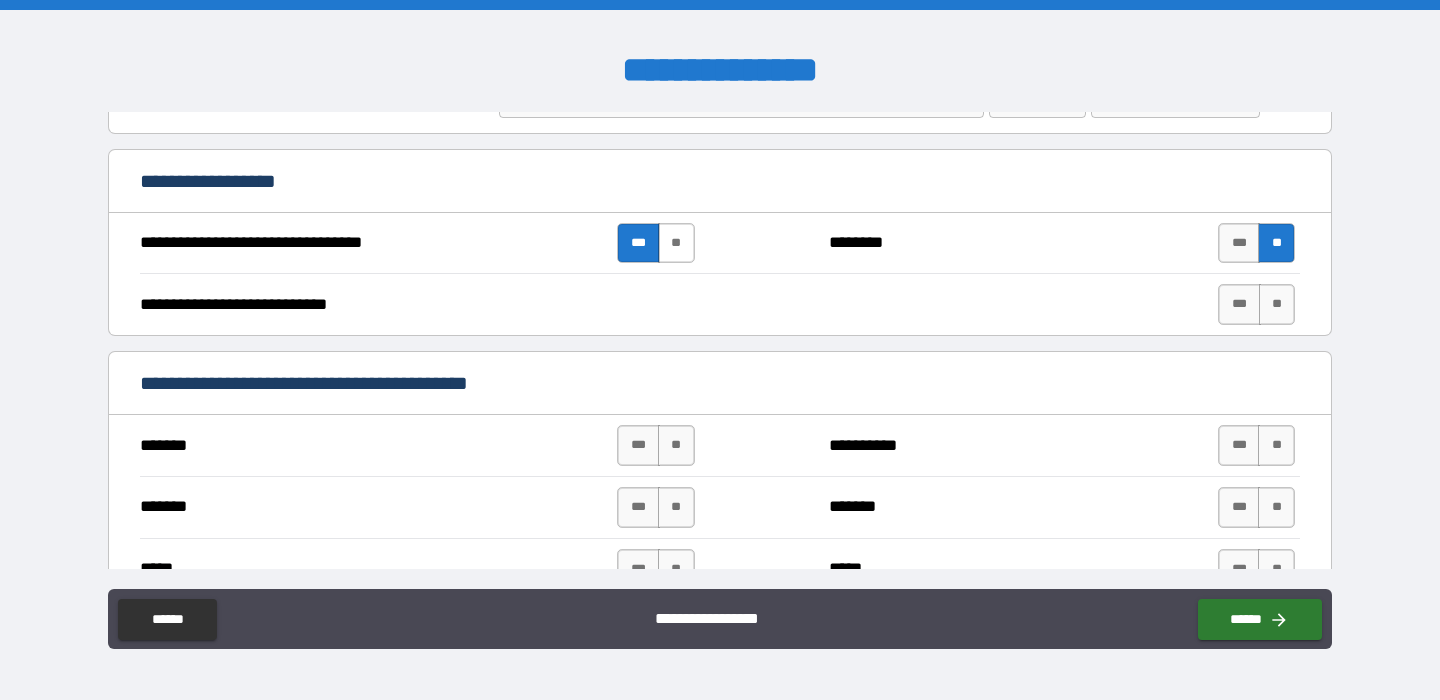 click on "**" at bounding box center (676, 243) 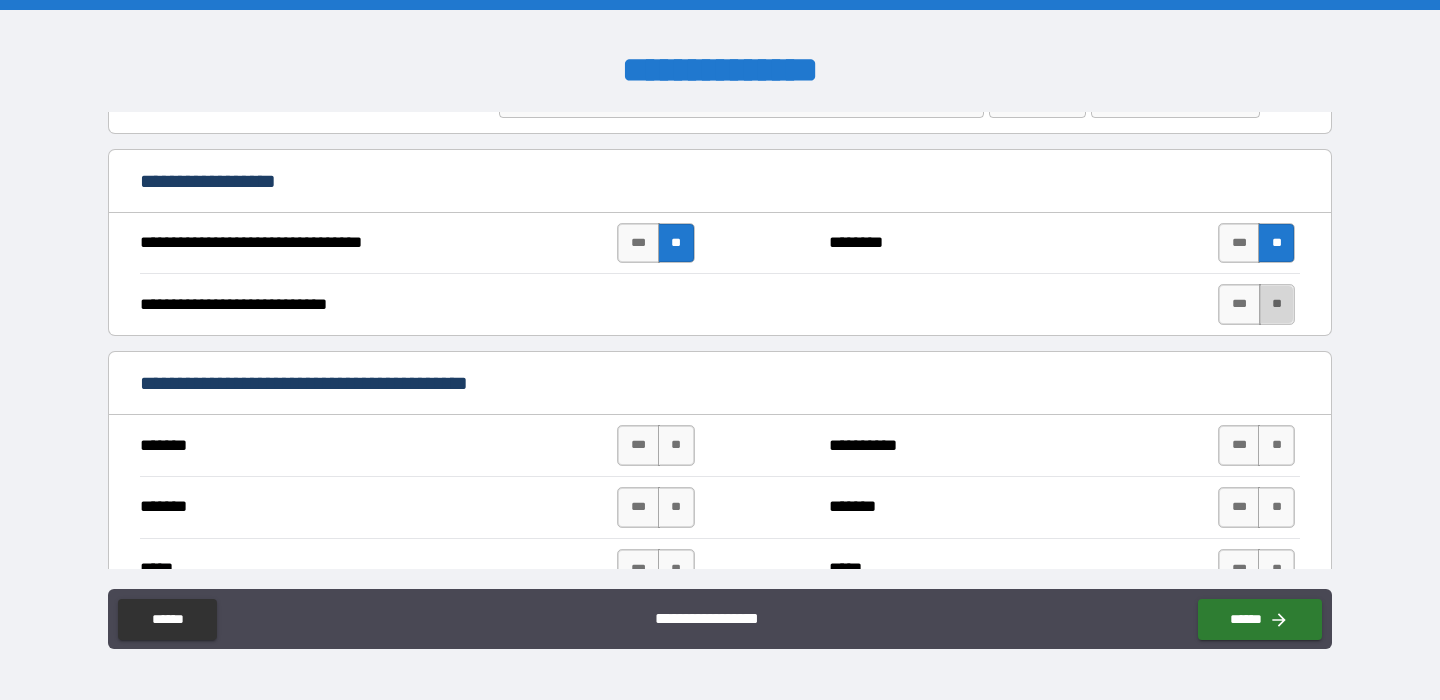 click on "**" at bounding box center (1277, 304) 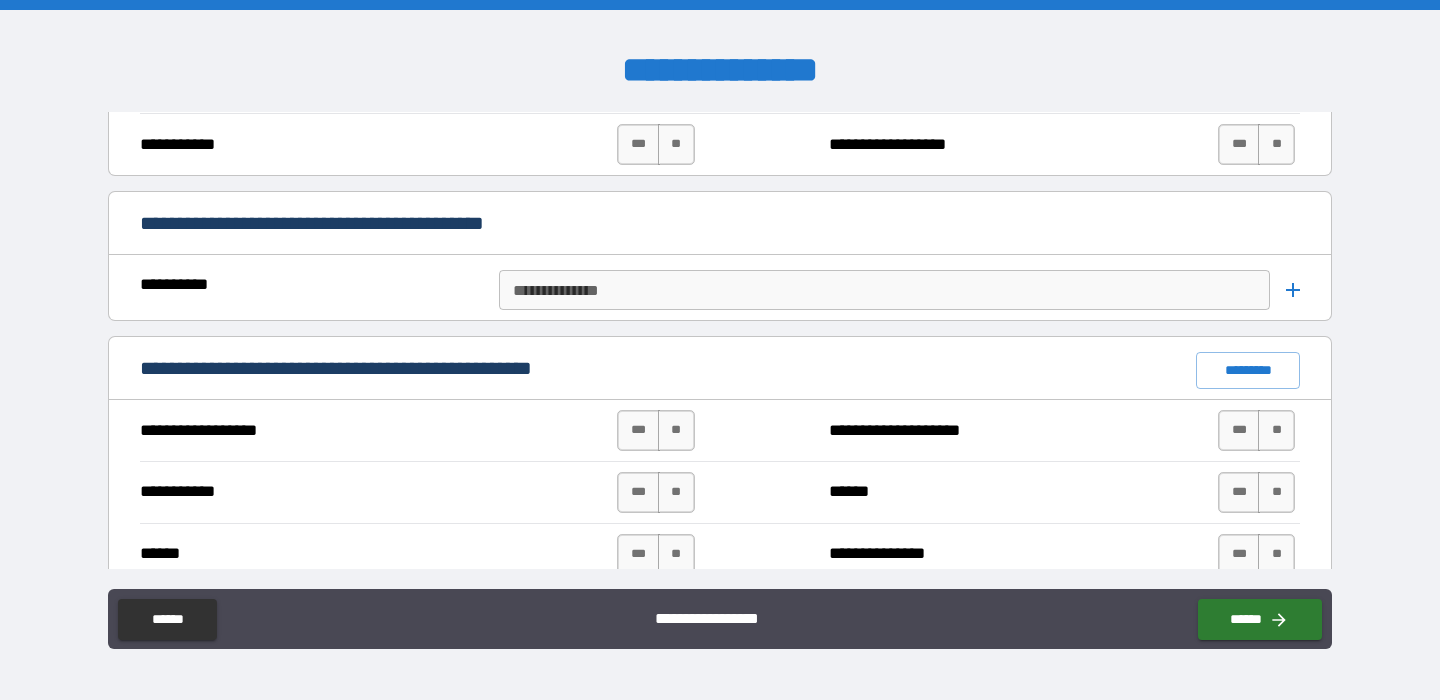 scroll, scrollTop: 1466, scrollLeft: 0, axis: vertical 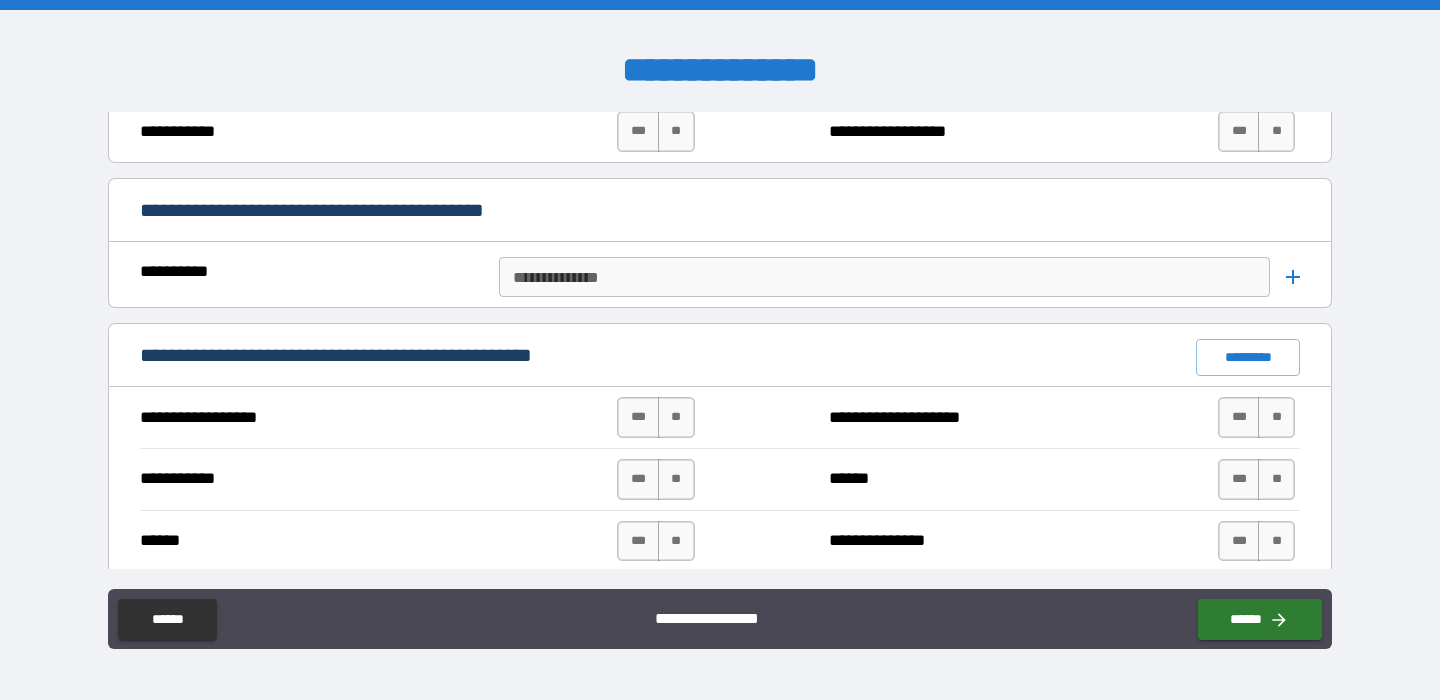 click on "**********" at bounding box center [720, 279] 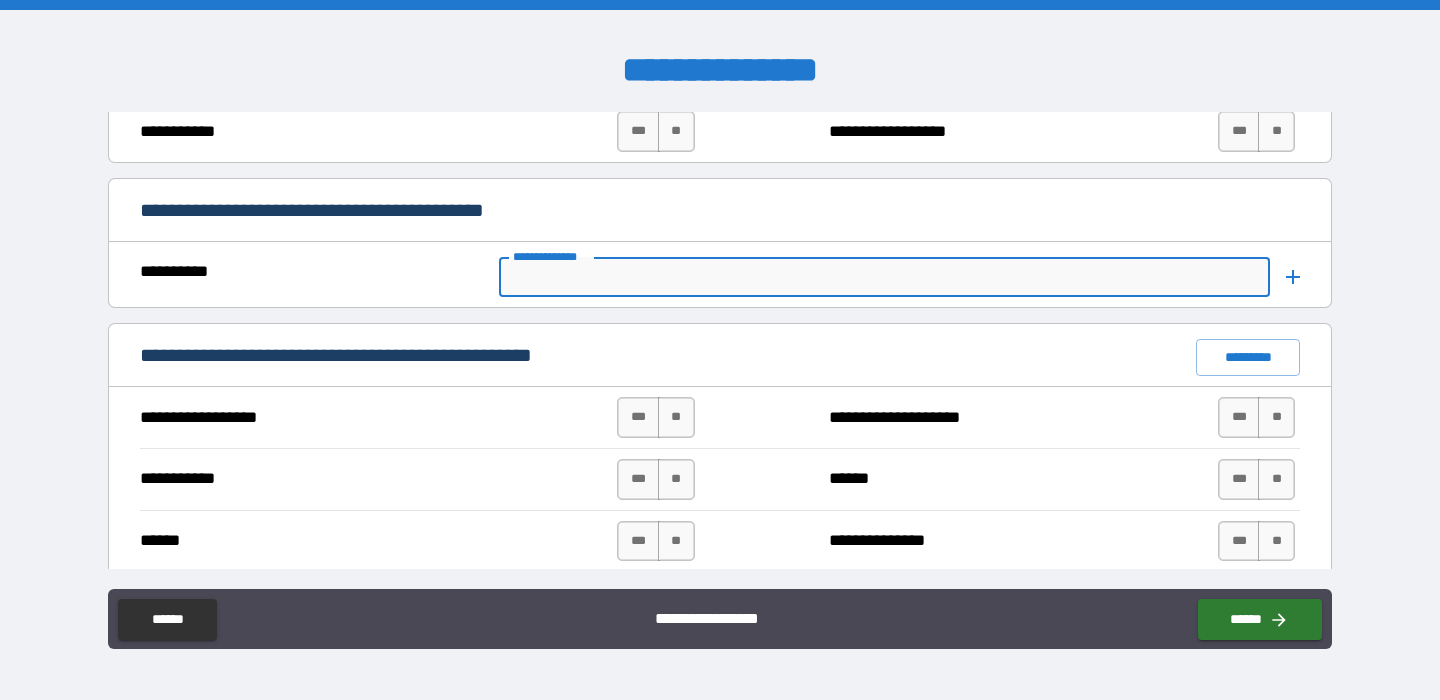 click on "**********" at bounding box center [883, 277] 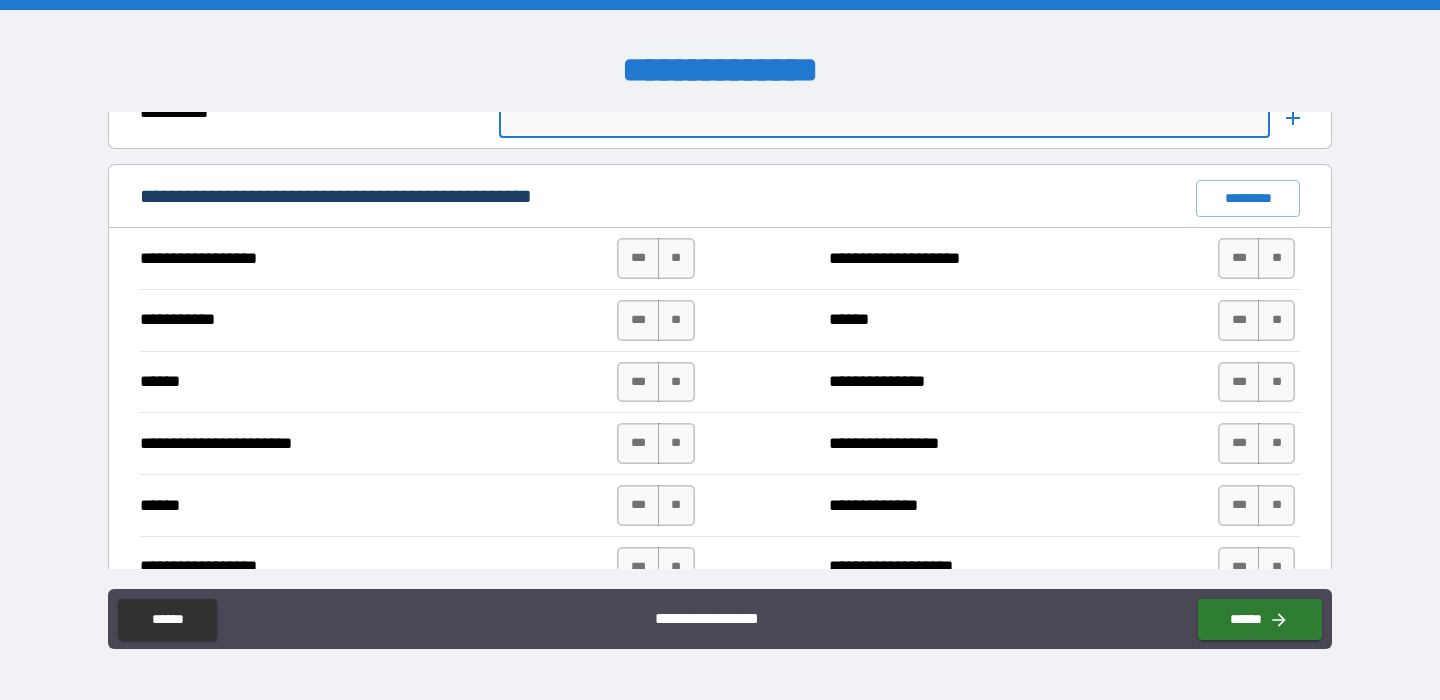scroll, scrollTop: 1631, scrollLeft: 0, axis: vertical 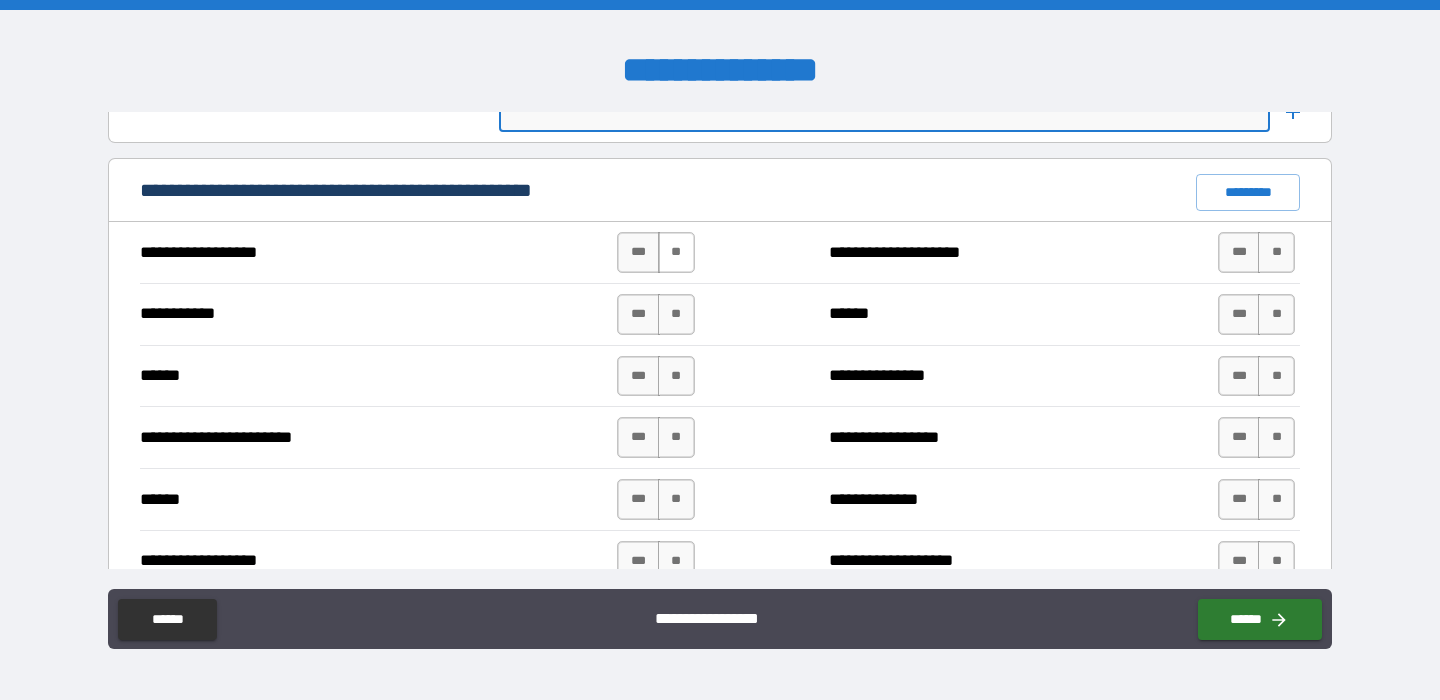 click on "**" at bounding box center [676, 252] 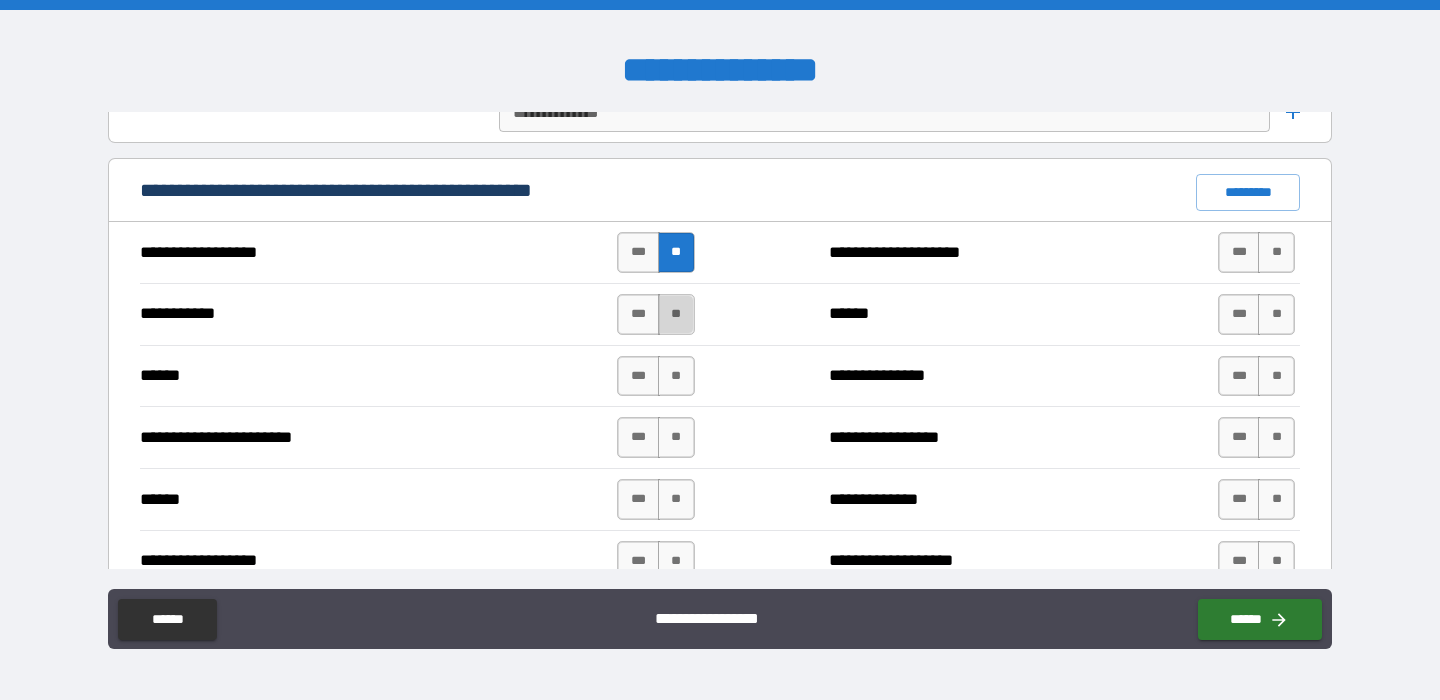click on "**" at bounding box center (676, 314) 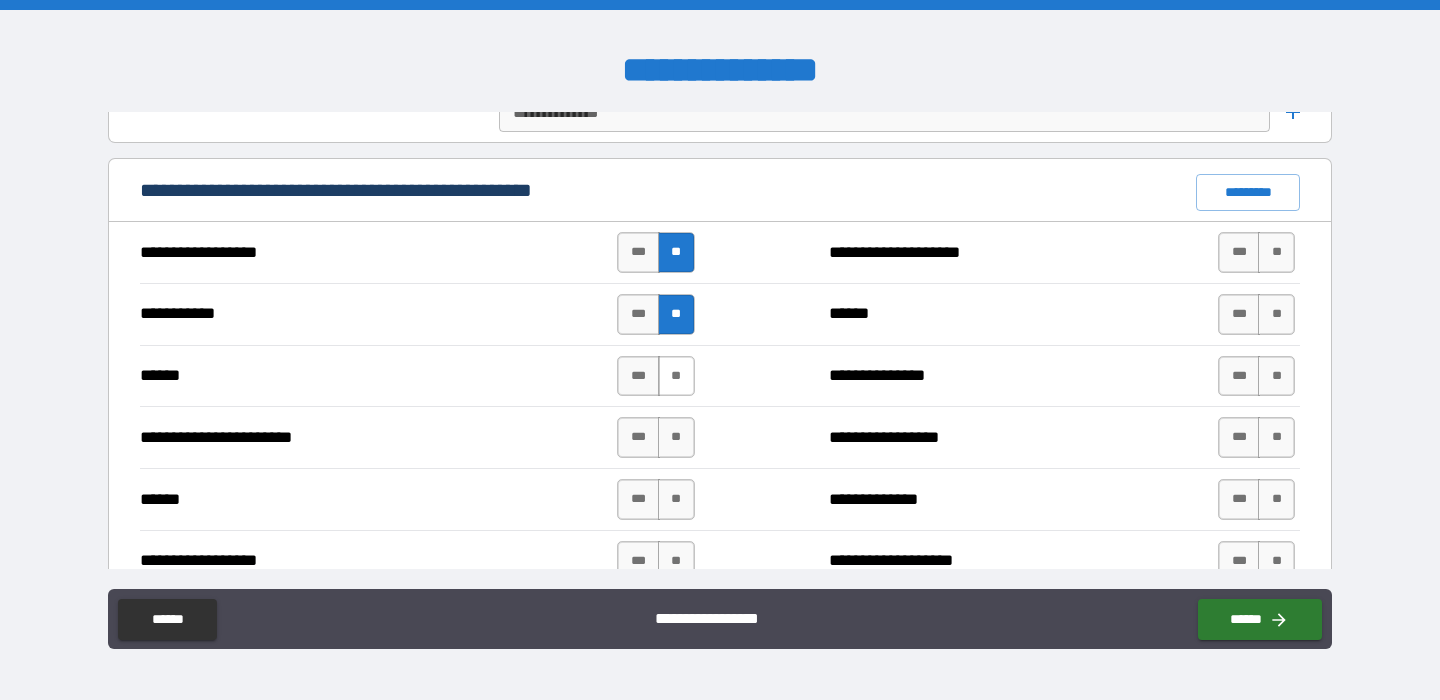 click on "**" at bounding box center [676, 376] 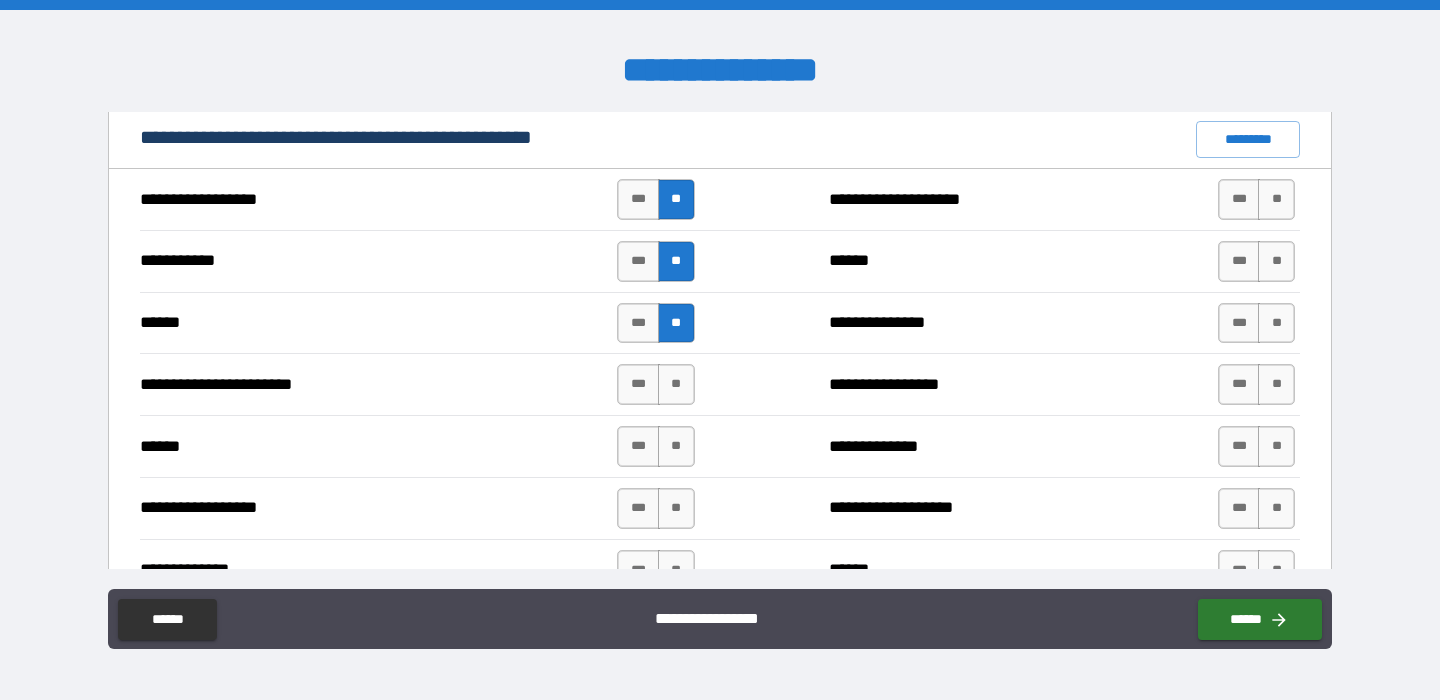 scroll, scrollTop: 1696, scrollLeft: 0, axis: vertical 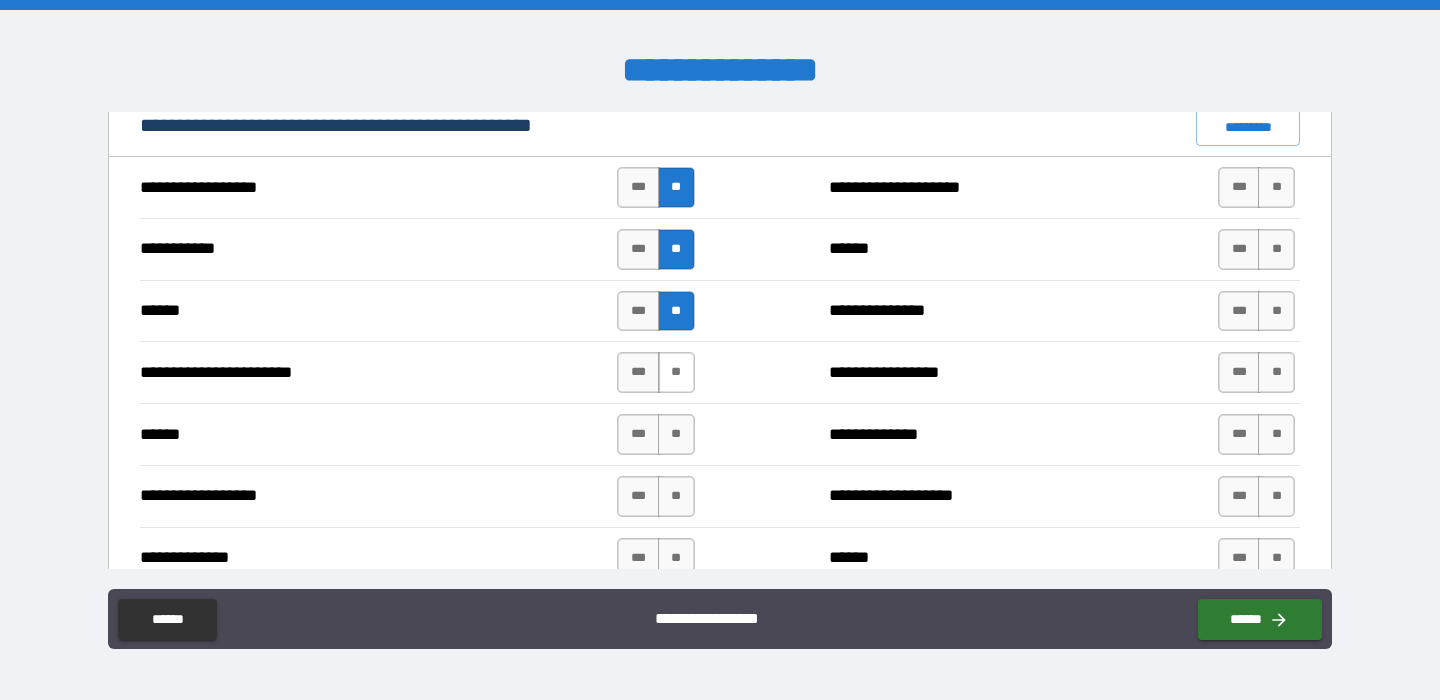 click on "**" at bounding box center [676, 372] 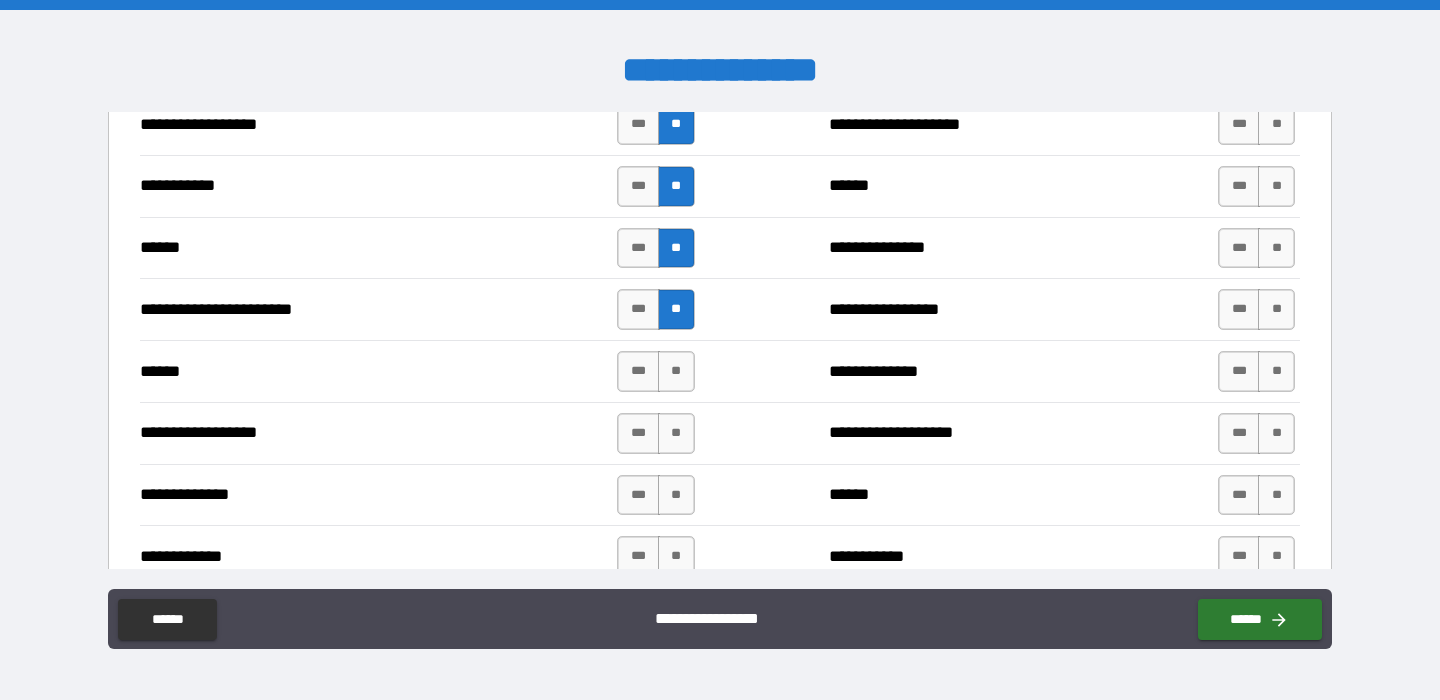 scroll, scrollTop: 1862, scrollLeft: 0, axis: vertical 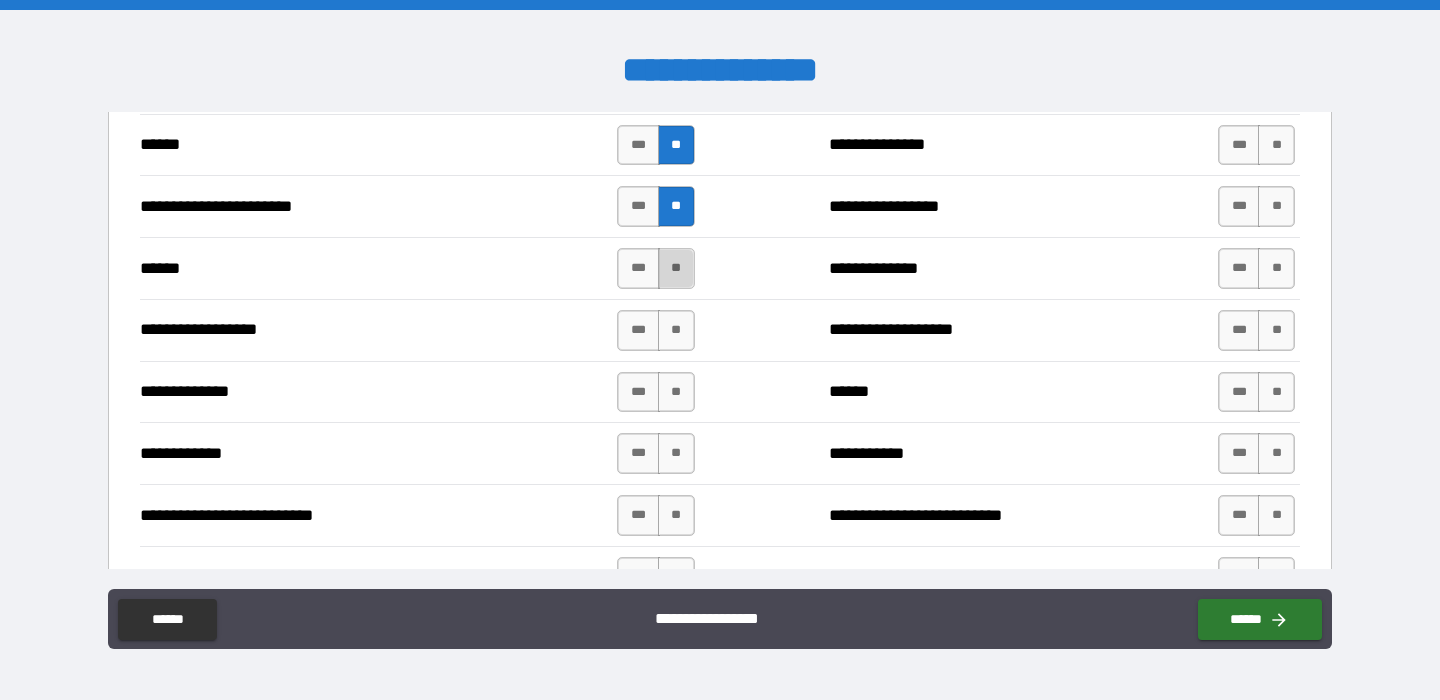 click on "**" at bounding box center [676, 268] 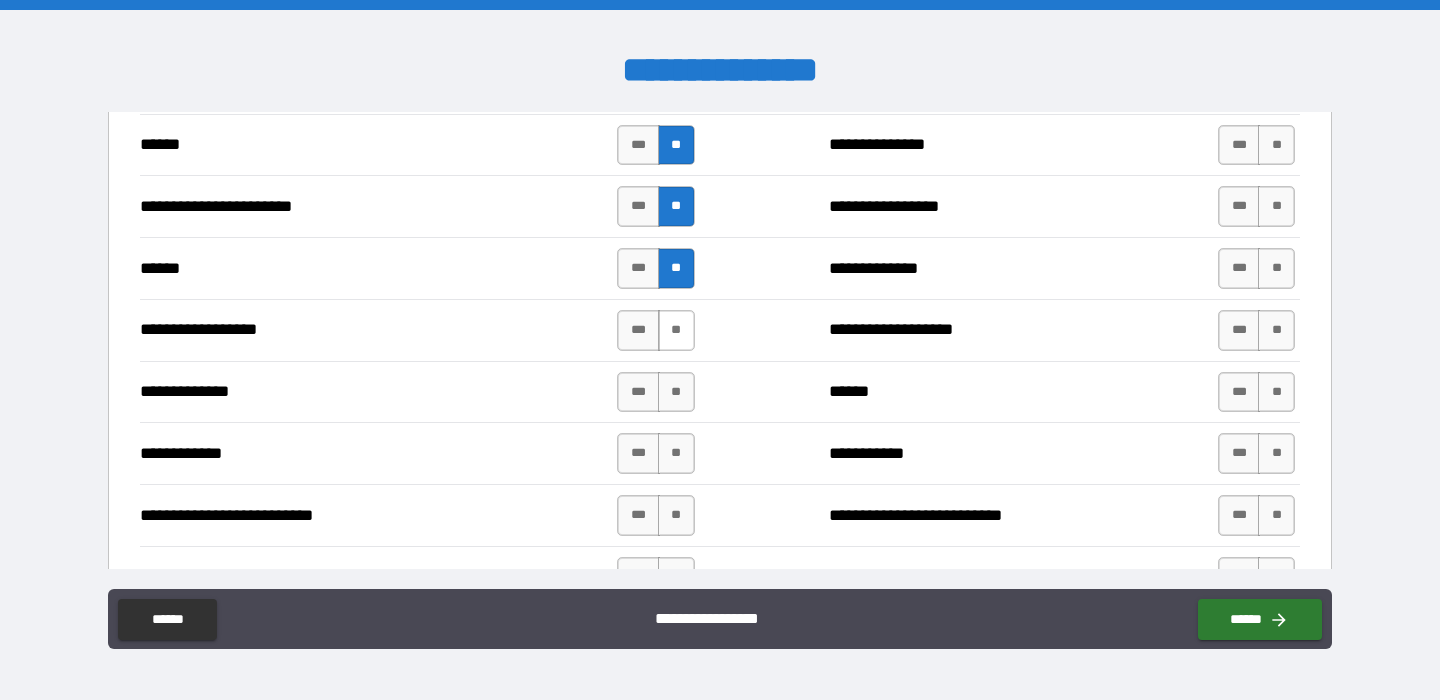 click on "**" at bounding box center [676, 330] 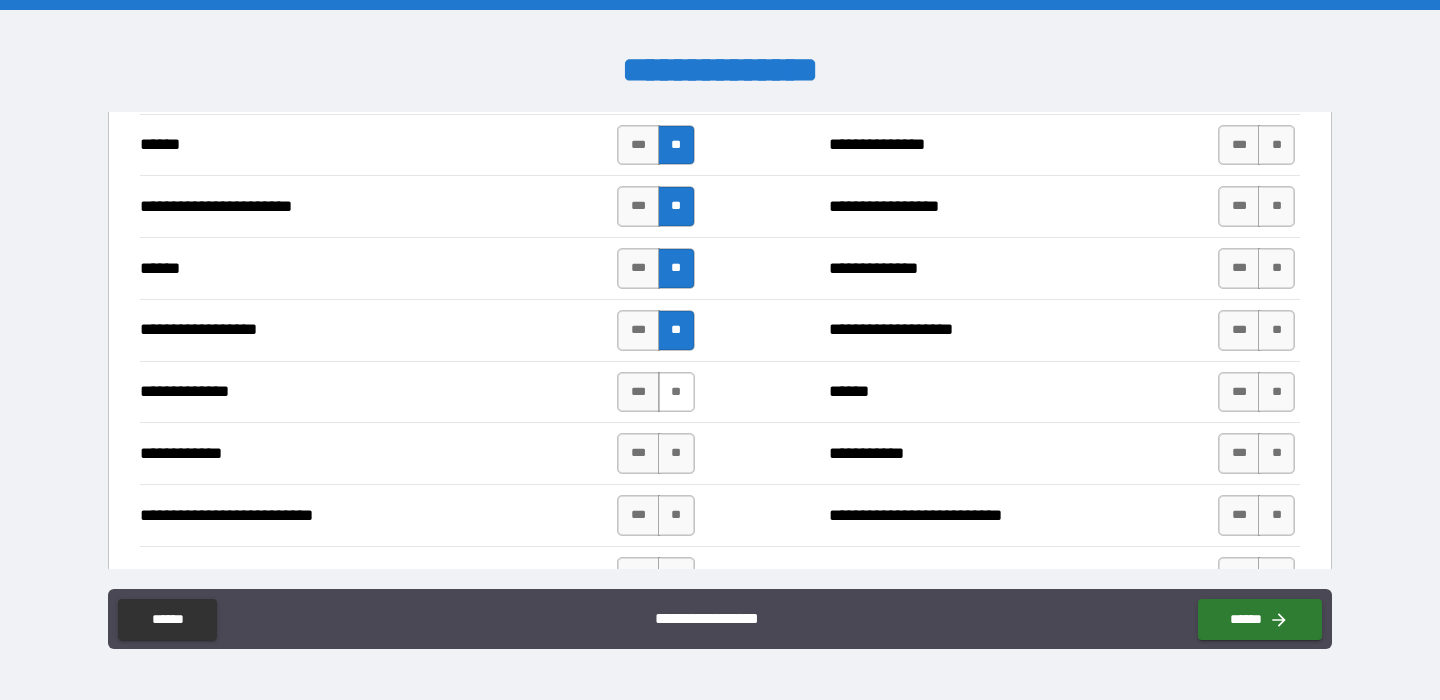 click on "**" at bounding box center (676, 392) 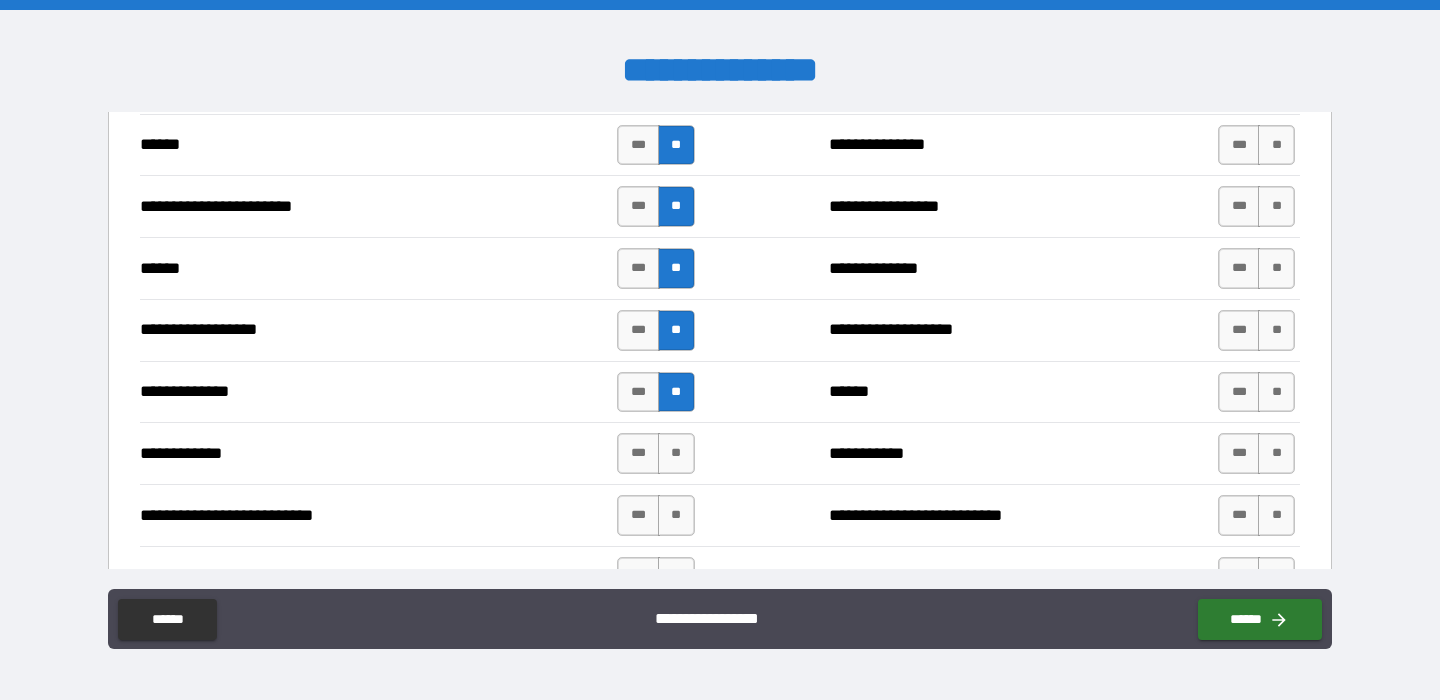 click on "**********" at bounding box center (720, 453) 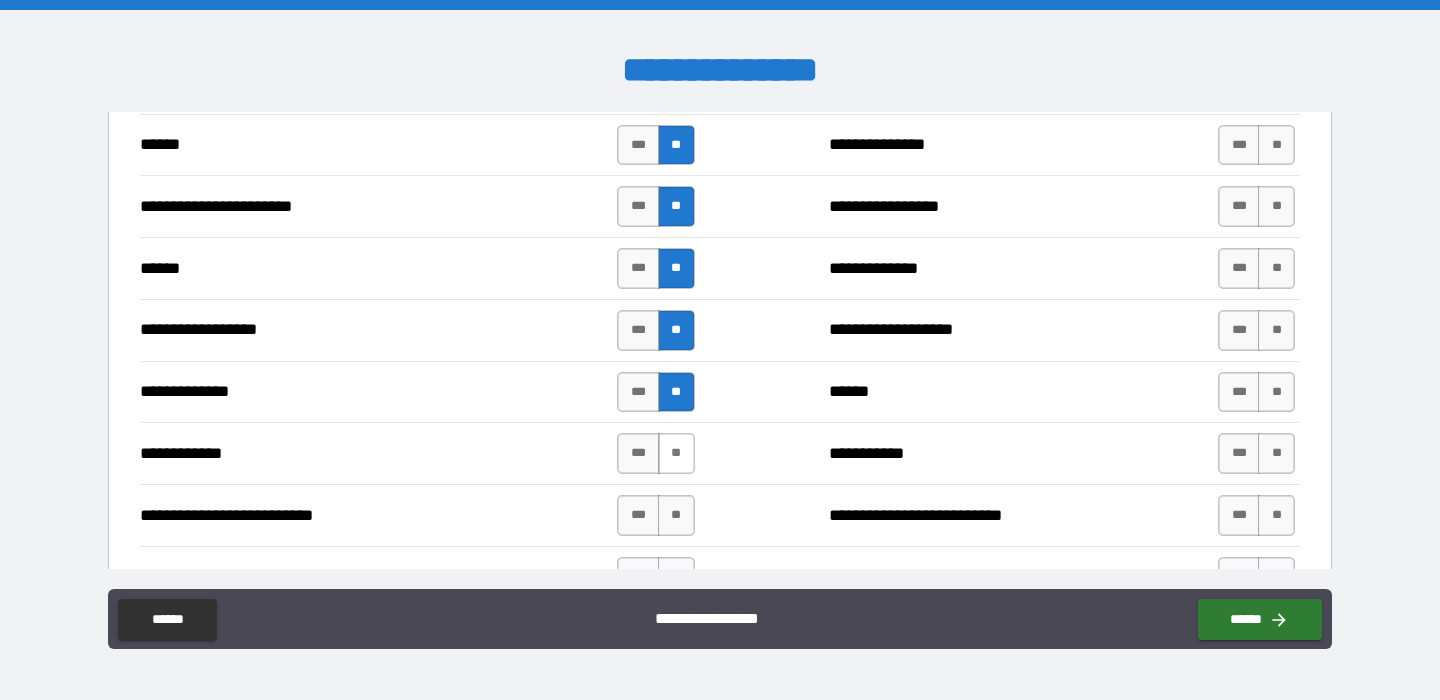 click on "**" at bounding box center (676, 453) 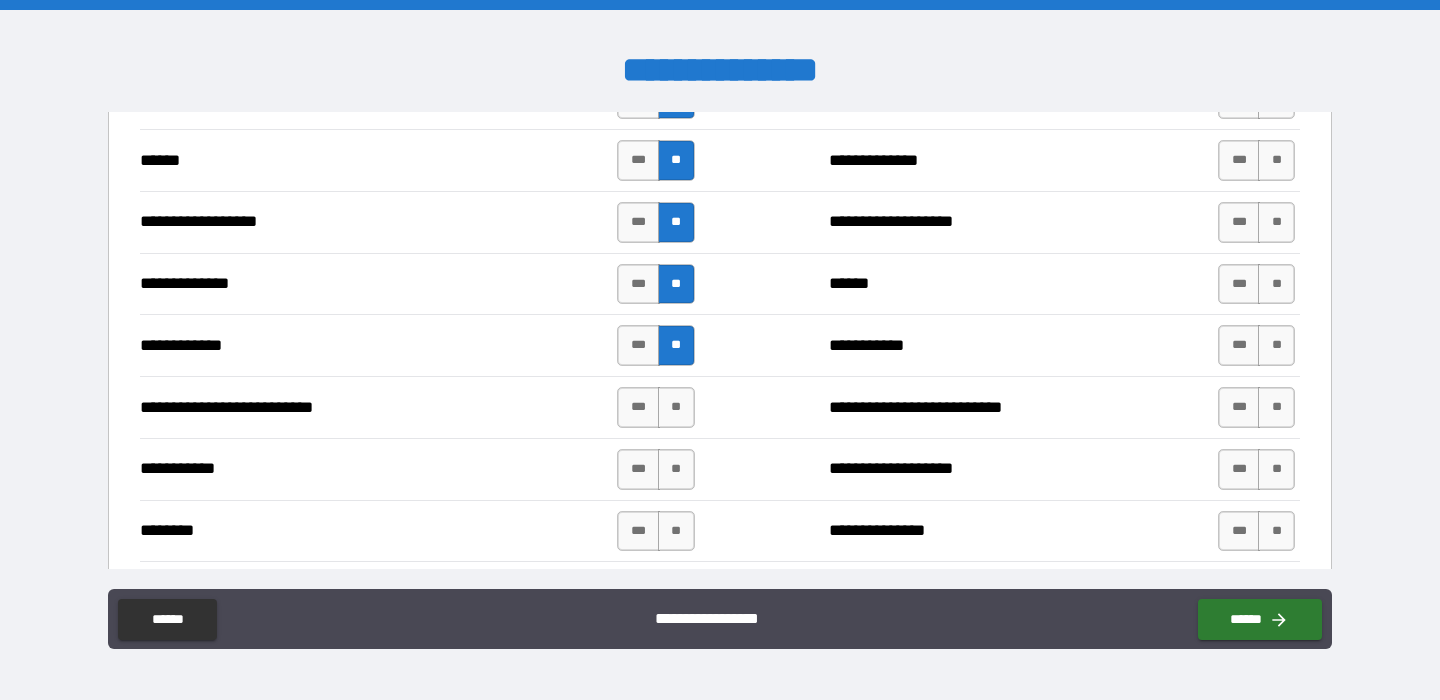 scroll, scrollTop: 1980, scrollLeft: 0, axis: vertical 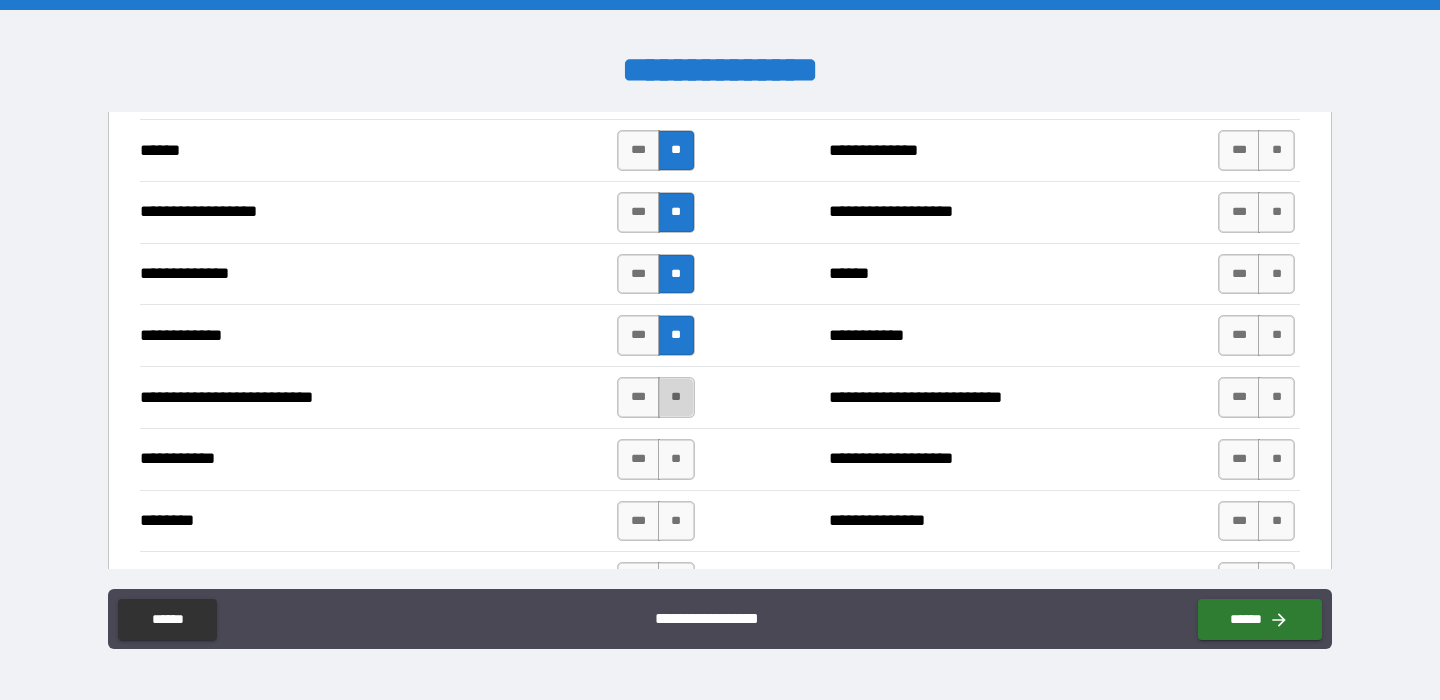 click on "**" at bounding box center [676, 397] 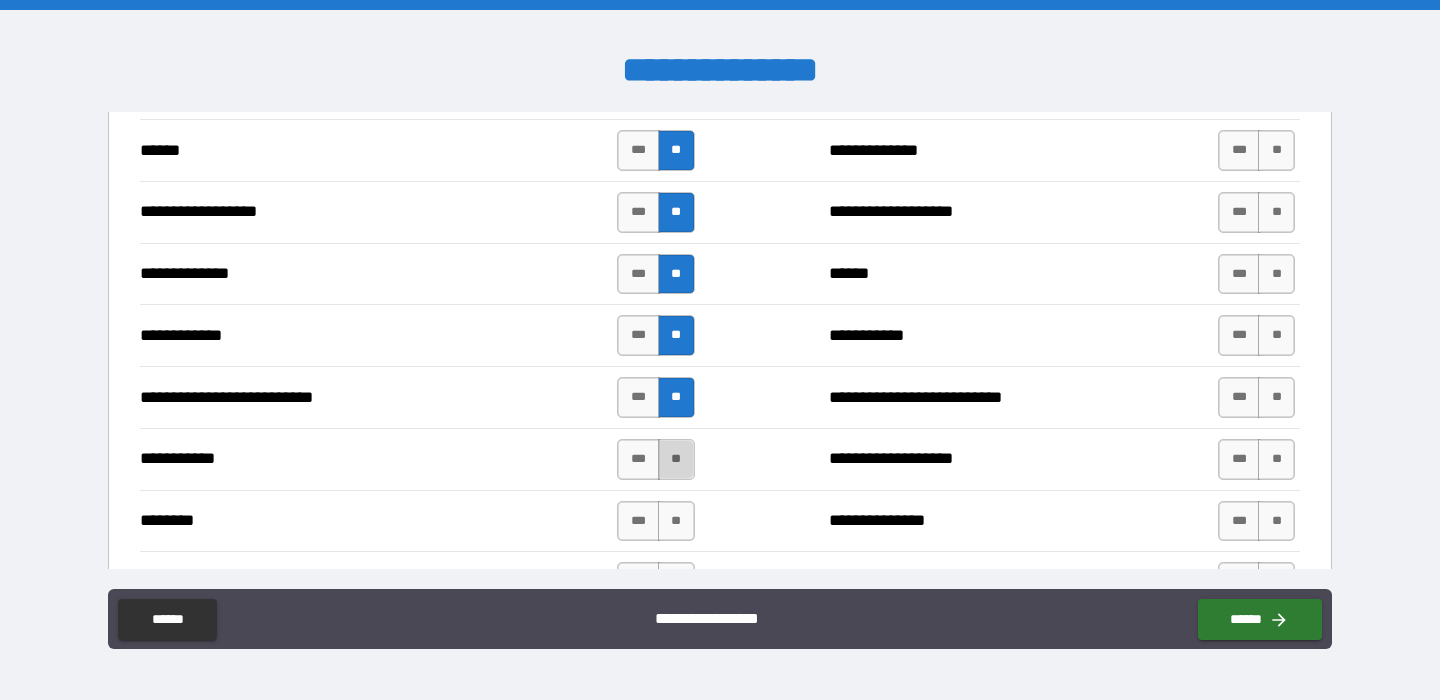 click on "**" at bounding box center [676, 459] 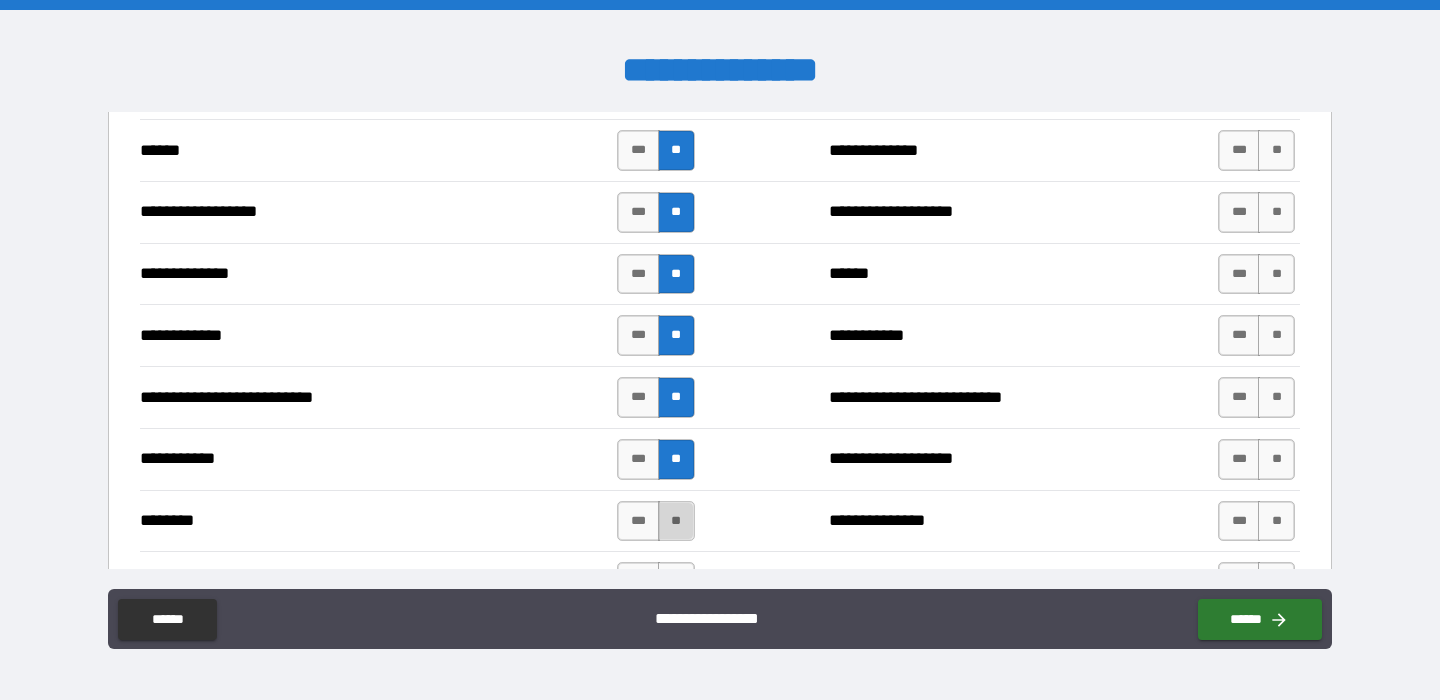 click on "**" at bounding box center (676, 521) 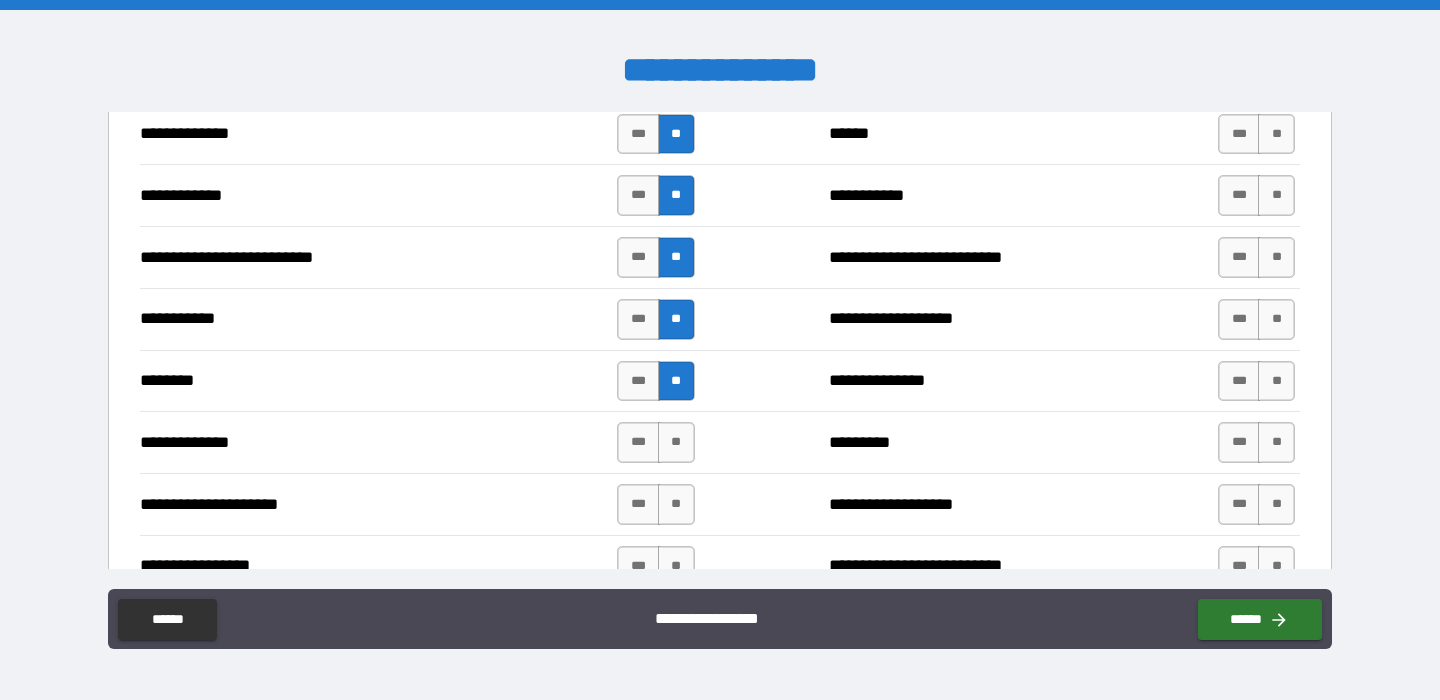 scroll, scrollTop: 2144, scrollLeft: 0, axis: vertical 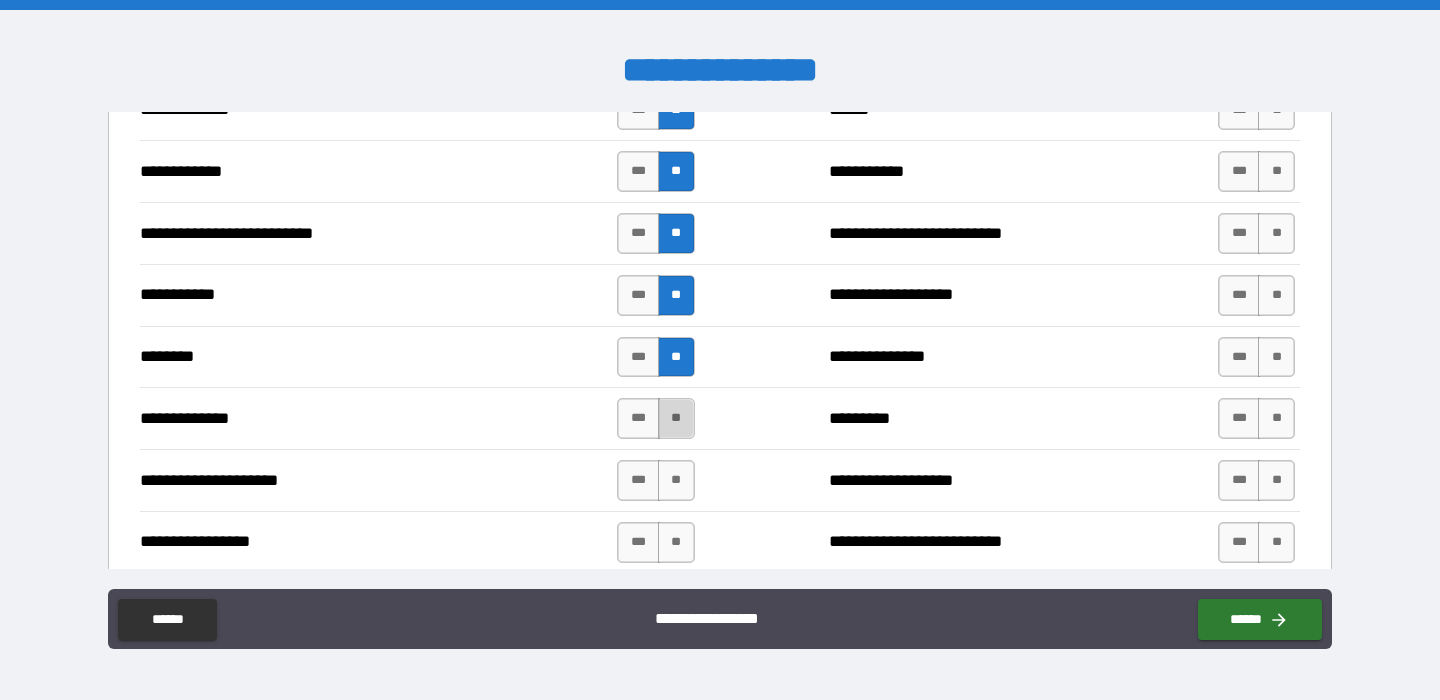 click on "**" at bounding box center (676, 418) 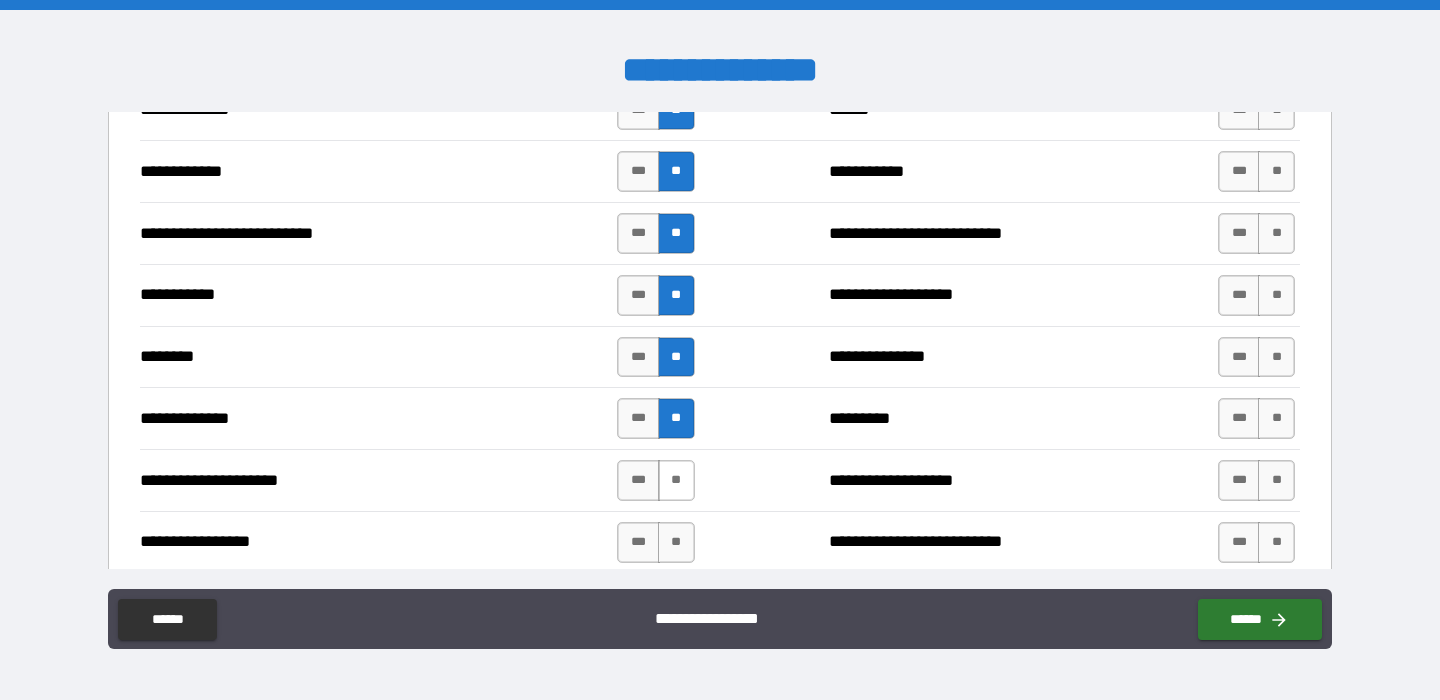 click on "**" at bounding box center (676, 480) 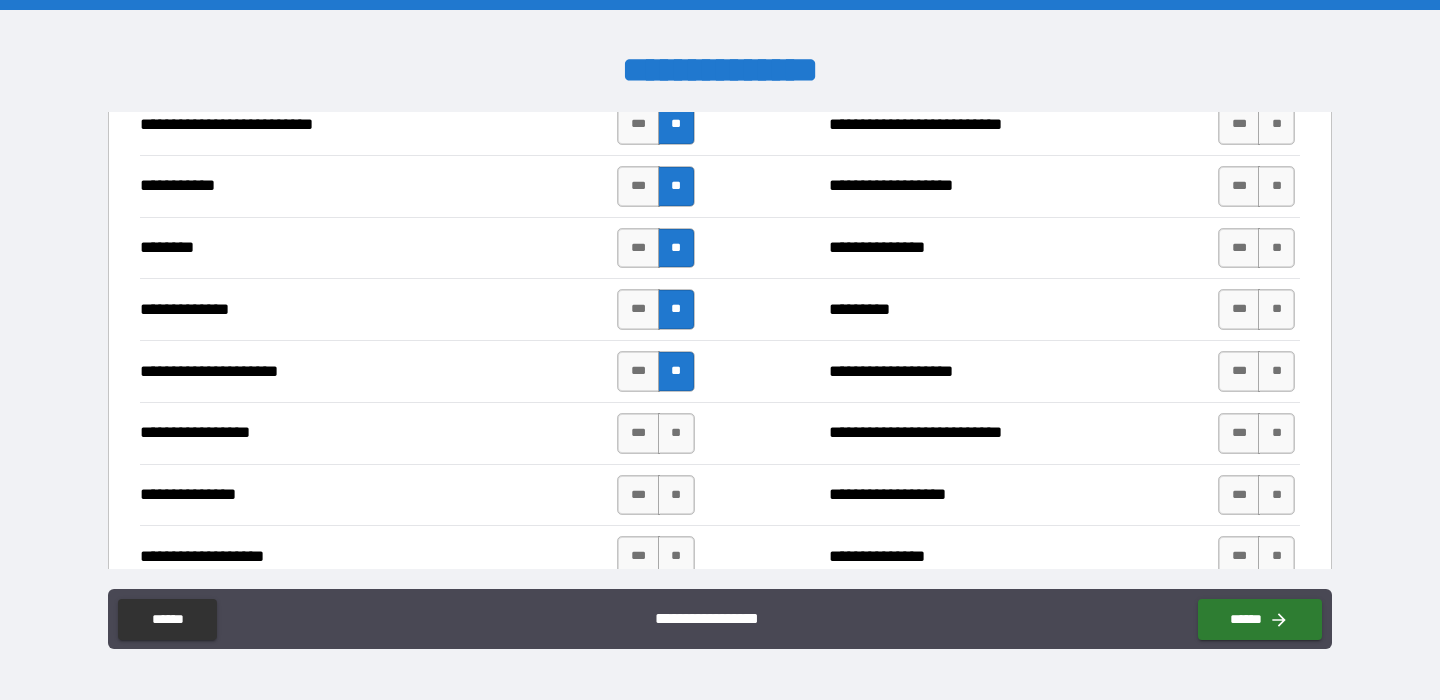 scroll, scrollTop: 2261, scrollLeft: 0, axis: vertical 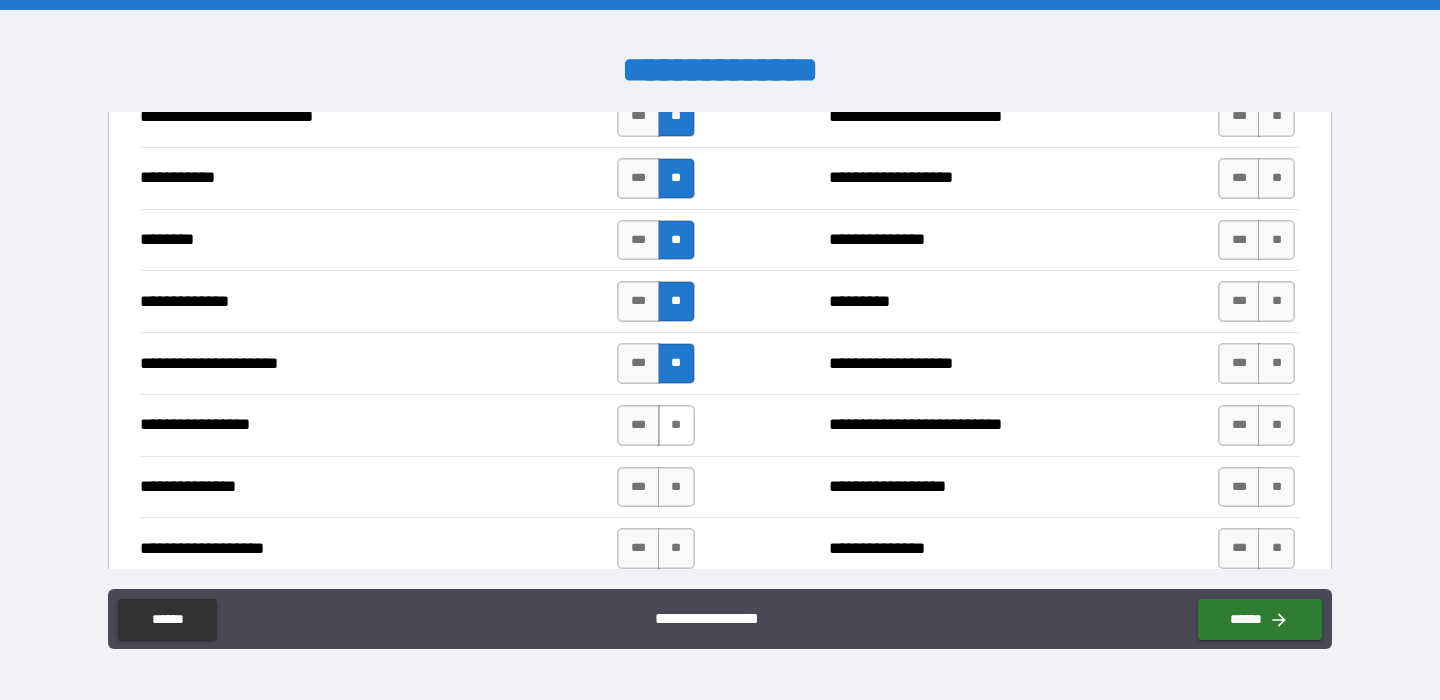 click on "**" at bounding box center (676, 425) 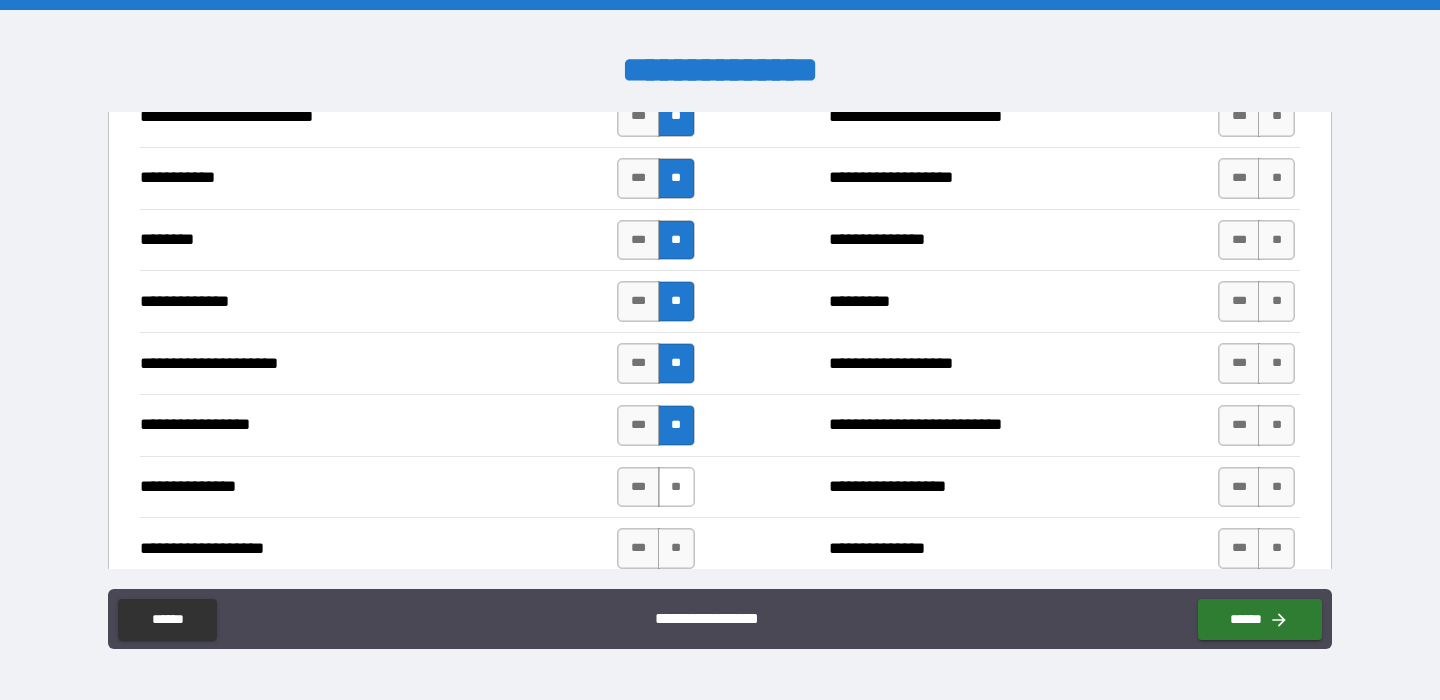 click on "**" at bounding box center (676, 487) 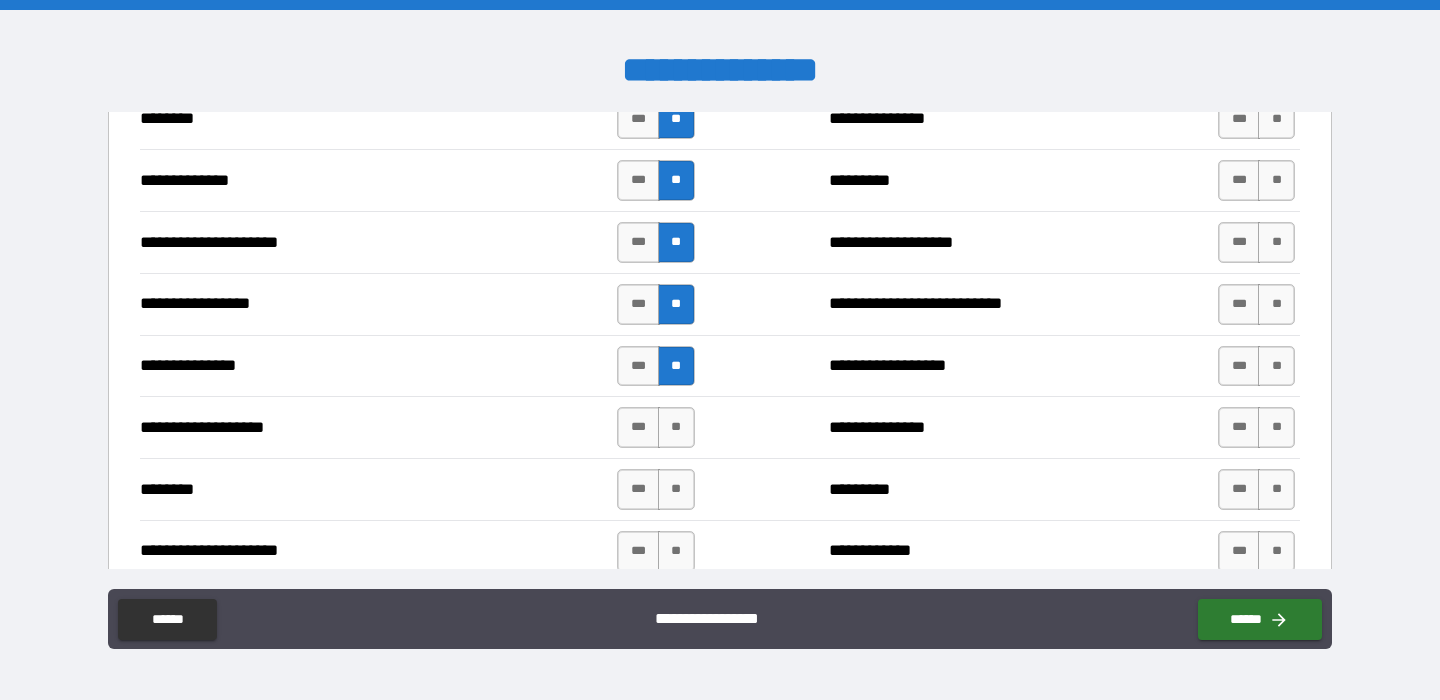 scroll, scrollTop: 2392, scrollLeft: 0, axis: vertical 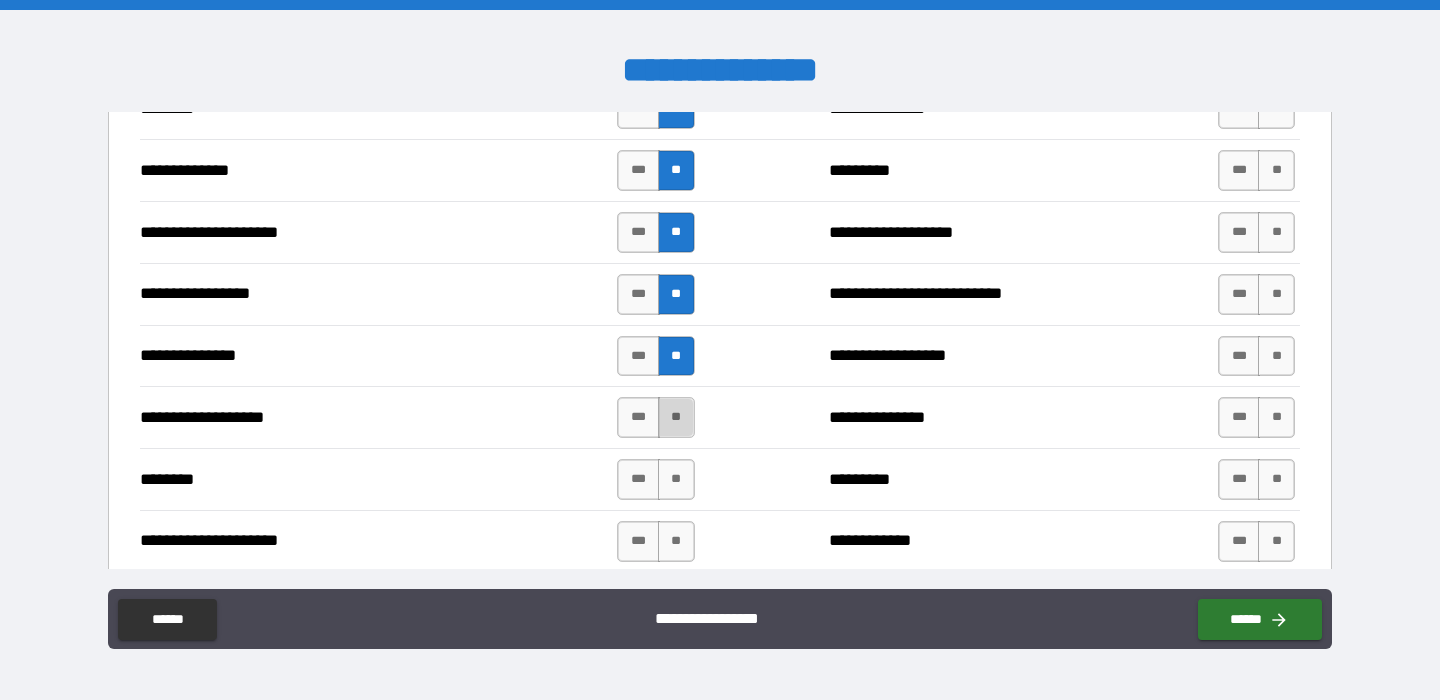 click on "**" at bounding box center (676, 417) 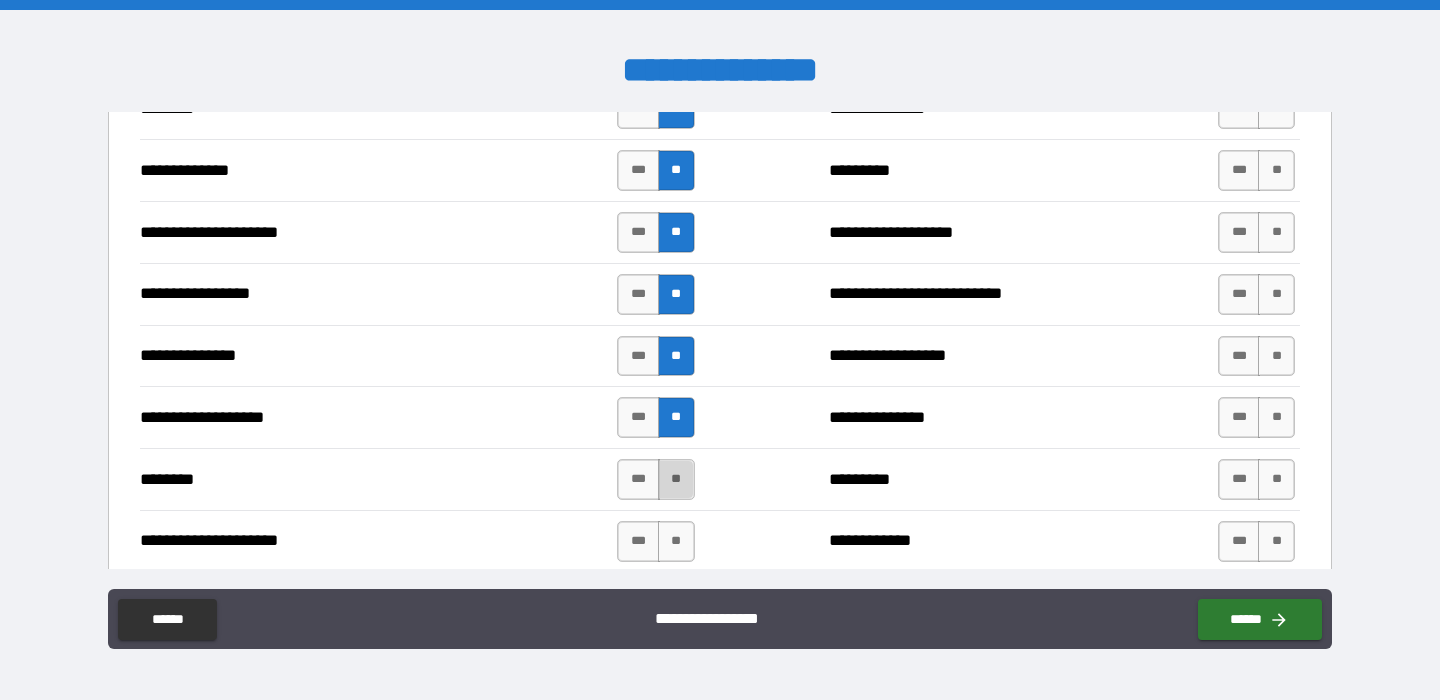 click on "**" at bounding box center (676, 479) 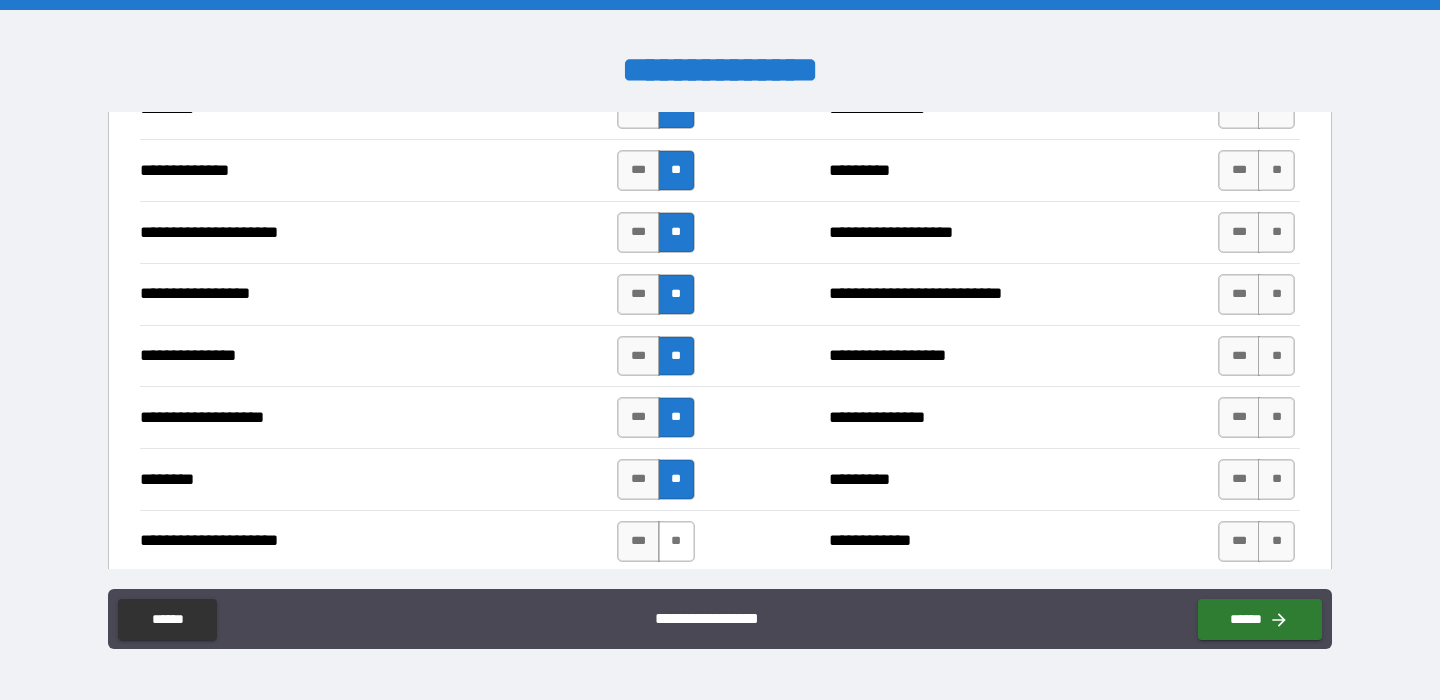 click on "**" at bounding box center [676, 541] 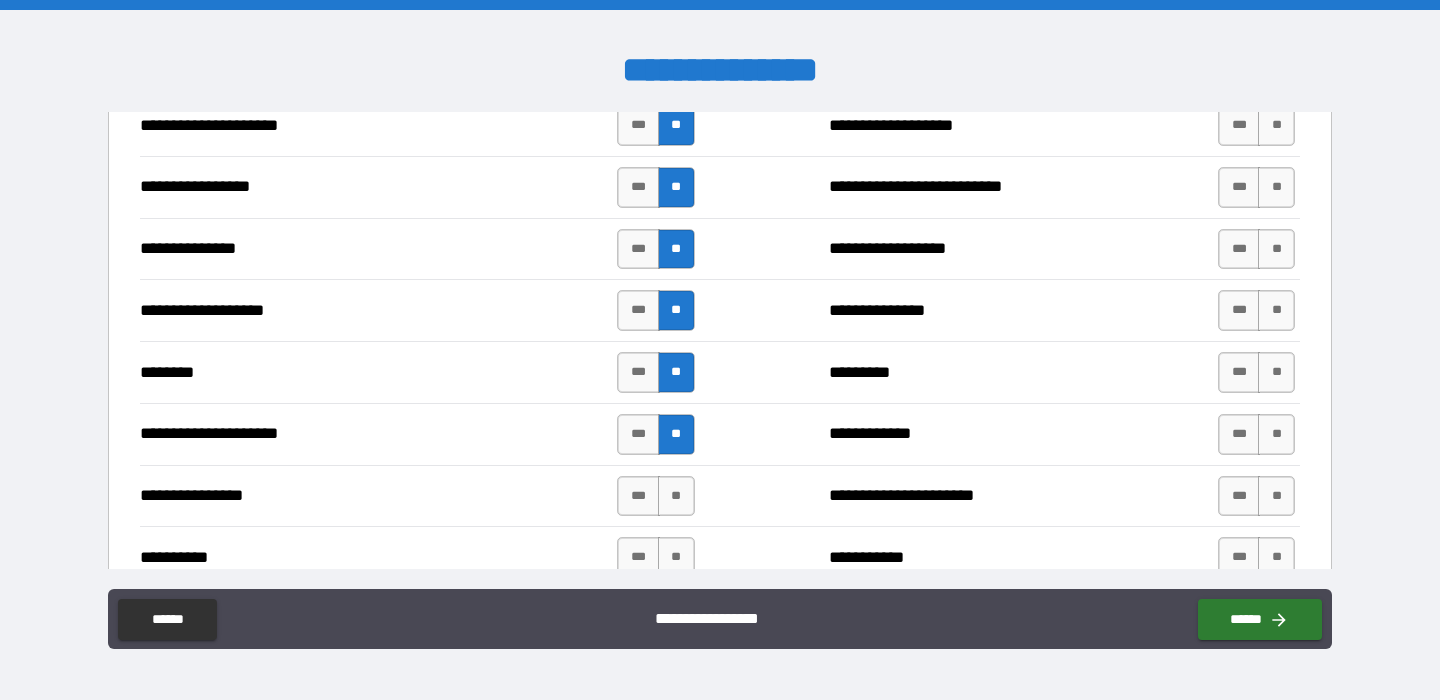 scroll, scrollTop: 2518, scrollLeft: 0, axis: vertical 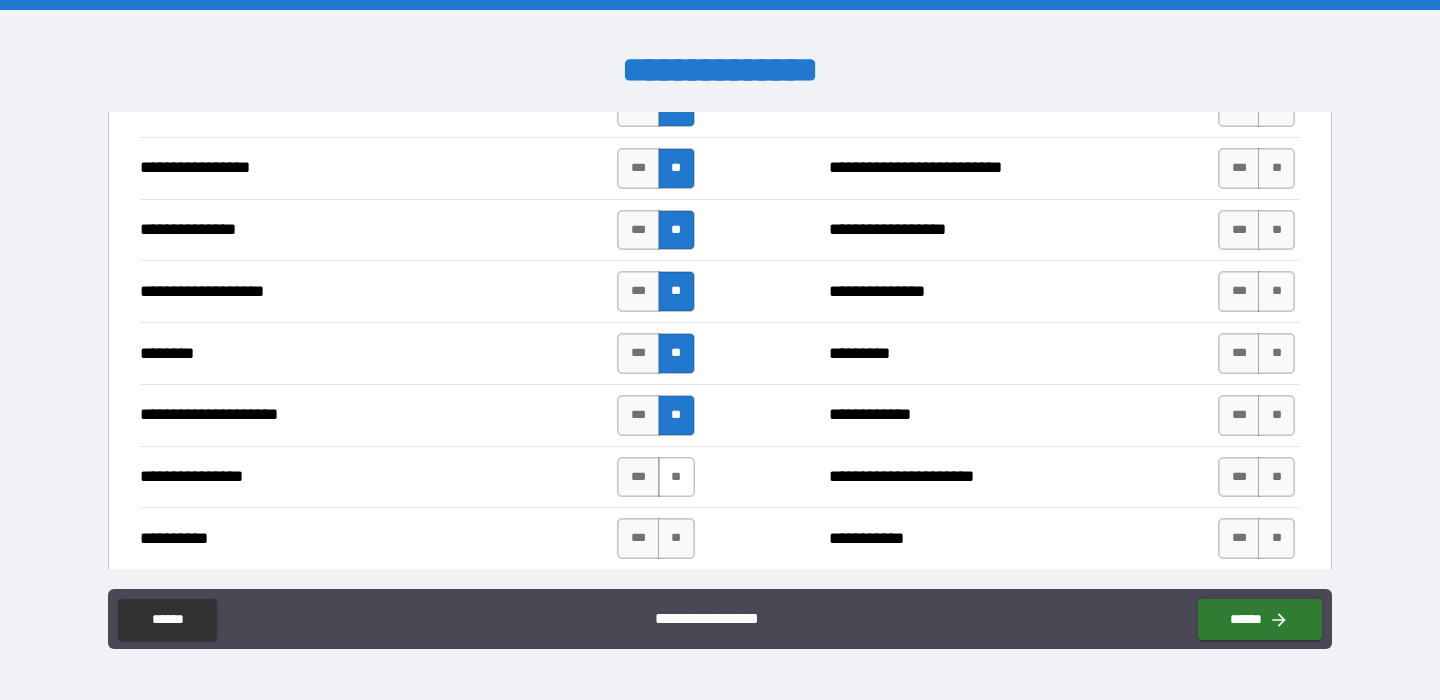 click on "**" at bounding box center [676, 477] 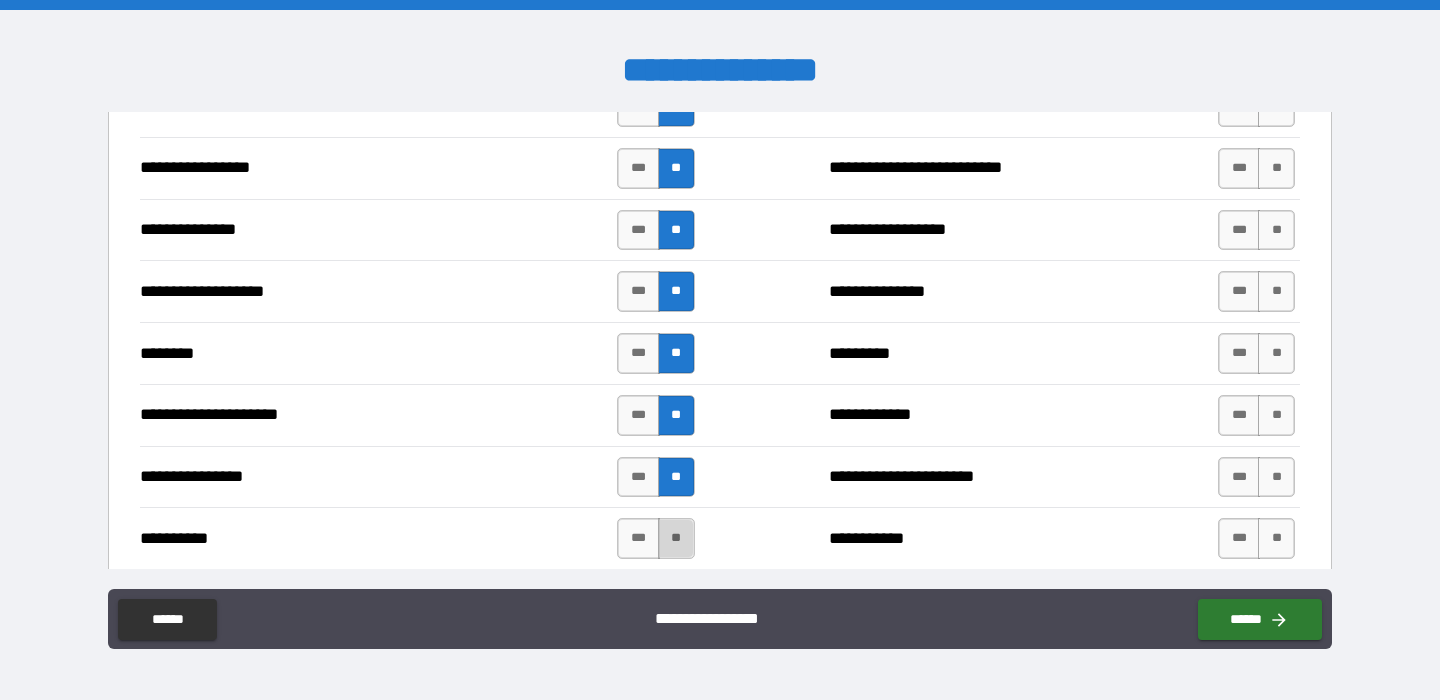 click on "**" at bounding box center [676, 538] 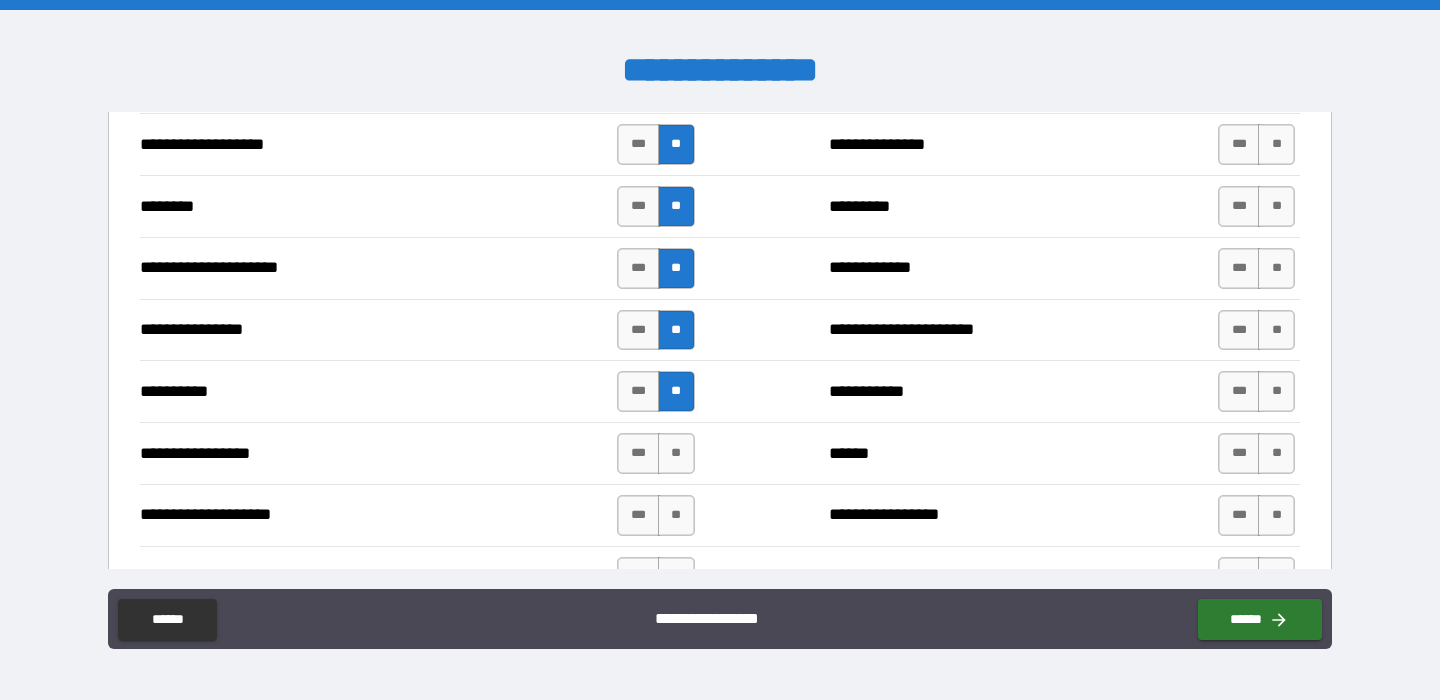 scroll, scrollTop: 2685, scrollLeft: 0, axis: vertical 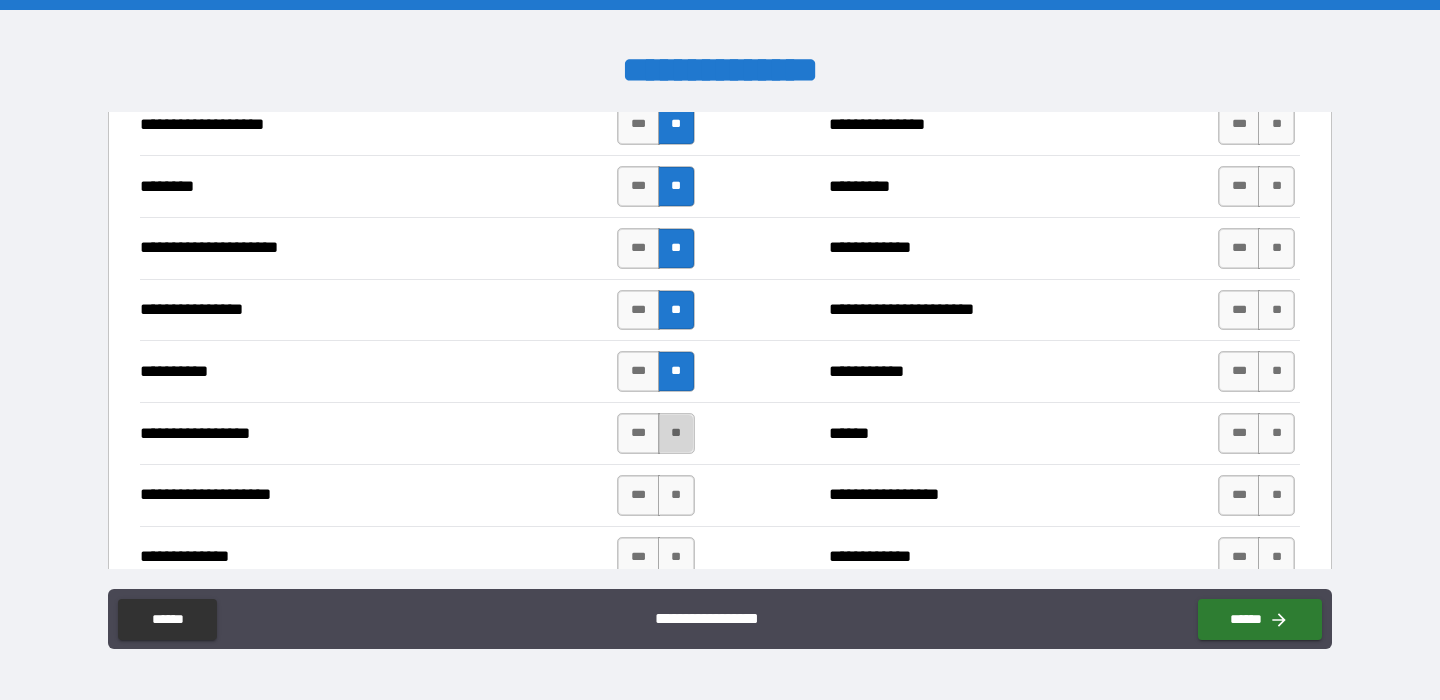 click on "**" at bounding box center [676, 433] 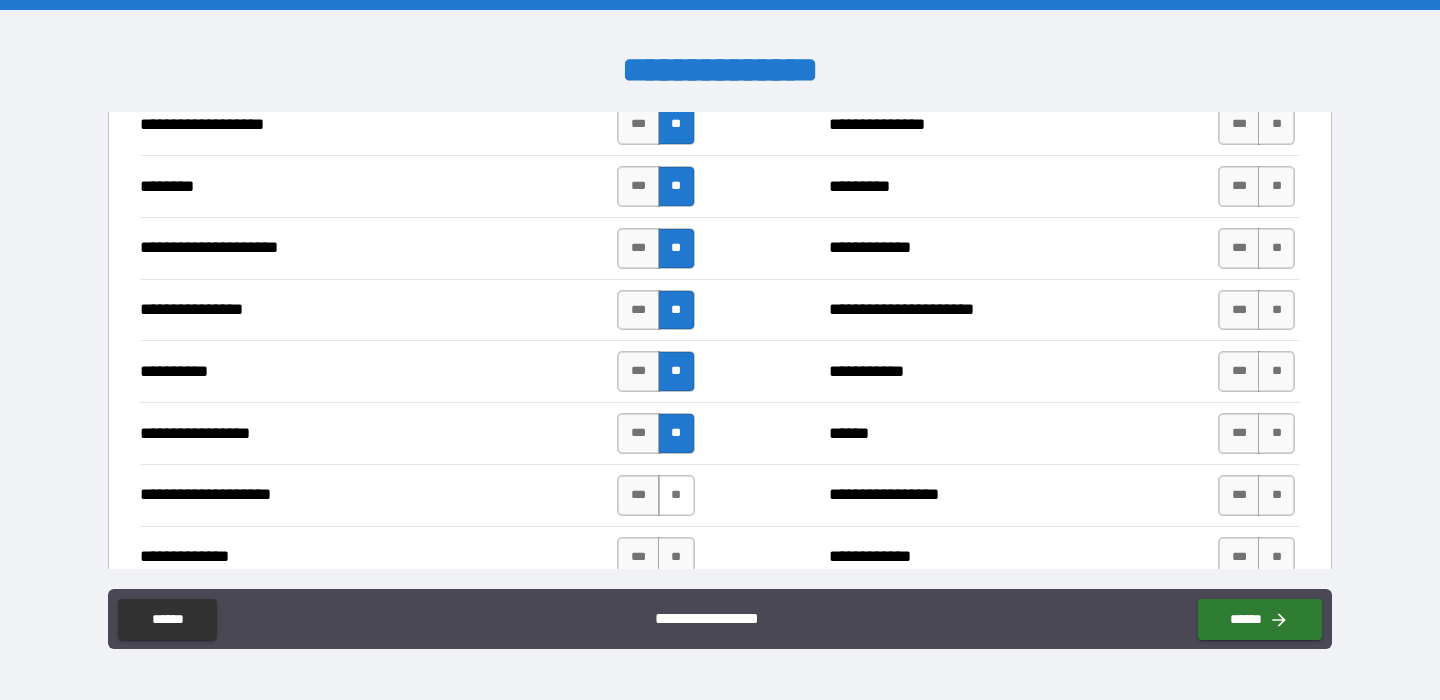 click on "**" at bounding box center [676, 495] 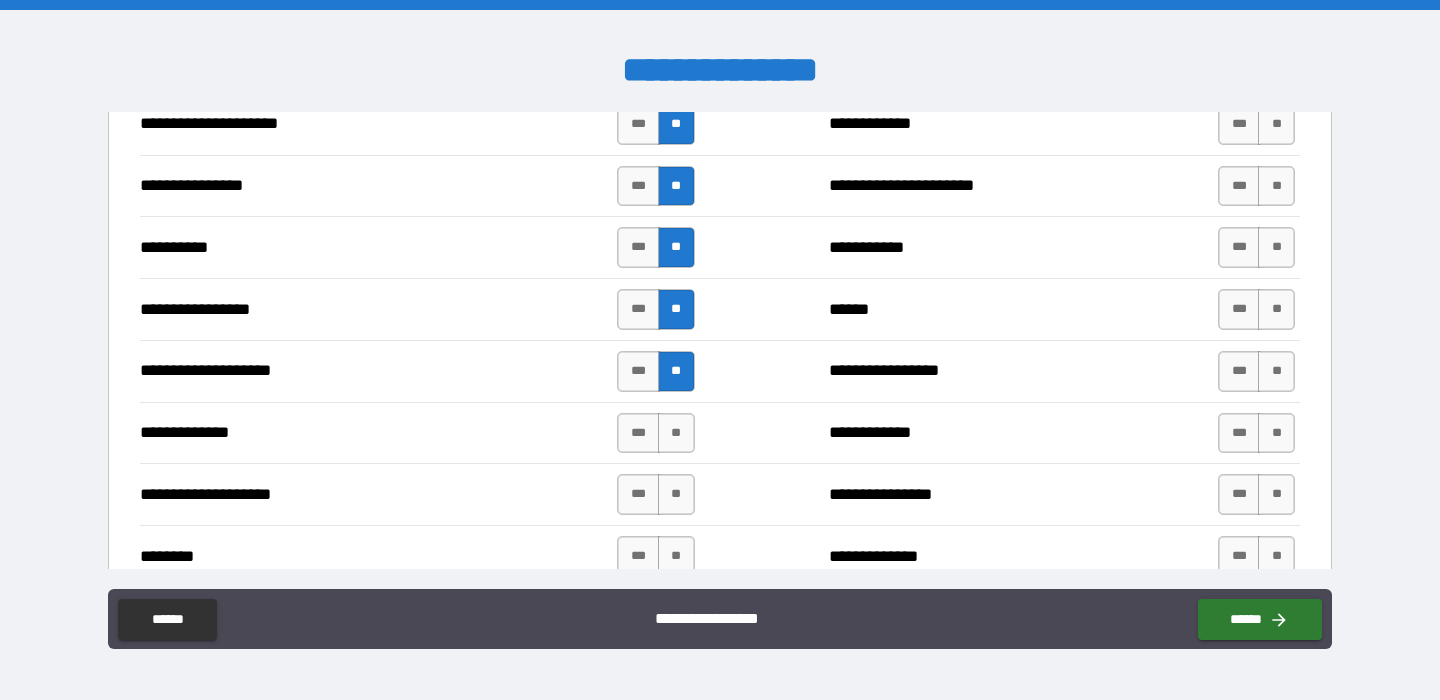 scroll, scrollTop: 2823, scrollLeft: 0, axis: vertical 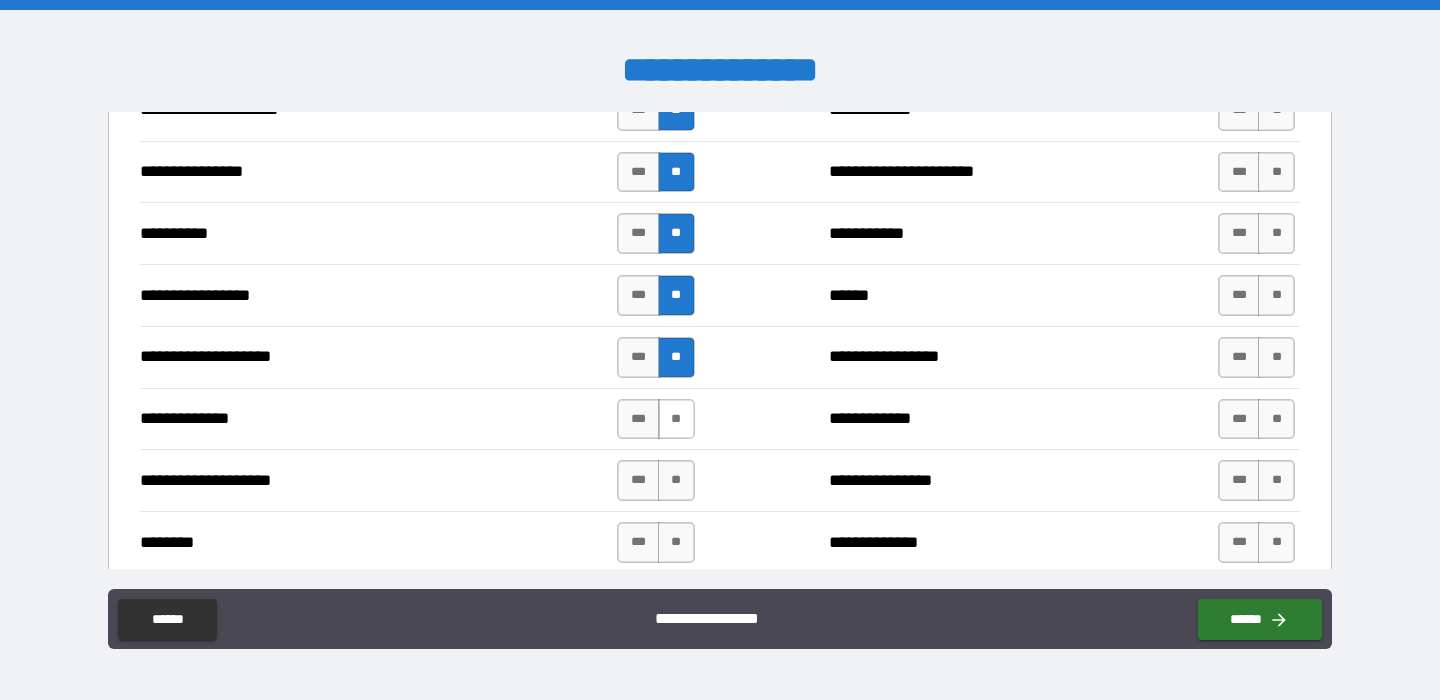 click on "**" at bounding box center [676, 419] 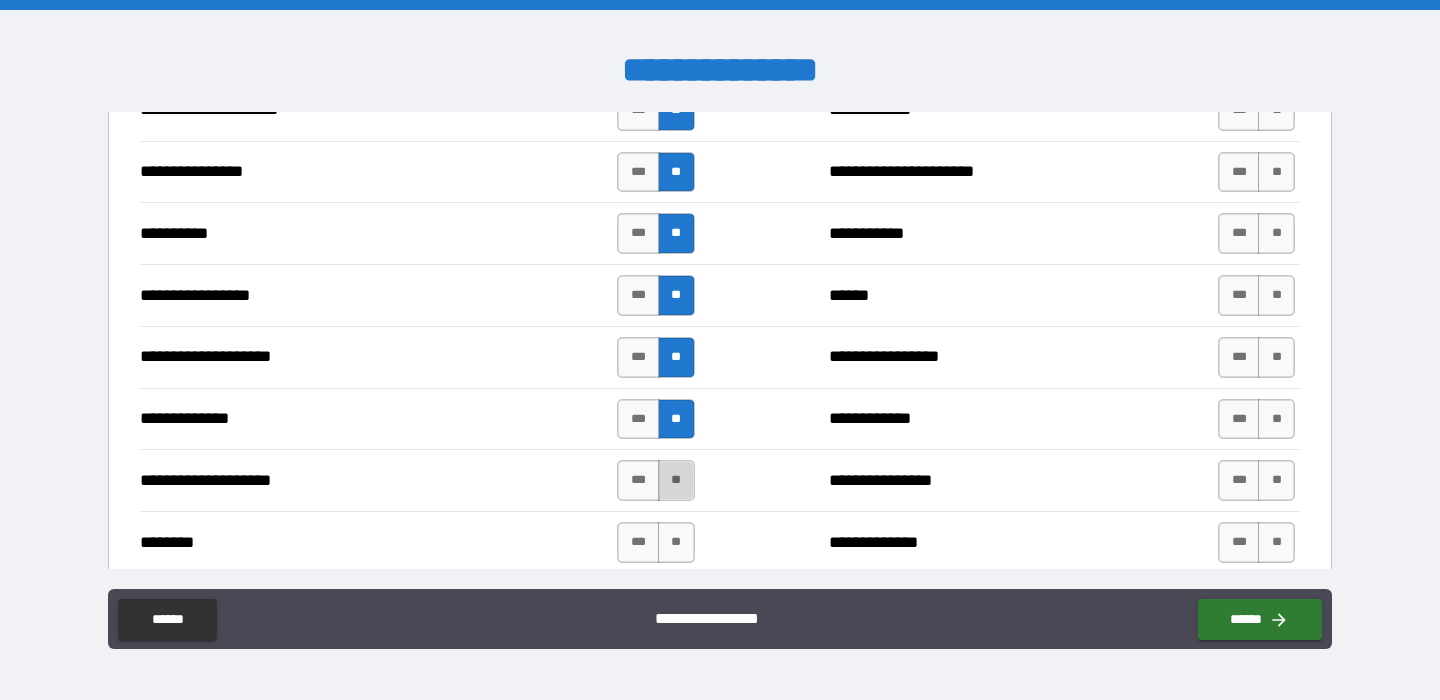 click on "**" at bounding box center (676, 480) 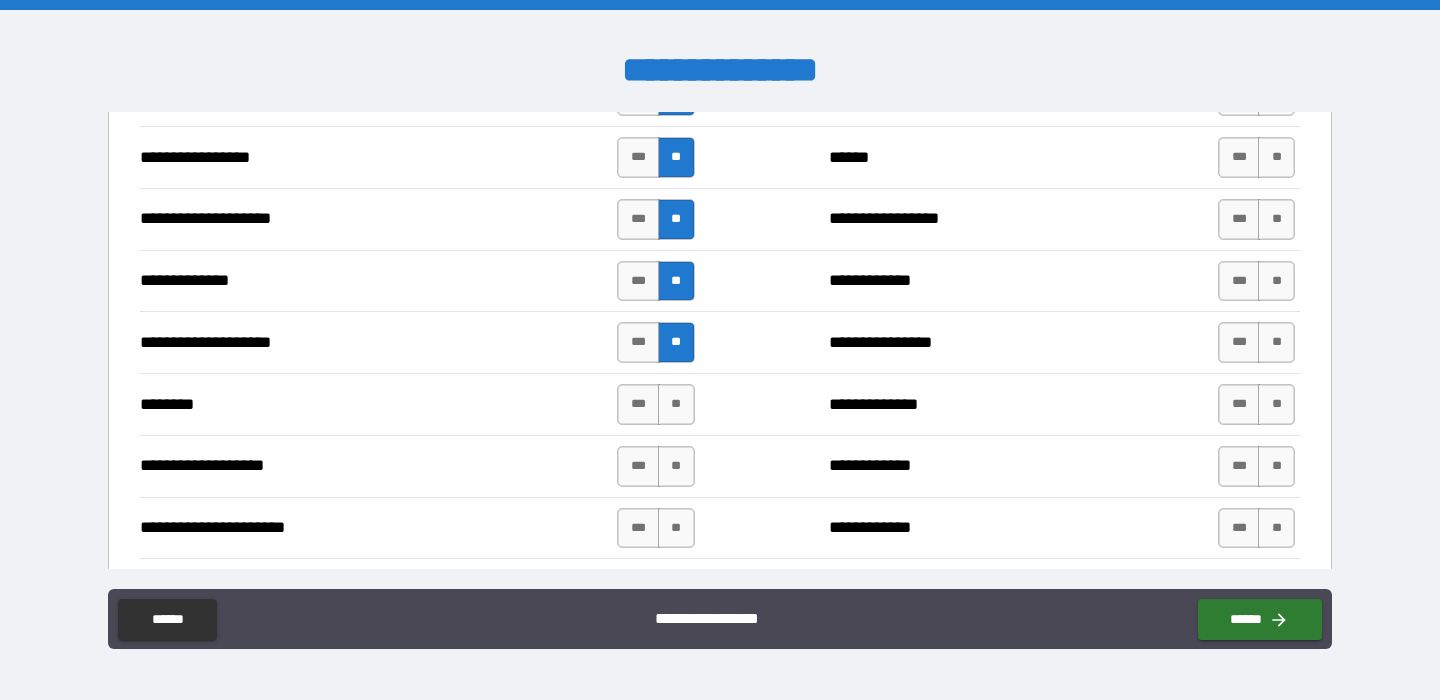 scroll, scrollTop: 2994, scrollLeft: 0, axis: vertical 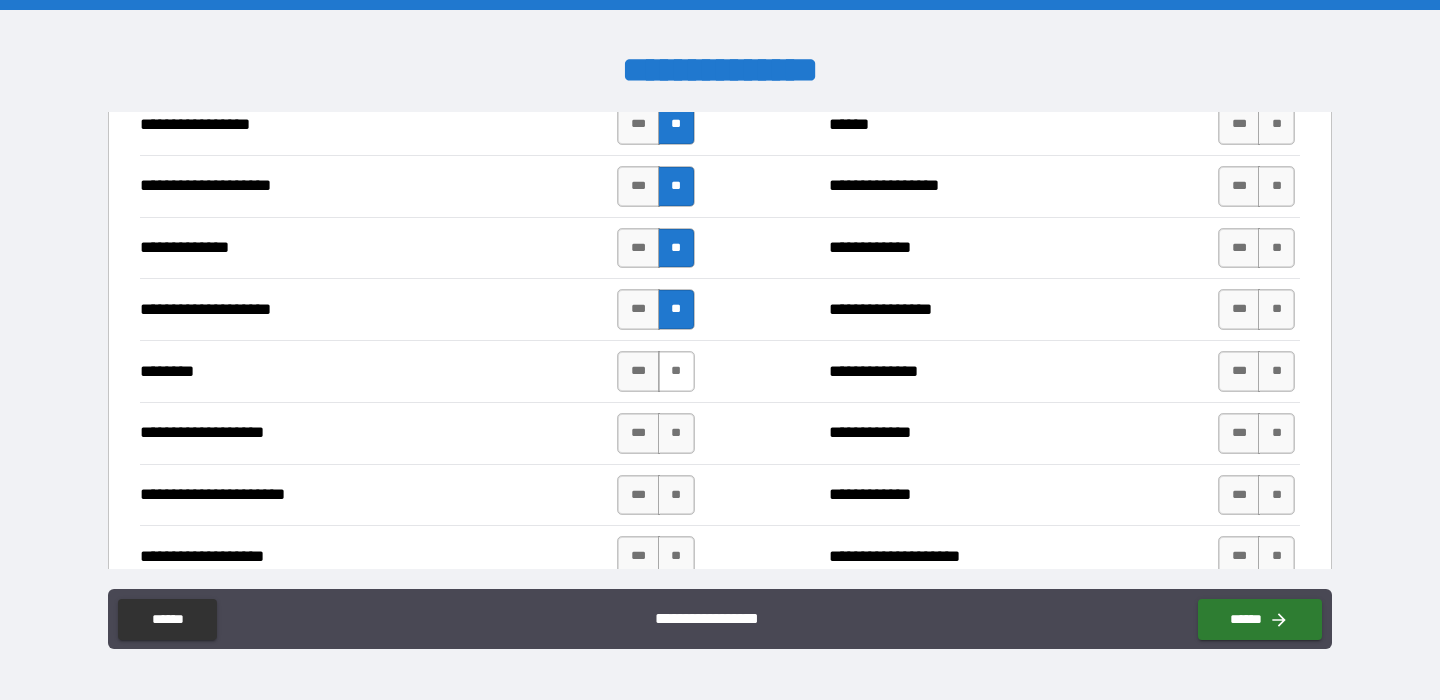 click on "**" at bounding box center (676, 371) 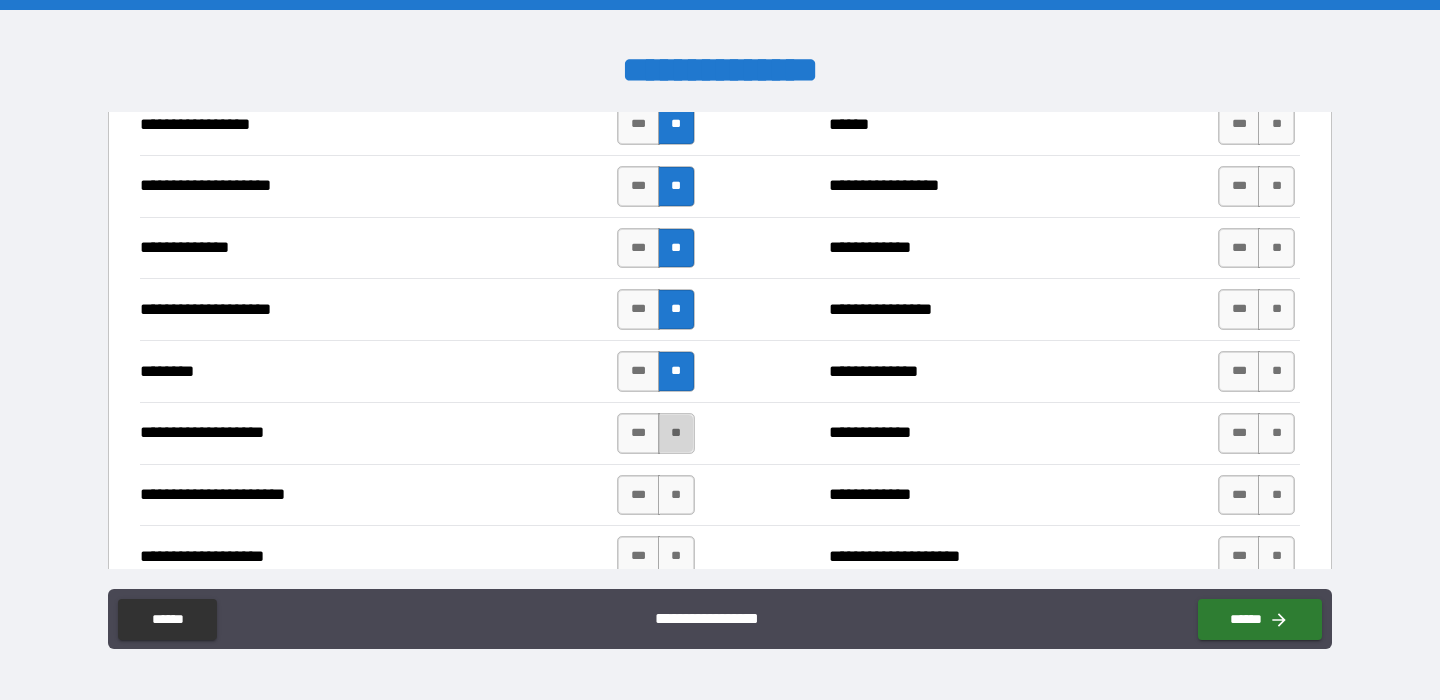 click on "**" at bounding box center (676, 433) 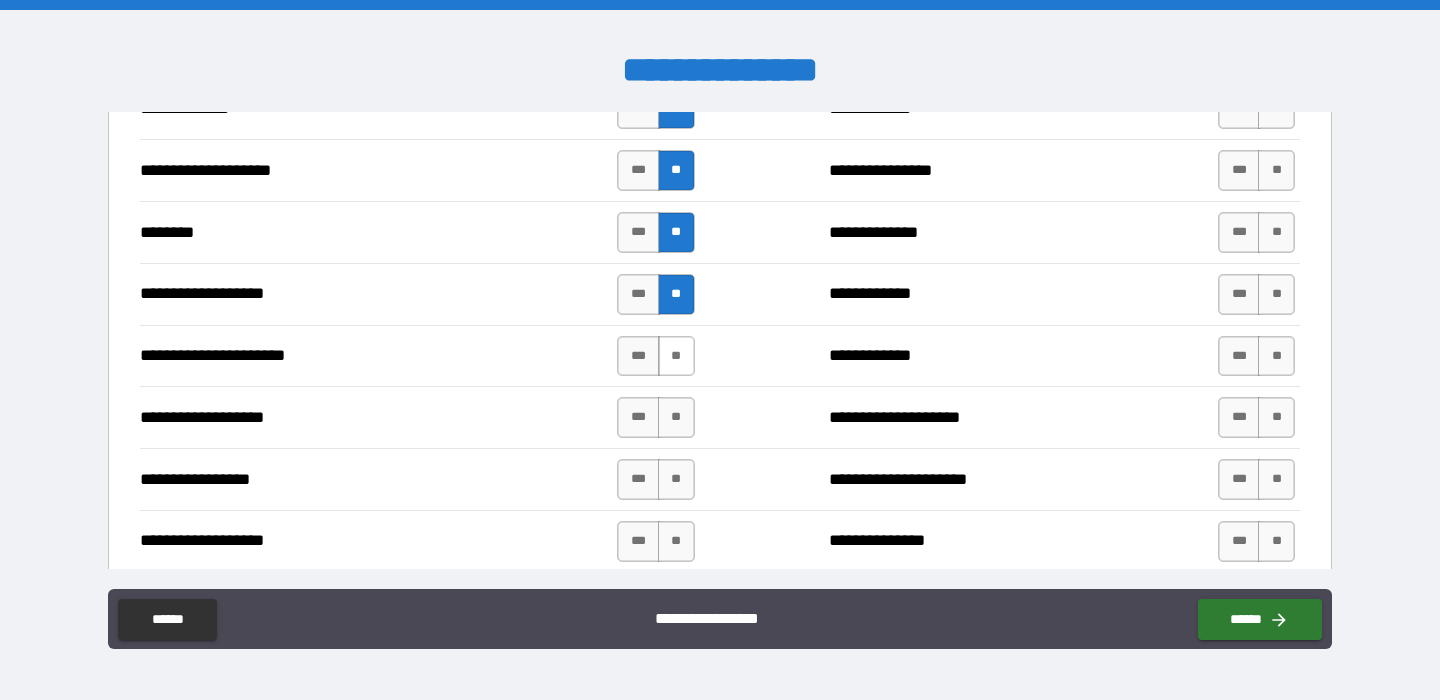 scroll, scrollTop: 3139, scrollLeft: 0, axis: vertical 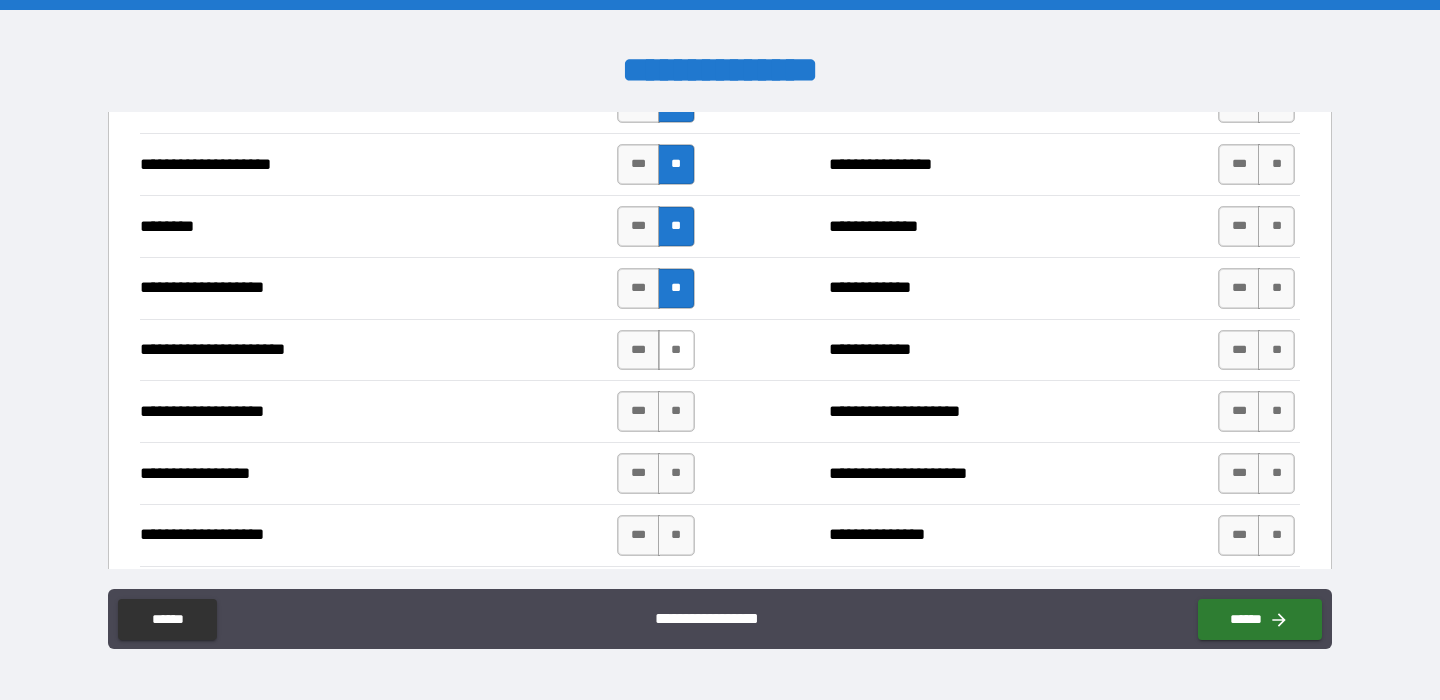 click on "**" at bounding box center [676, 350] 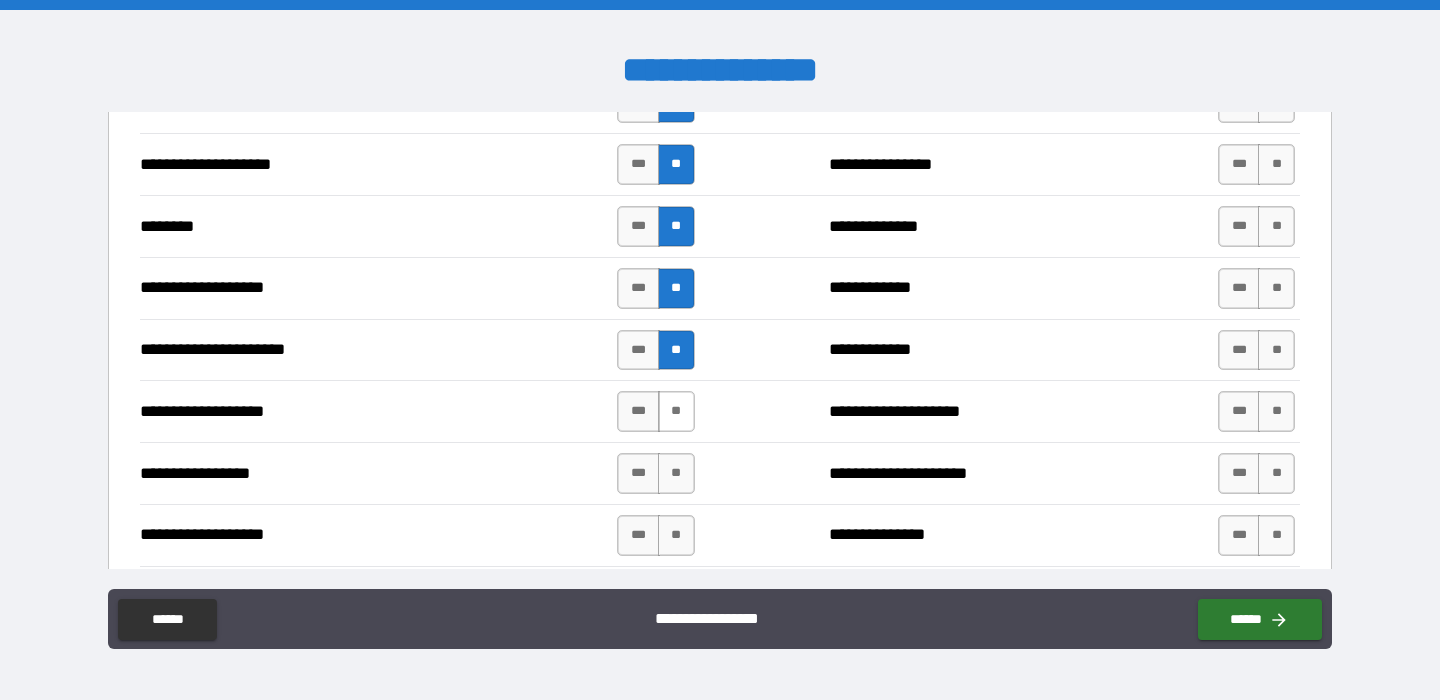 click on "**" at bounding box center (676, 411) 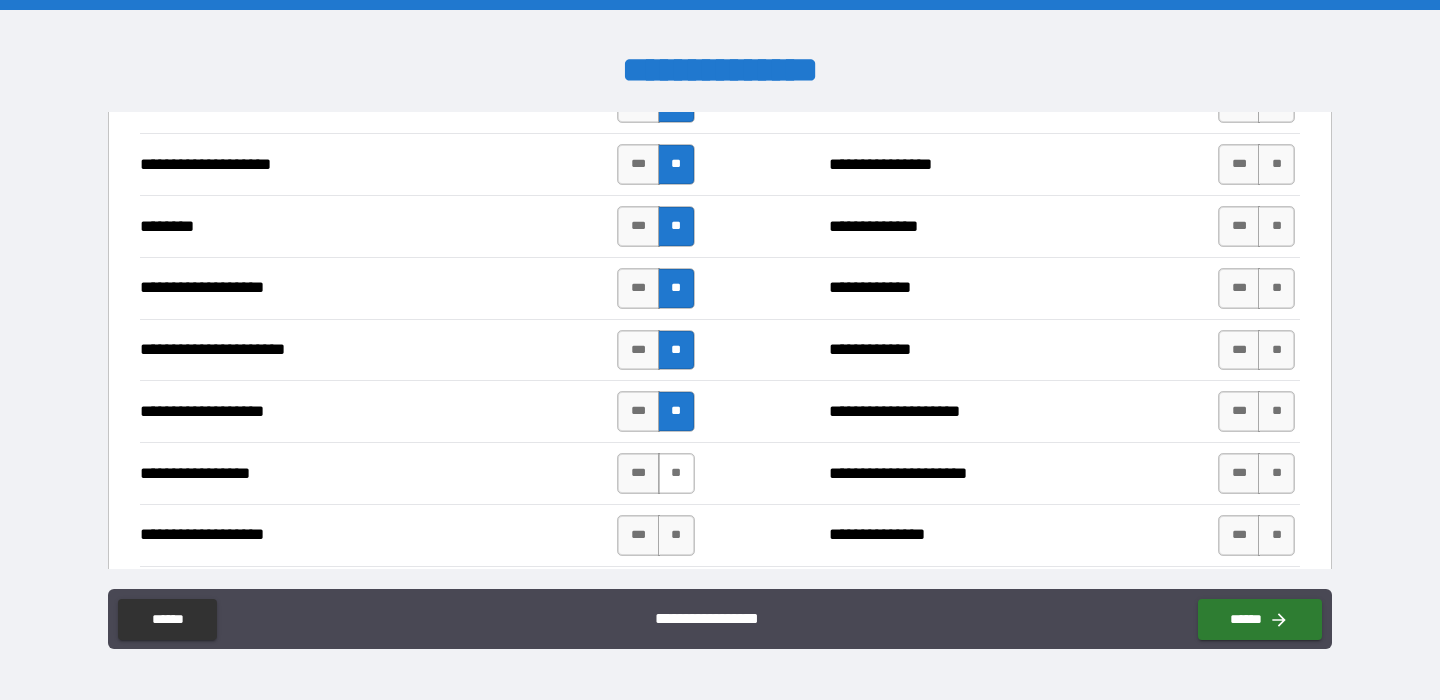 click on "**" at bounding box center (676, 473) 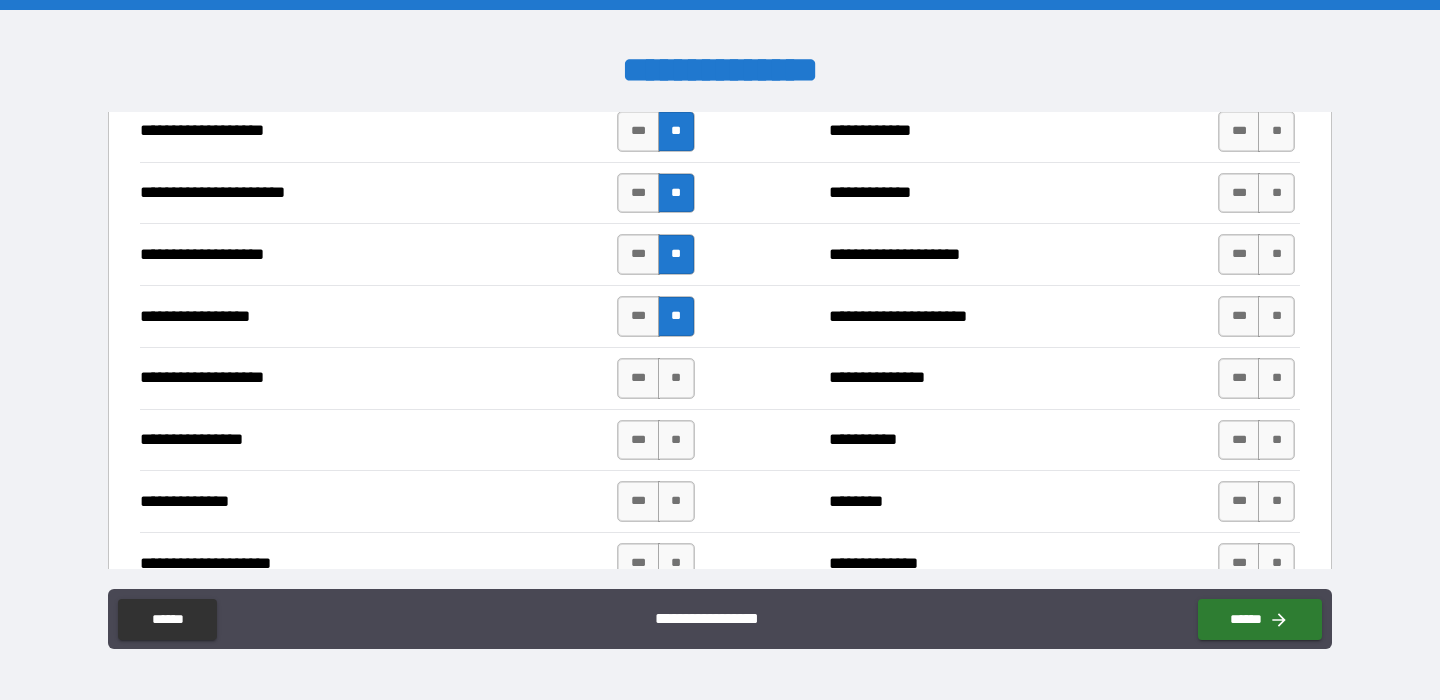 scroll, scrollTop: 3306, scrollLeft: 0, axis: vertical 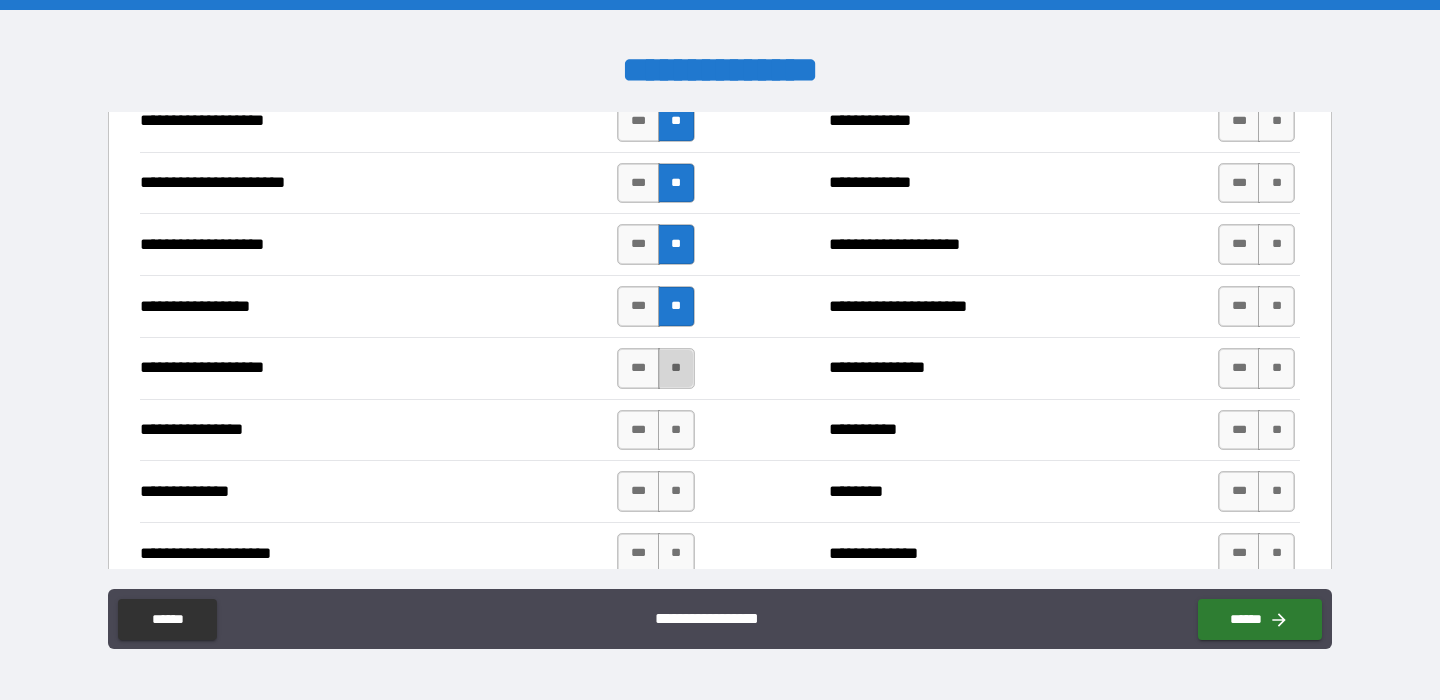 click on "**" at bounding box center [676, 368] 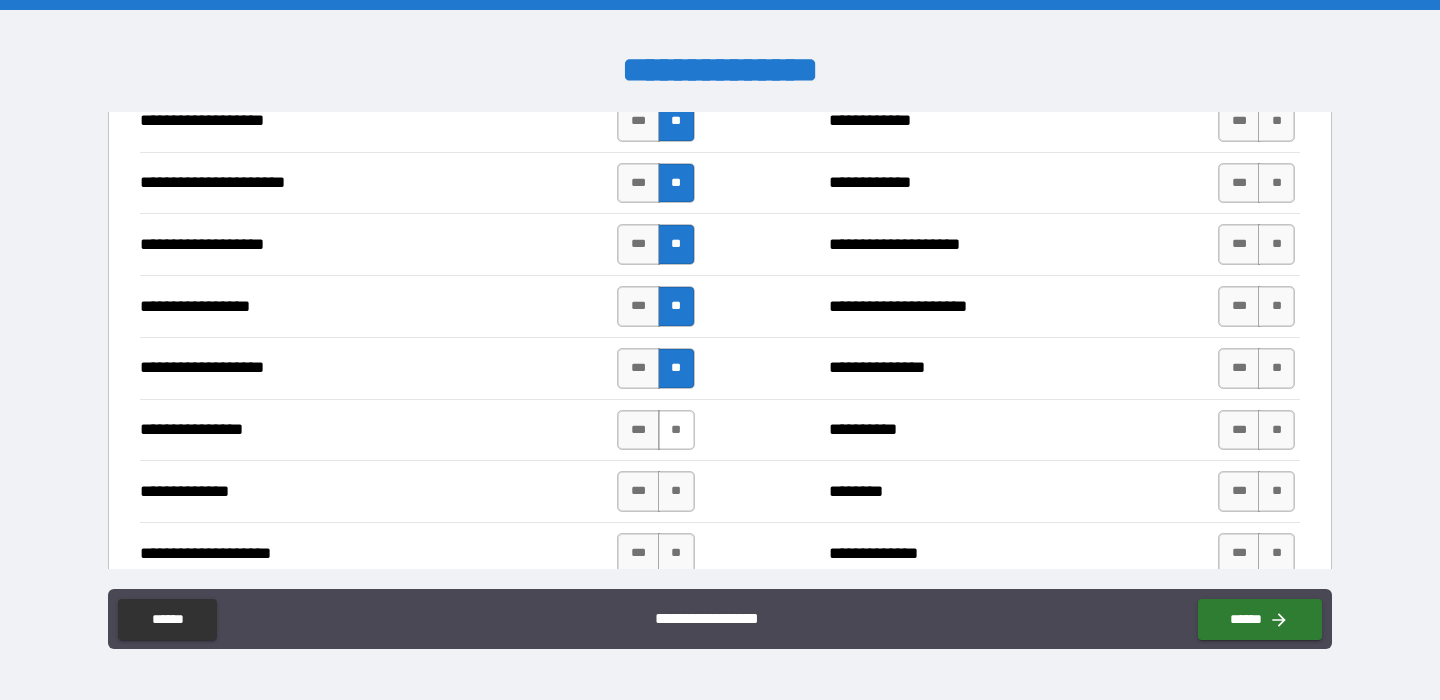 click on "**" at bounding box center (676, 430) 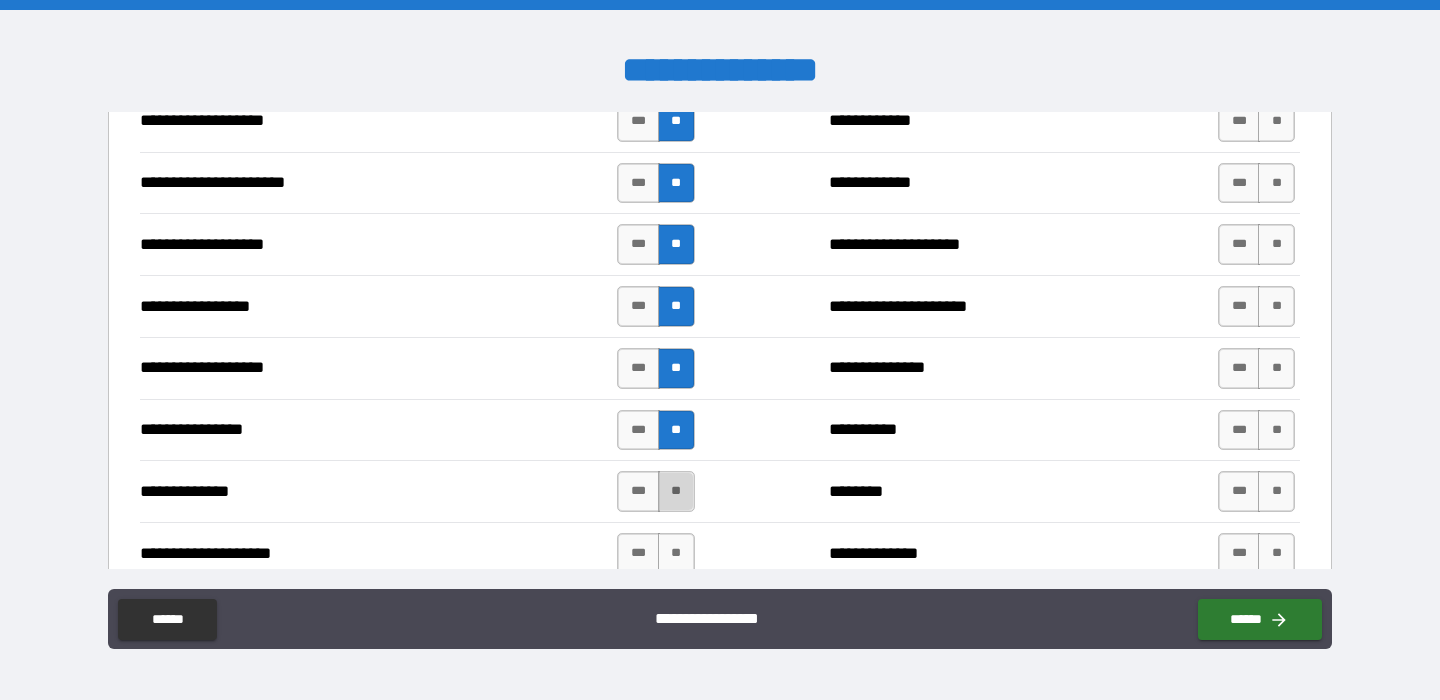 click on "**" at bounding box center (676, 491) 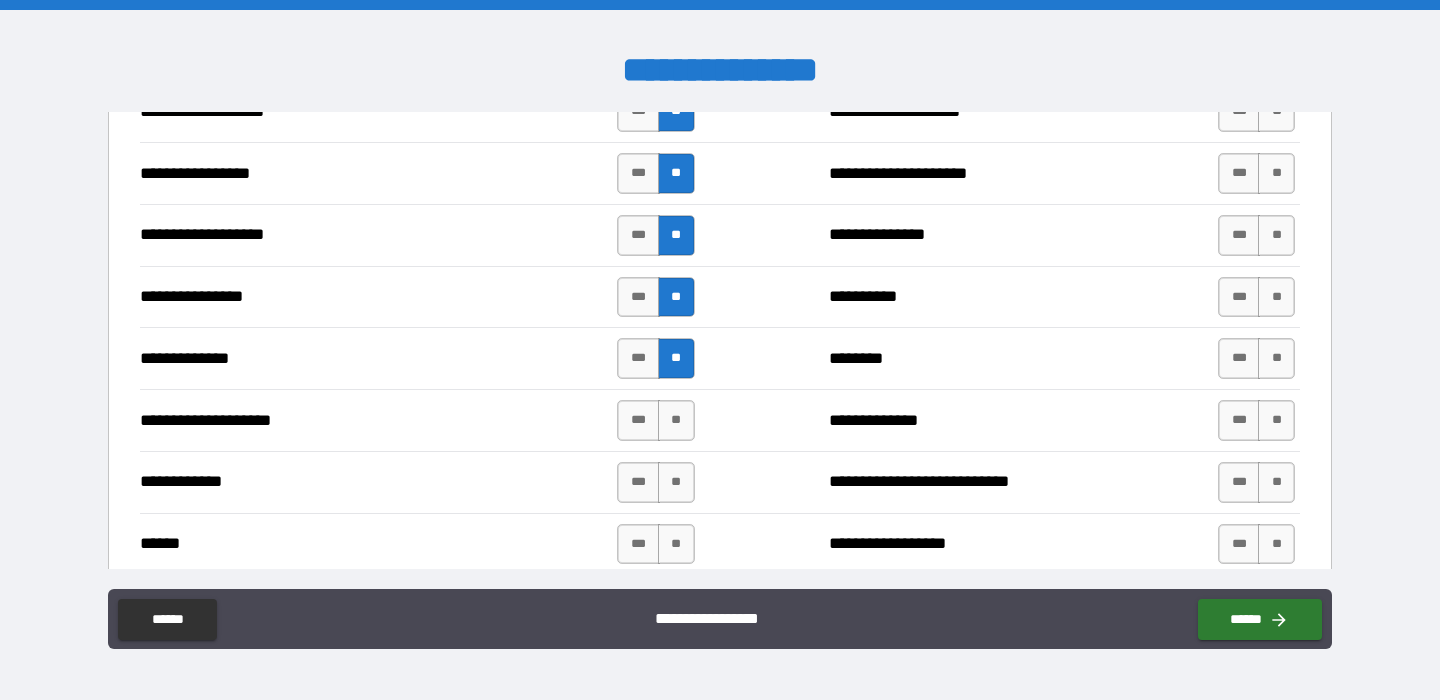 scroll, scrollTop: 3451, scrollLeft: 0, axis: vertical 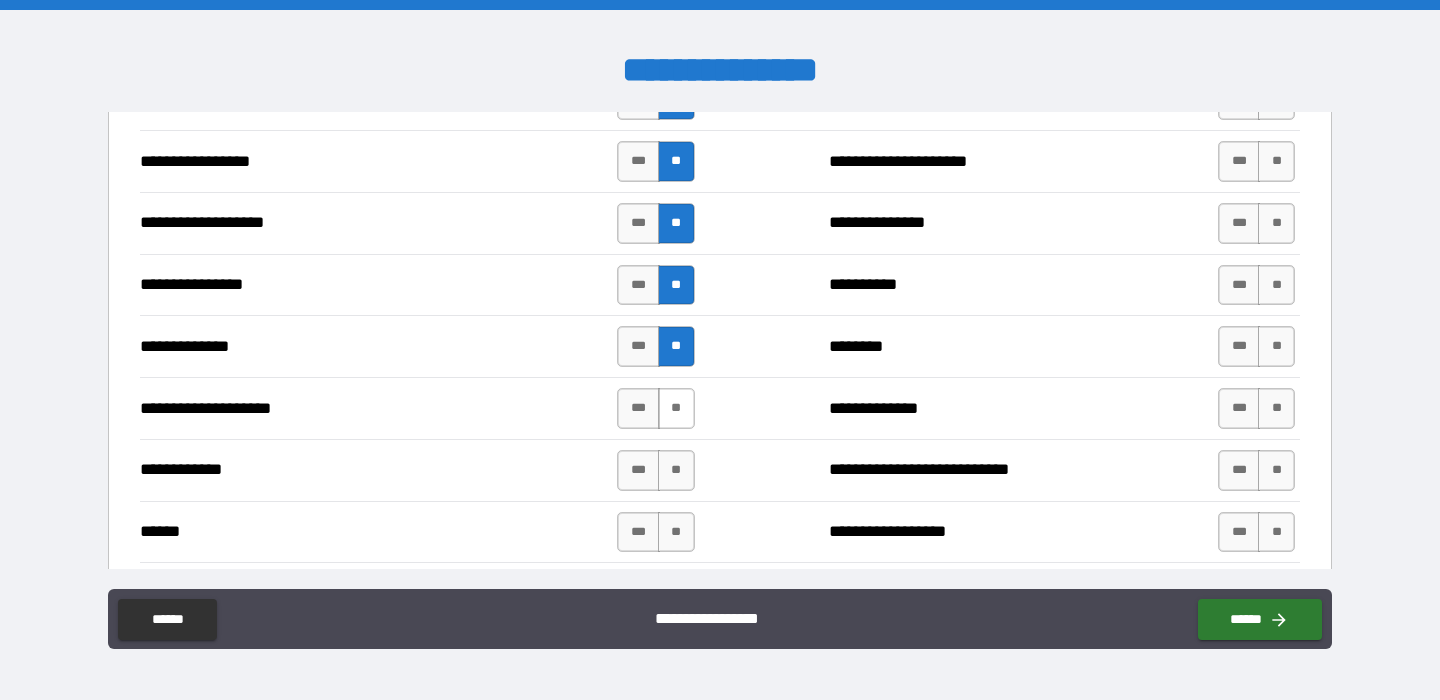 click on "**" at bounding box center [676, 408] 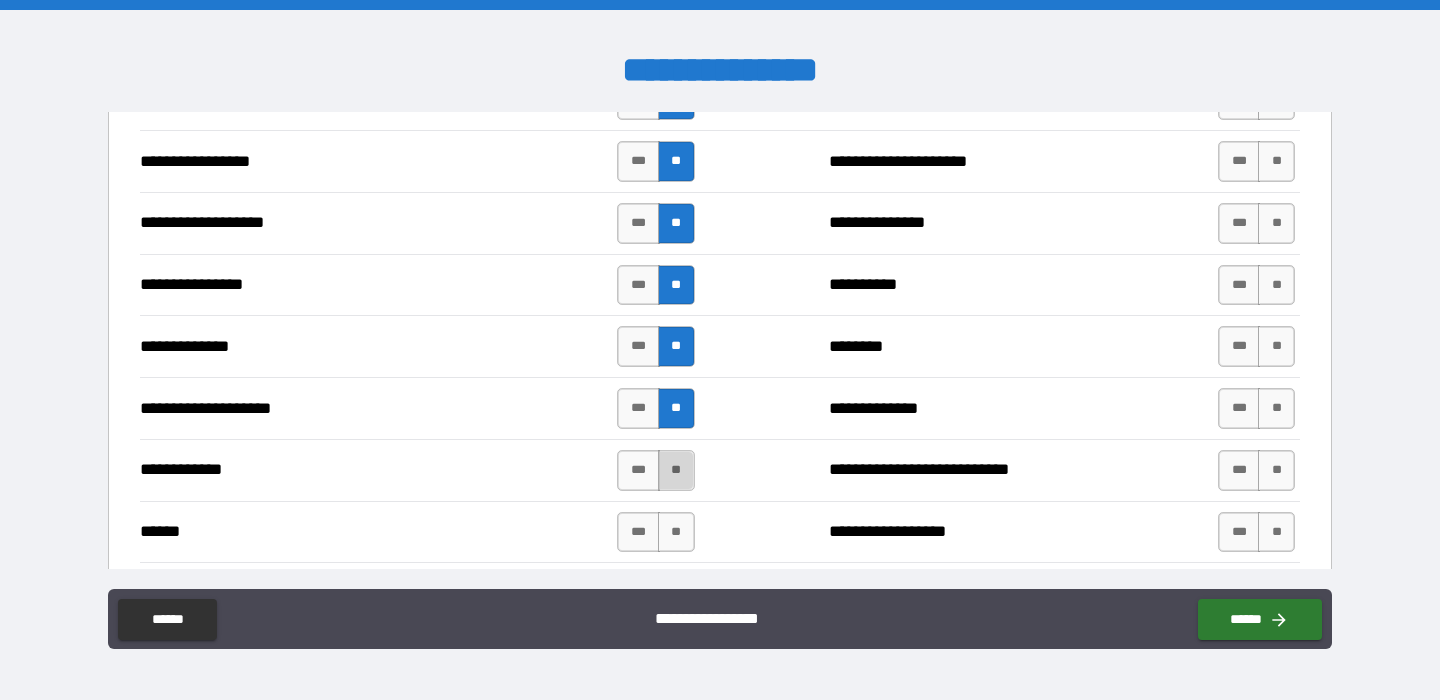 click on "**" at bounding box center [676, 470] 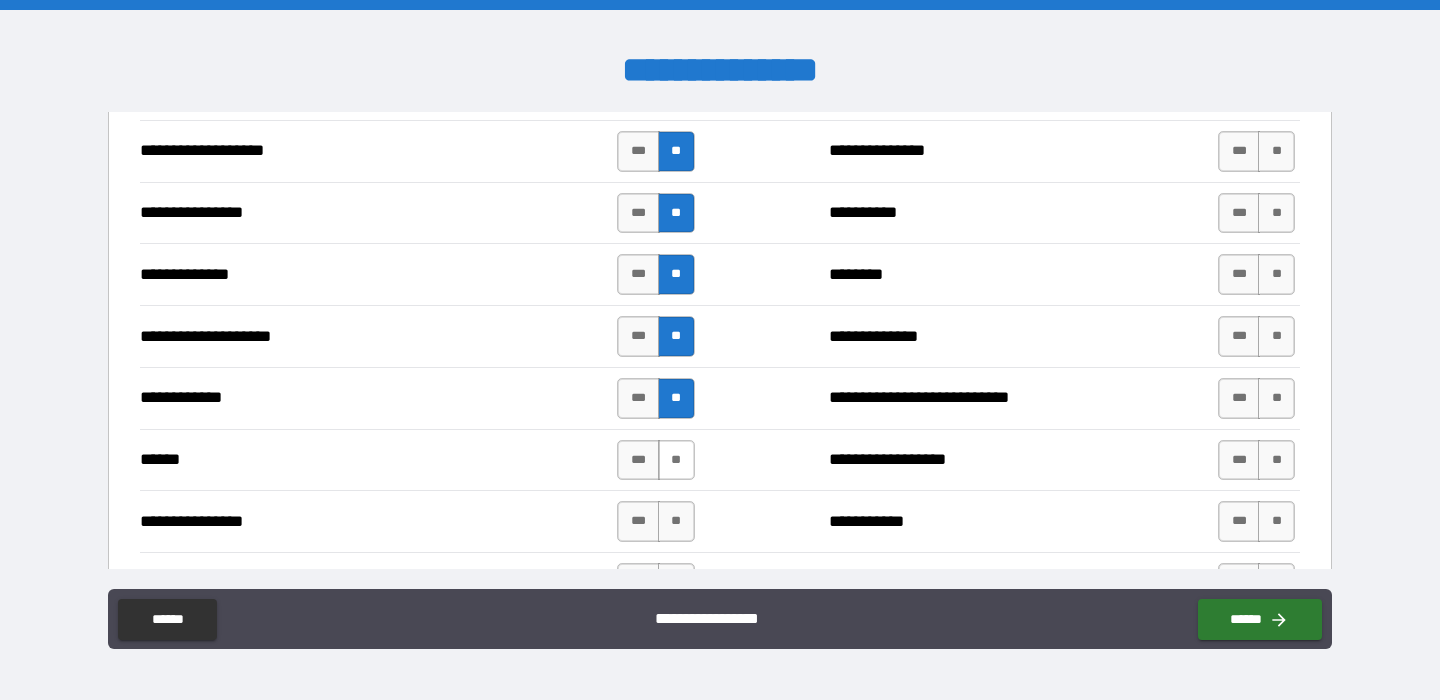 click on "**" at bounding box center (676, 460) 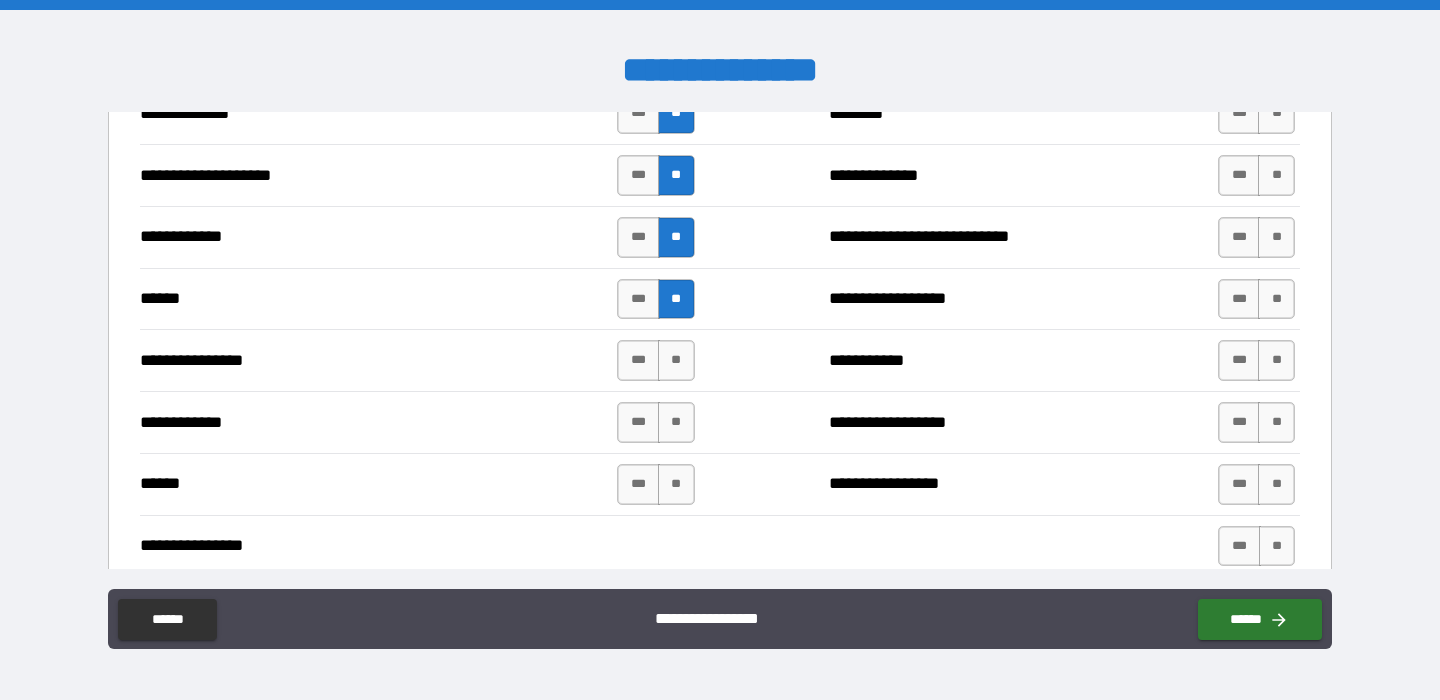 scroll, scrollTop: 3712, scrollLeft: 0, axis: vertical 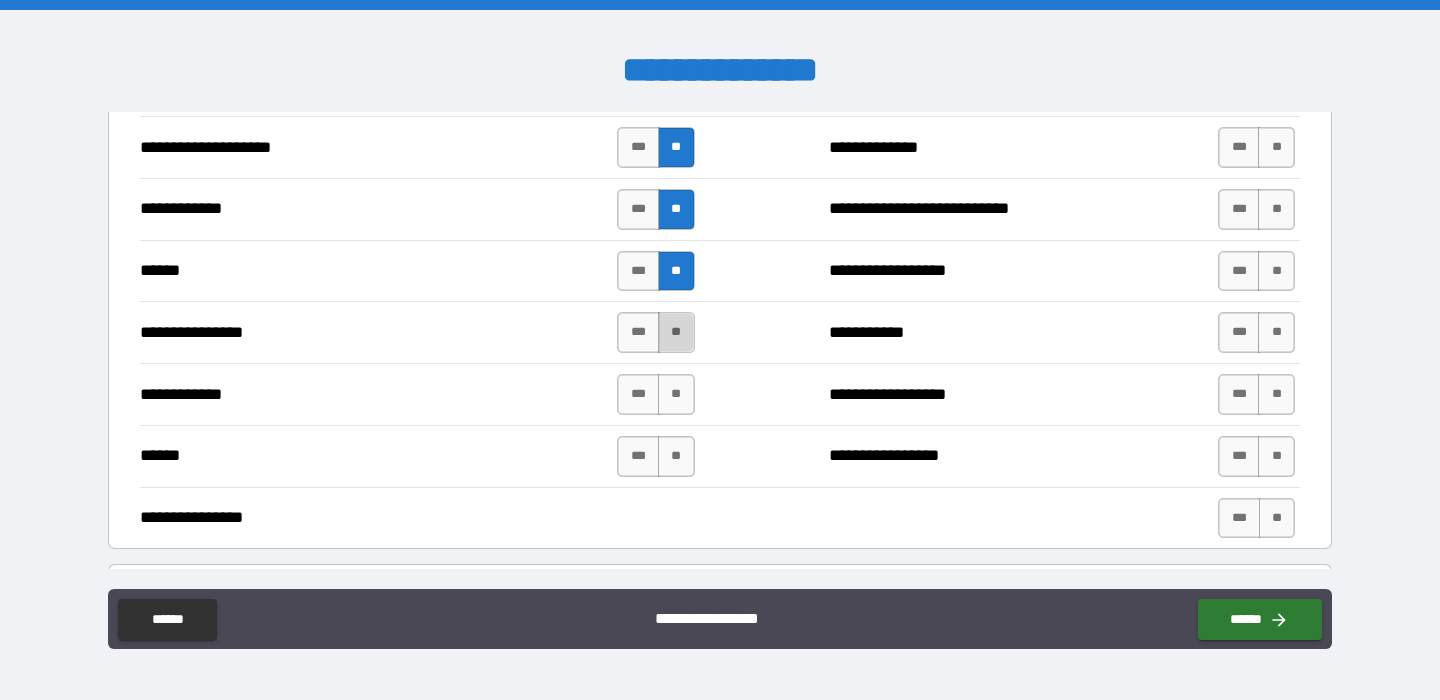 click on "**" at bounding box center [676, 332] 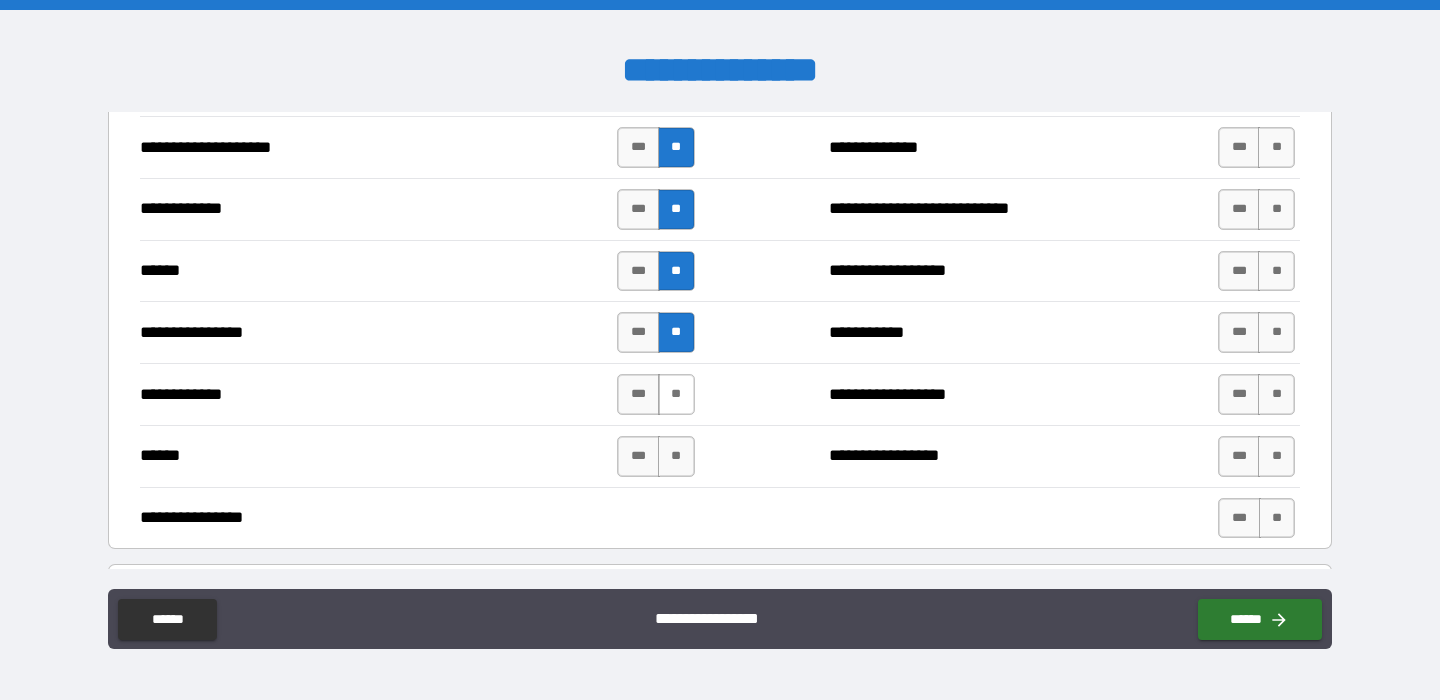 click on "**" at bounding box center (676, 394) 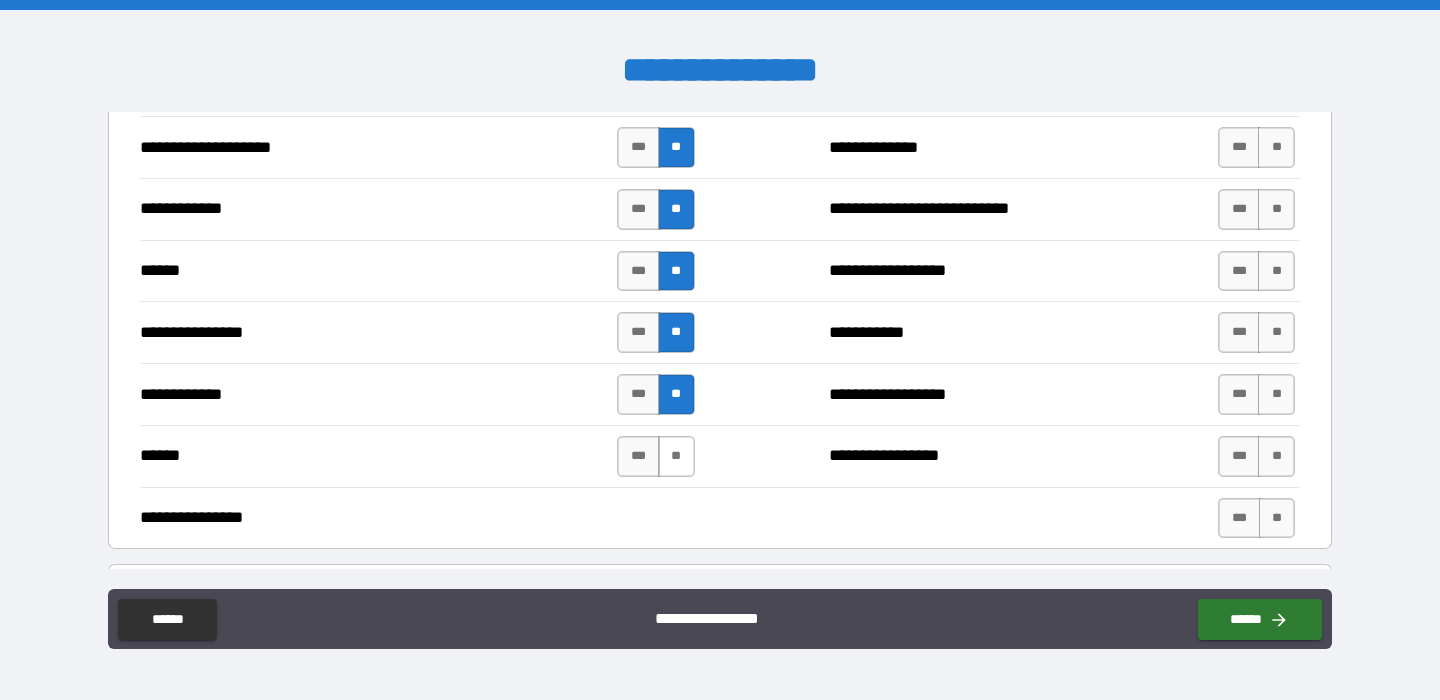 click on "**" at bounding box center (676, 456) 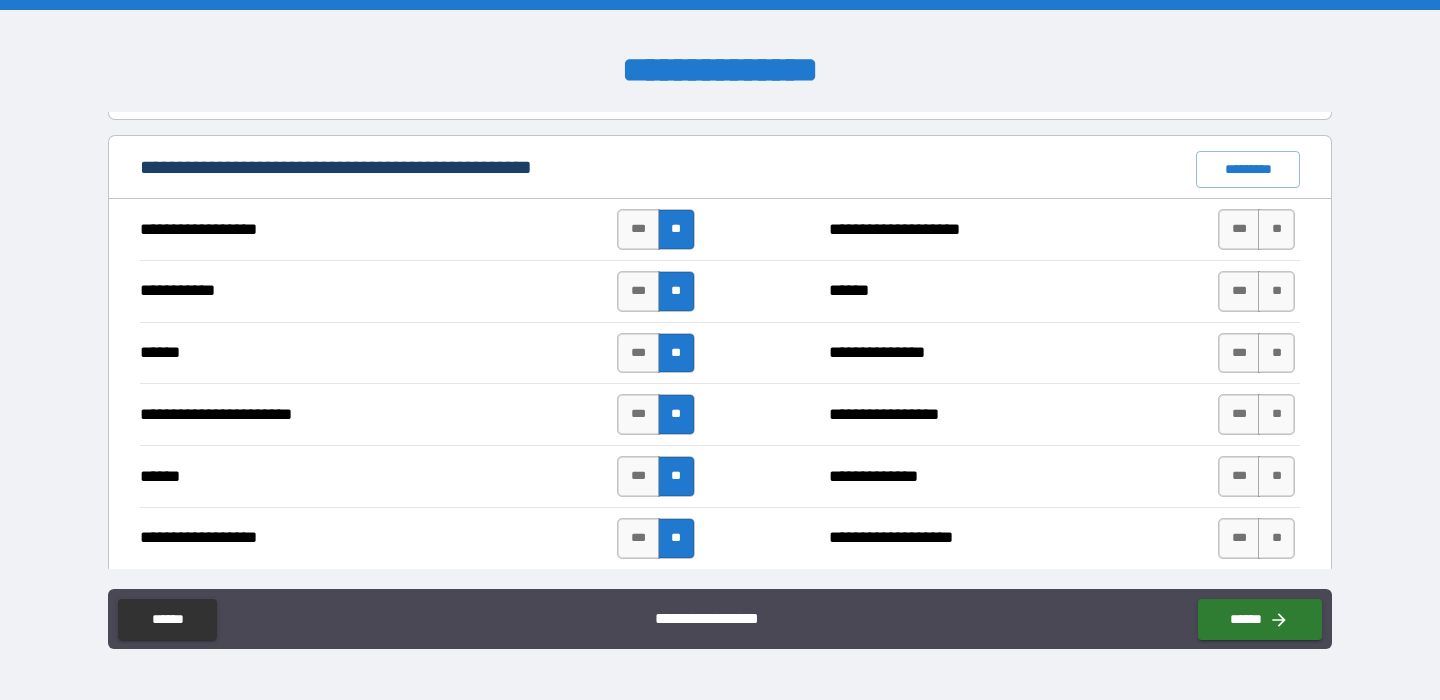 scroll, scrollTop: 1689, scrollLeft: 0, axis: vertical 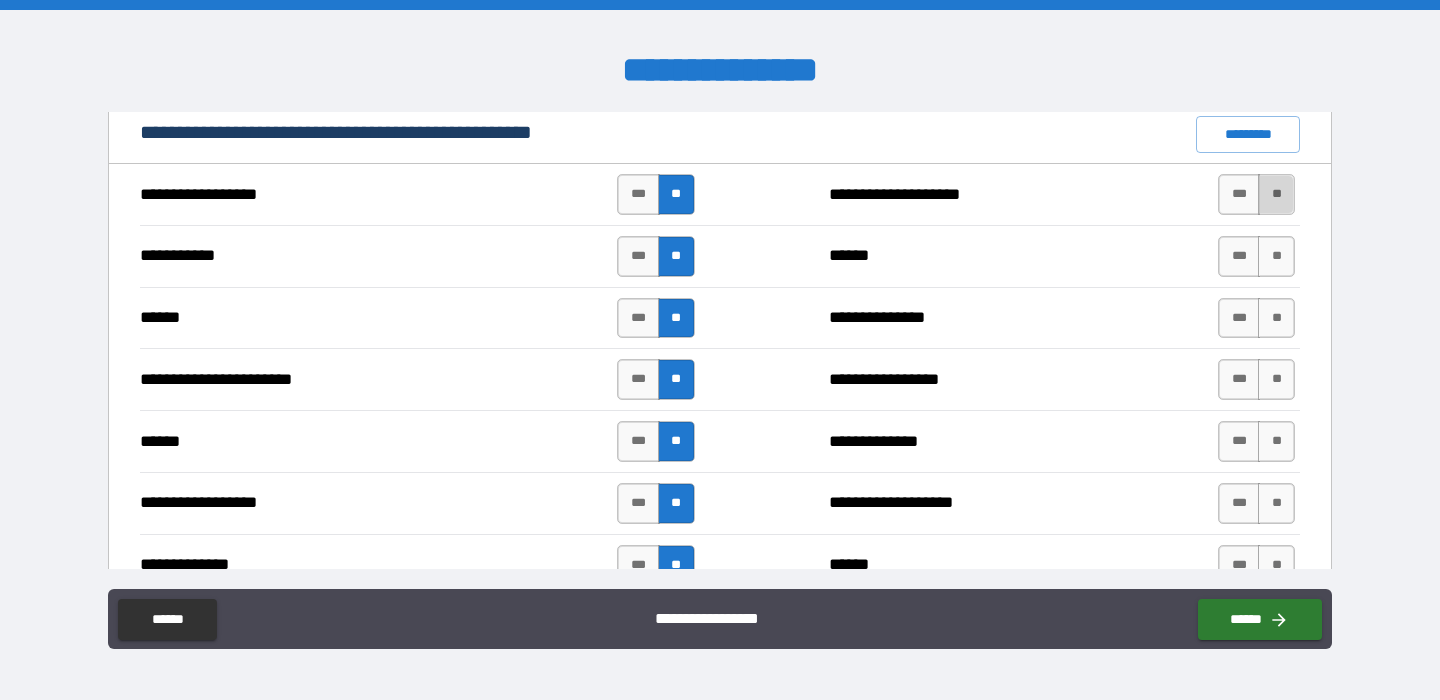click on "**" at bounding box center (1276, 194) 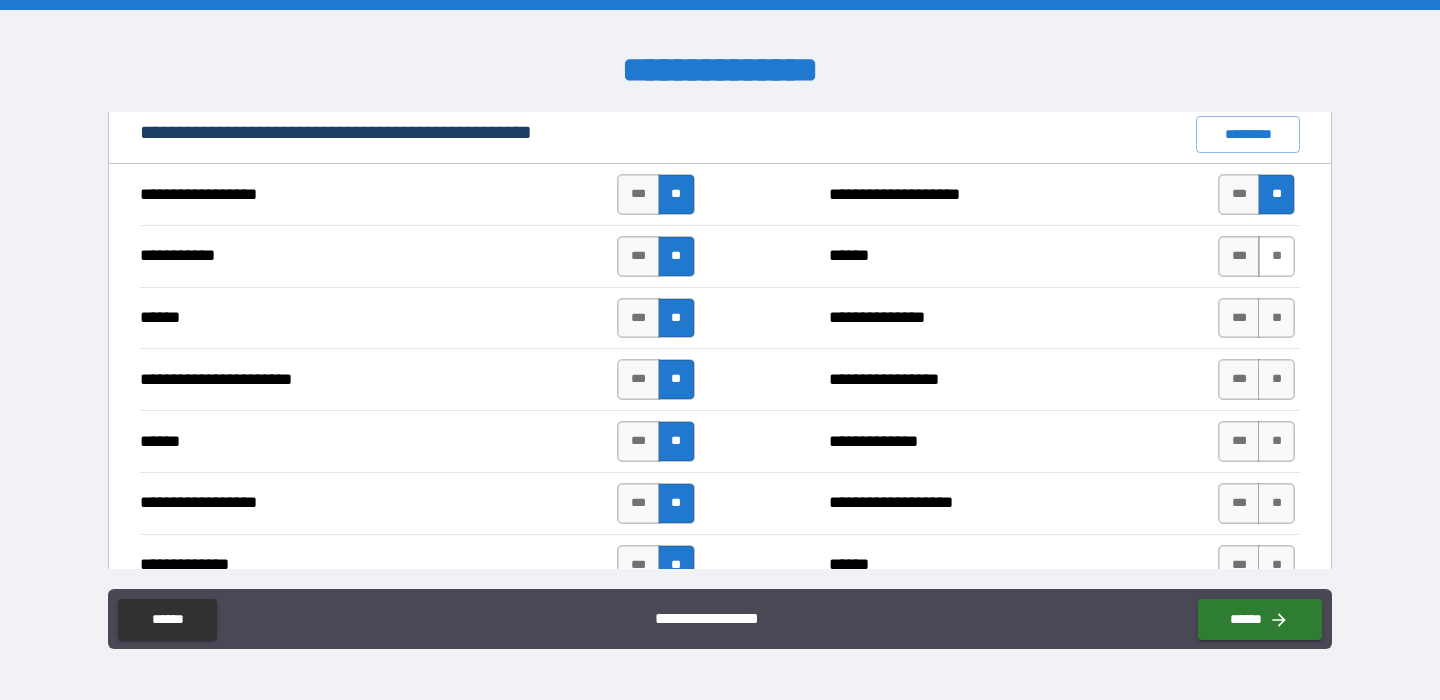click on "**" at bounding box center [1276, 256] 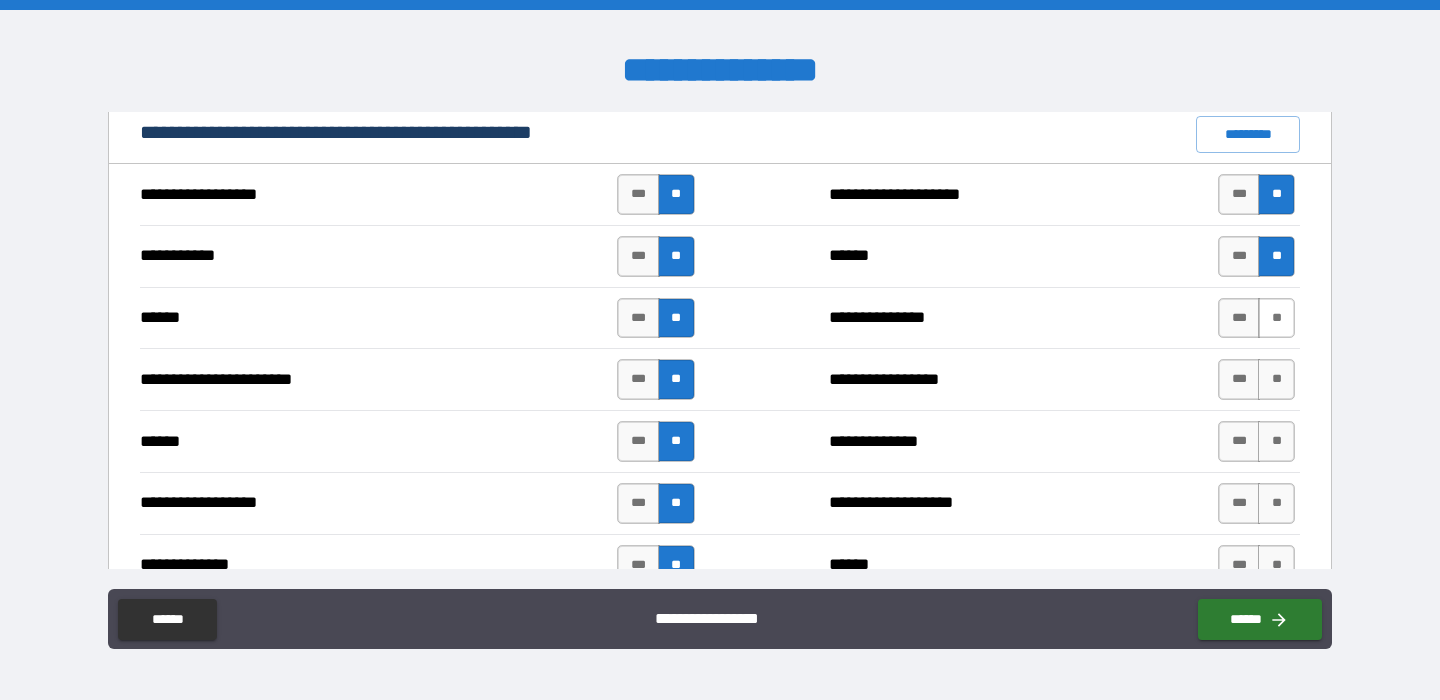 click on "**" at bounding box center (1276, 318) 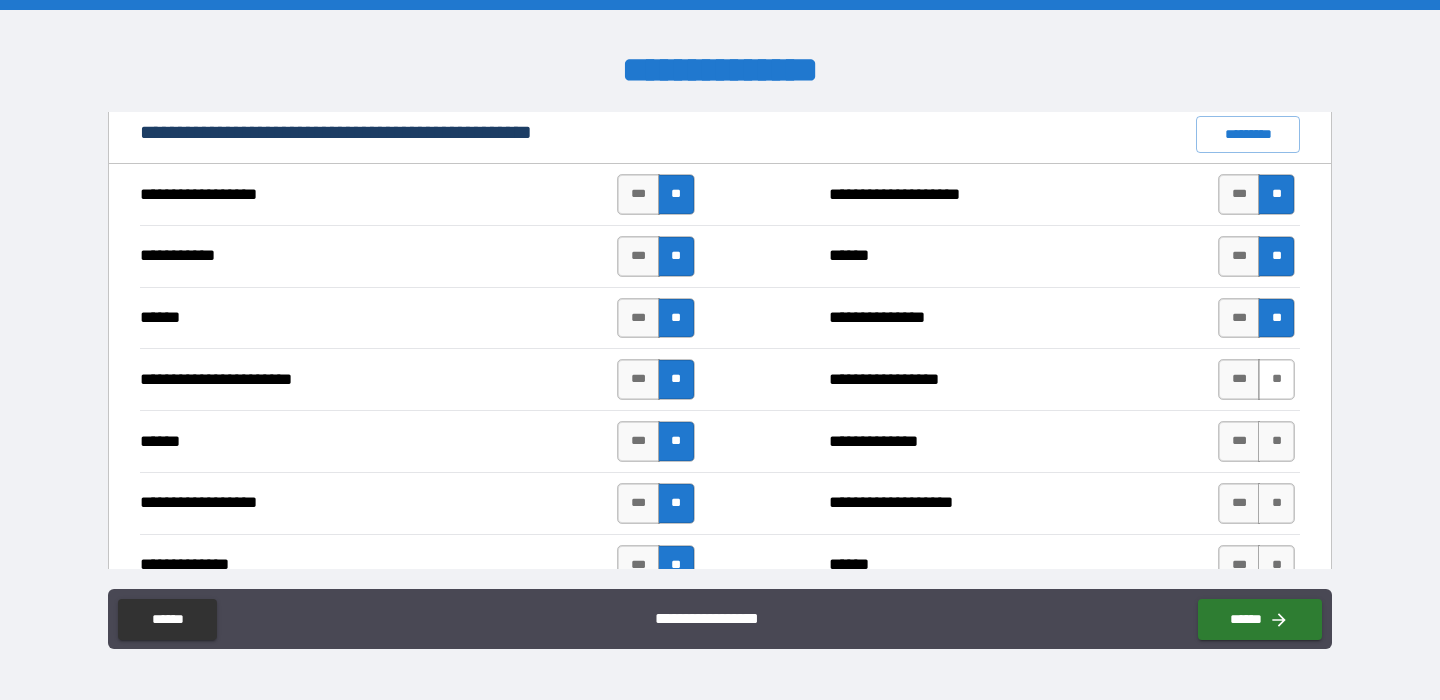 click on "**" at bounding box center (1276, 379) 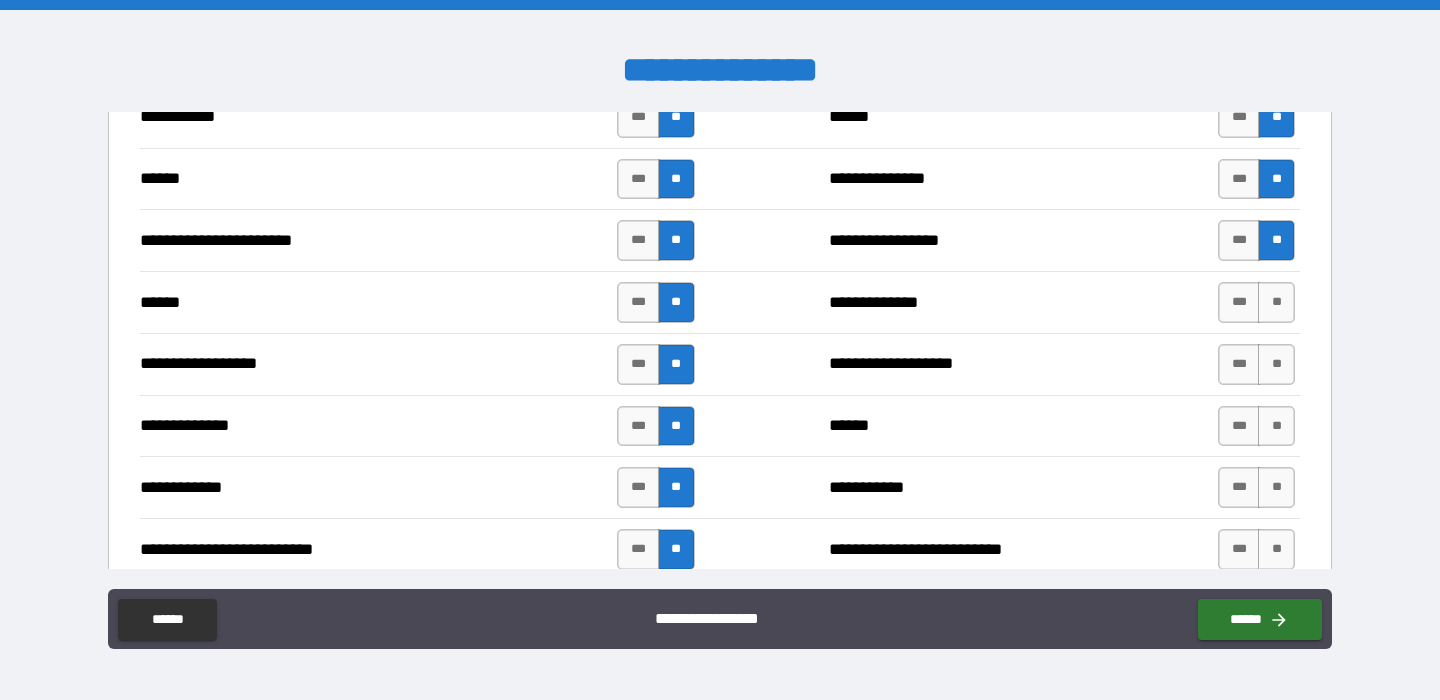 scroll, scrollTop: 1836, scrollLeft: 0, axis: vertical 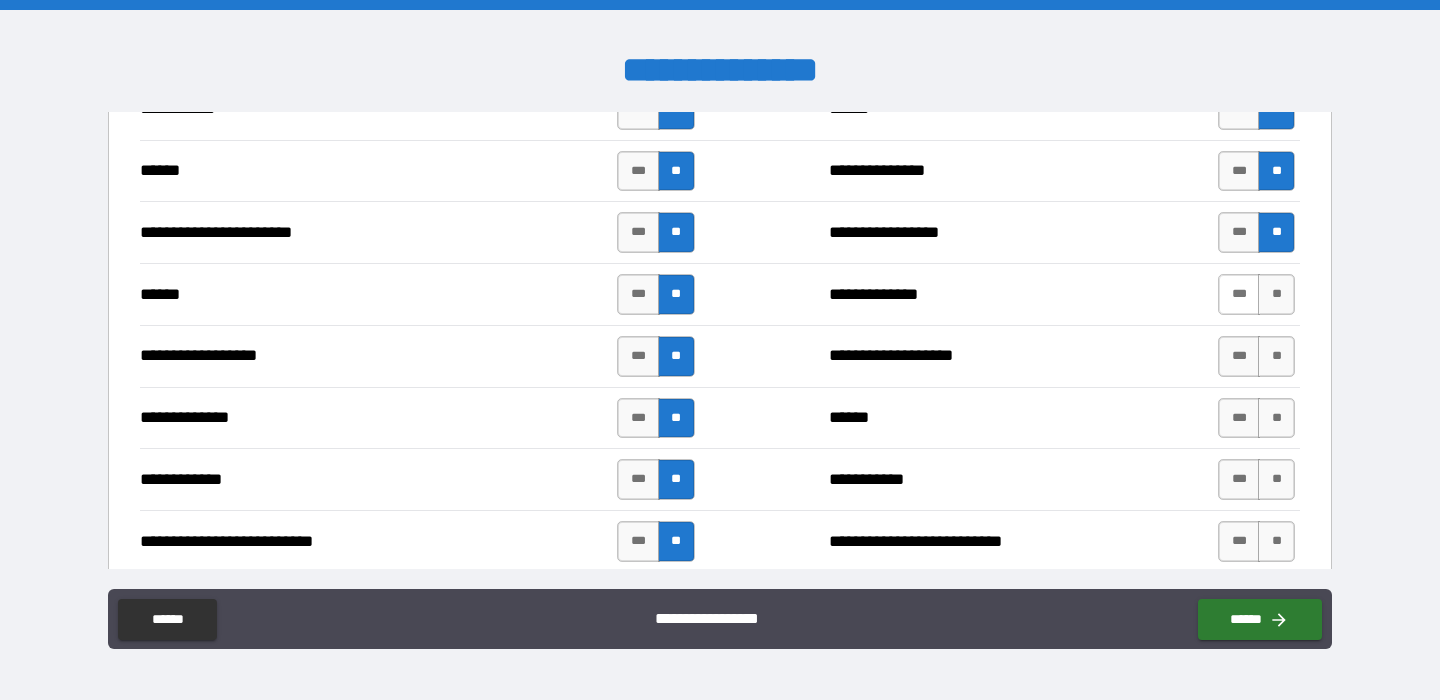 click on "***" at bounding box center (1239, 294) 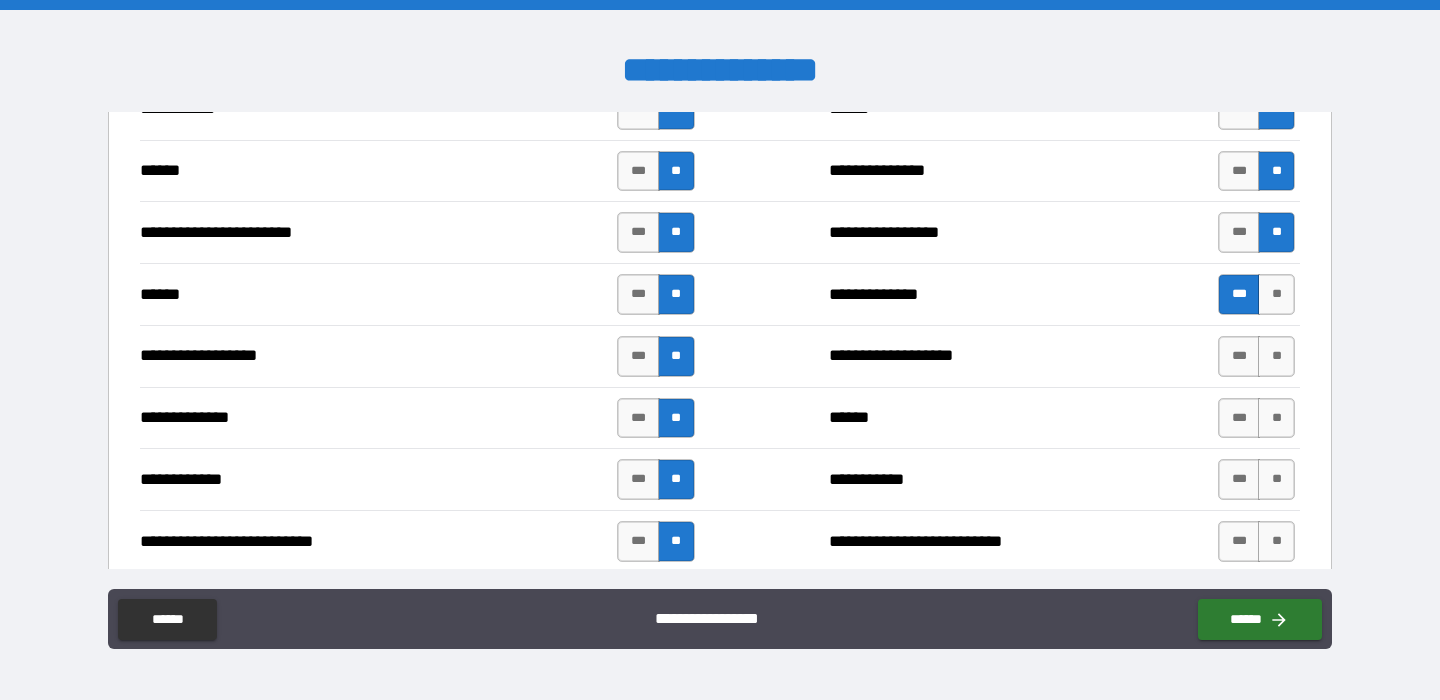 scroll, scrollTop: 1884, scrollLeft: 0, axis: vertical 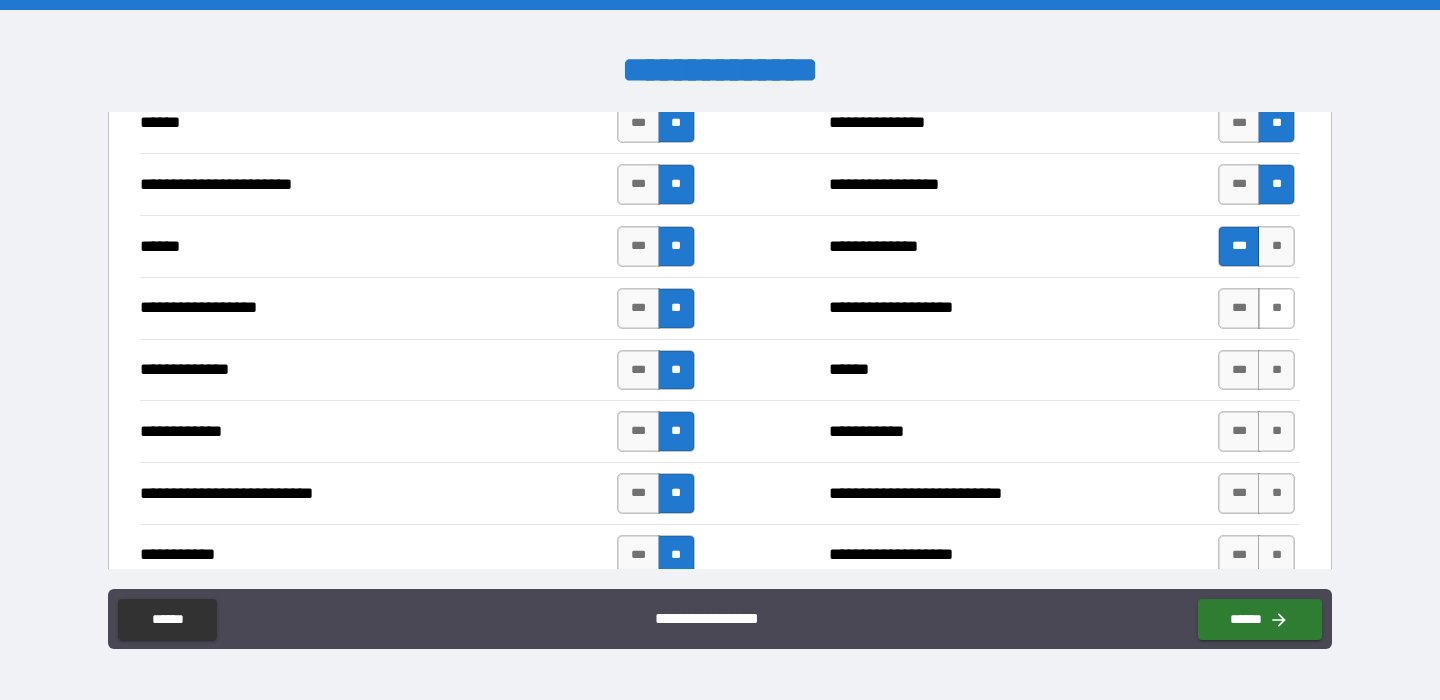 click on "**" at bounding box center [1276, 308] 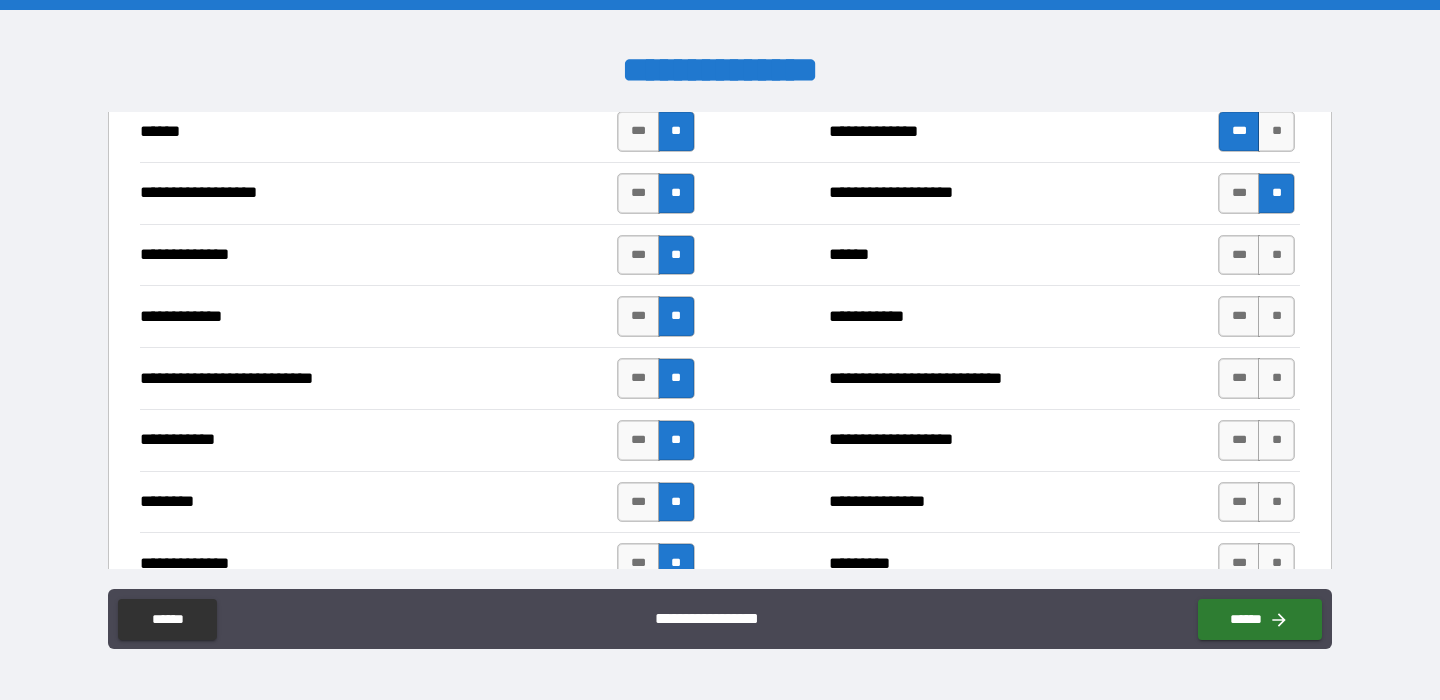 scroll, scrollTop: 2001, scrollLeft: 0, axis: vertical 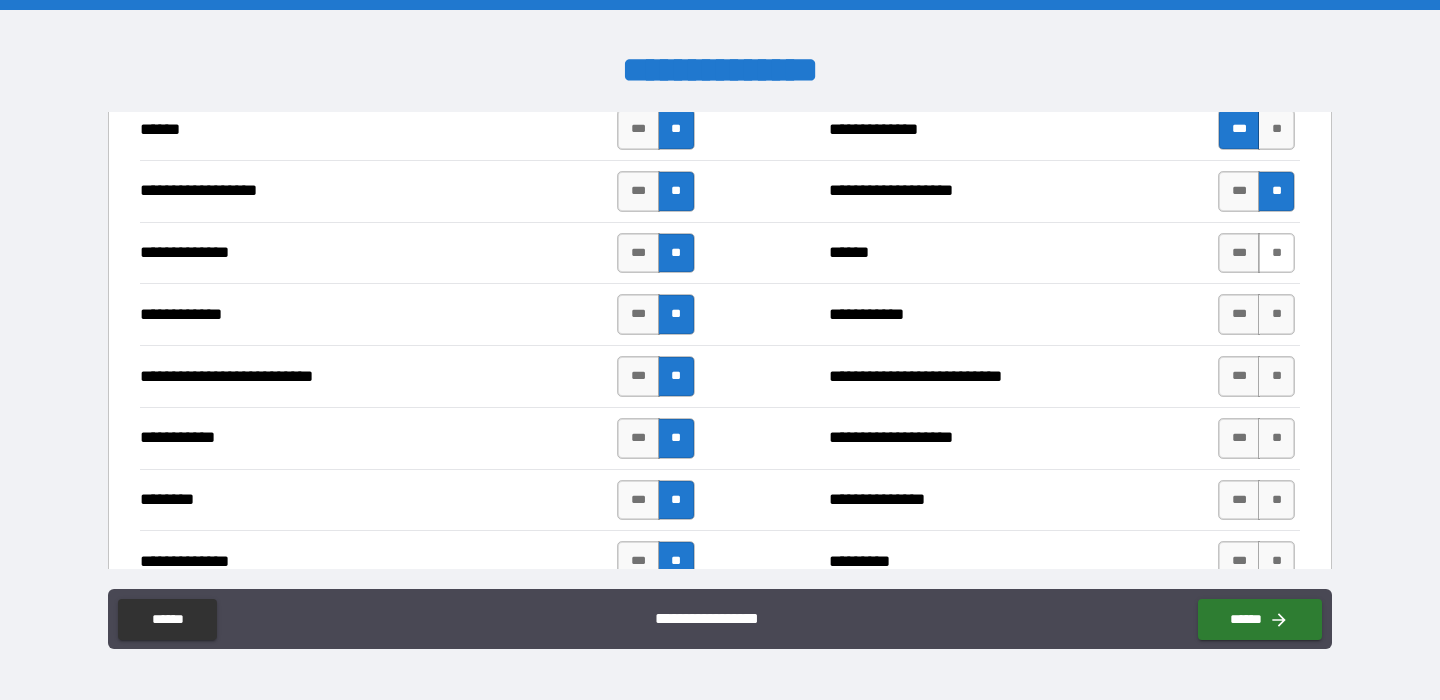 click on "**" at bounding box center (1276, 253) 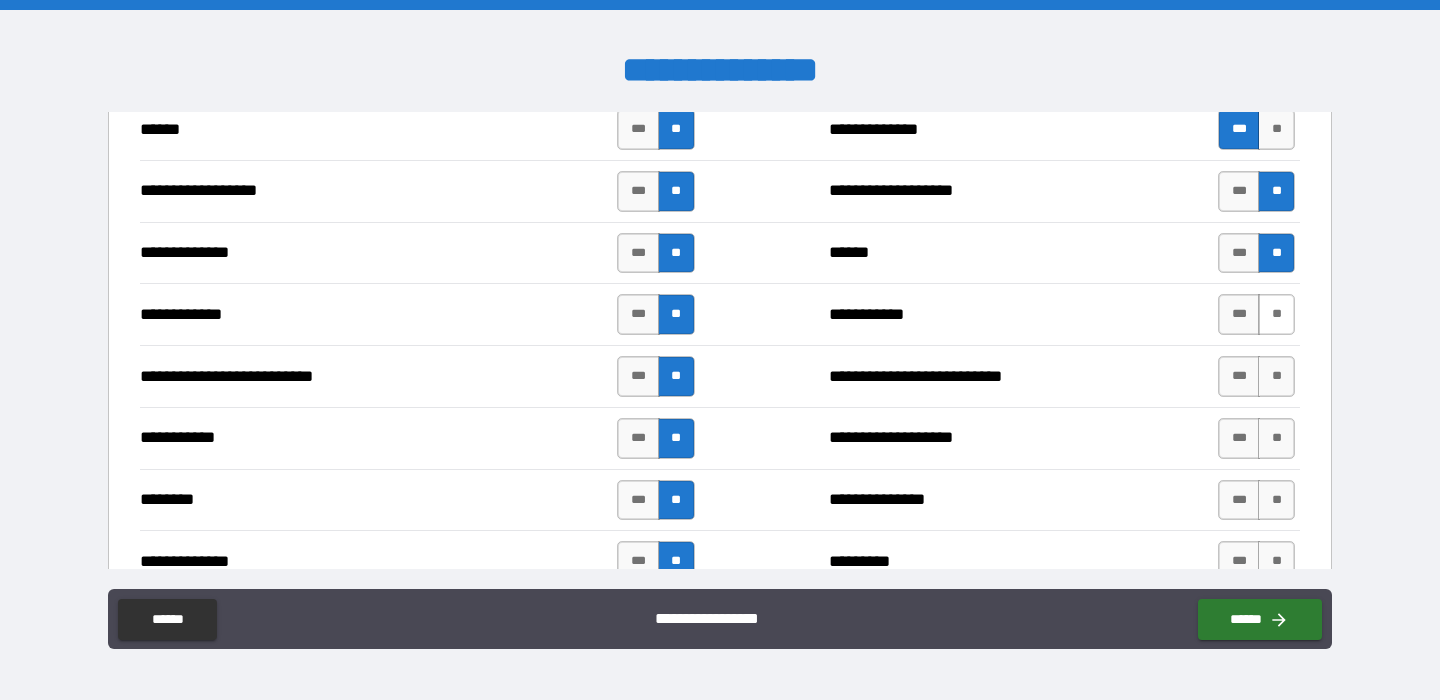 click on "**" at bounding box center [1276, 314] 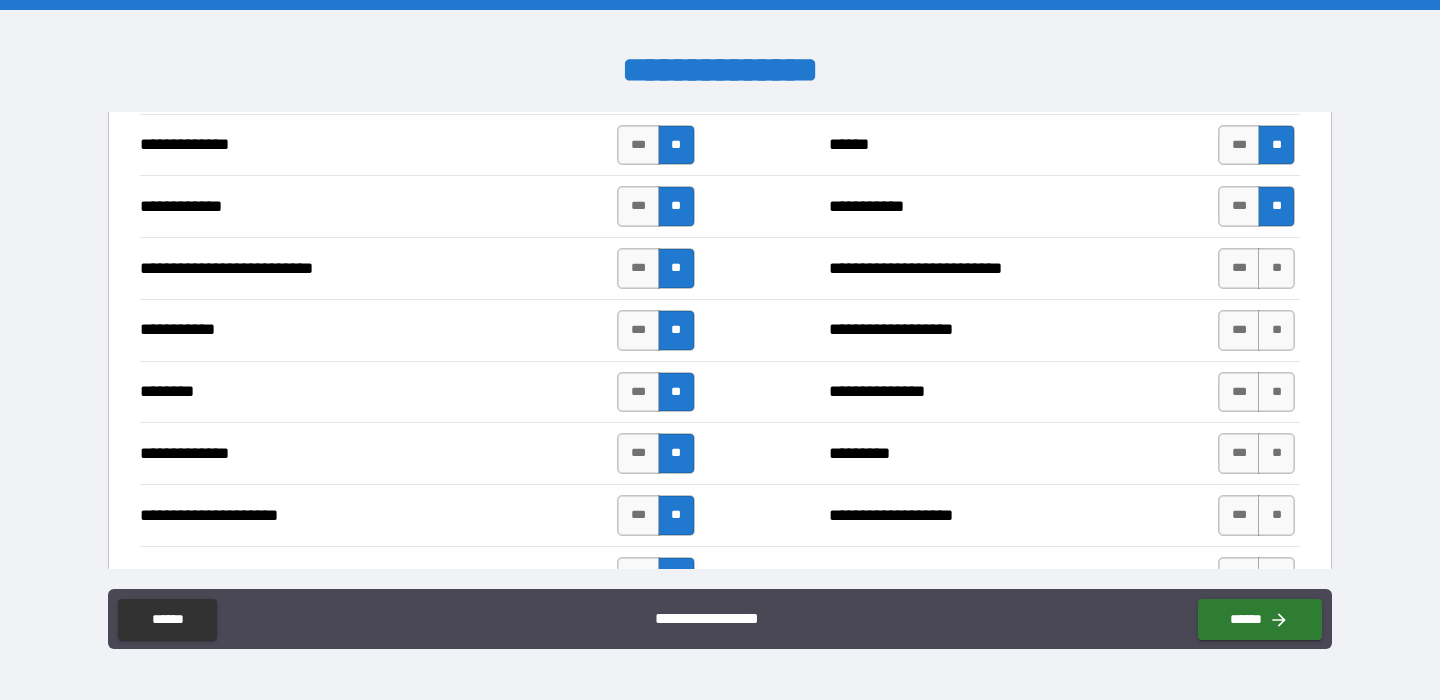 scroll, scrollTop: 2119, scrollLeft: 0, axis: vertical 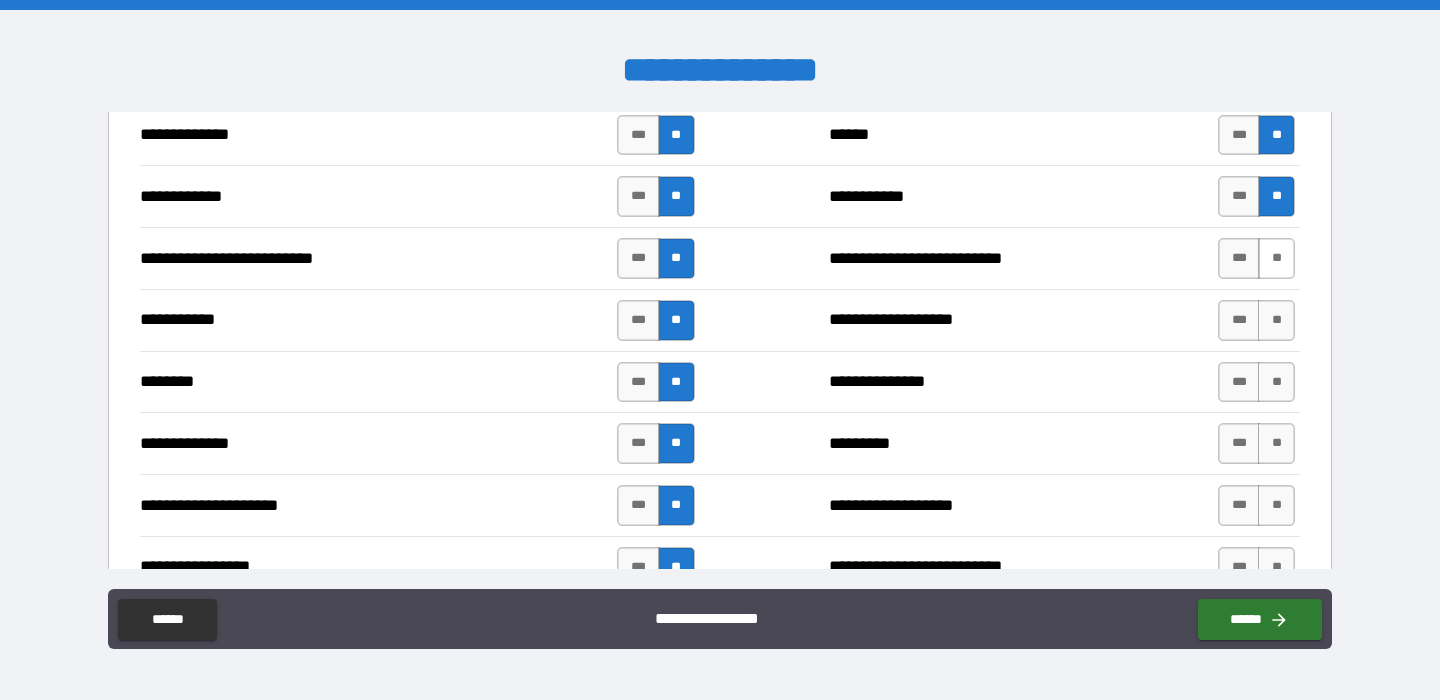 click on "**" at bounding box center [1276, 258] 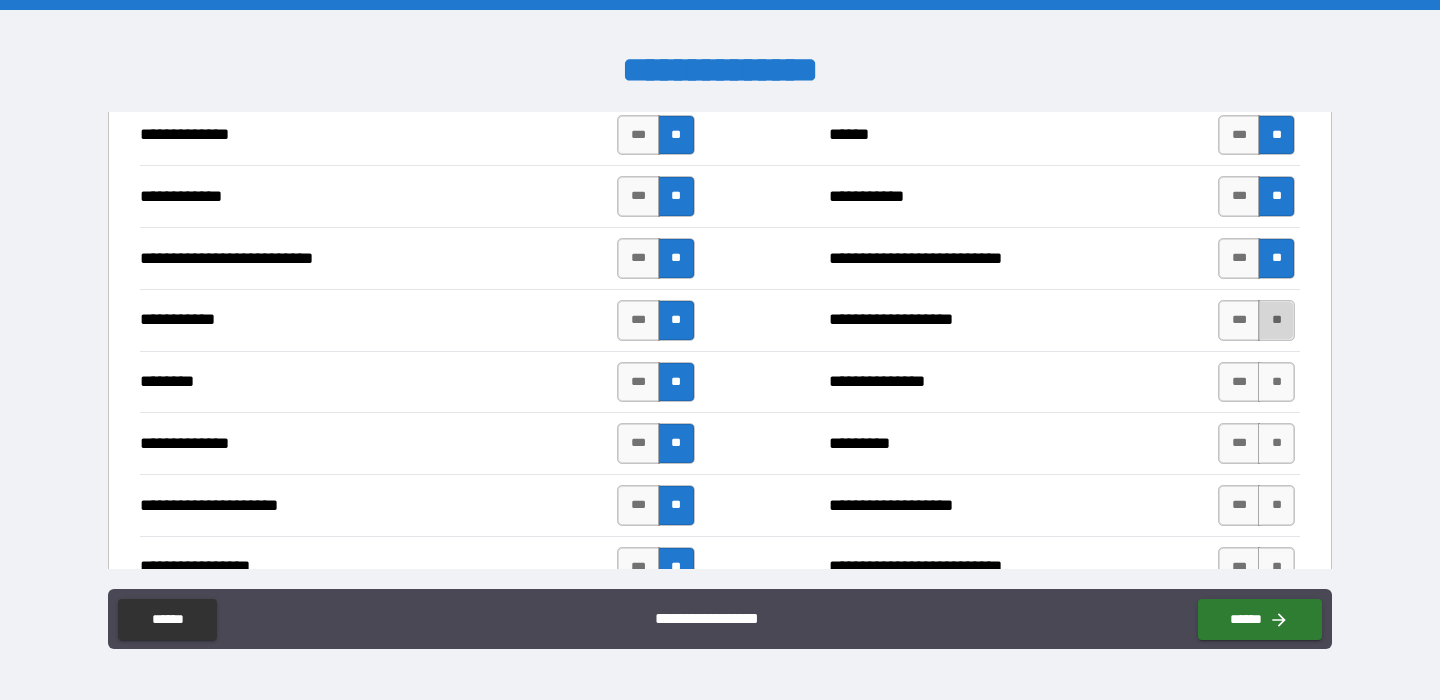 click on "**" at bounding box center (1276, 320) 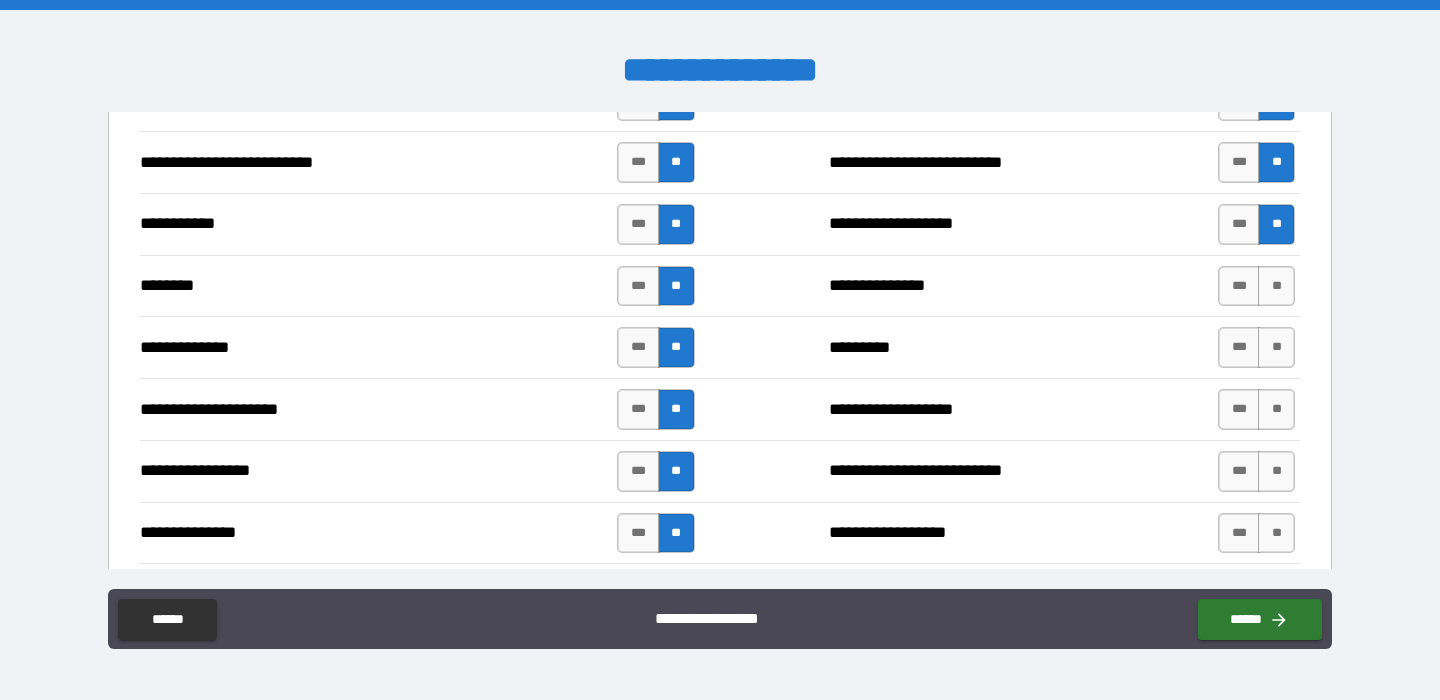 scroll, scrollTop: 2238, scrollLeft: 0, axis: vertical 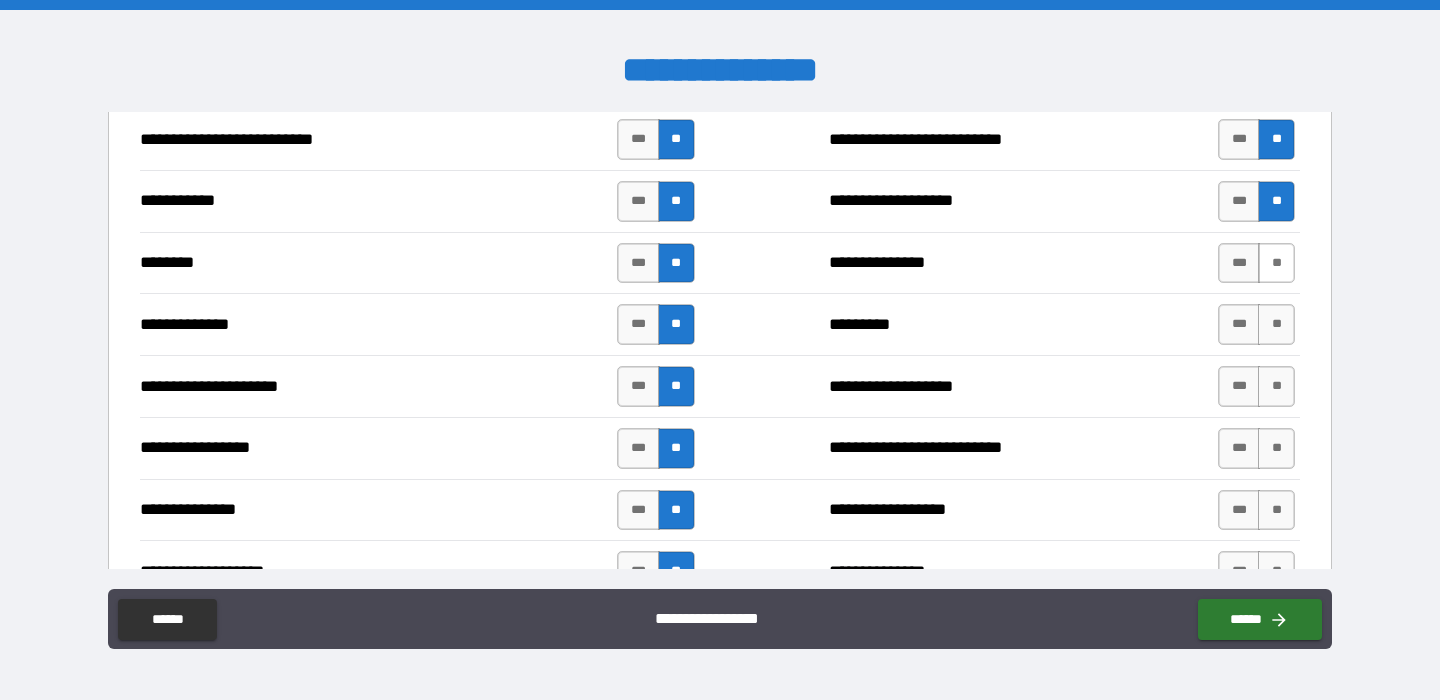 click on "**" at bounding box center (1276, 263) 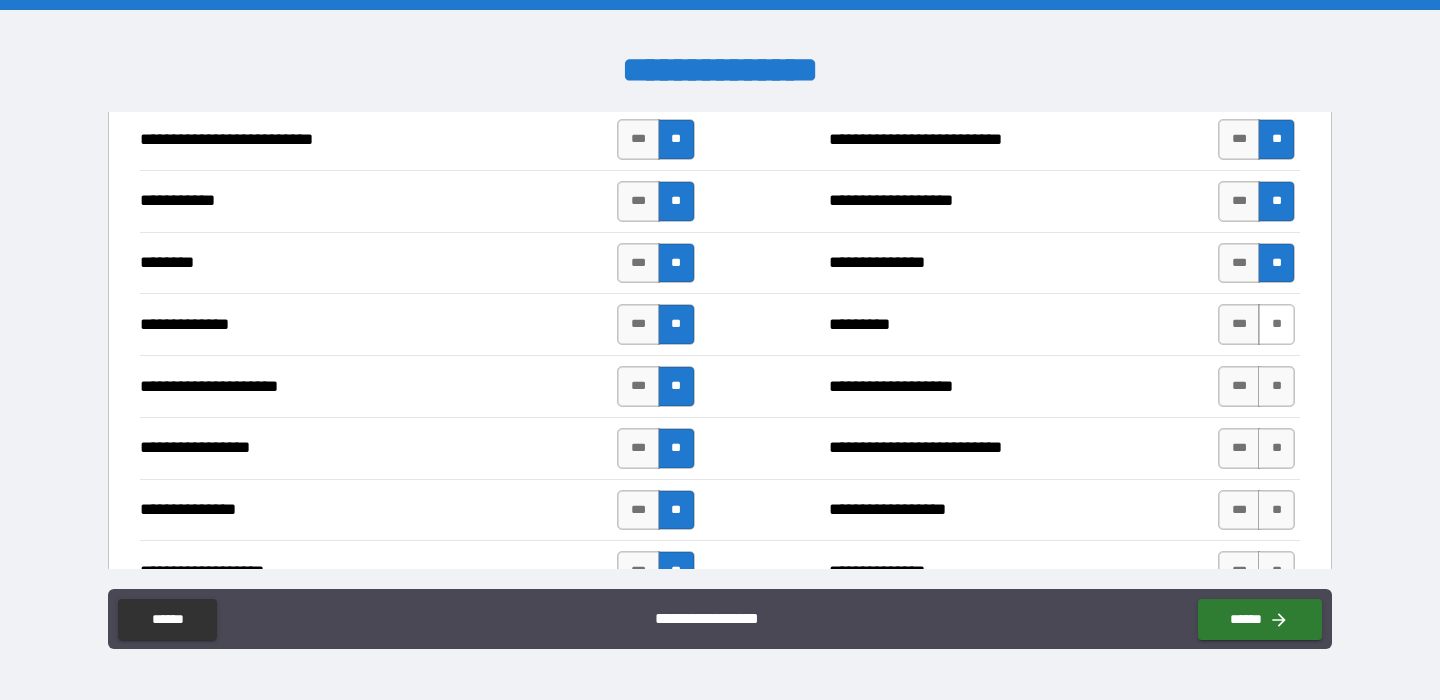 click on "**" at bounding box center [1276, 324] 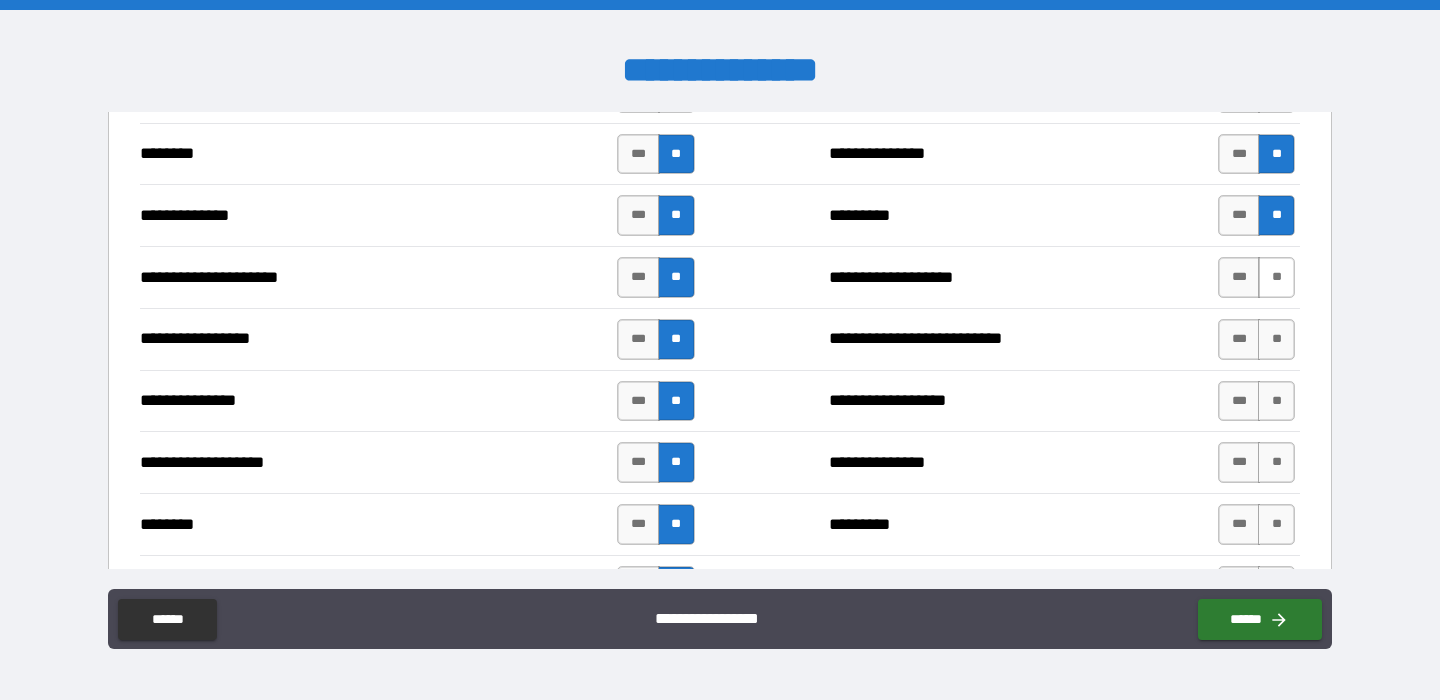 scroll, scrollTop: 2351, scrollLeft: 0, axis: vertical 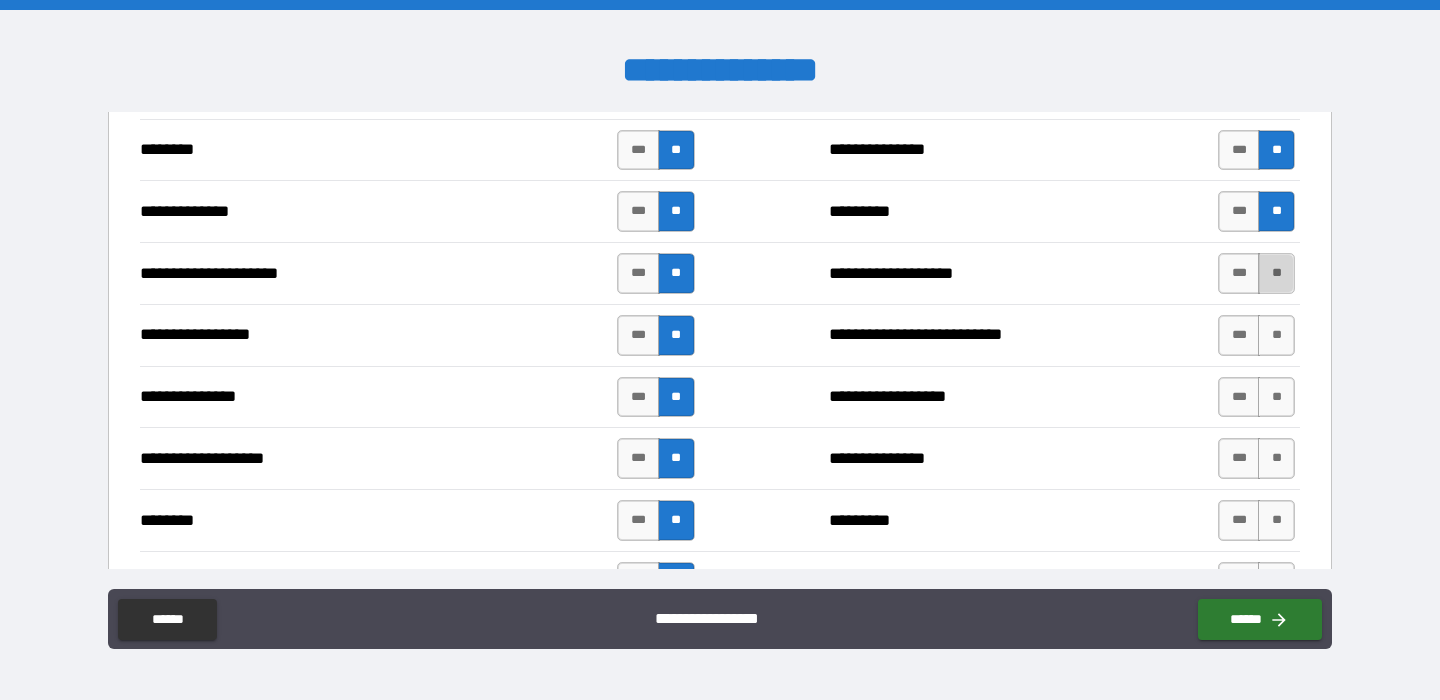 click on "**" at bounding box center [1276, 273] 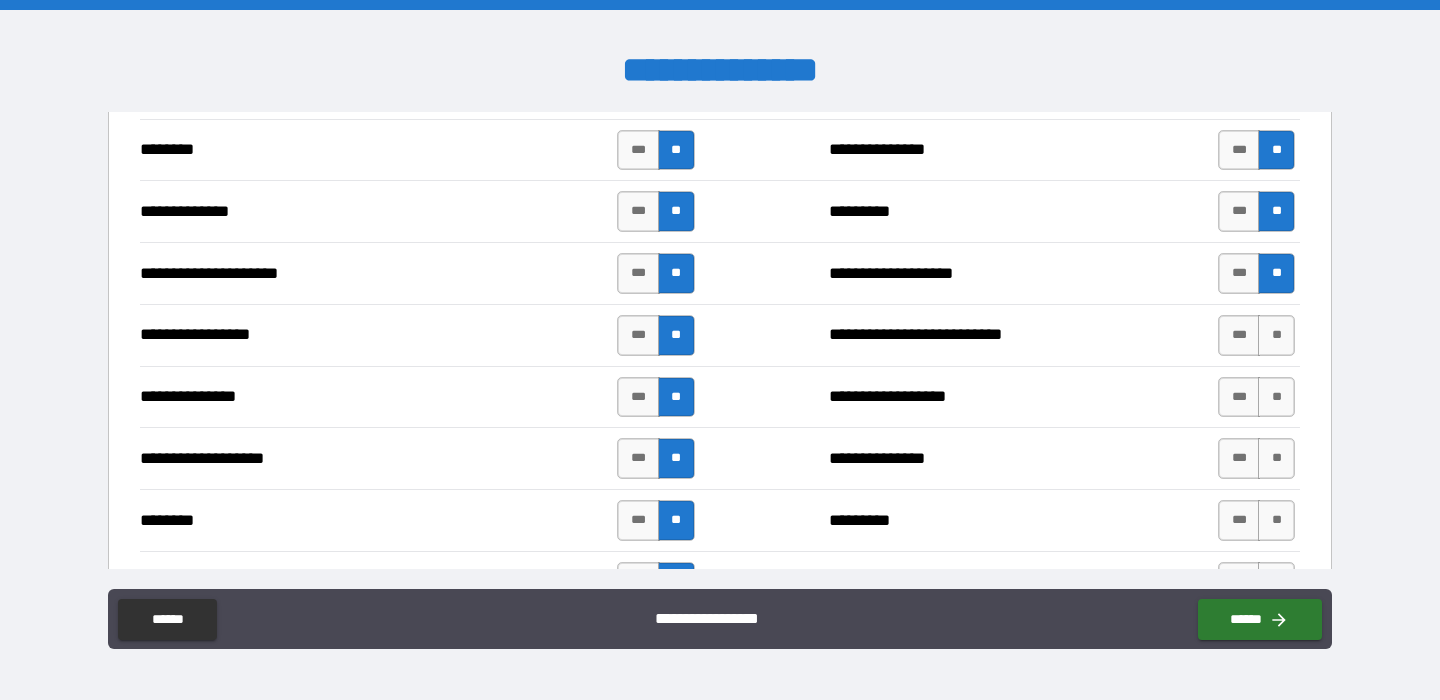click on "**********" at bounding box center [720, 335] 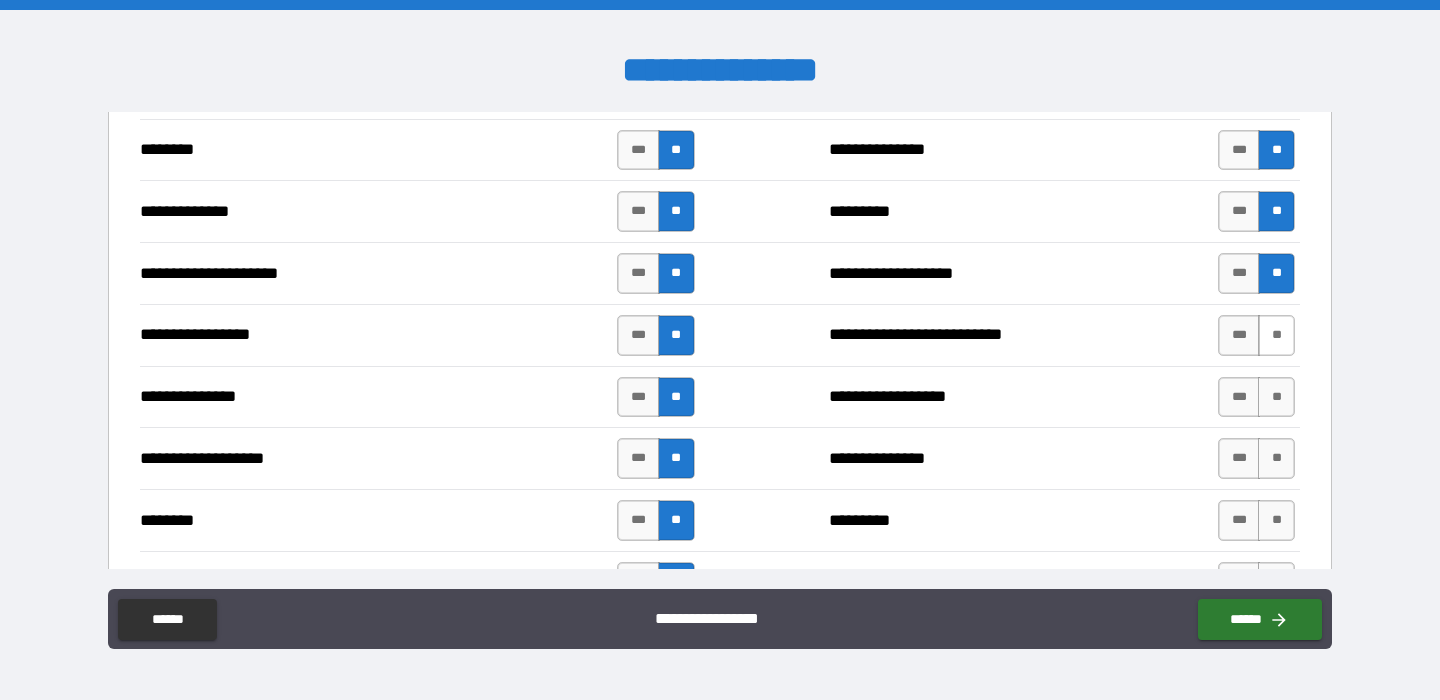 click on "**" at bounding box center (1276, 335) 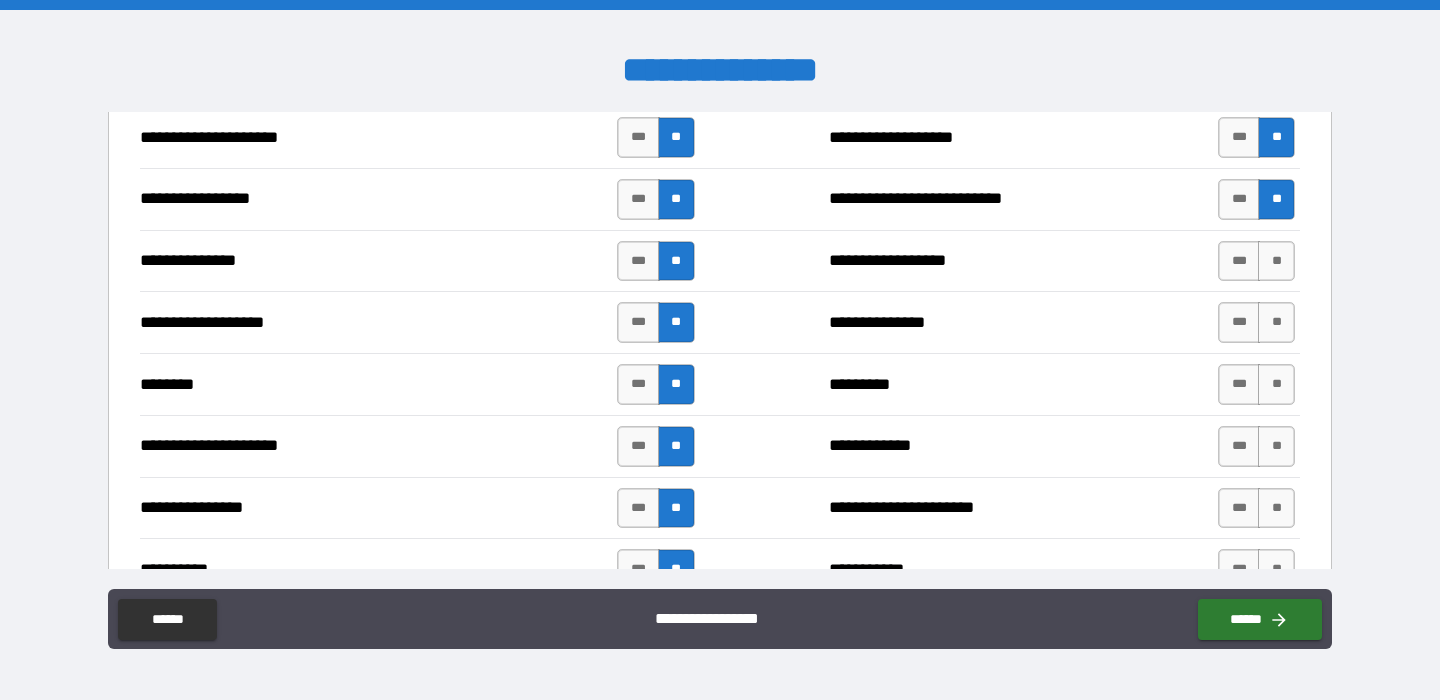 scroll, scrollTop: 2515, scrollLeft: 0, axis: vertical 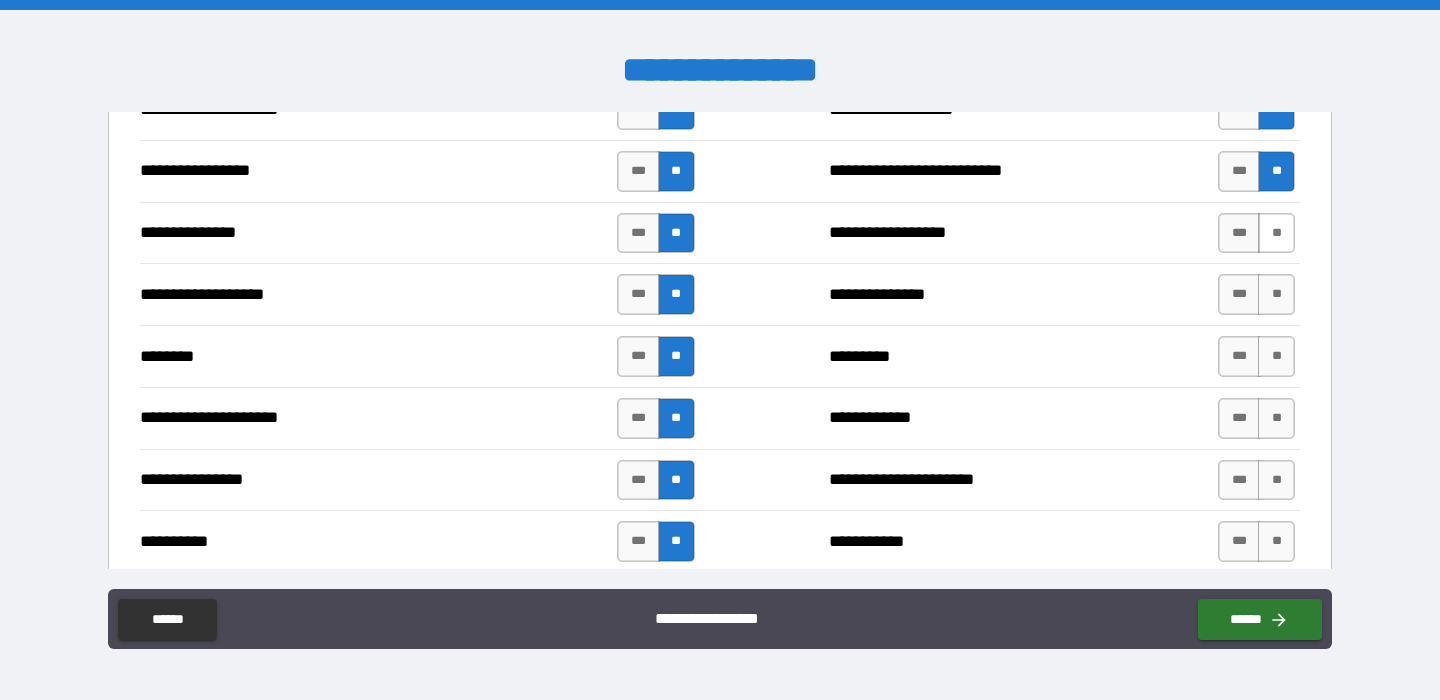 click on "**" at bounding box center [1276, 233] 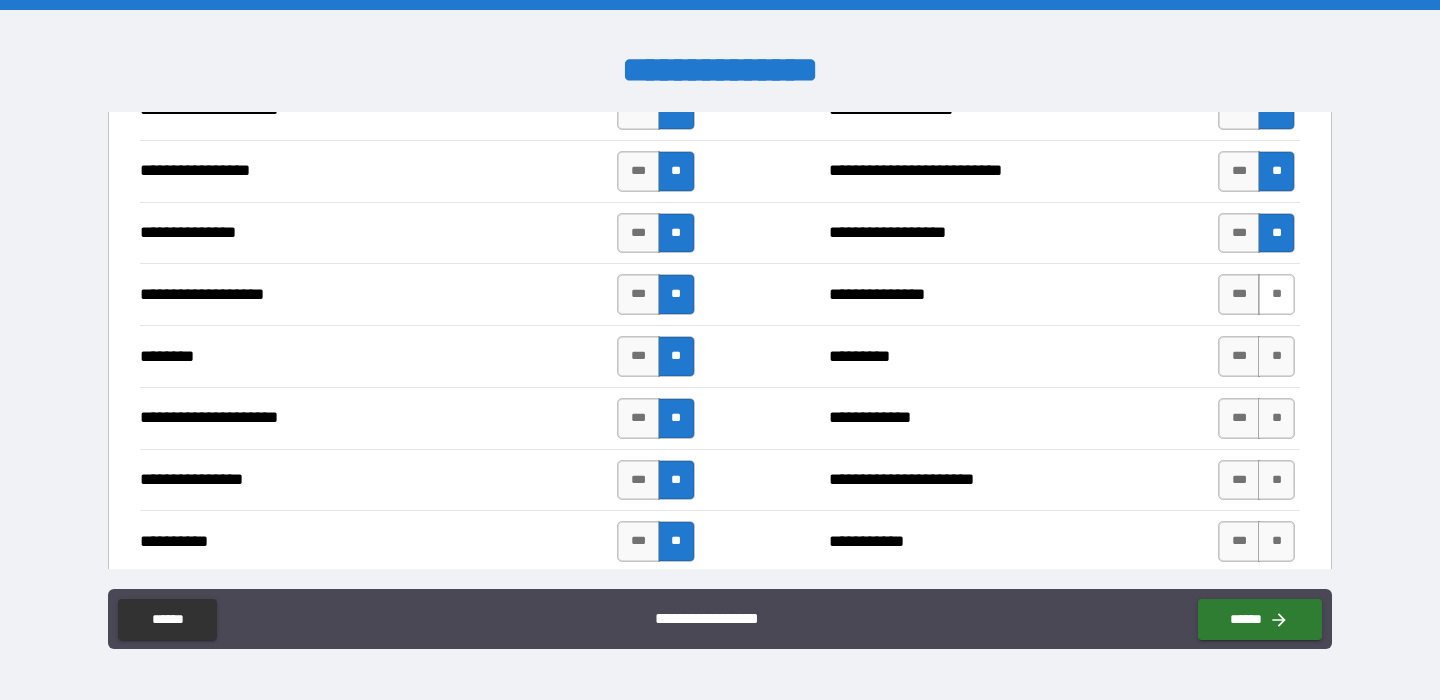 click on "**" at bounding box center [1276, 294] 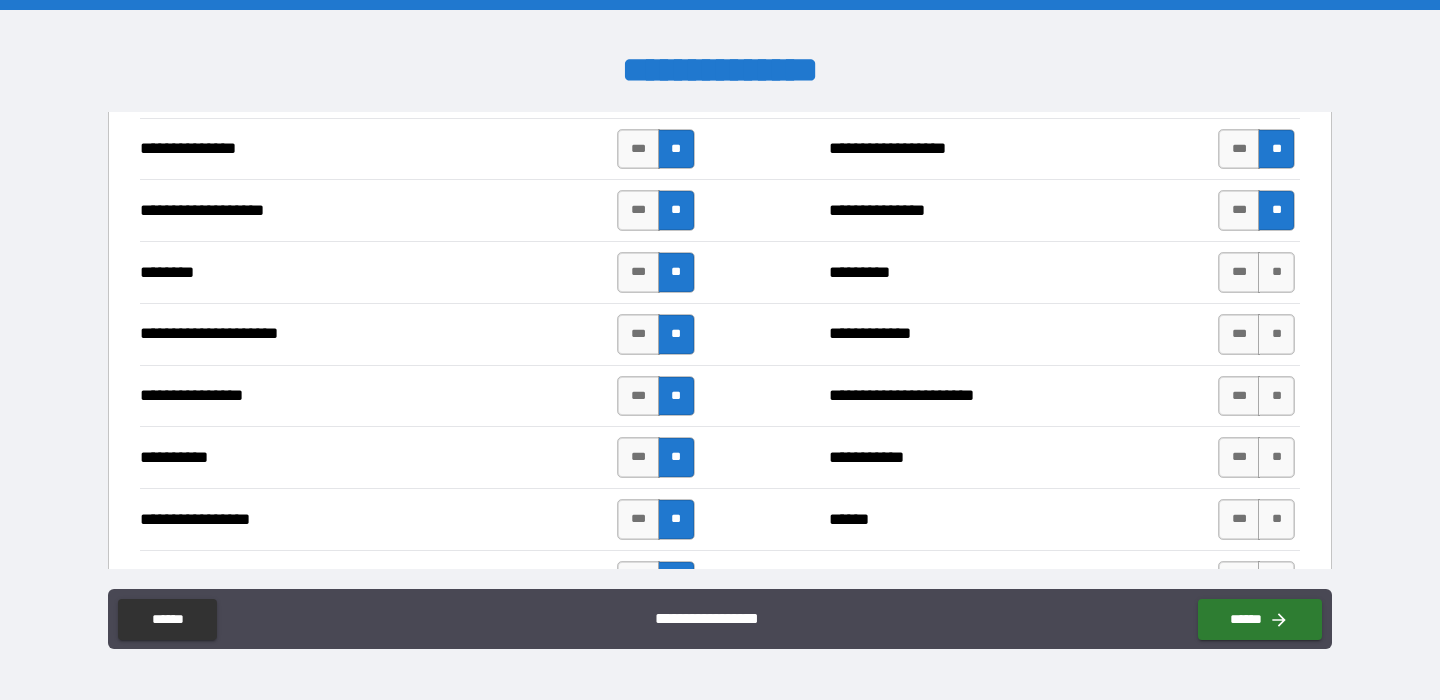 scroll, scrollTop: 2635, scrollLeft: 0, axis: vertical 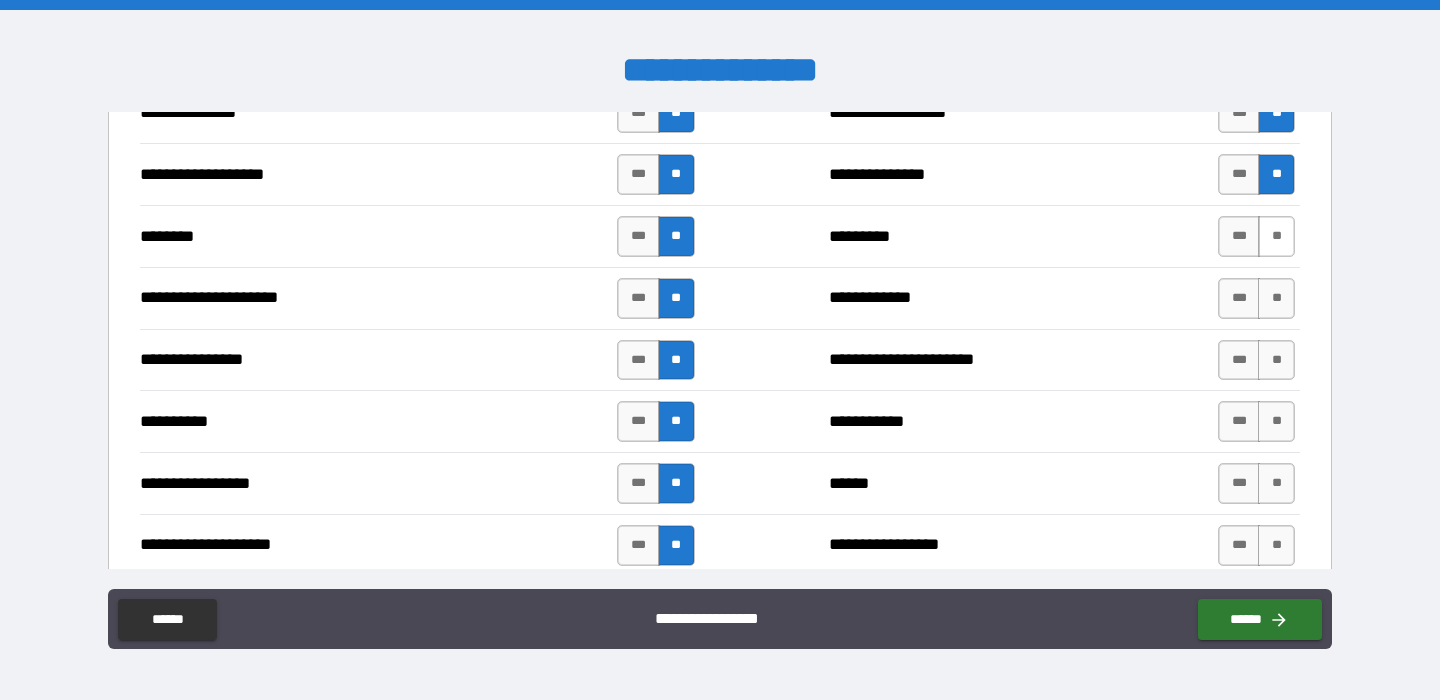 click on "**" at bounding box center (1276, 236) 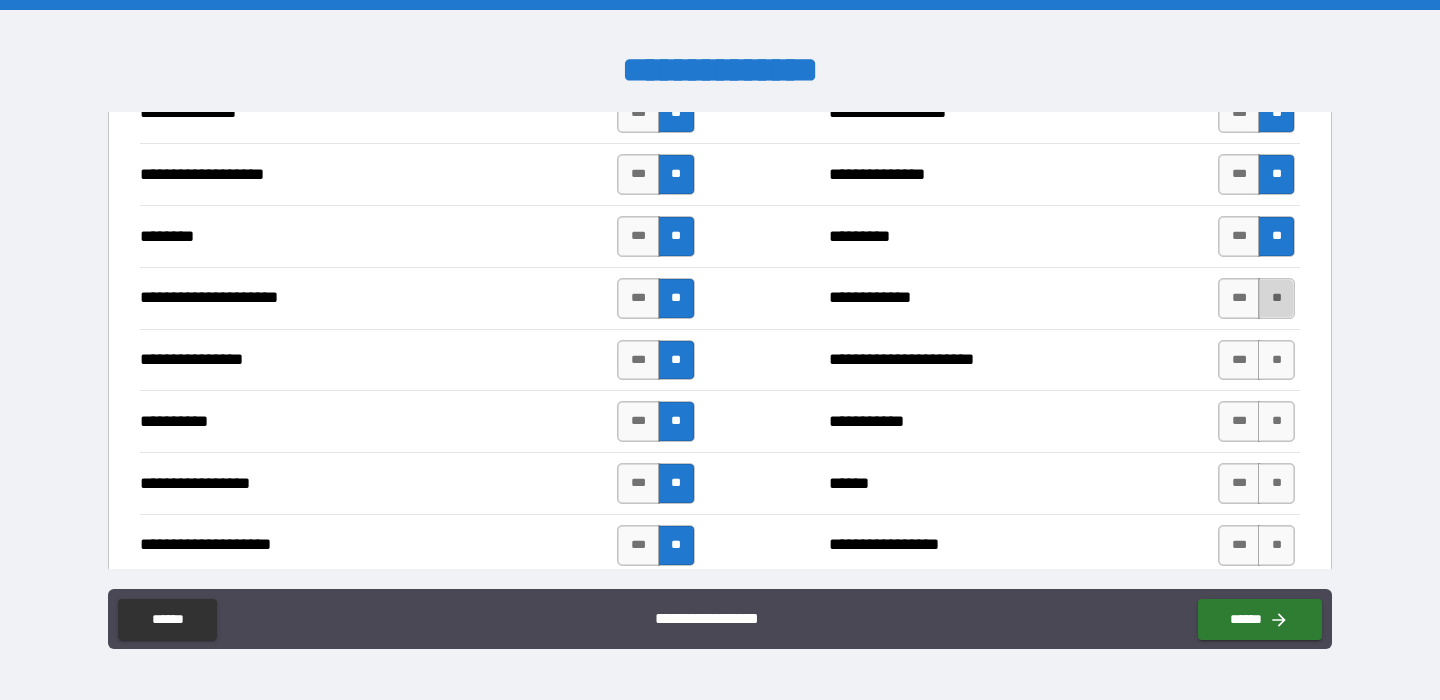 click on "**" at bounding box center [1276, 298] 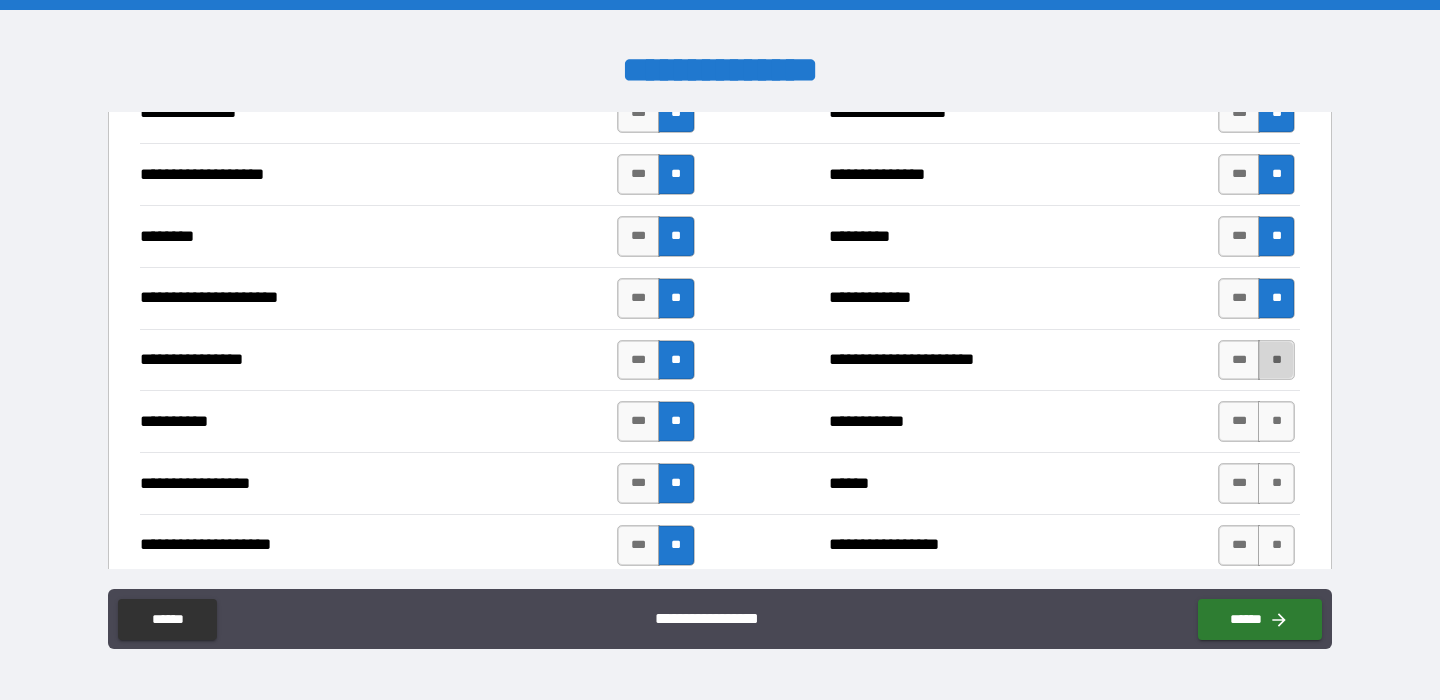 click on "**" at bounding box center (1276, 360) 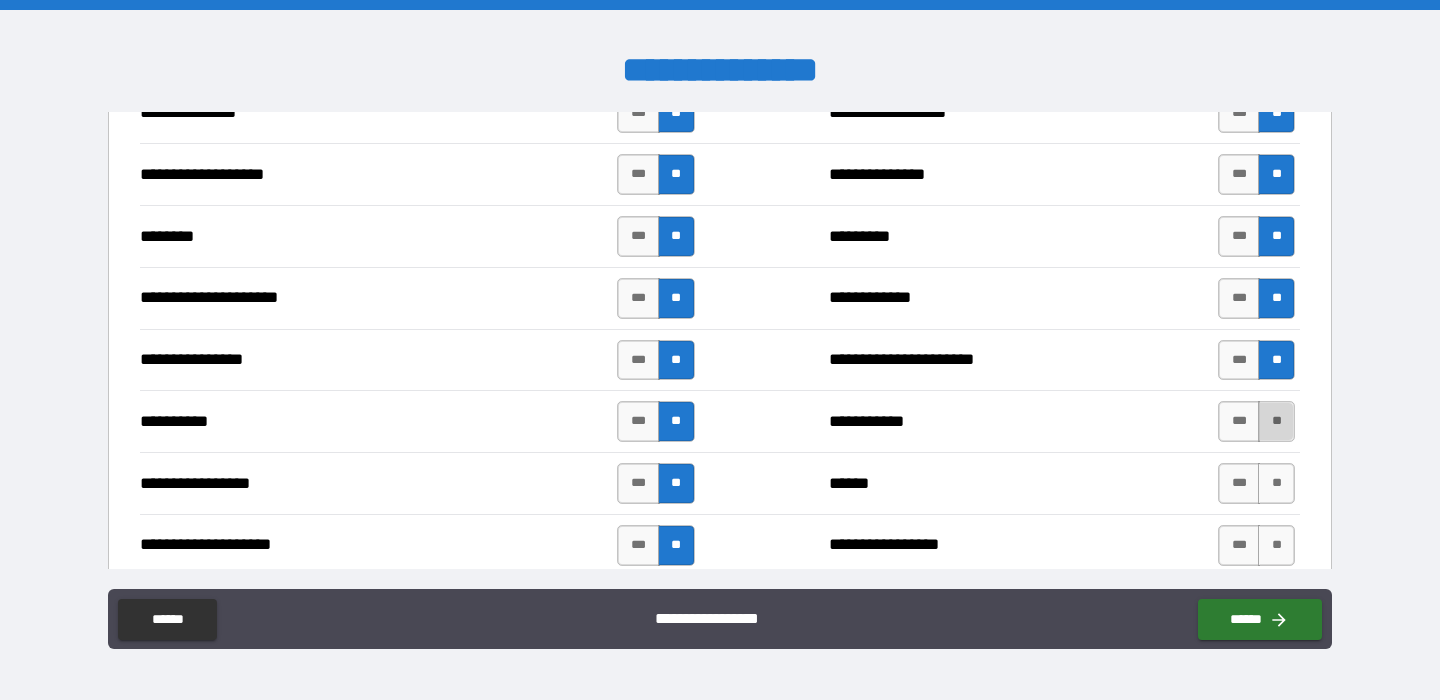 click on "**" at bounding box center (1276, 421) 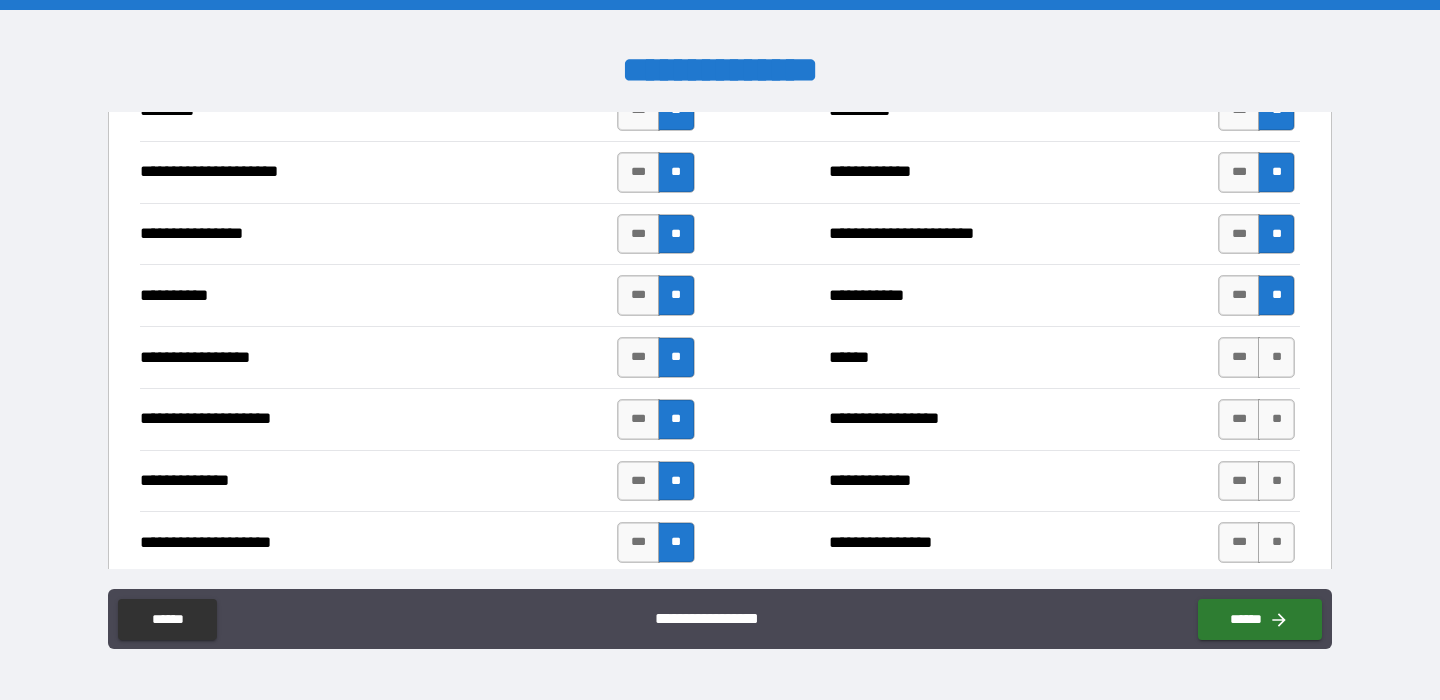 scroll, scrollTop: 2803, scrollLeft: 0, axis: vertical 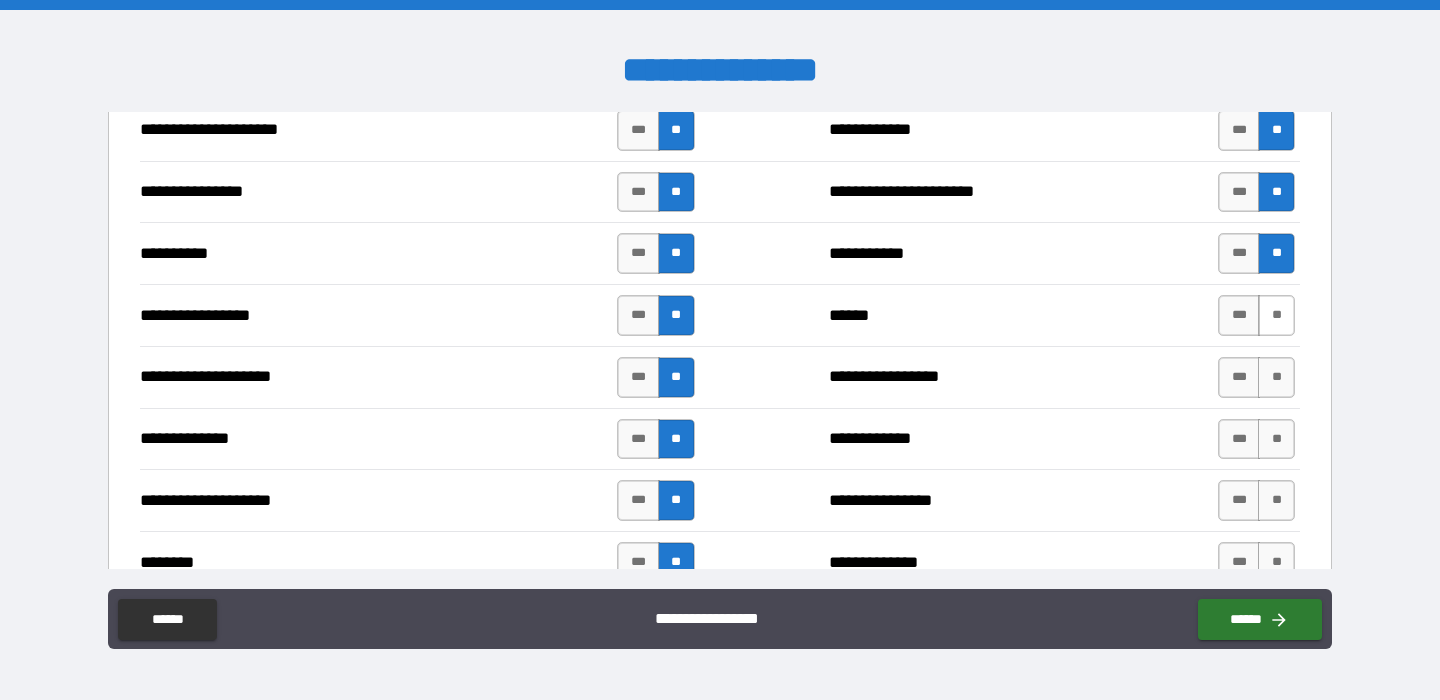 click on "**" at bounding box center [1276, 315] 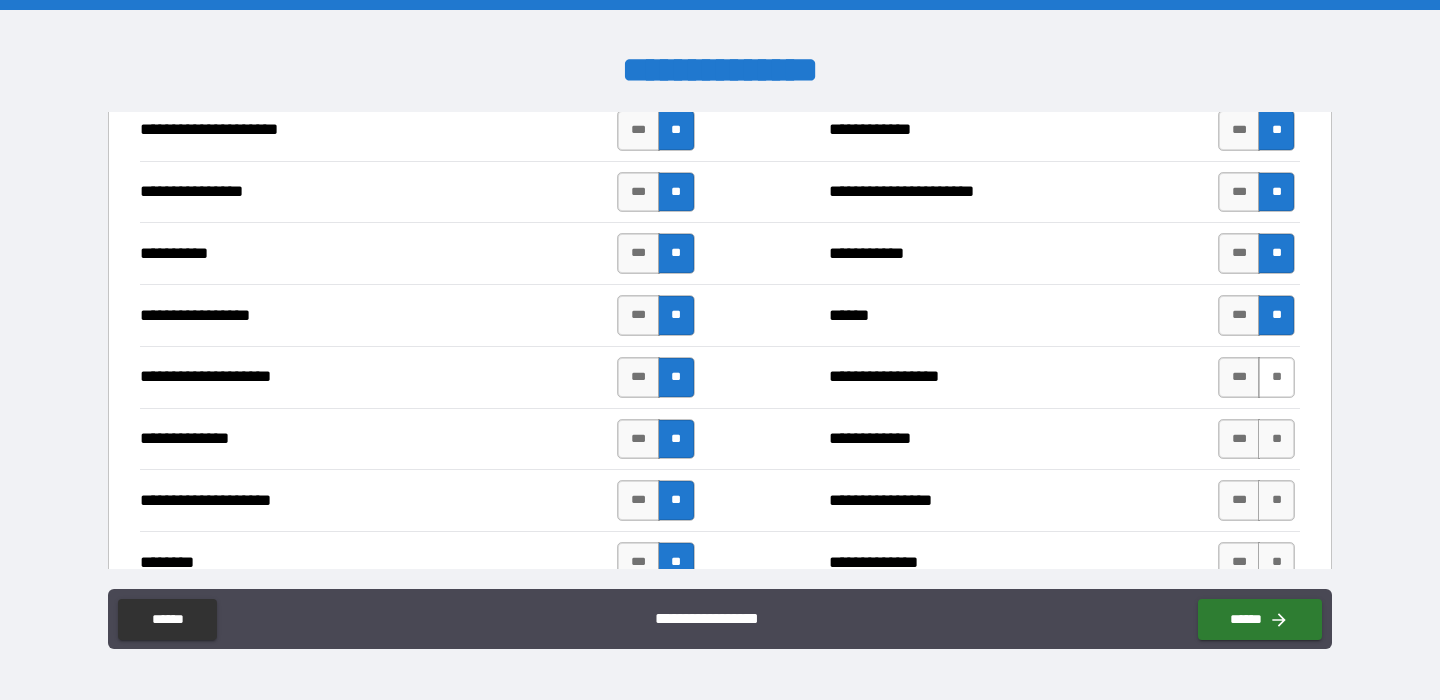 click on "**" at bounding box center [1276, 377] 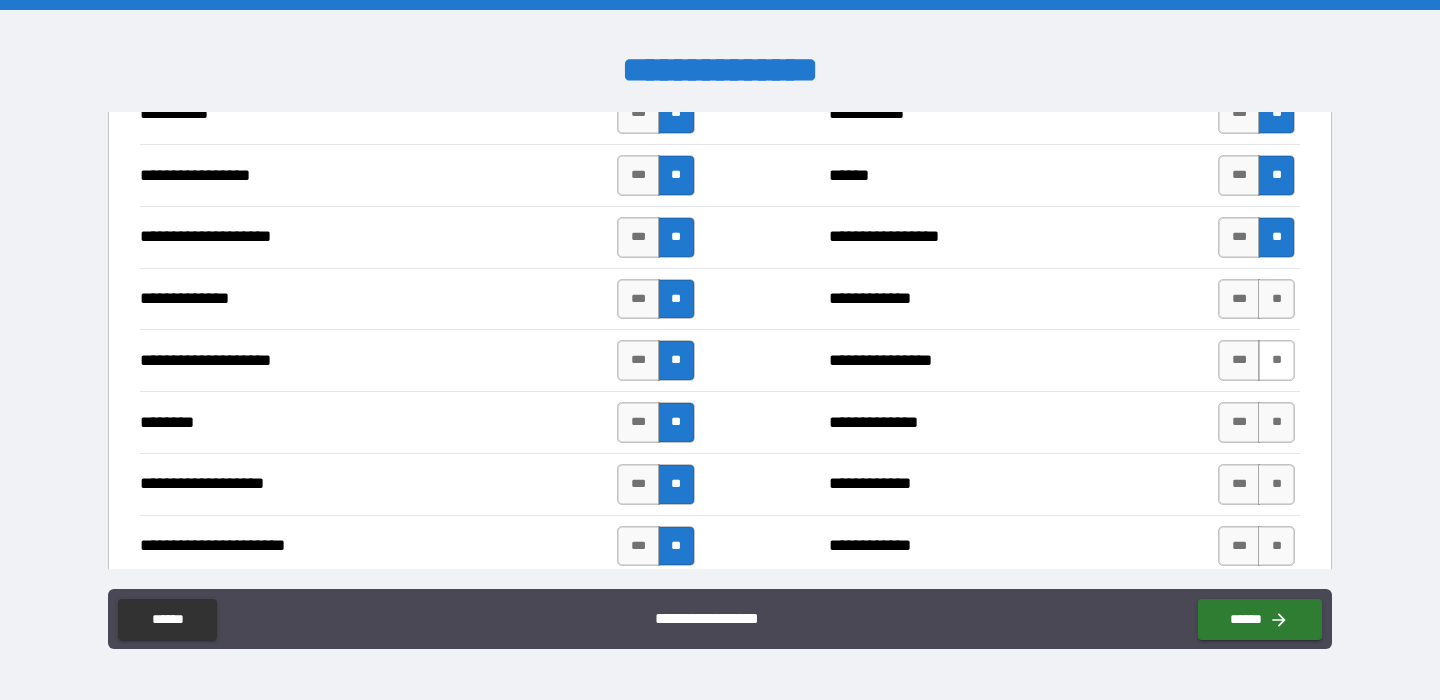 scroll, scrollTop: 2959, scrollLeft: 0, axis: vertical 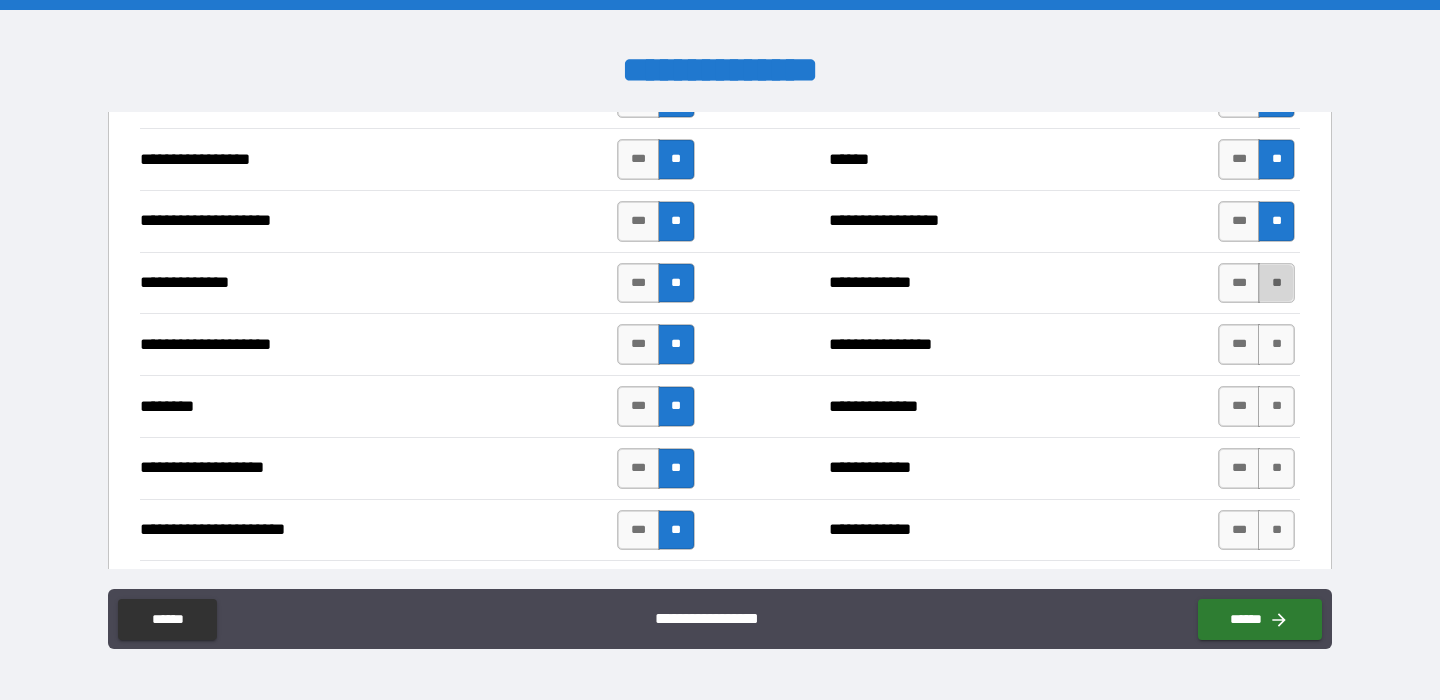 click on "**" at bounding box center (1276, 283) 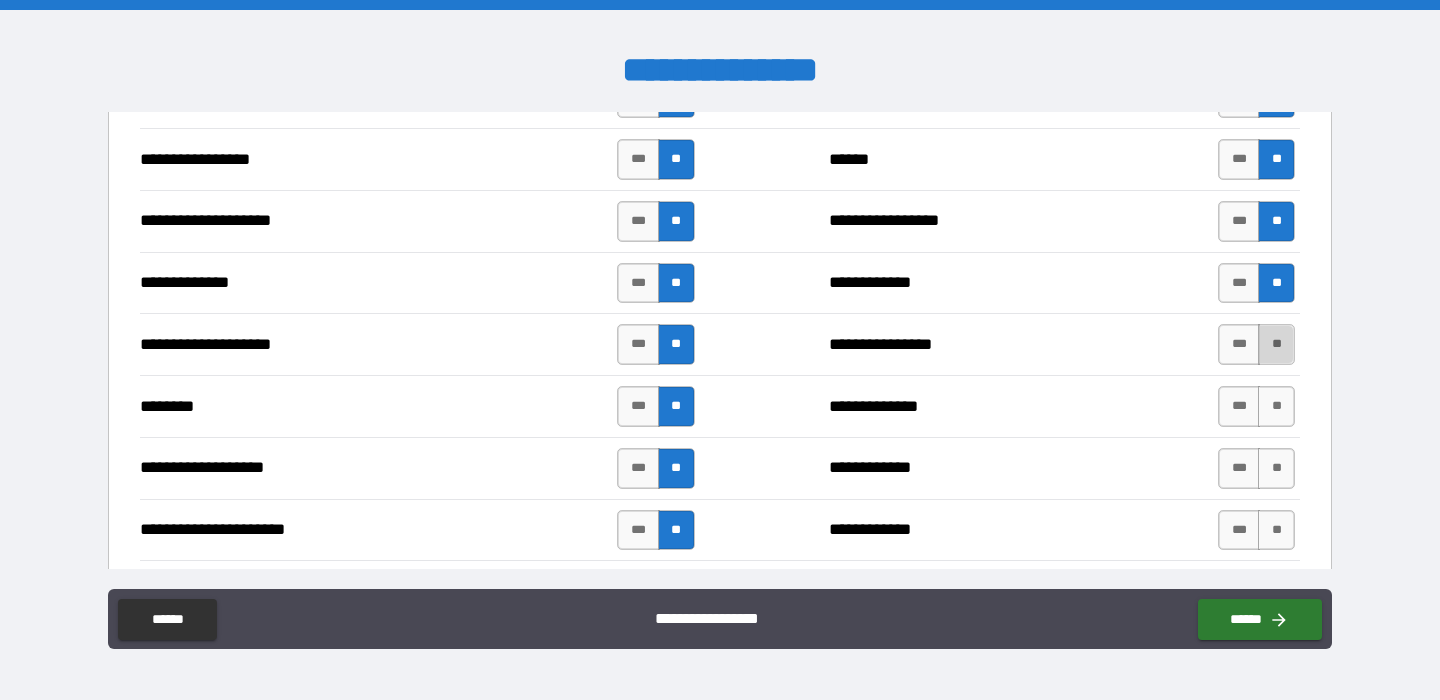 click on "**" at bounding box center (1276, 344) 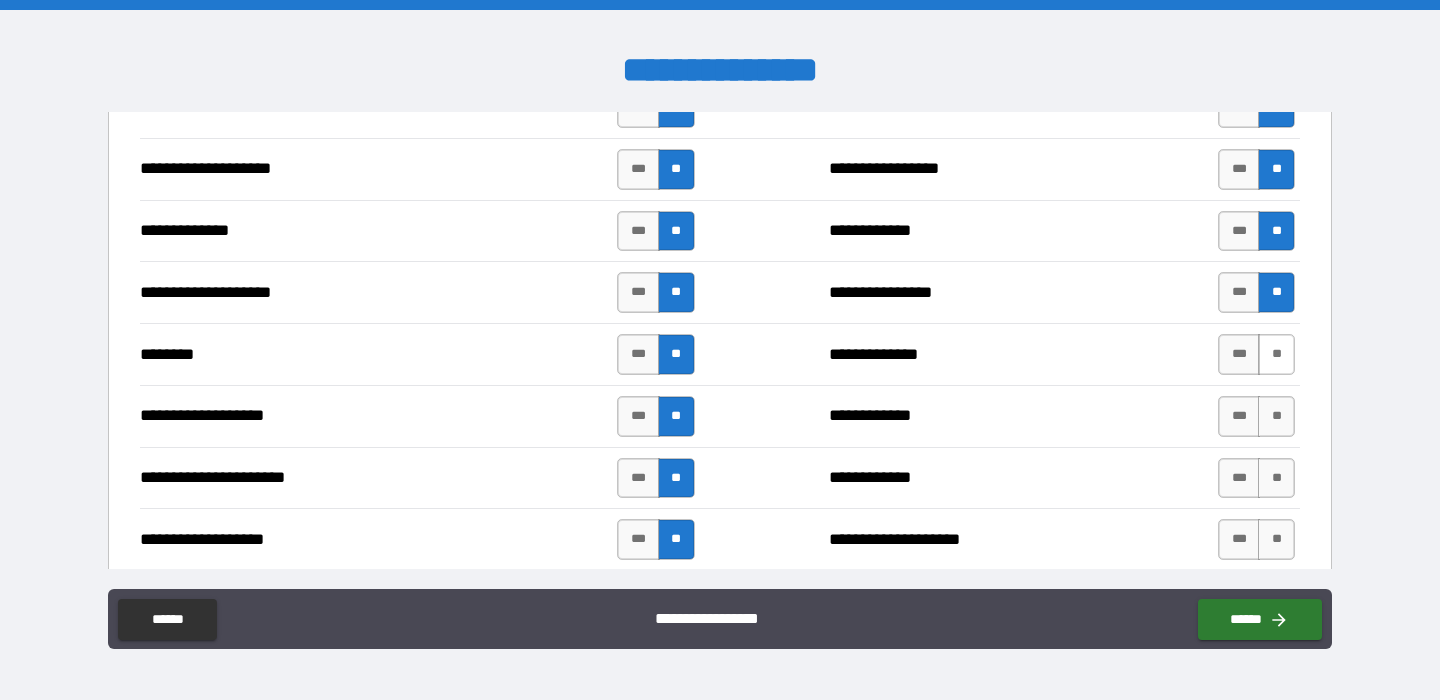 scroll, scrollTop: 3051, scrollLeft: 0, axis: vertical 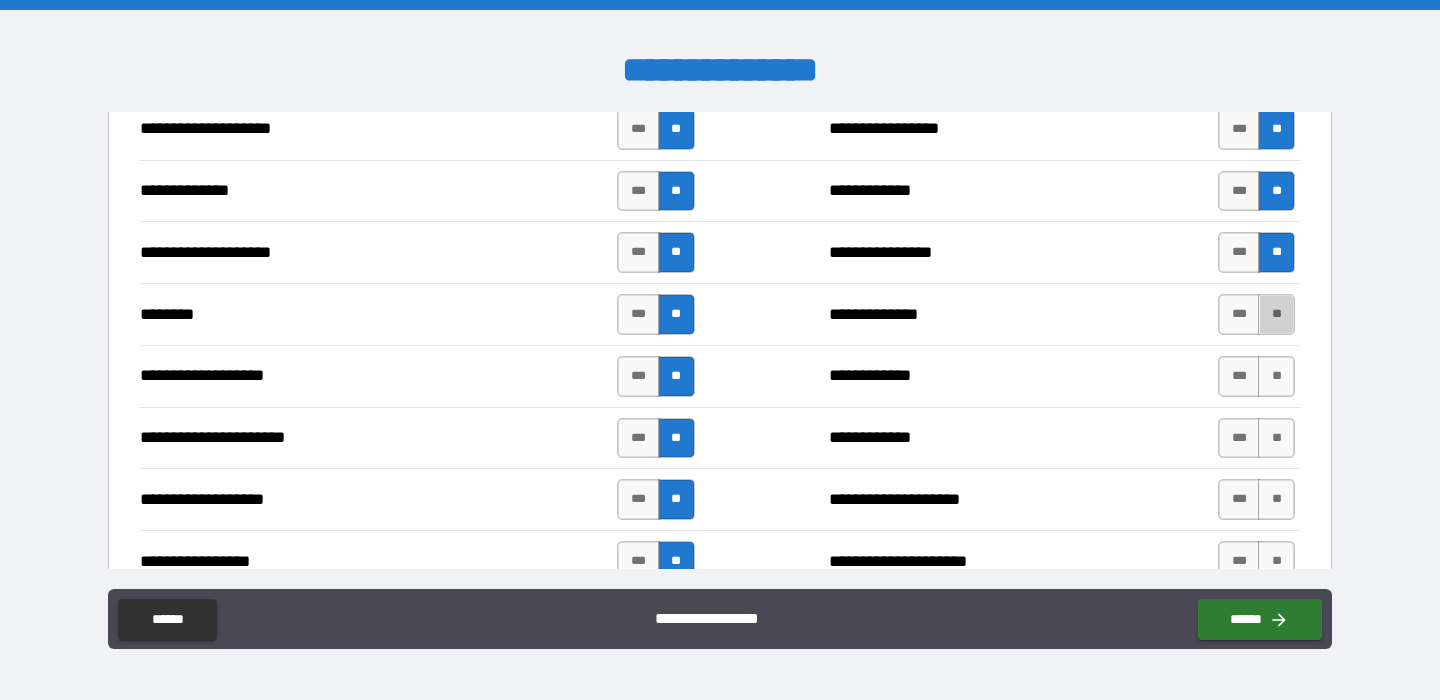 click on "*** **" at bounding box center (1256, 314) 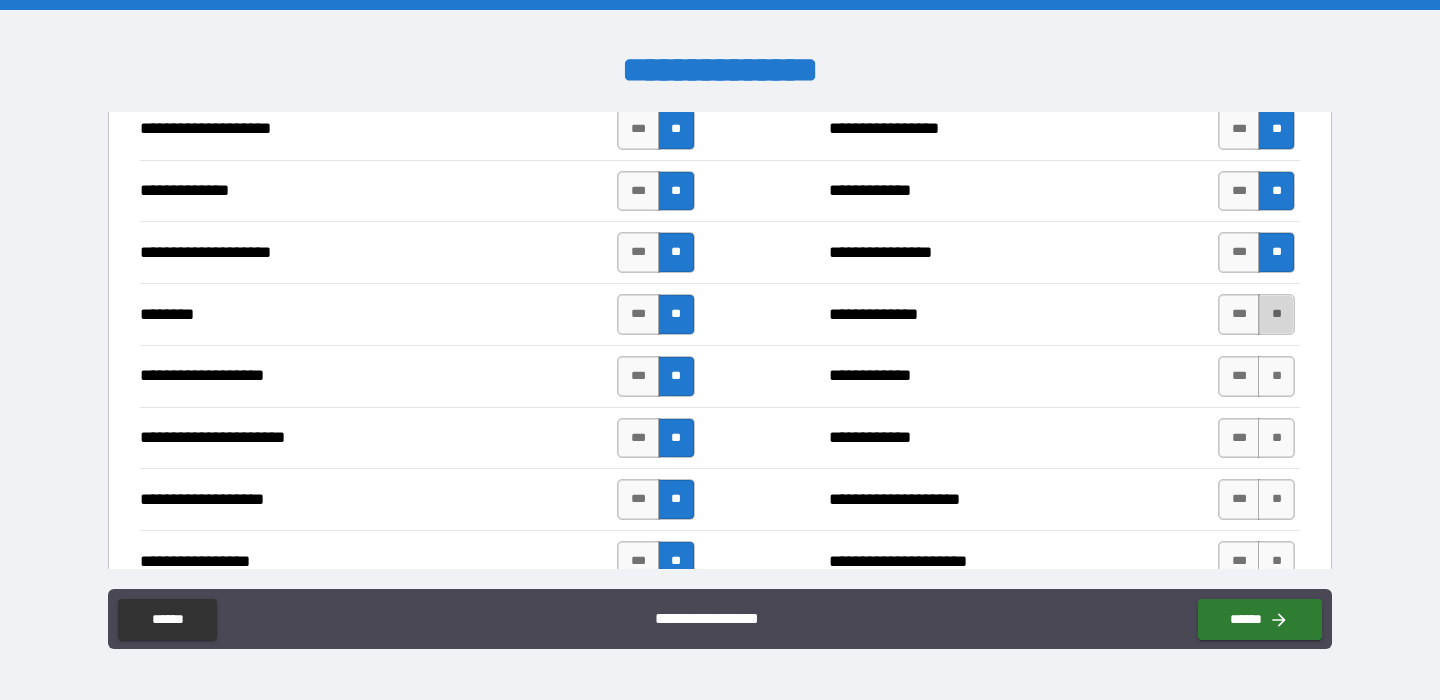 click on "**" at bounding box center (1276, 314) 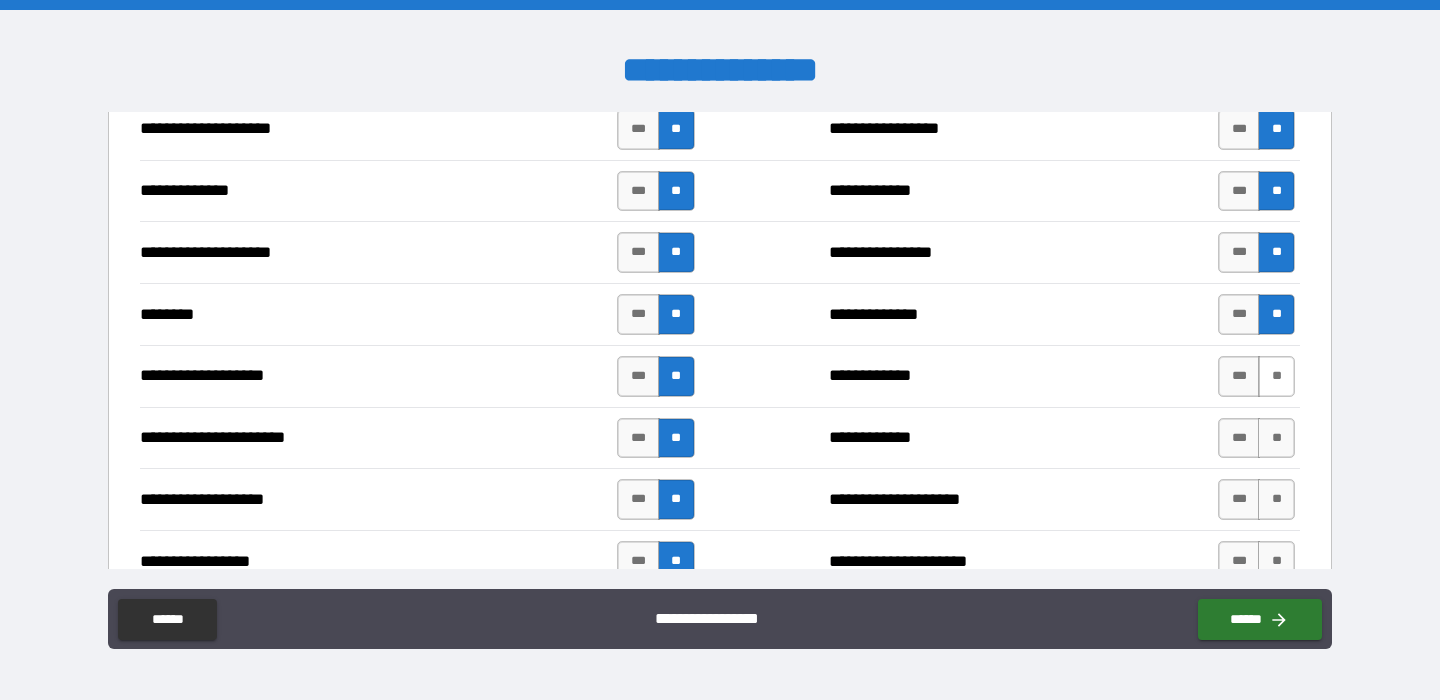 click on "**" at bounding box center (1276, 376) 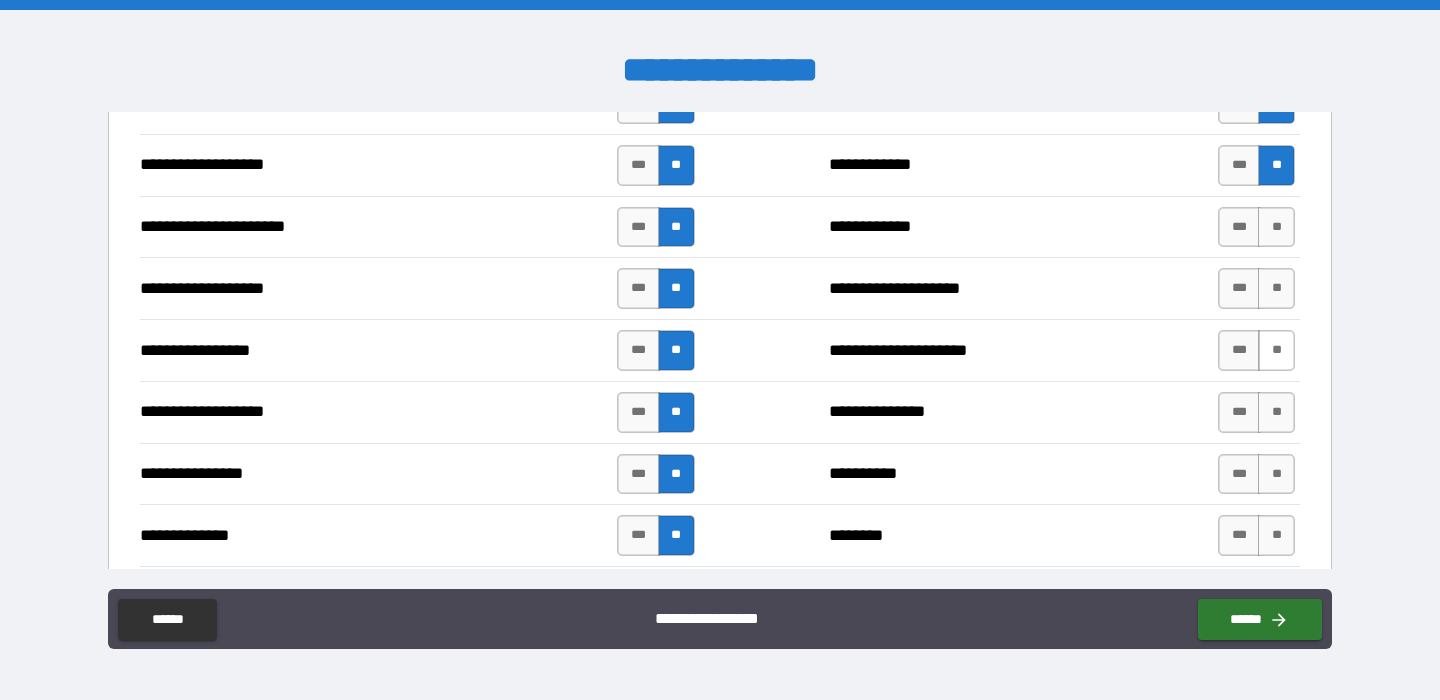 scroll, scrollTop: 3274, scrollLeft: 0, axis: vertical 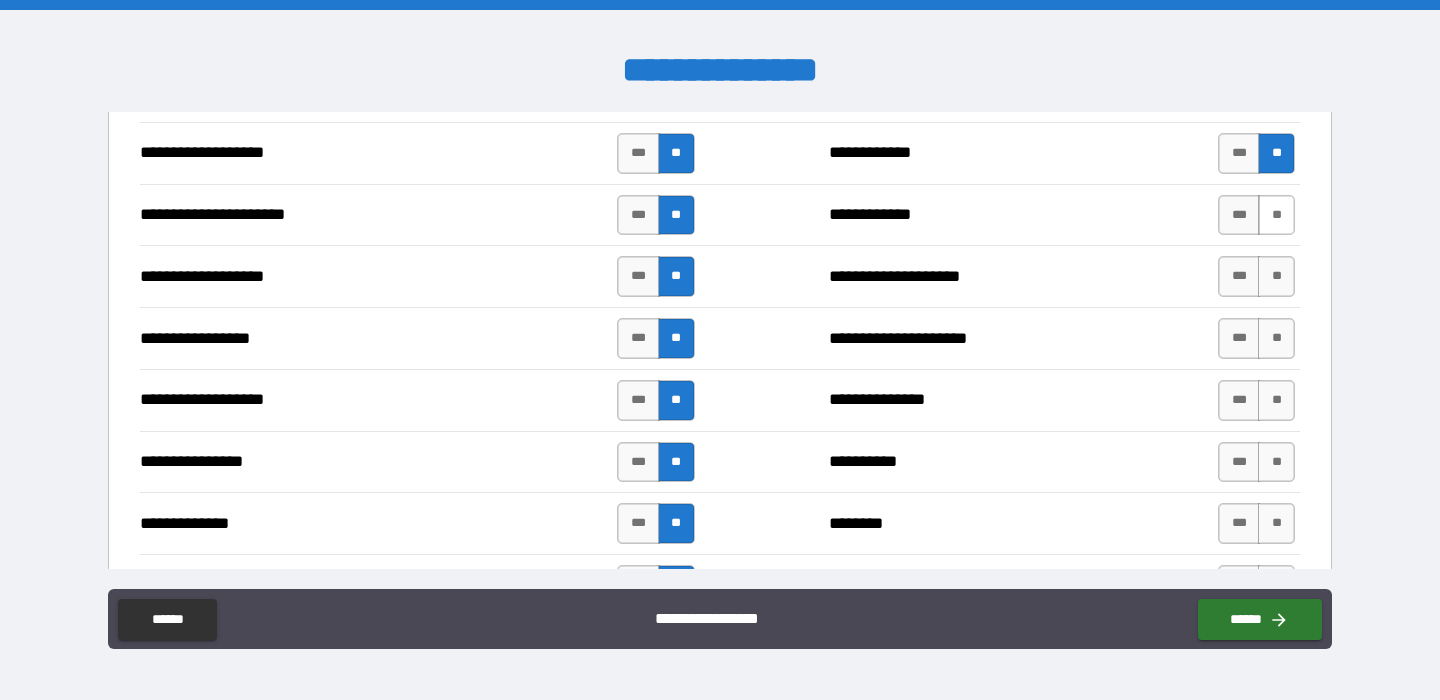 click on "**" at bounding box center (1276, 215) 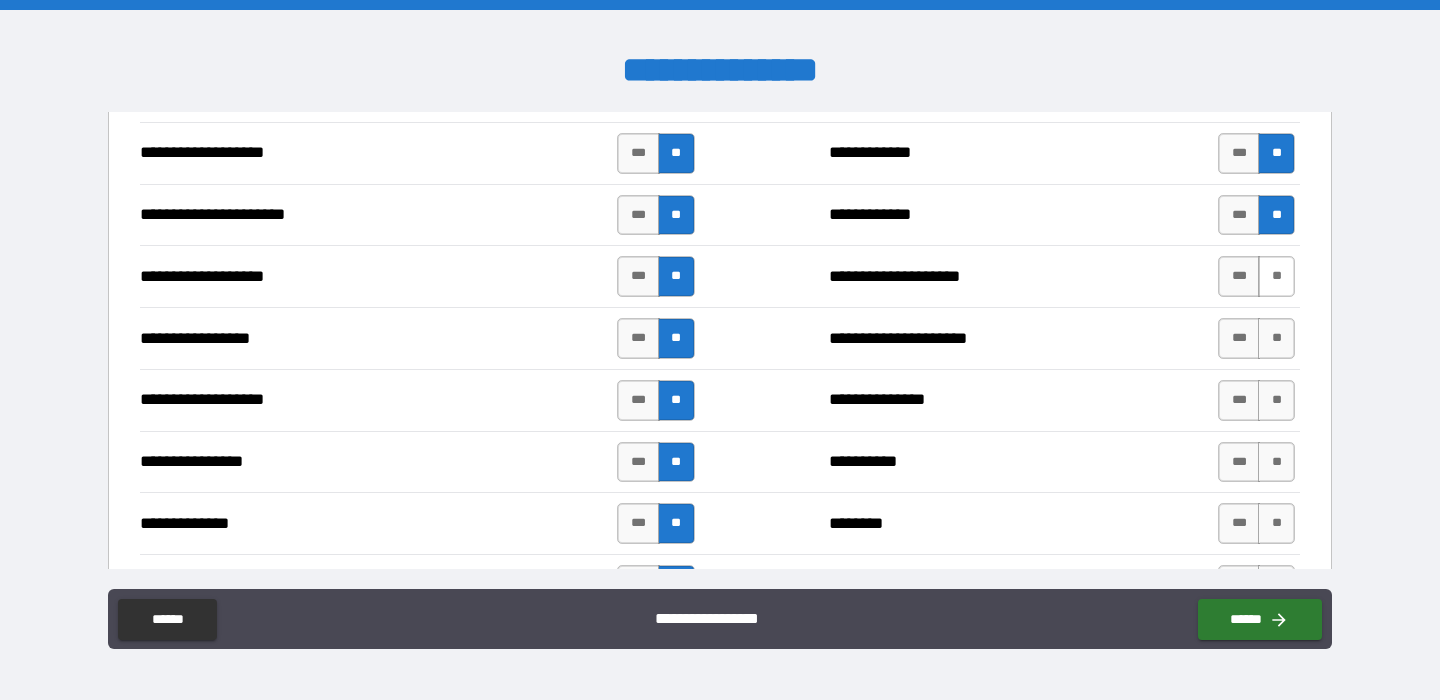 click on "**" at bounding box center [1276, 276] 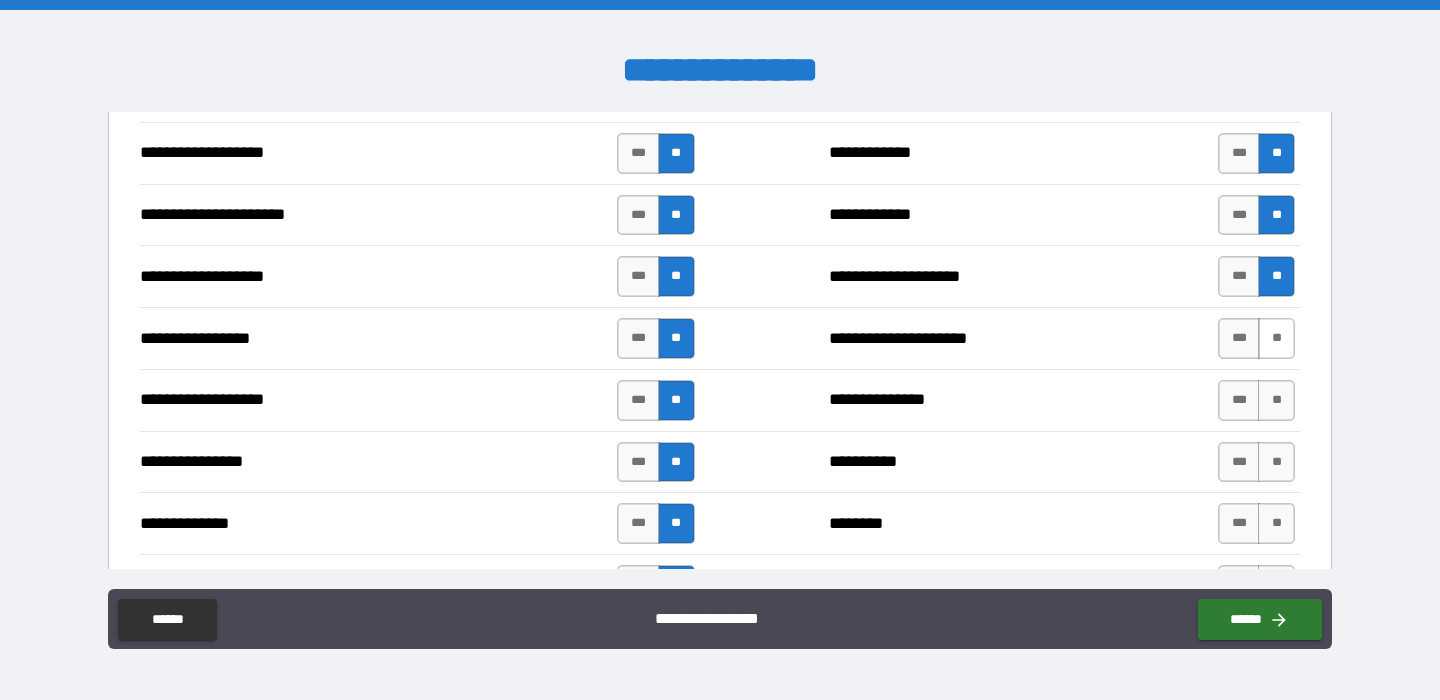 click on "**" at bounding box center (1276, 338) 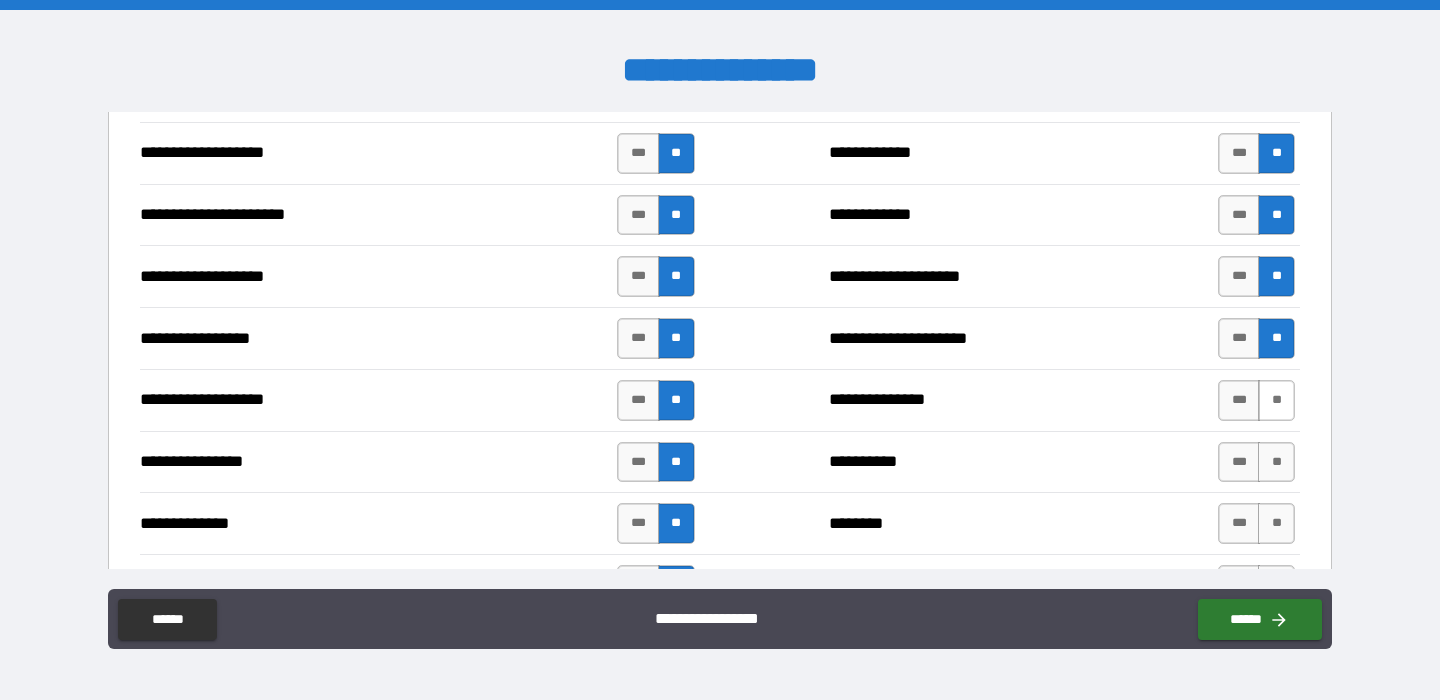 click on "**" at bounding box center [1276, 400] 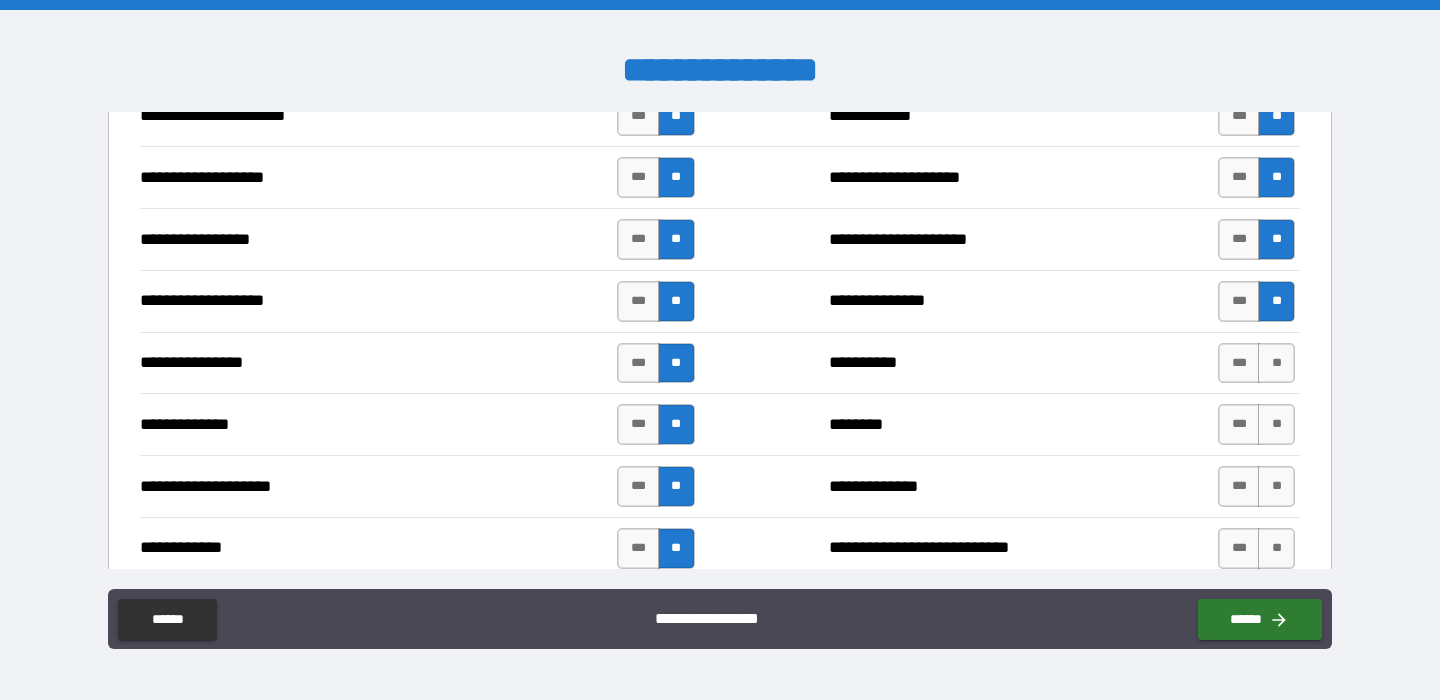 scroll, scrollTop: 3401, scrollLeft: 0, axis: vertical 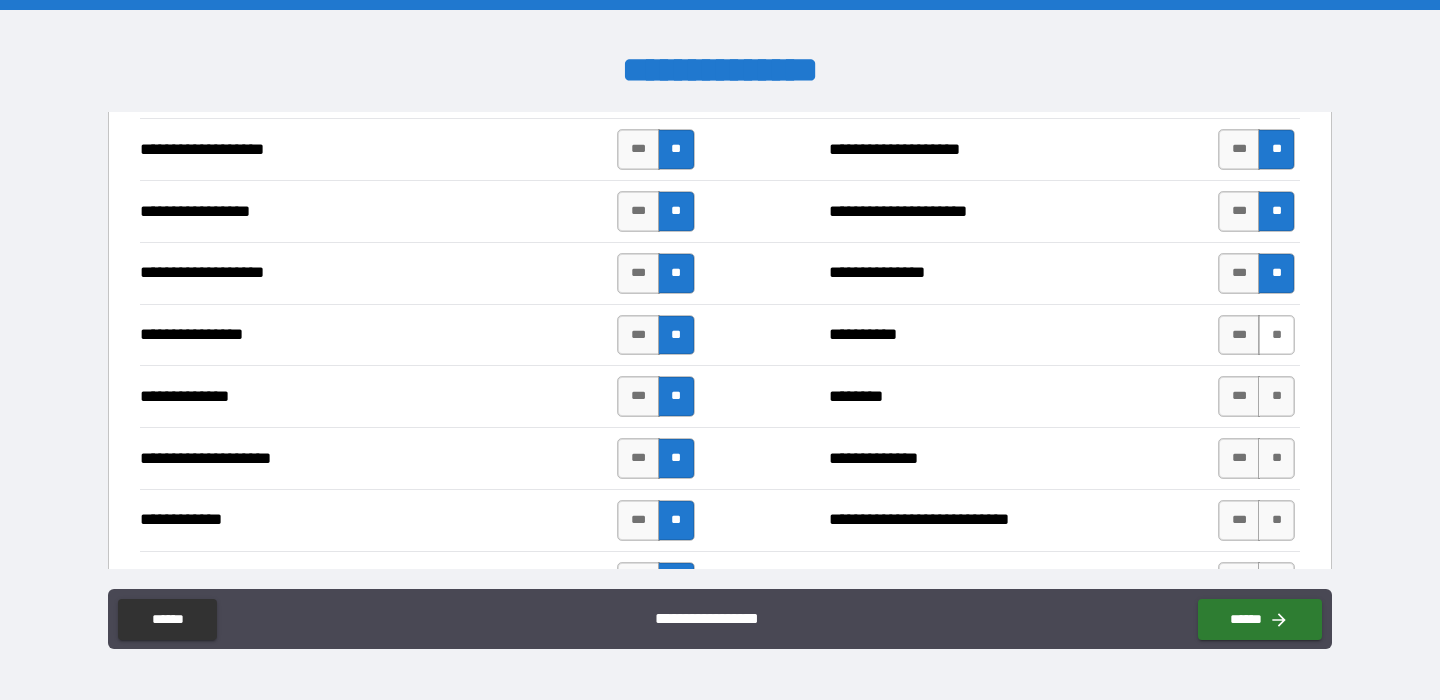 click on "**" at bounding box center (1276, 335) 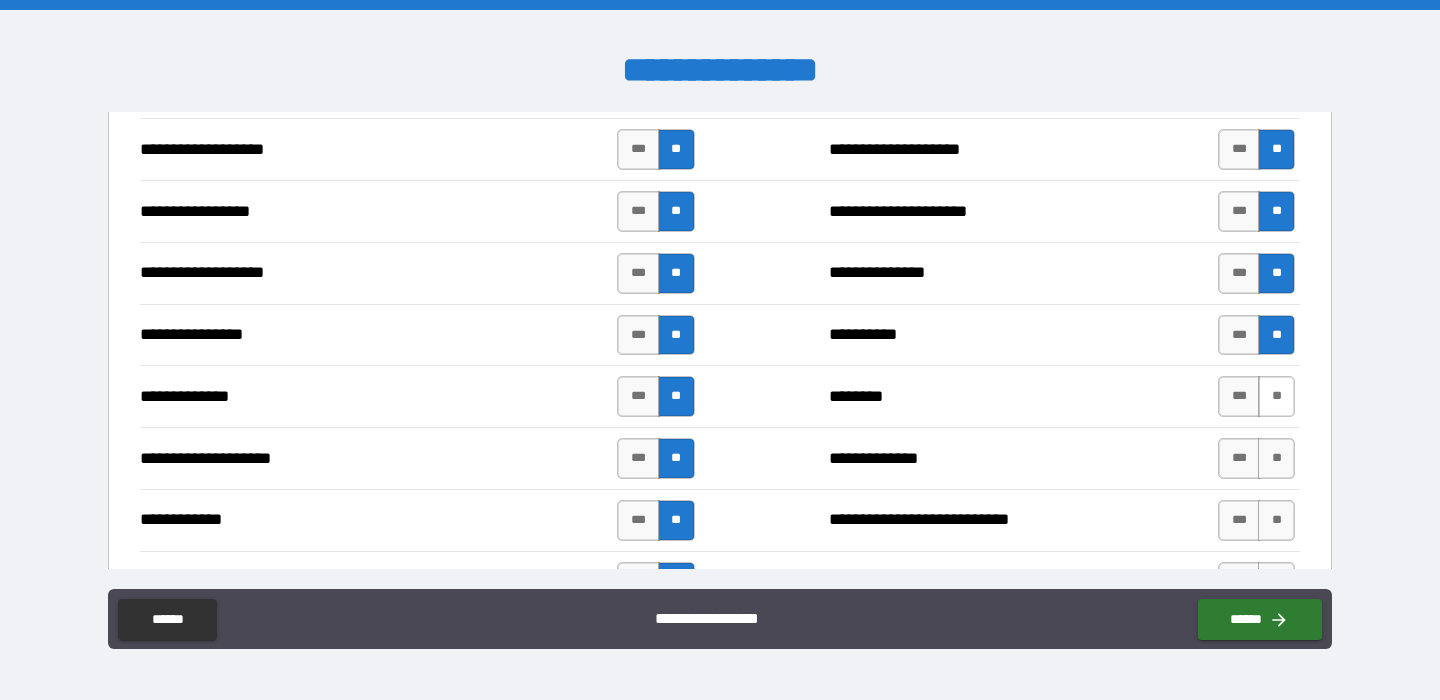 click on "**" at bounding box center [1276, 396] 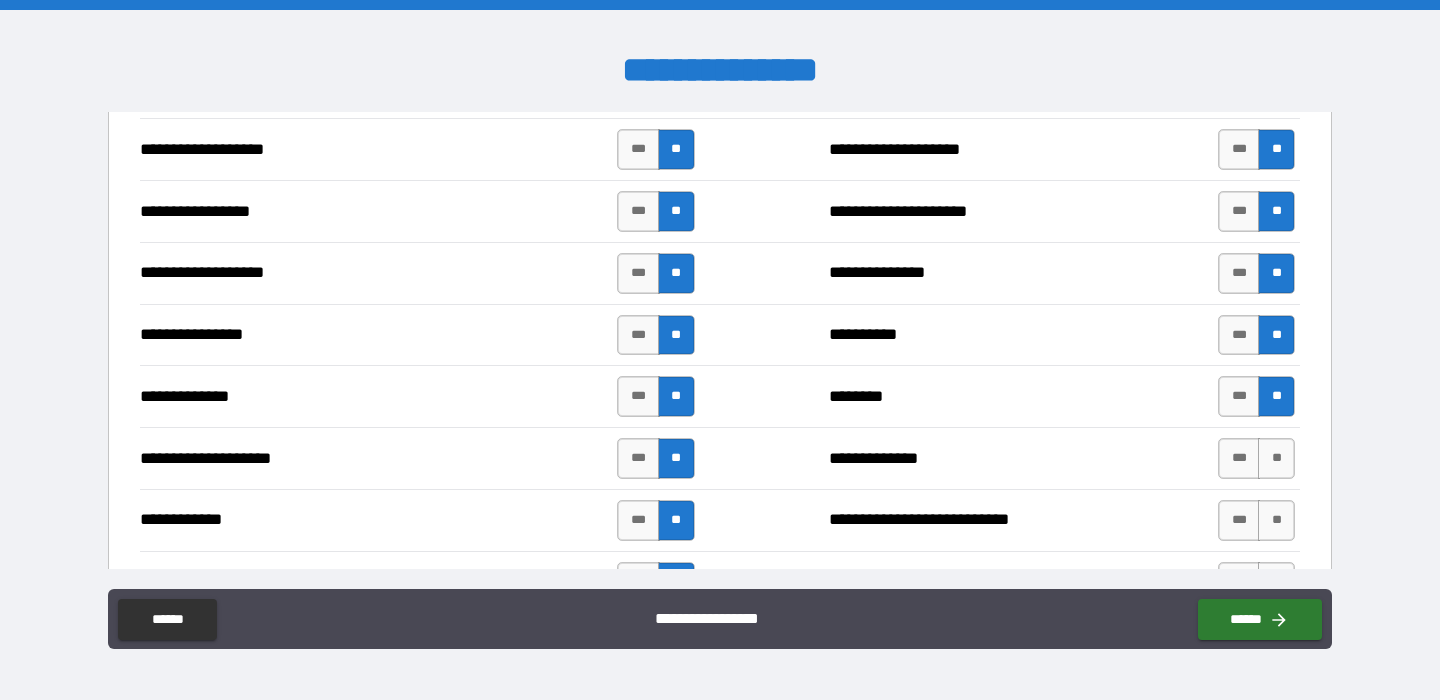 scroll, scrollTop: 3605, scrollLeft: 0, axis: vertical 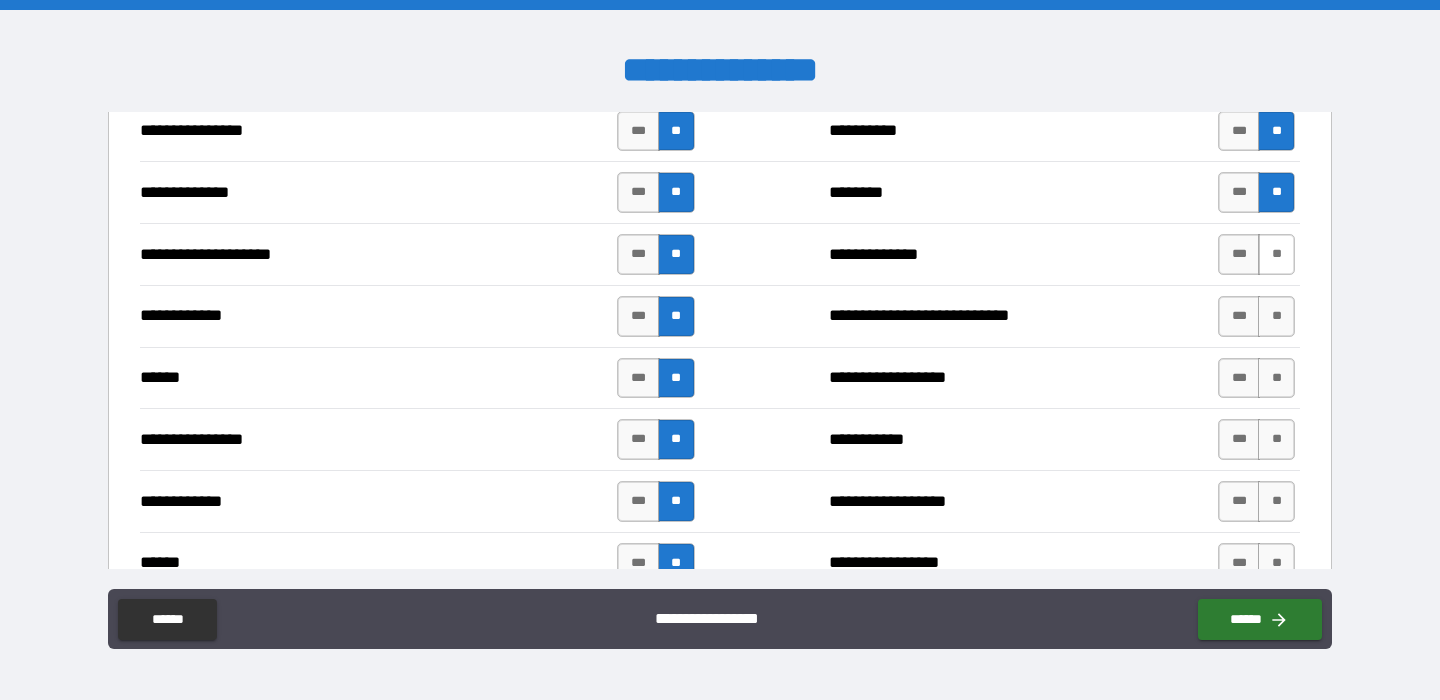 click on "**" at bounding box center [1276, 254] 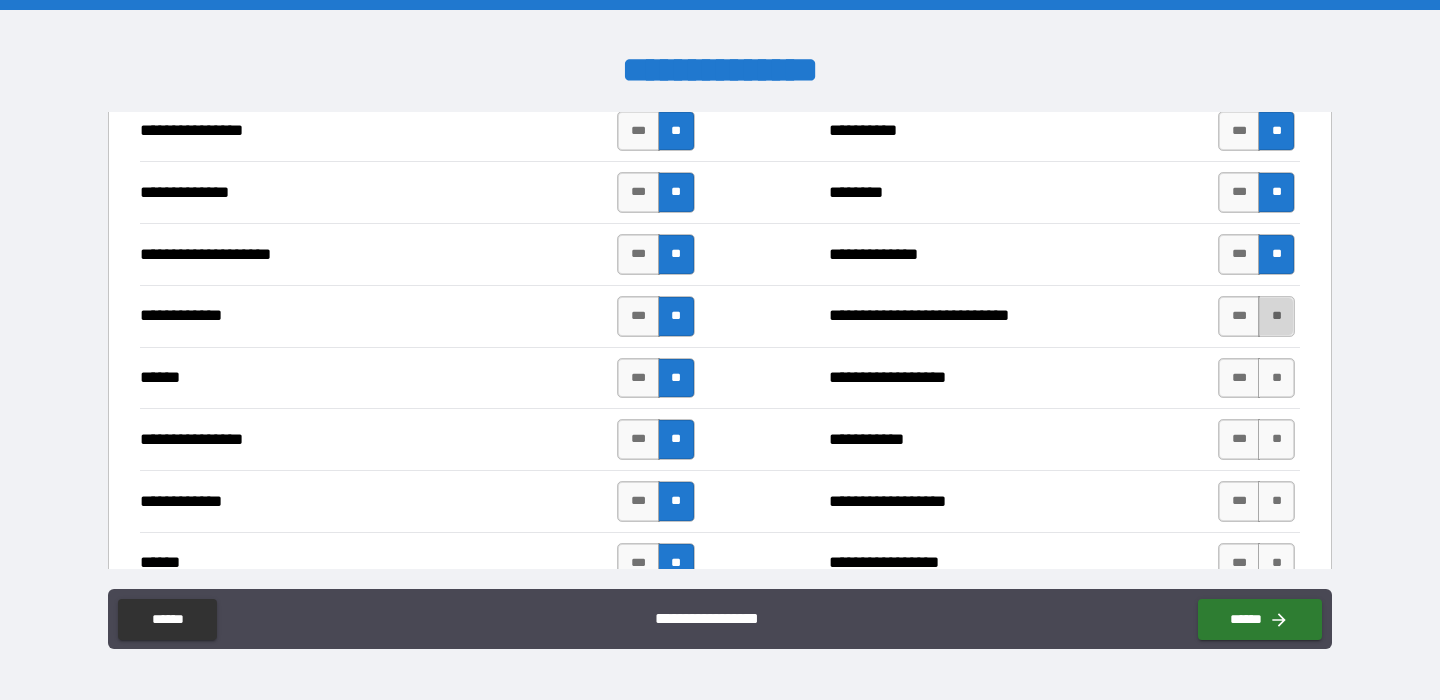 click on "**" at bounding box center (1276, 316) 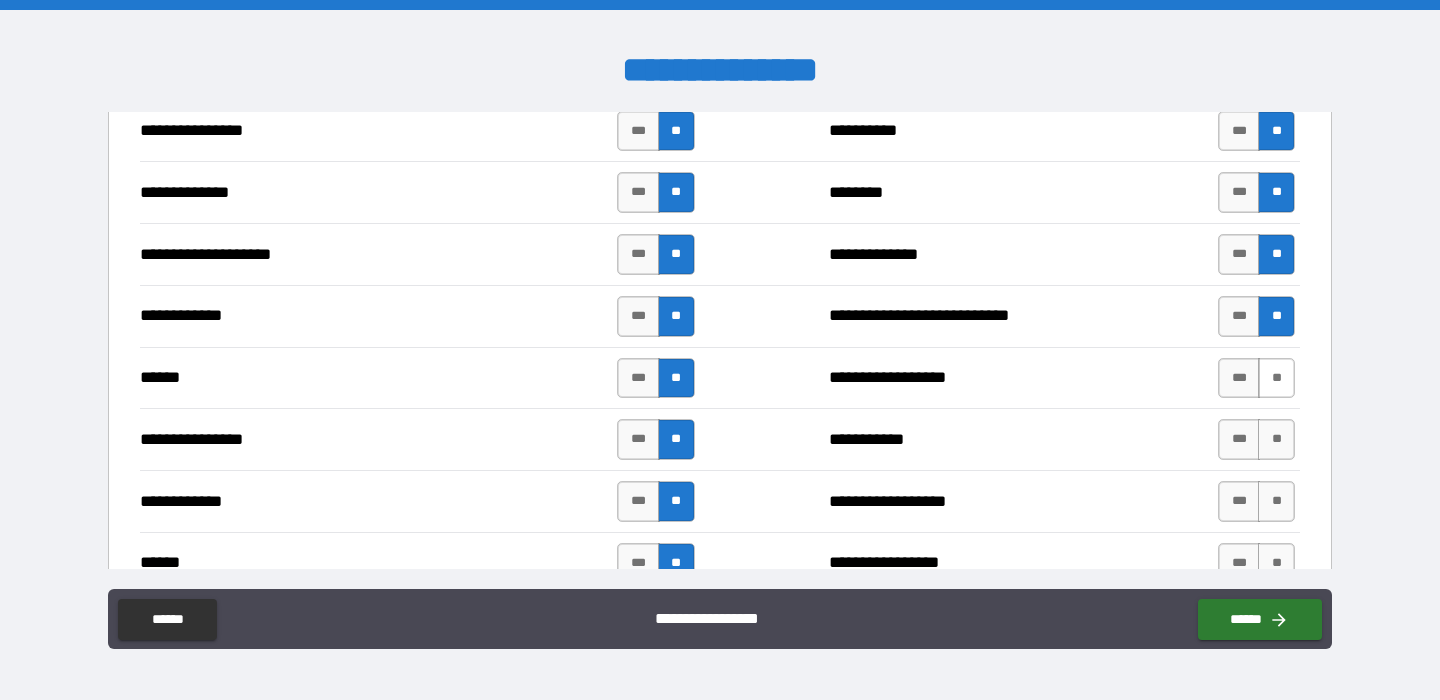 click on "**" at bounding box center [1276, 378] 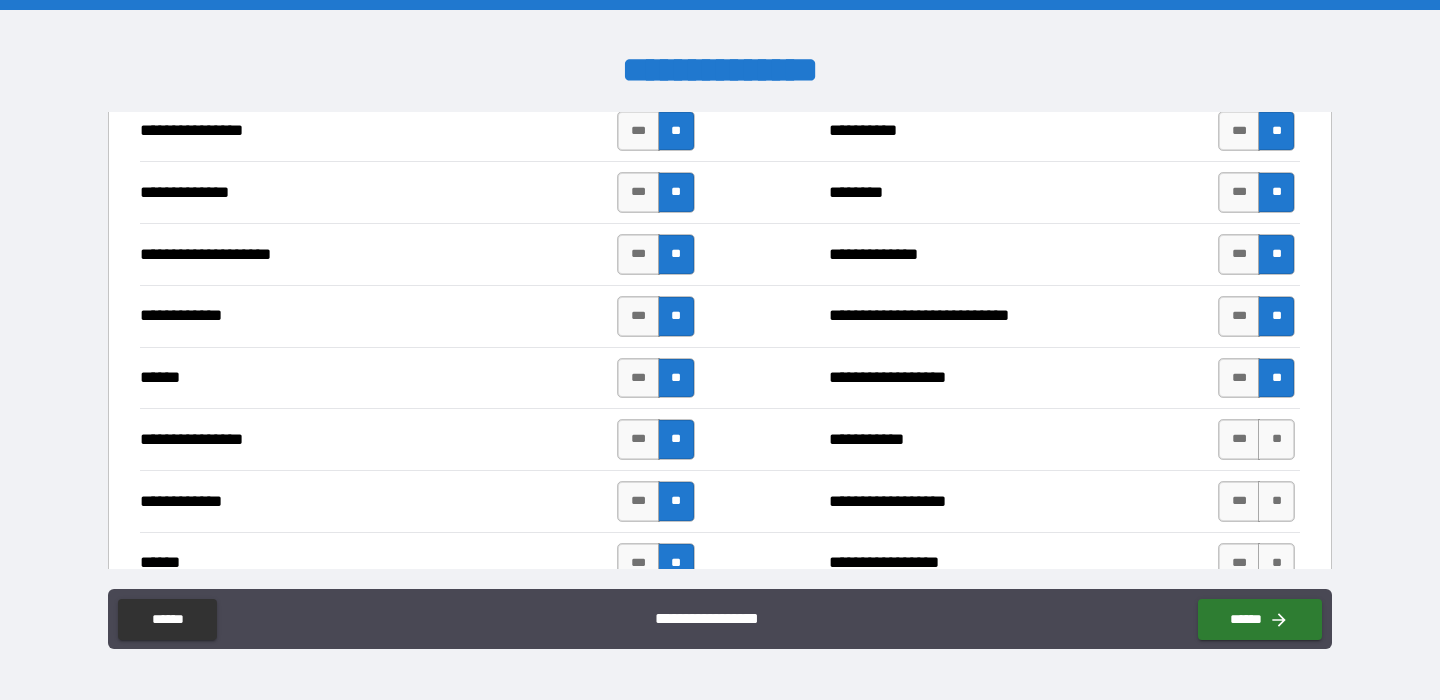 scroll, scrollTop: 3778, scrollLeft: 0, axis: vertical 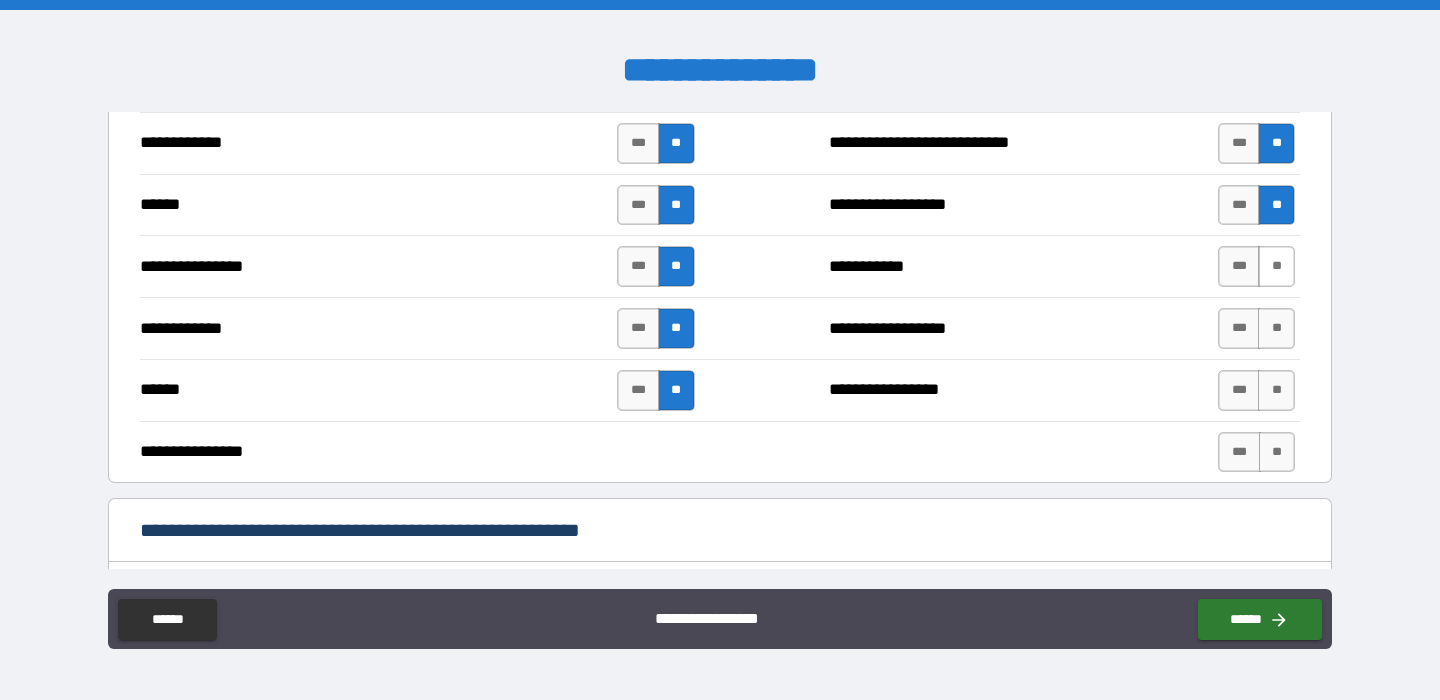 click on "**" at bounding box center (1276, 266) 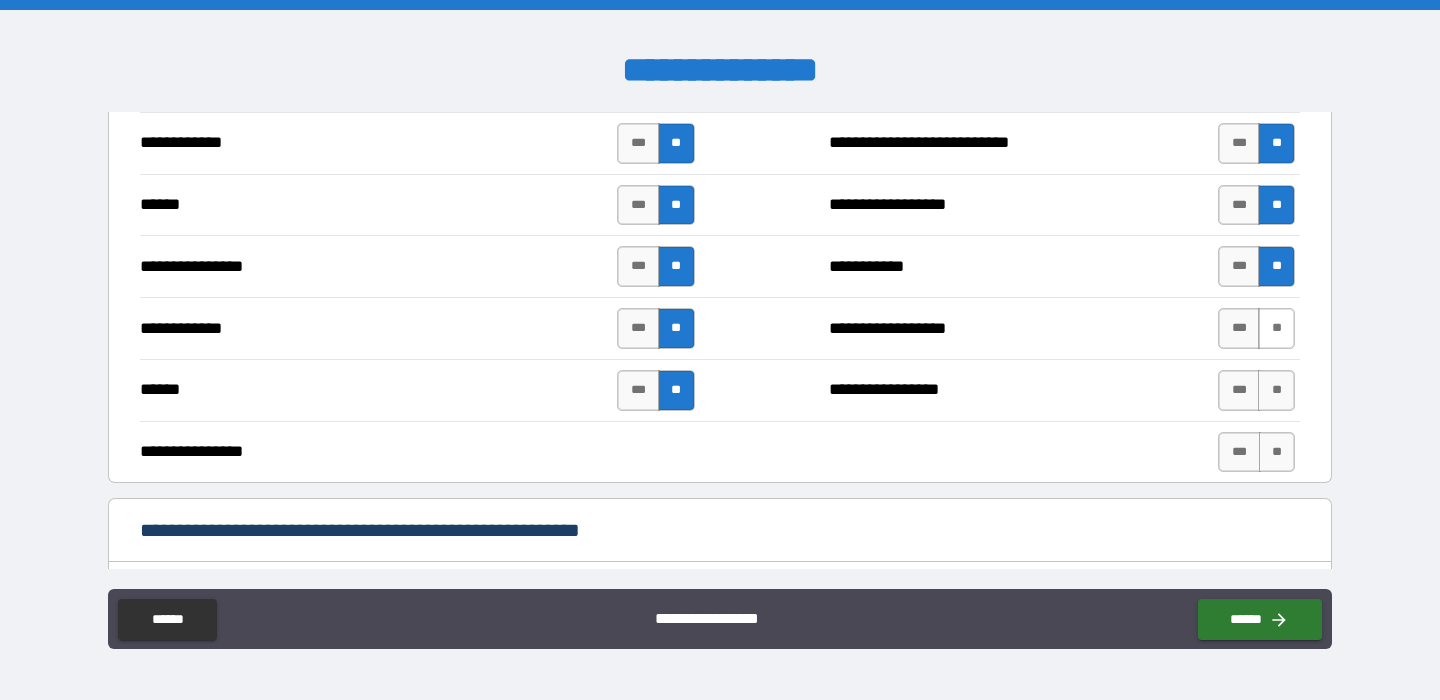 click on "**" at bounding box center [1276, 328] 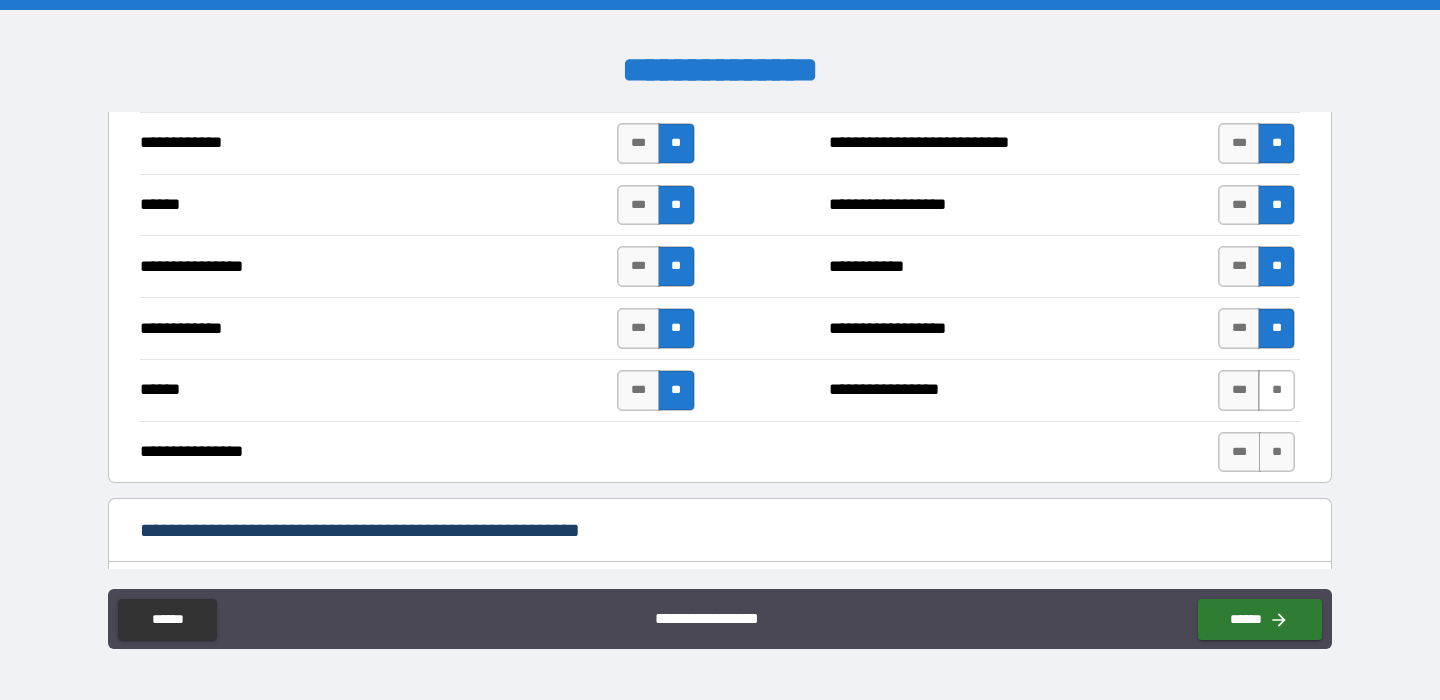 click on "**" at bounding box center (1276, 390) 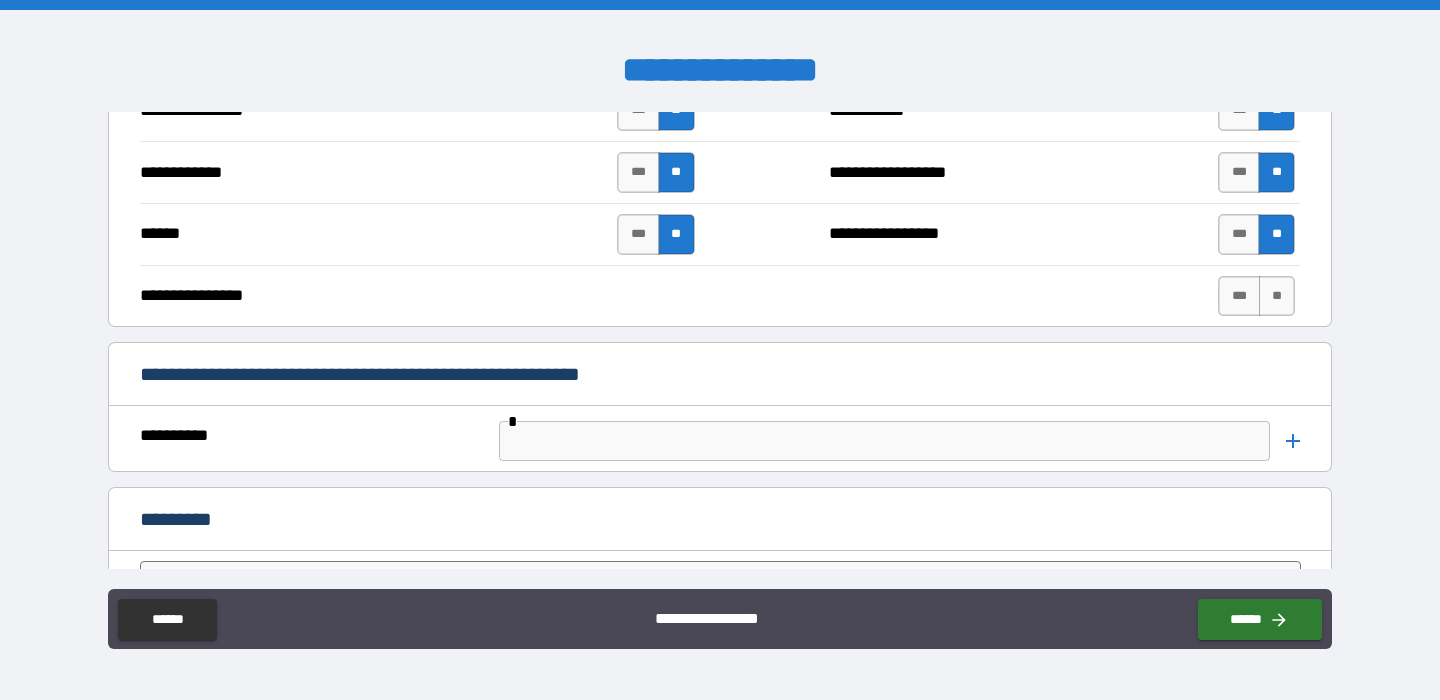 scroll, scrollTop: 3970, scrollLeft: 0, axis: vertical 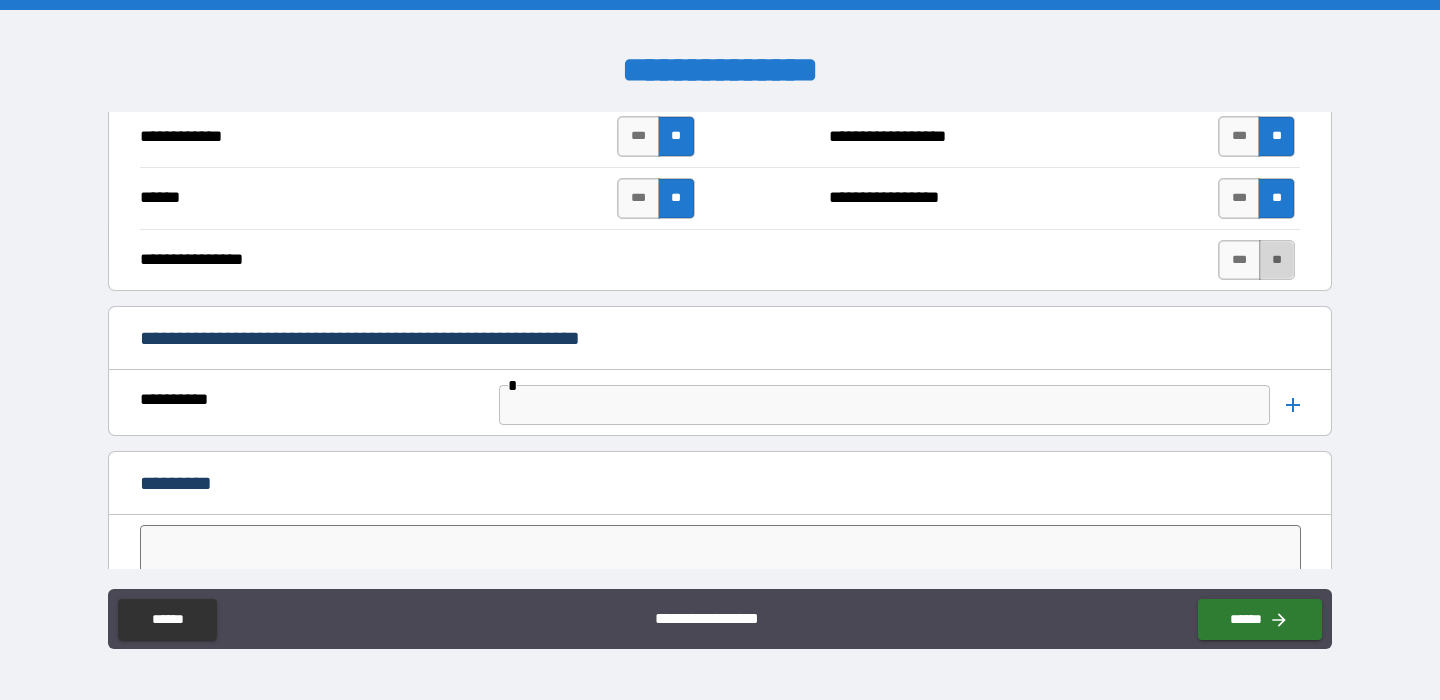 click on "**" at bounding box center [1277, 260] 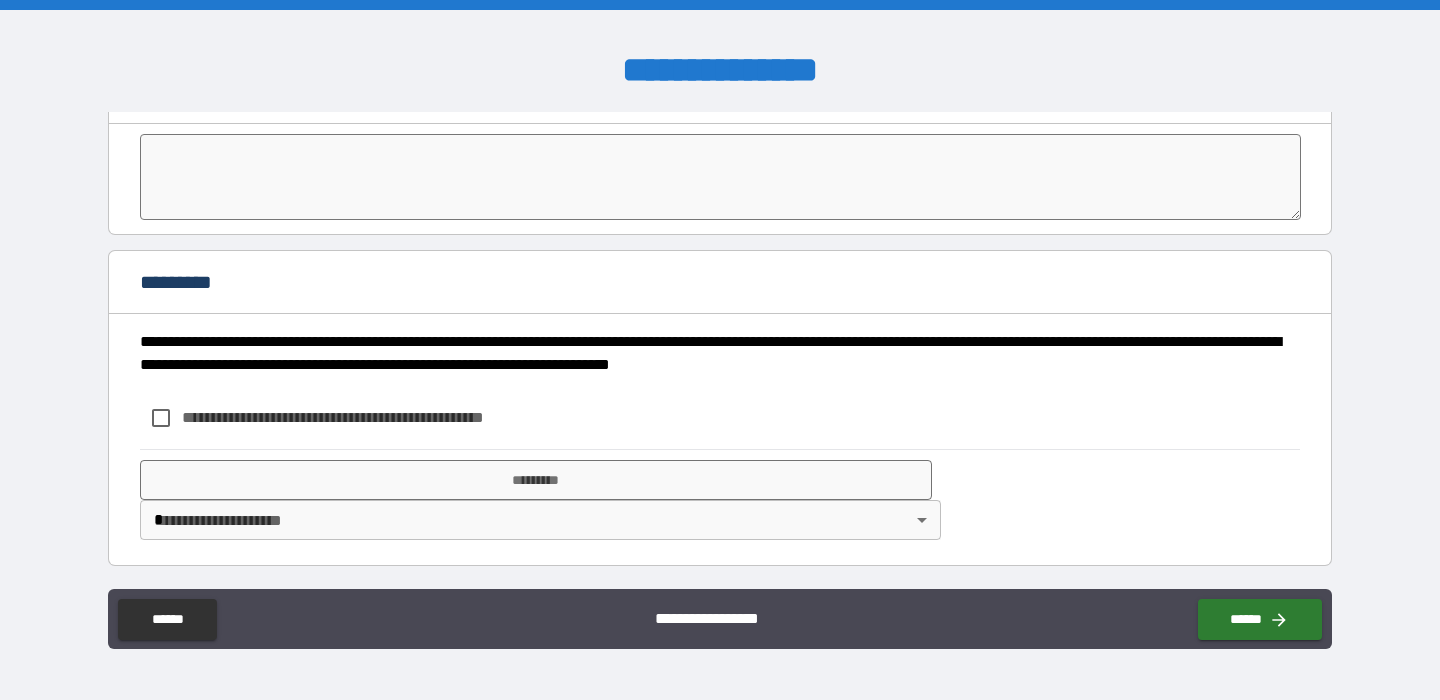 scroll, scrollTop: 4362, scrollLeft: 0, axis: vertical 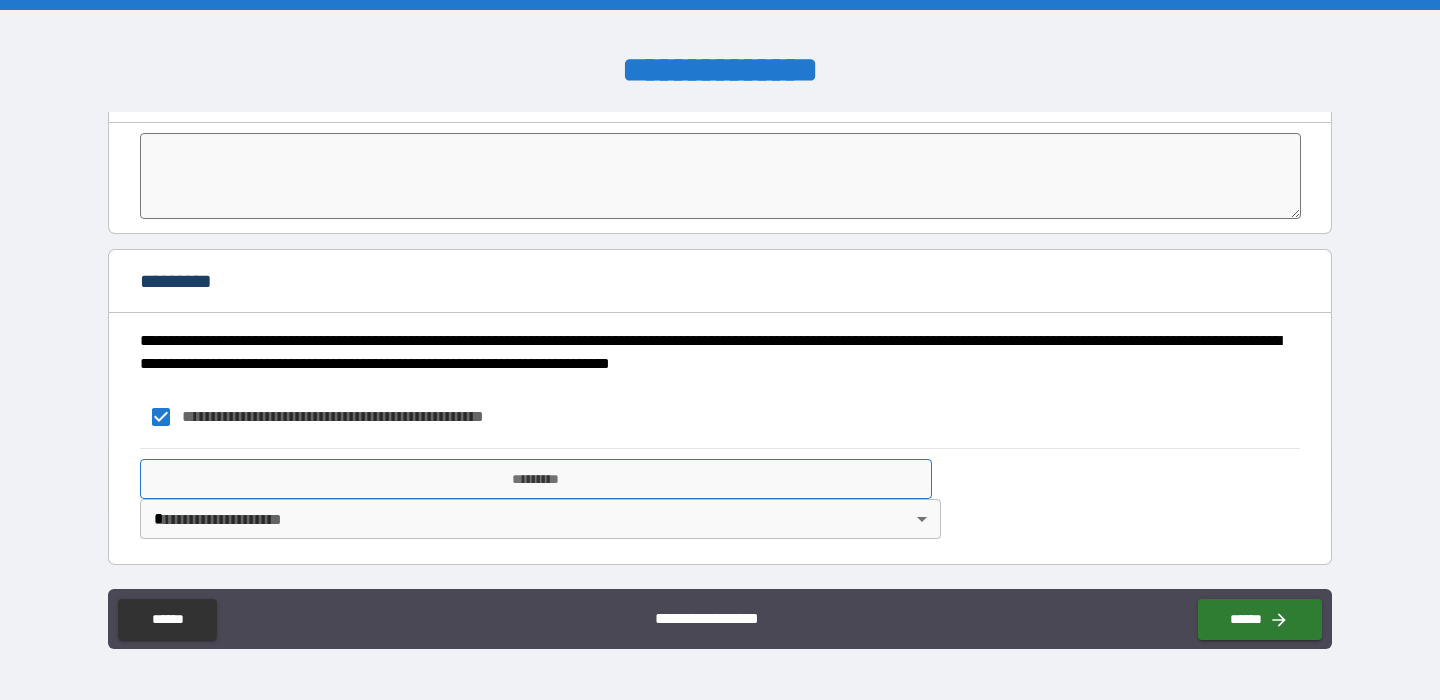 click on "*********" at bounding box center [536, 479] 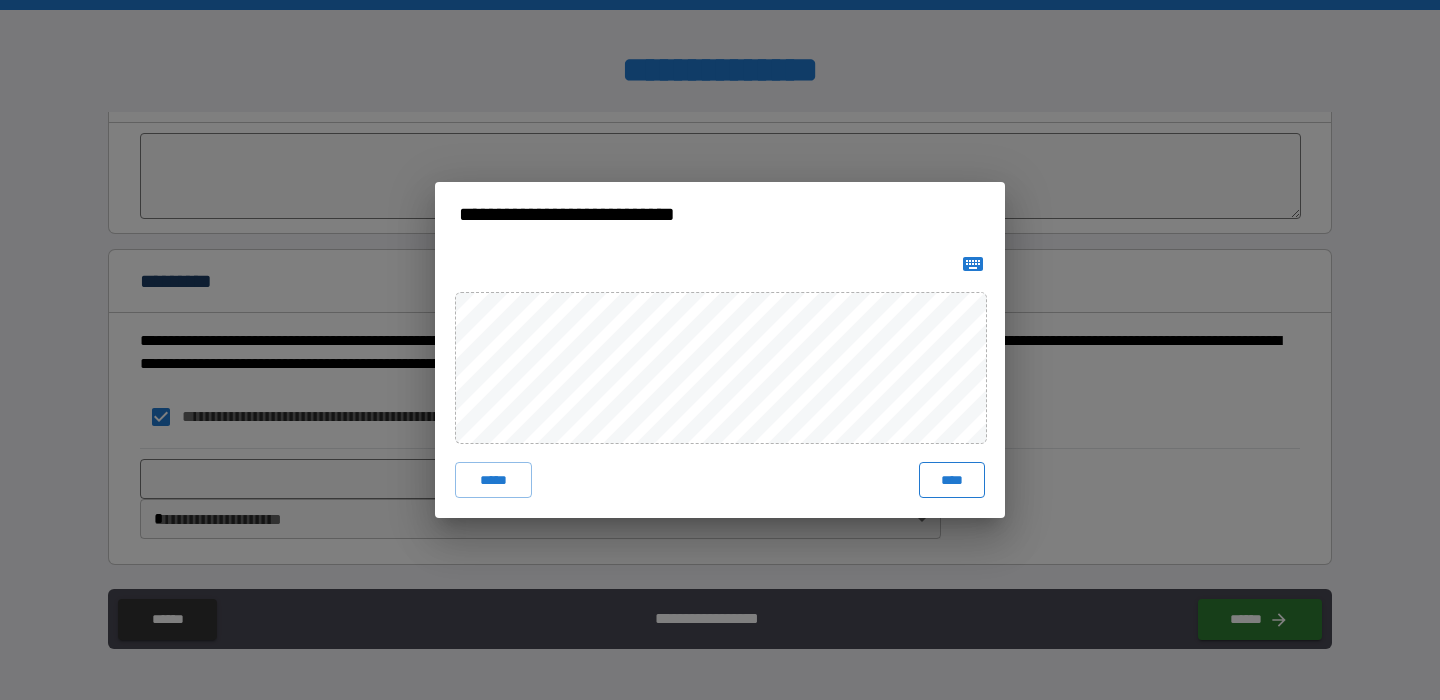 click on "****" at bounding box center (952, 480) 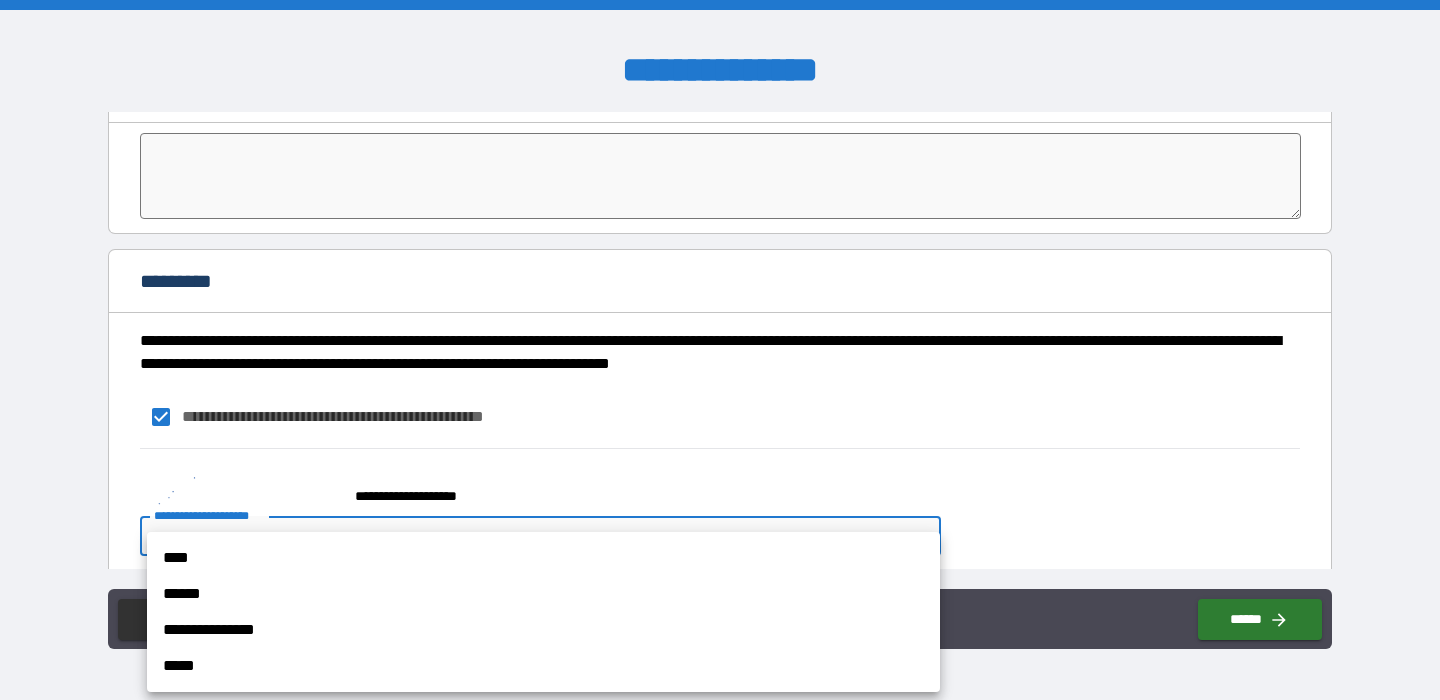 click on "**********" at bounding box center (720, 350) 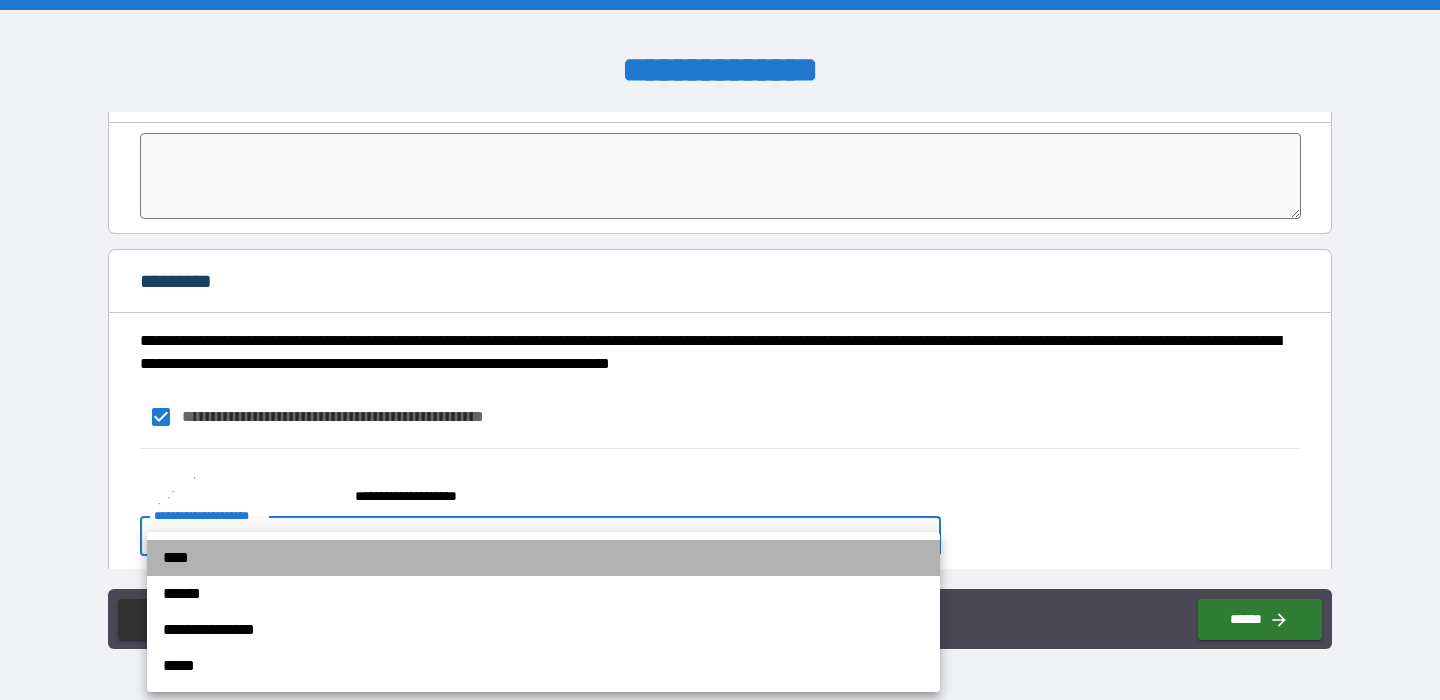 click on "****" at bounding box center [543, 558] 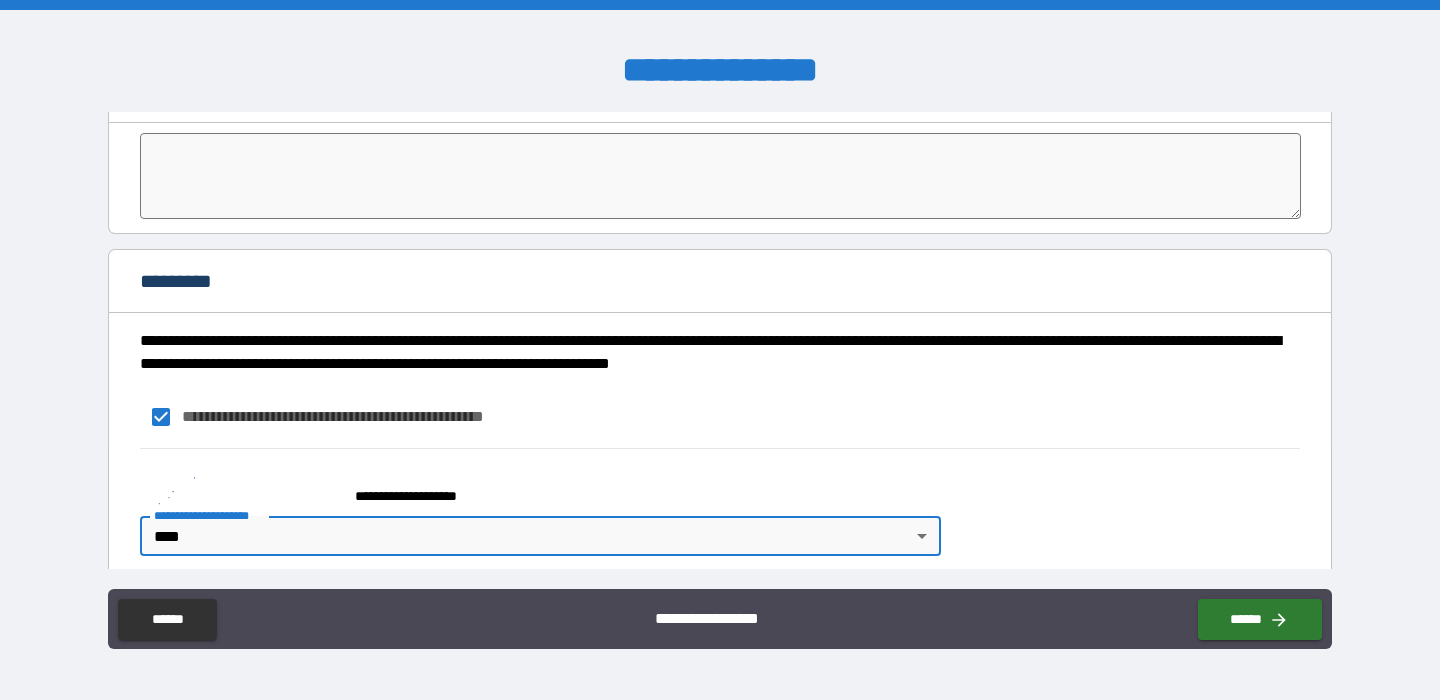 scroll, scrollTop: 4379, scrollLeft: 0, axis: vertical 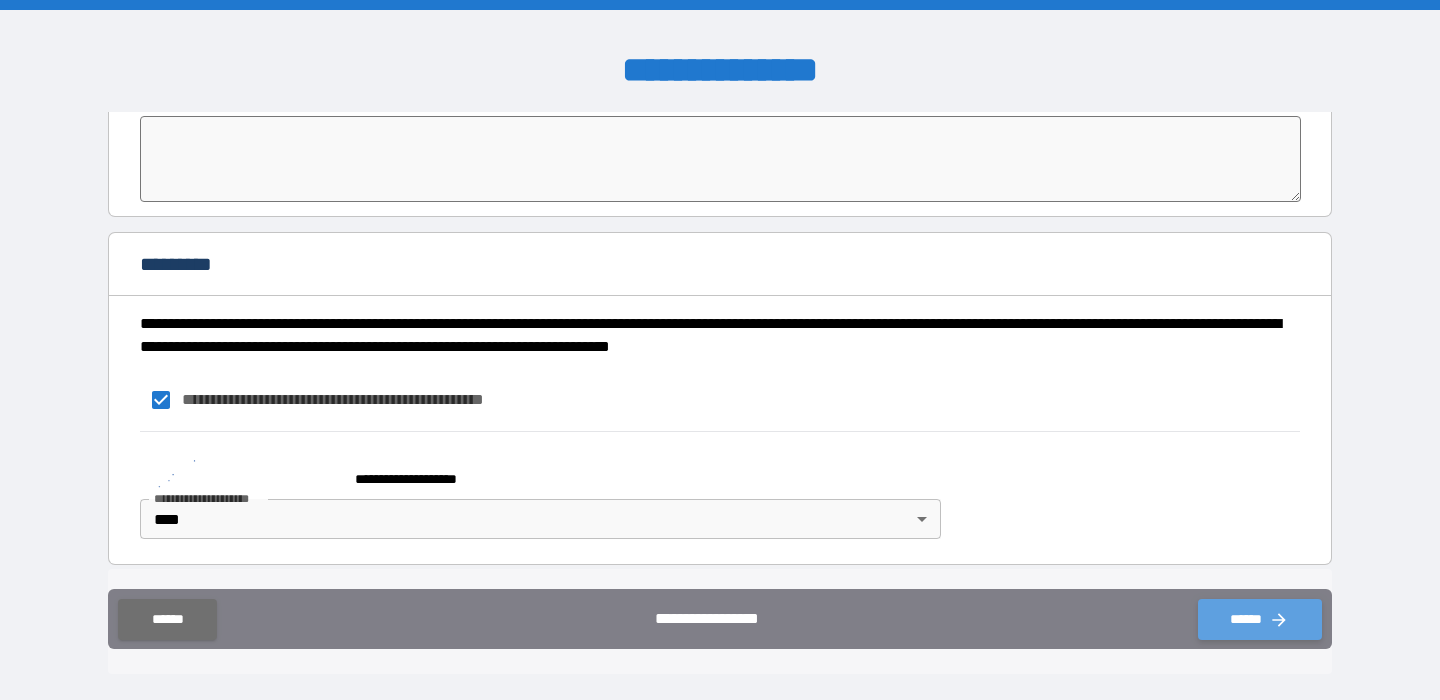 click on "******" at bounding box center [1260, 619] 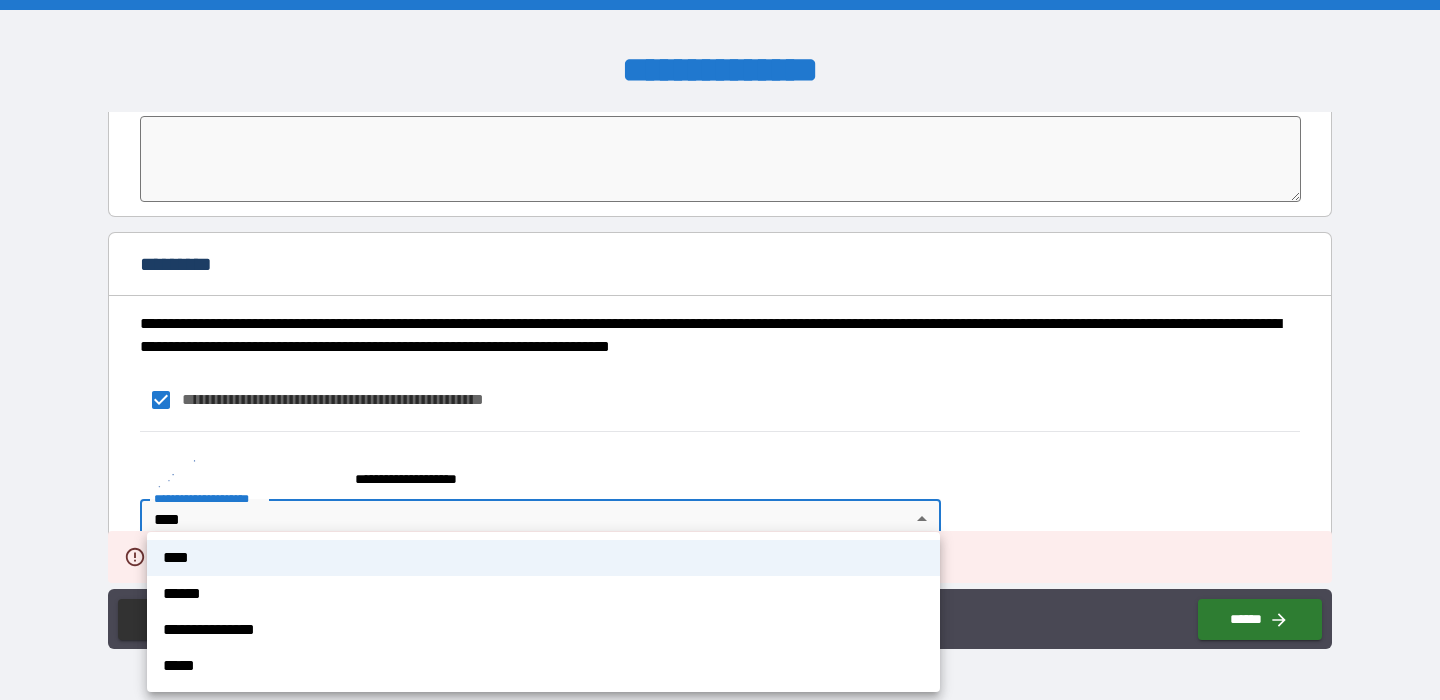 click on "**********" at bounding box center [720, 350] 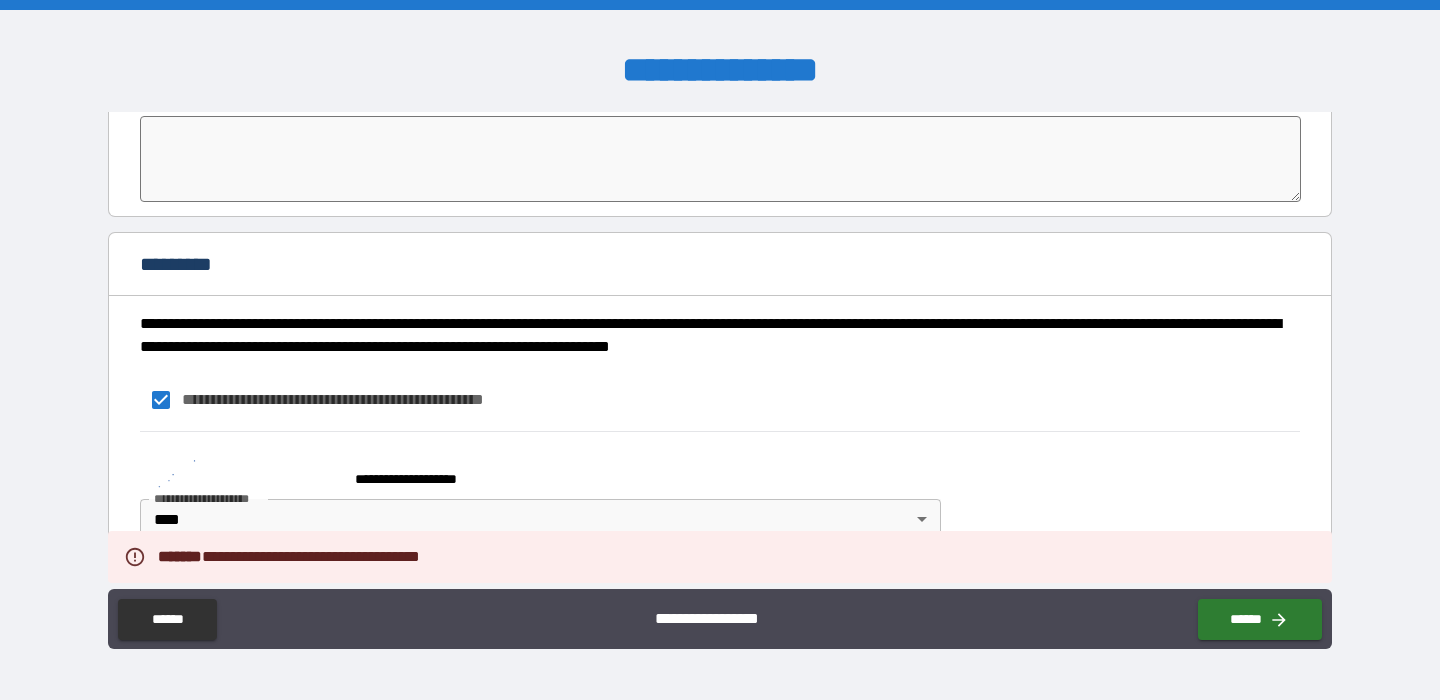 click on "**********" at bounding box center [720, 490] 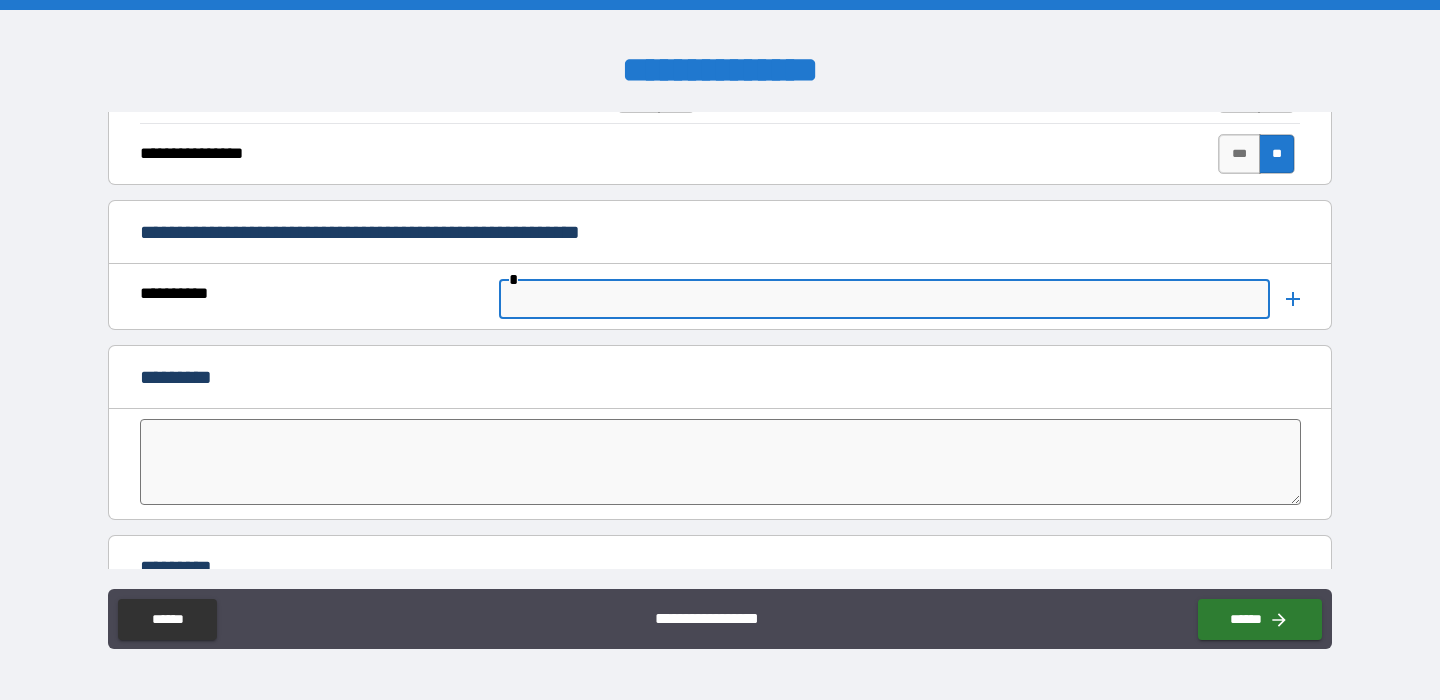 click at bounding box center (884, 299) 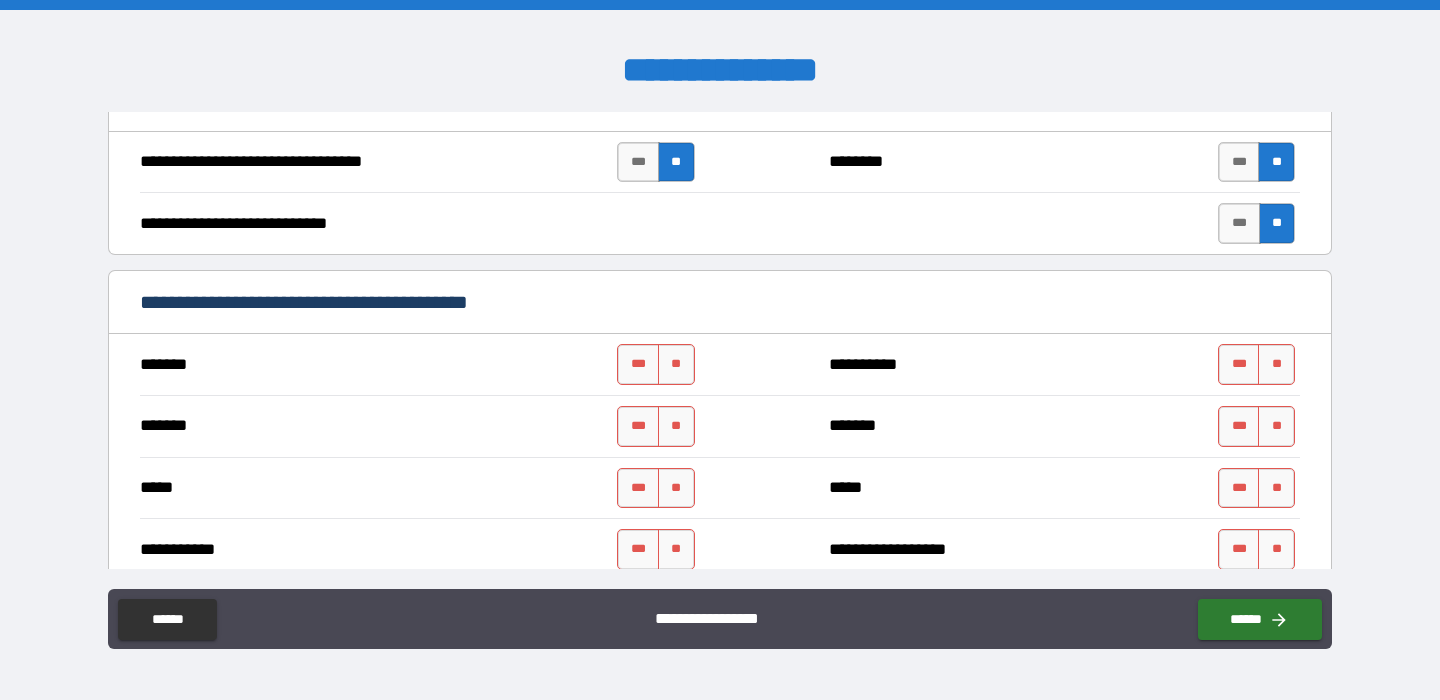 scroll, scrollTop: 1068, scrollLeft: 0, axis: vertical 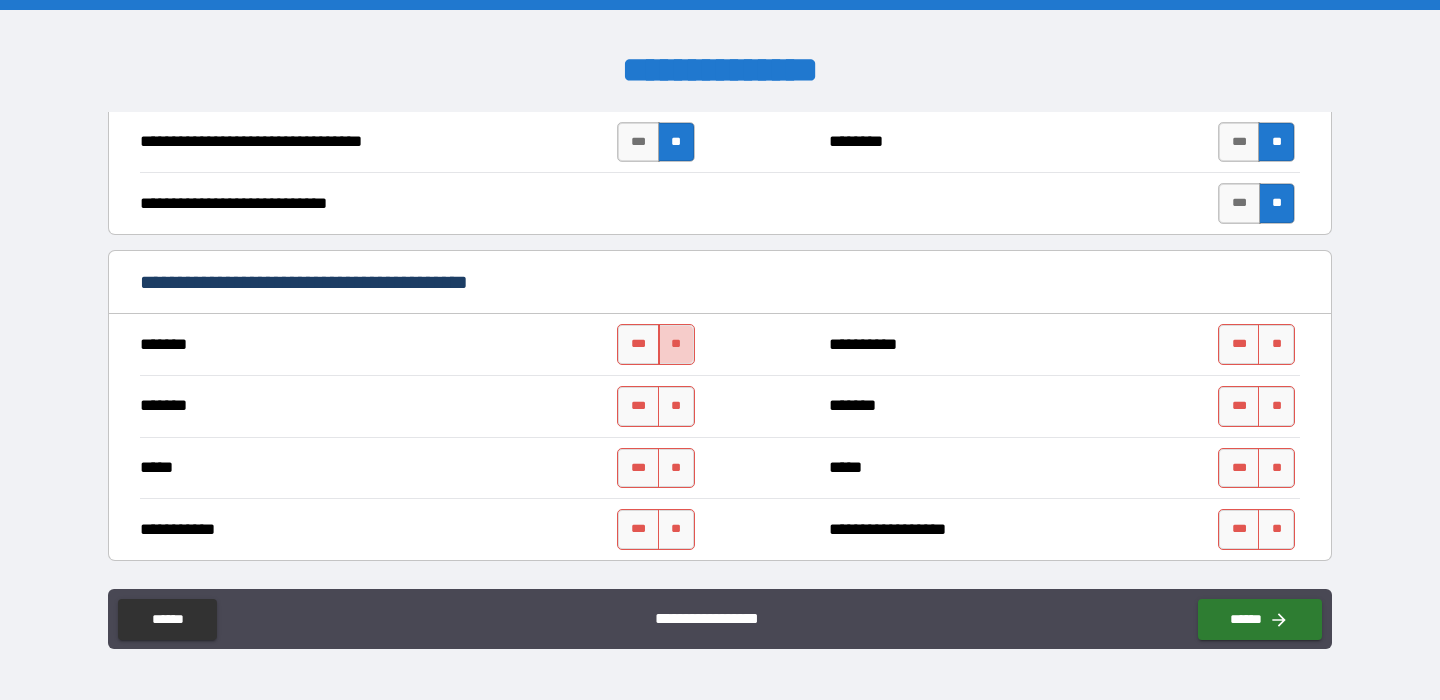 click on "**" at bounding box center (676, 344) 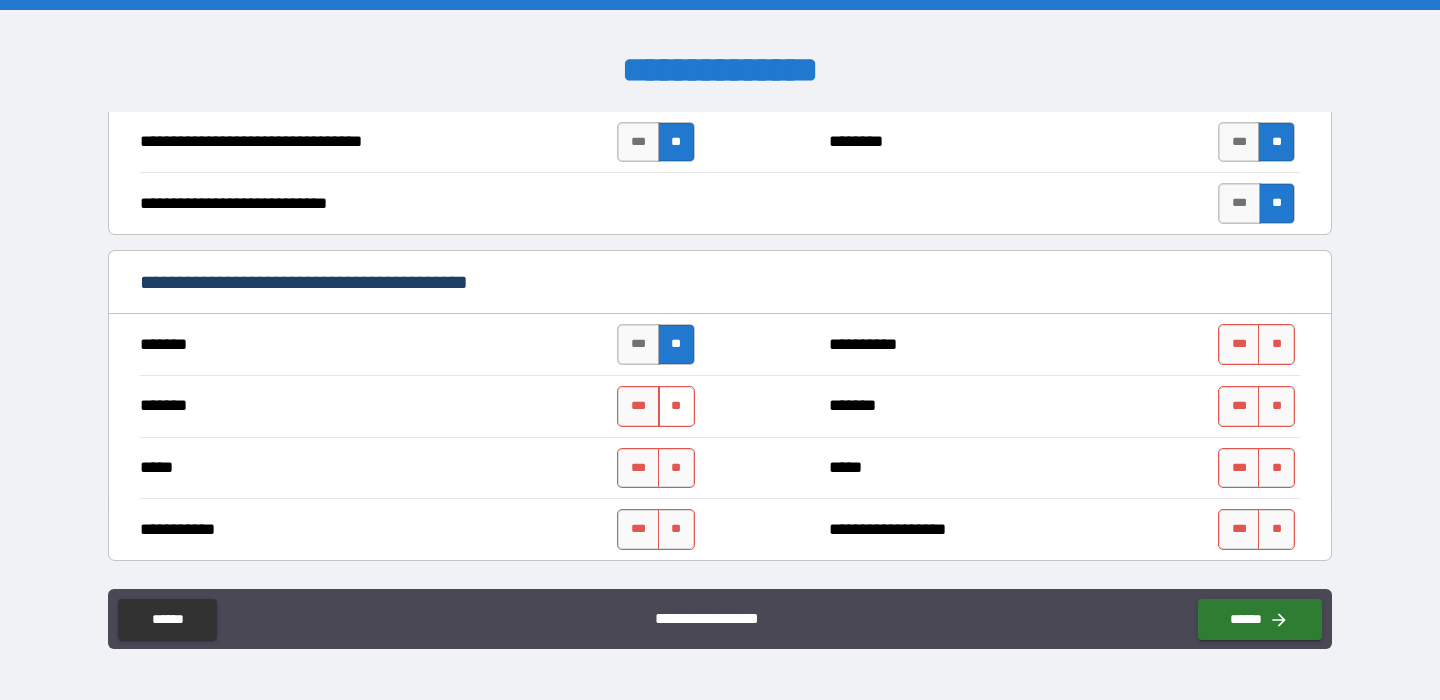 click on "**" at bounding box center (676, 406) 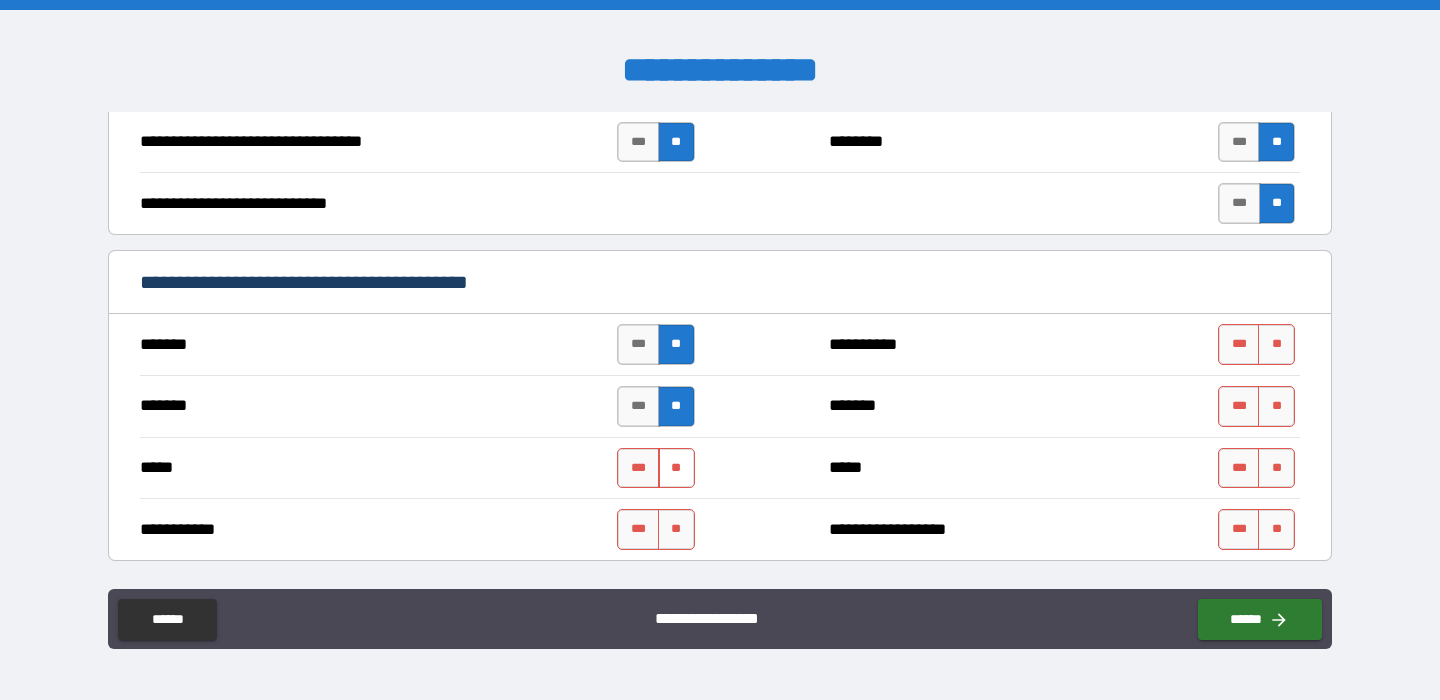 click on "**" at bounding box center [676, 468] 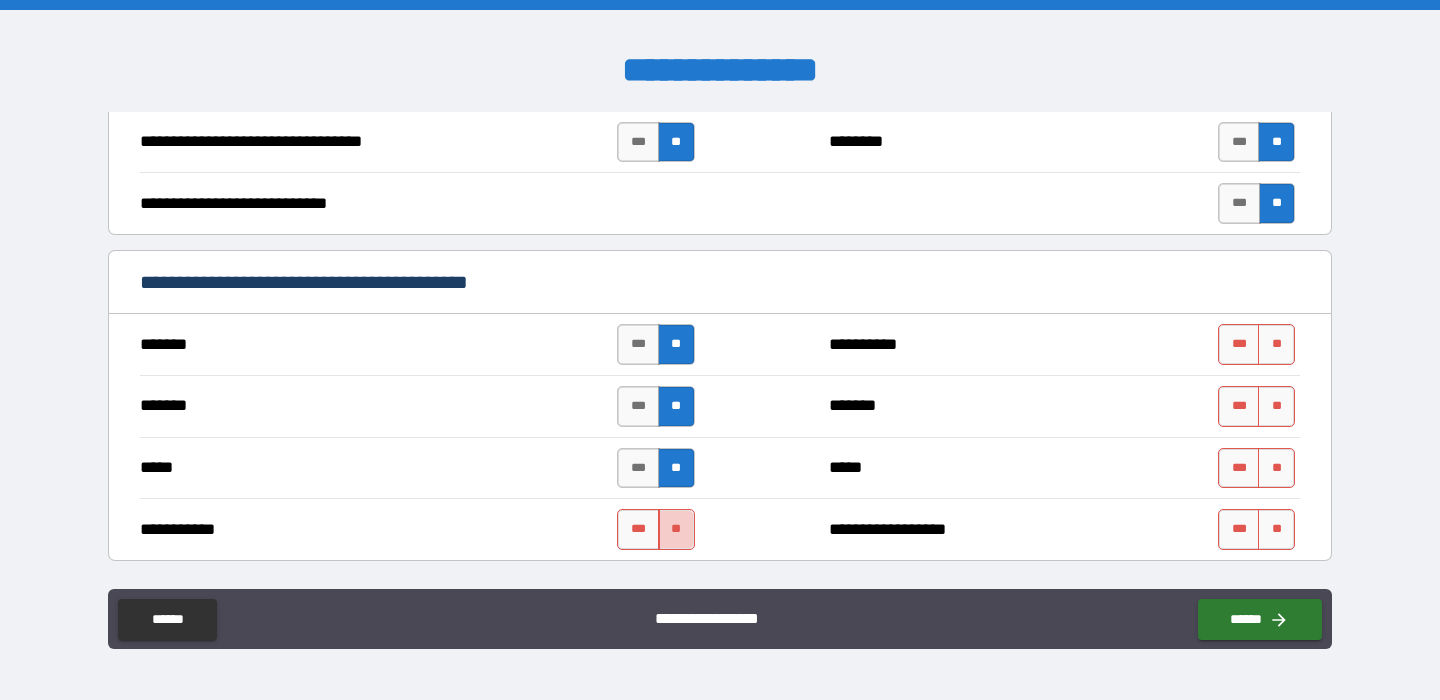 click on "**" at bounding box center (676, 529) 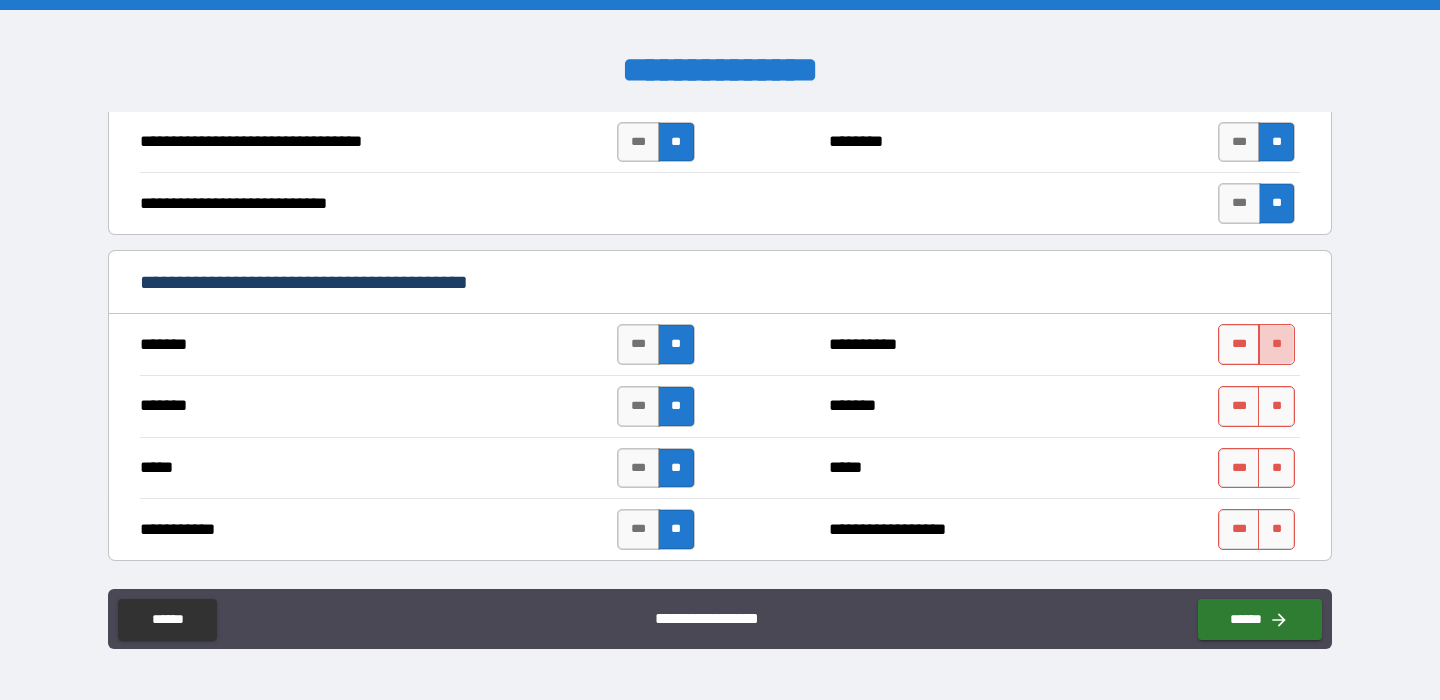 click on "**" at bounding box center [1276, 344] 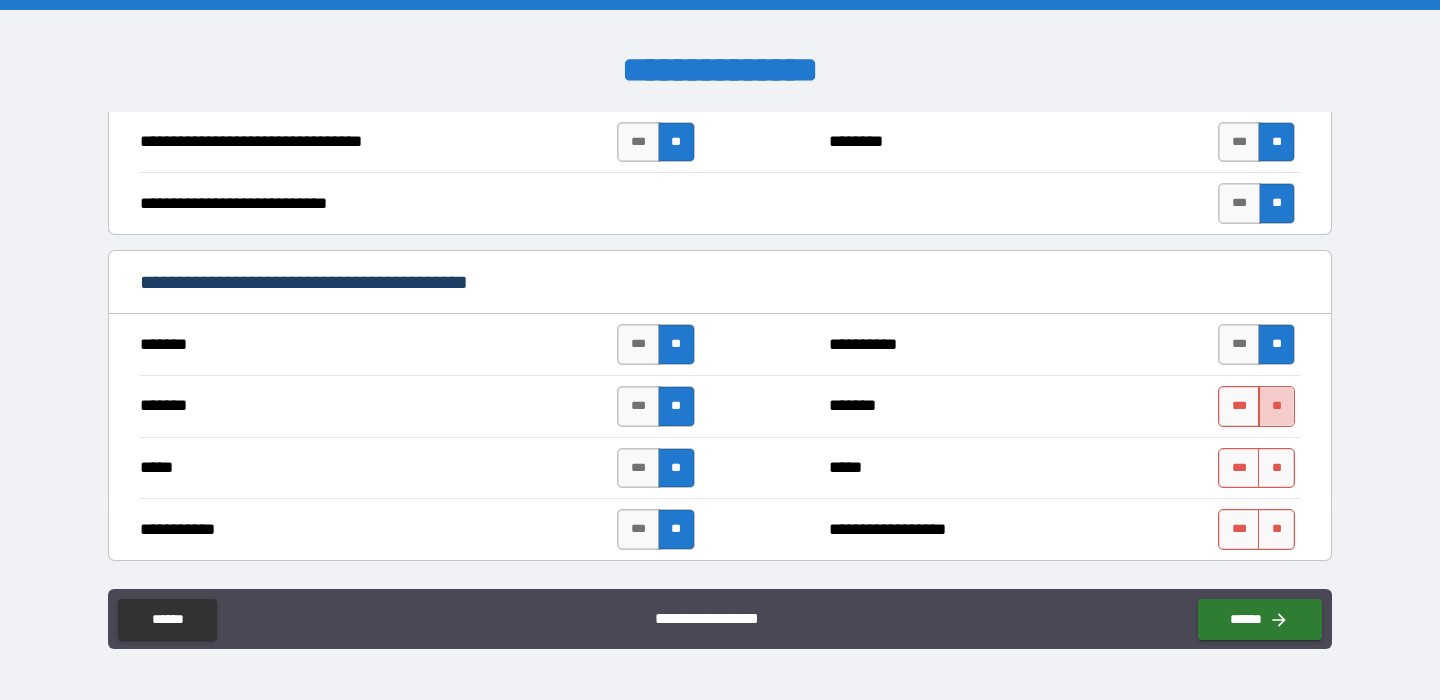 click on "**" at bounding box center [1276, 406] 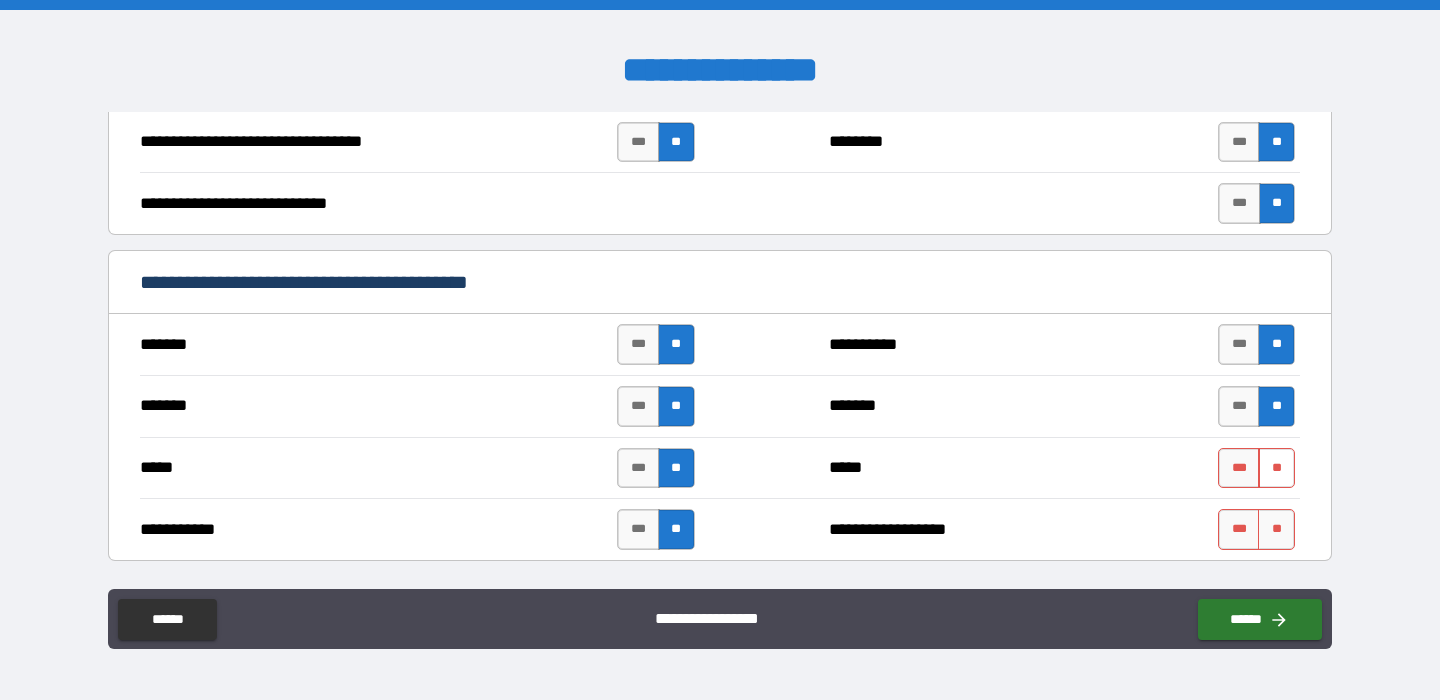 click on "**" at bounding box center (1276, 468) 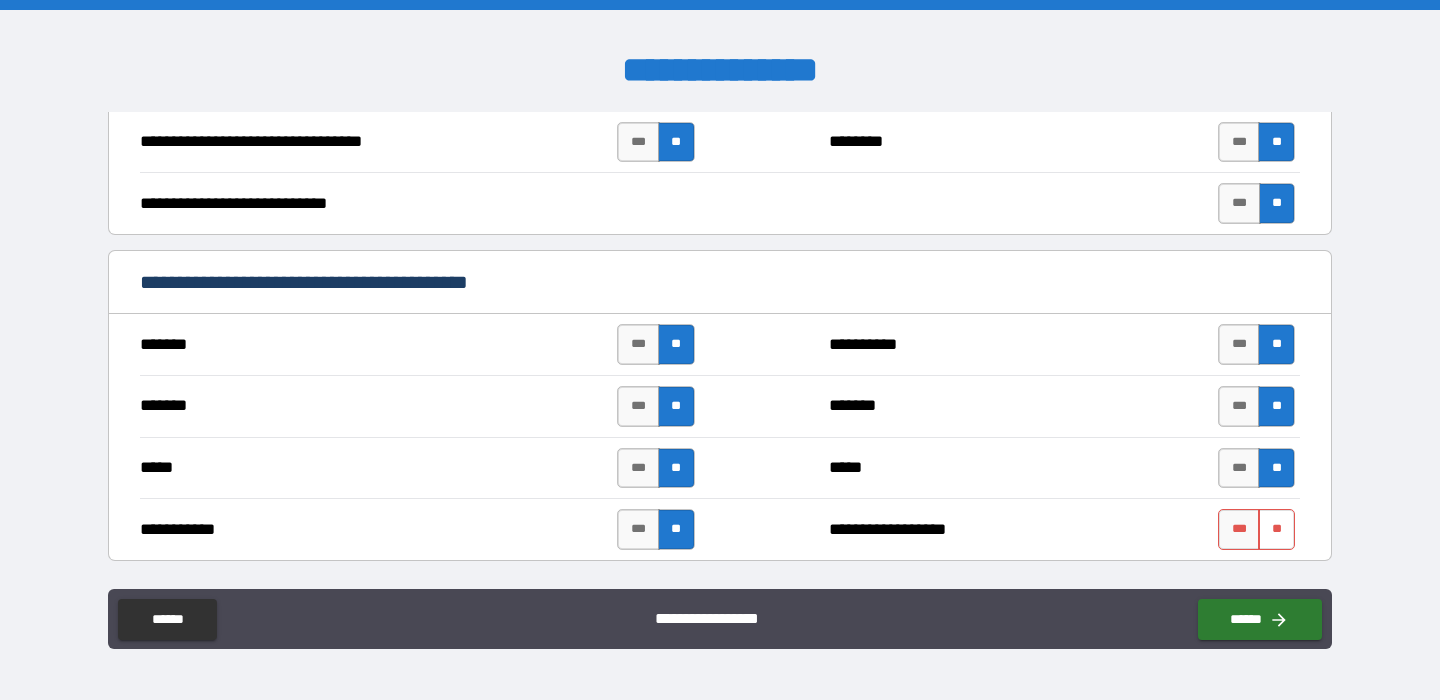 click on "**" at bounding box center (1276, 529) 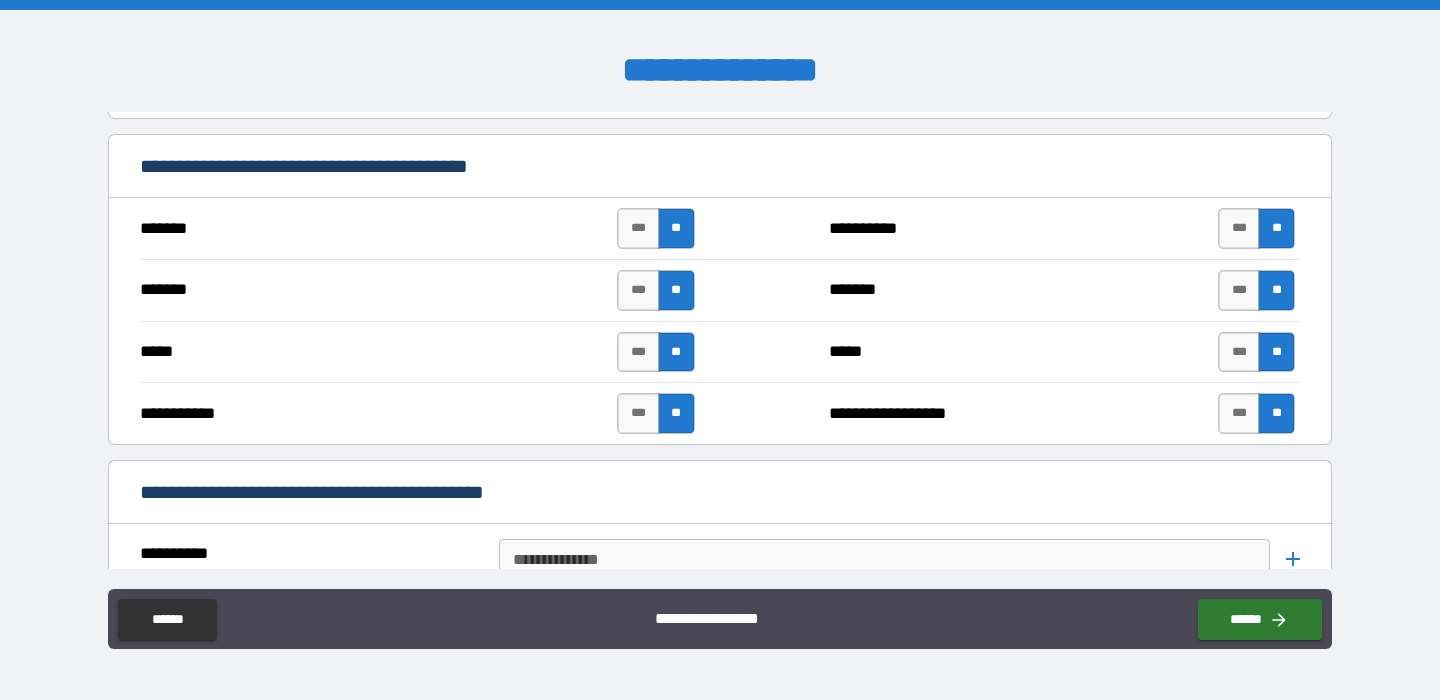 scroll, scrollTop: 1300, scrollLeft: 0, axis: vertical 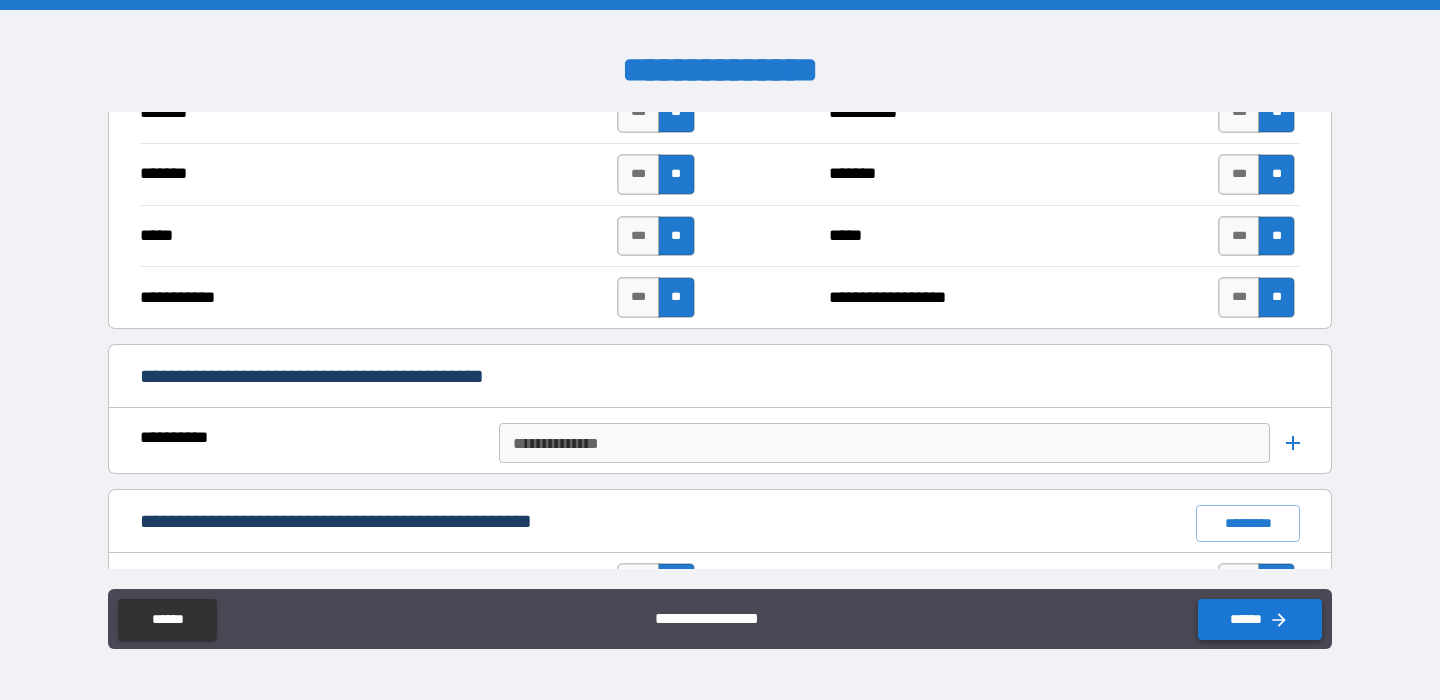click on "******" at bounding box center [1260, 619] 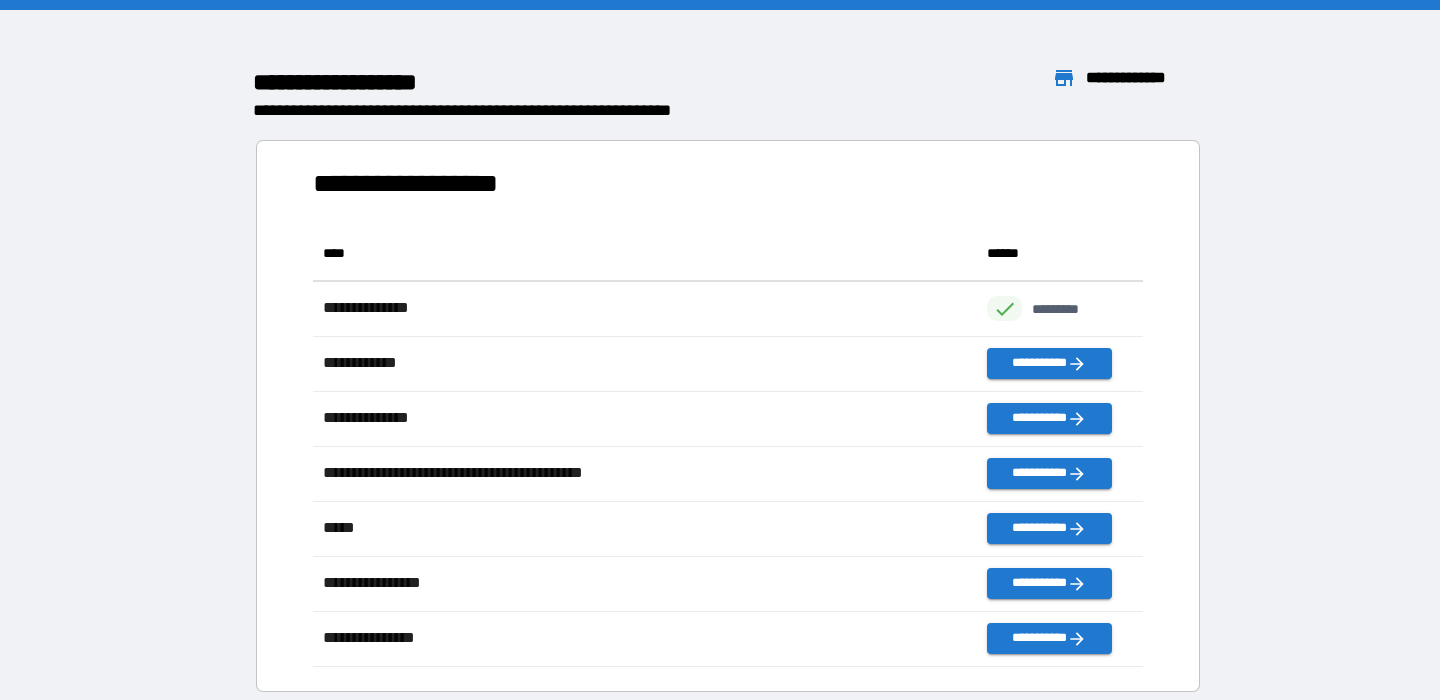 scroll, scrollTop: 1, scrollLeft: 1, axis: both 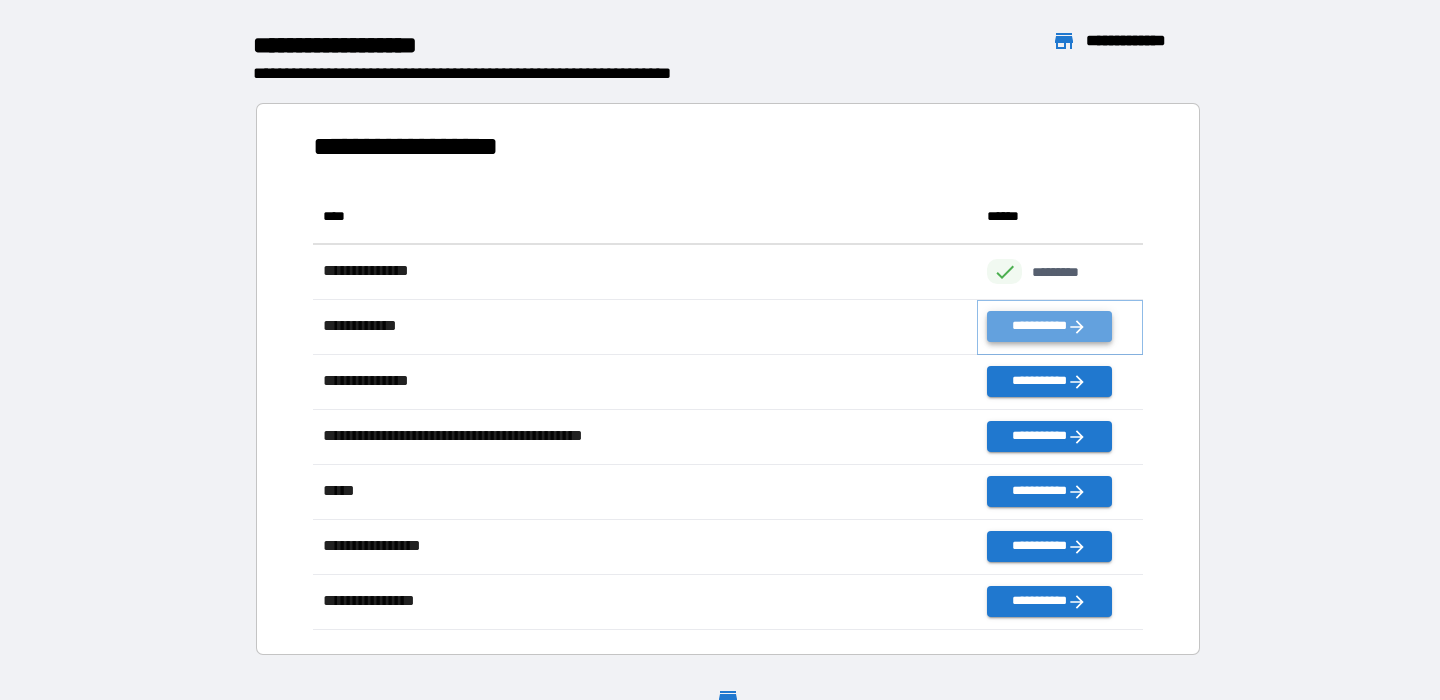 click on "**********" at bounding box center (1049, 326) 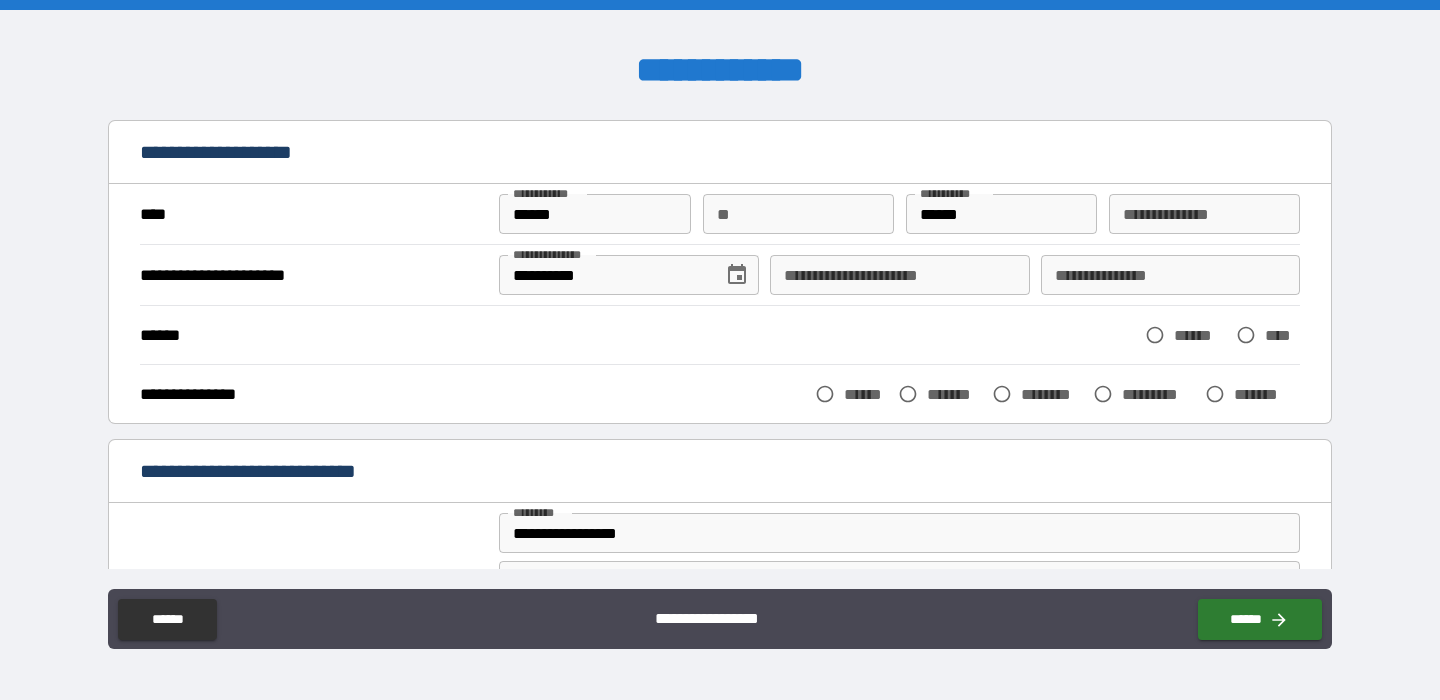 scroll, scrollTop: 83, scrollLeft: 0, axis: vertical 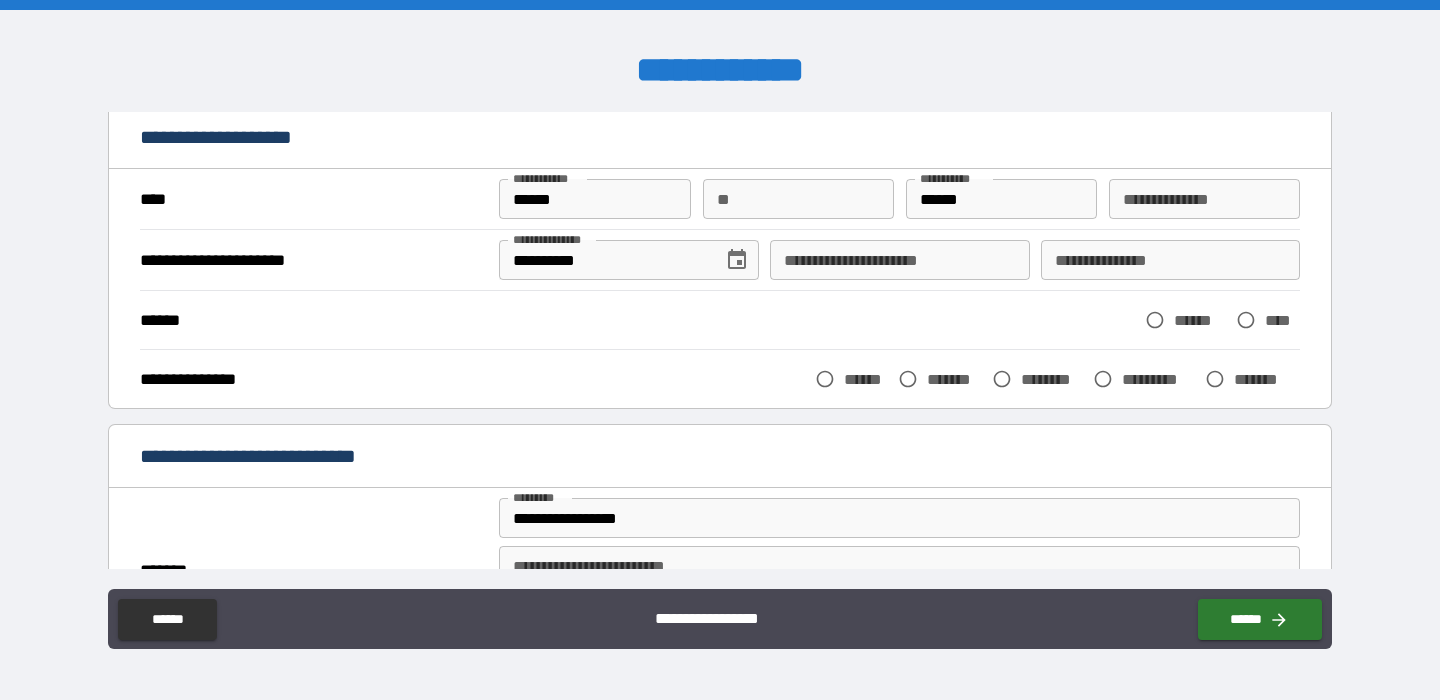 click on "**********" at bounding box center (720, 204) 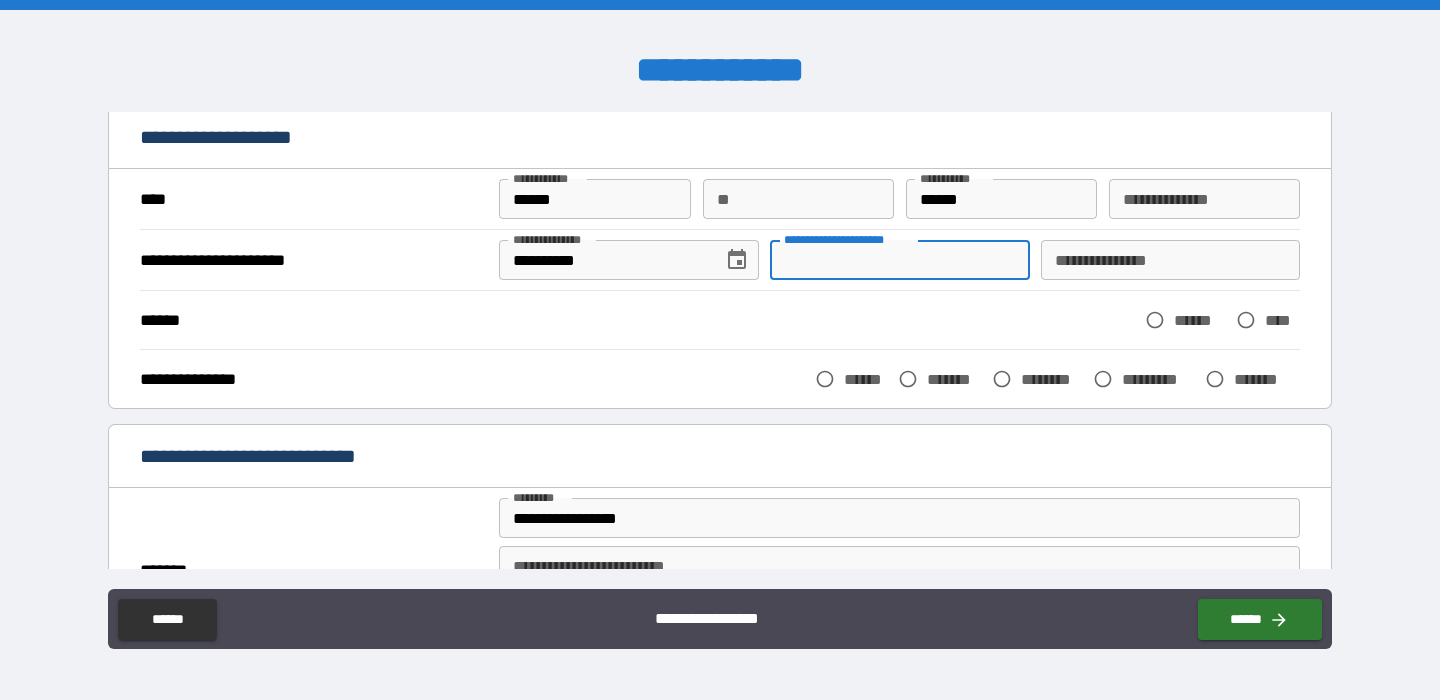 click on "**********" at bounding box center (899, 260) 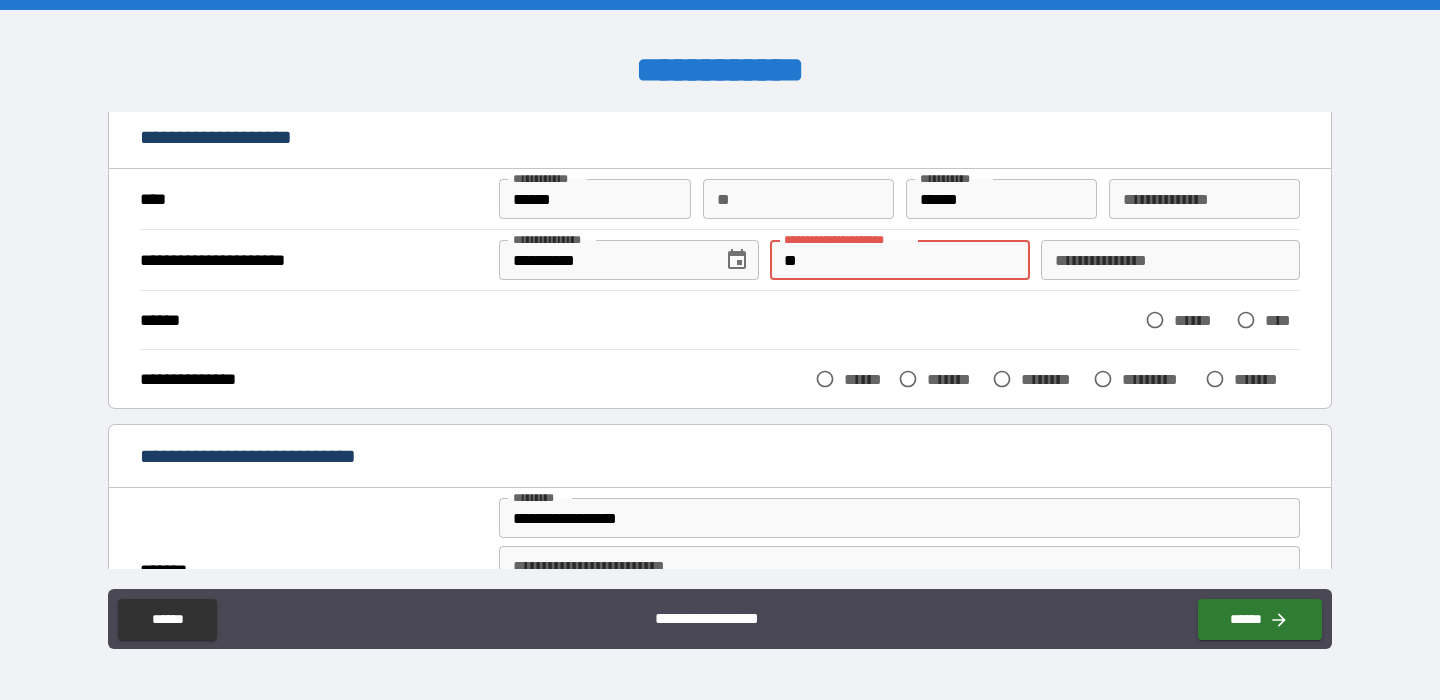 type on "*" 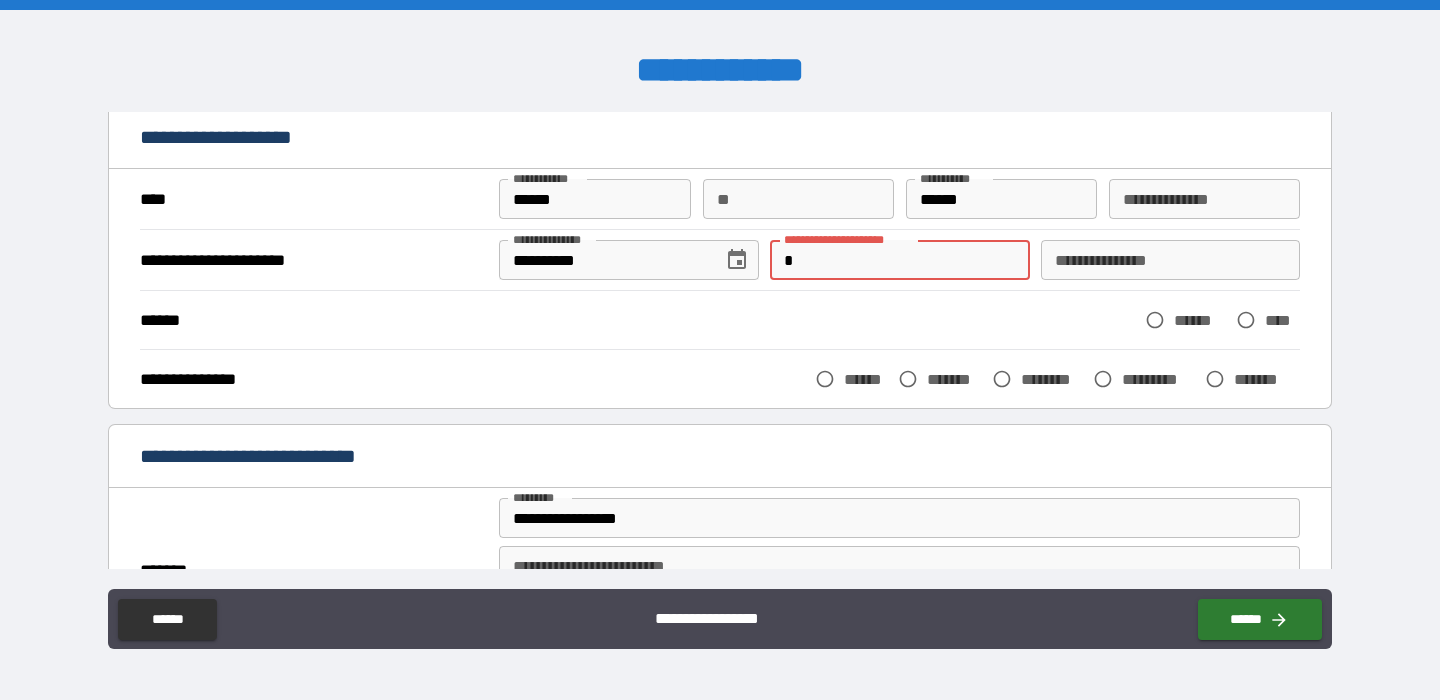 type 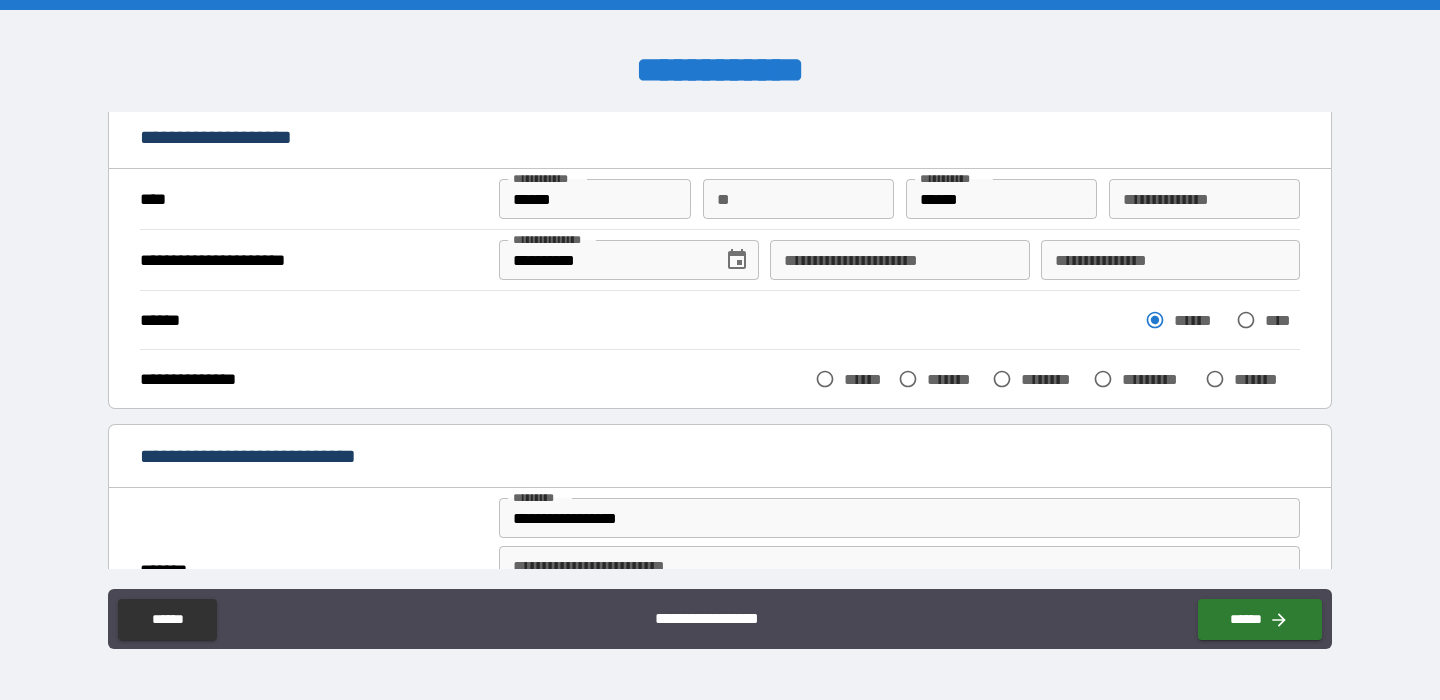 click on "*******" at bounding box center (955, 379) 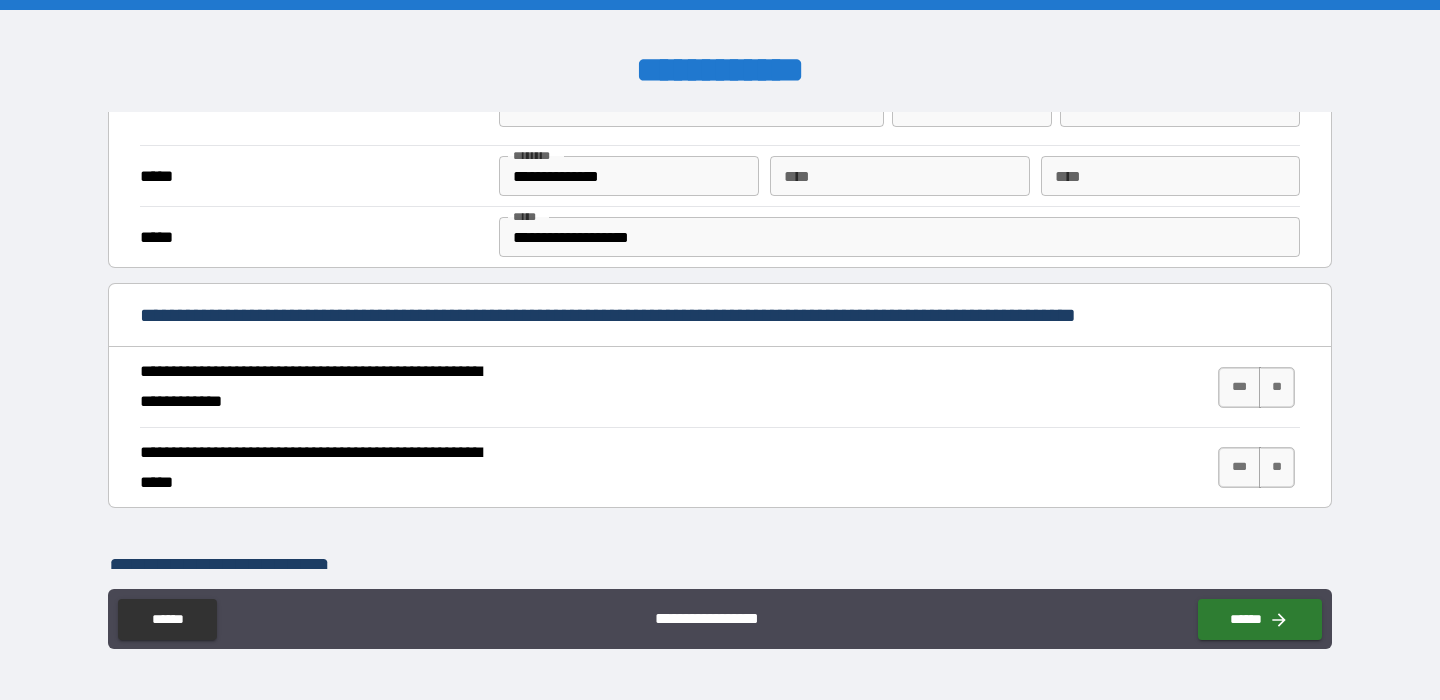scroll, scrollTop: 625, scrollLeft: 0, axis: vertical 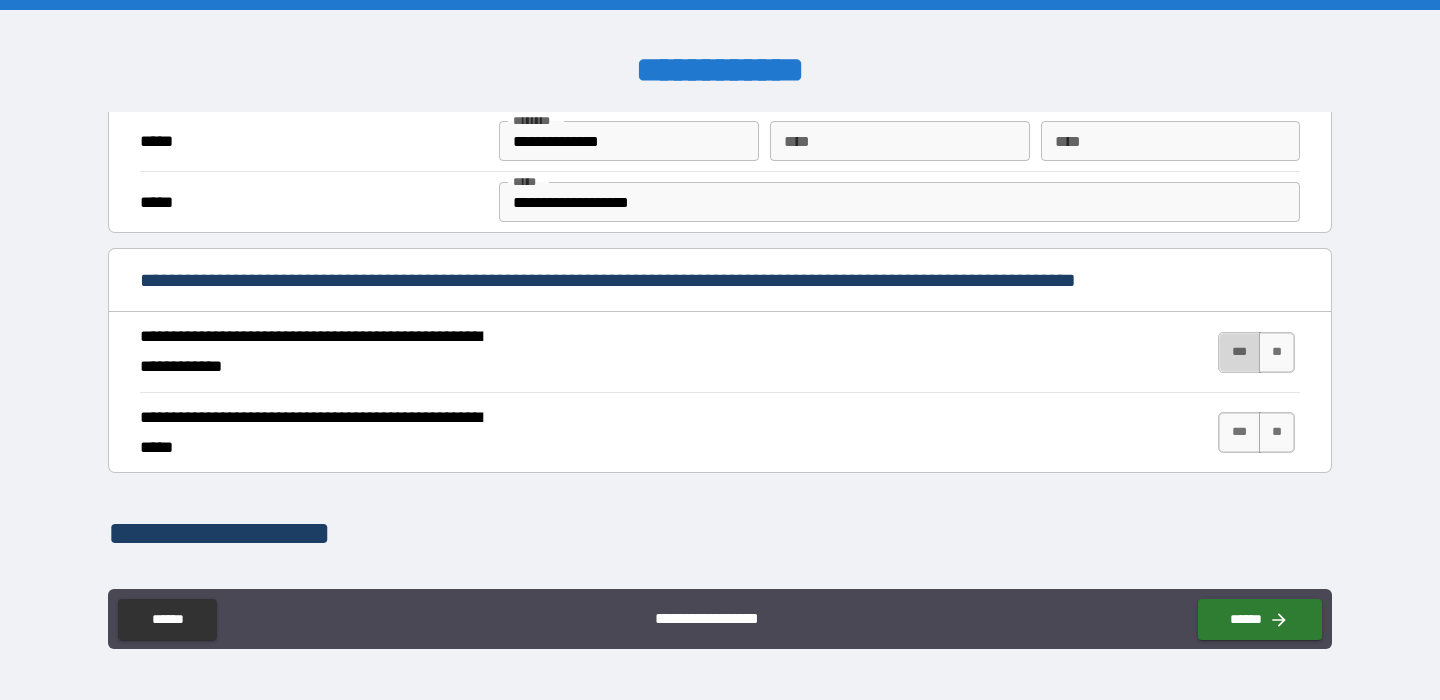 click on "***" at bounding box center (1239, 352) 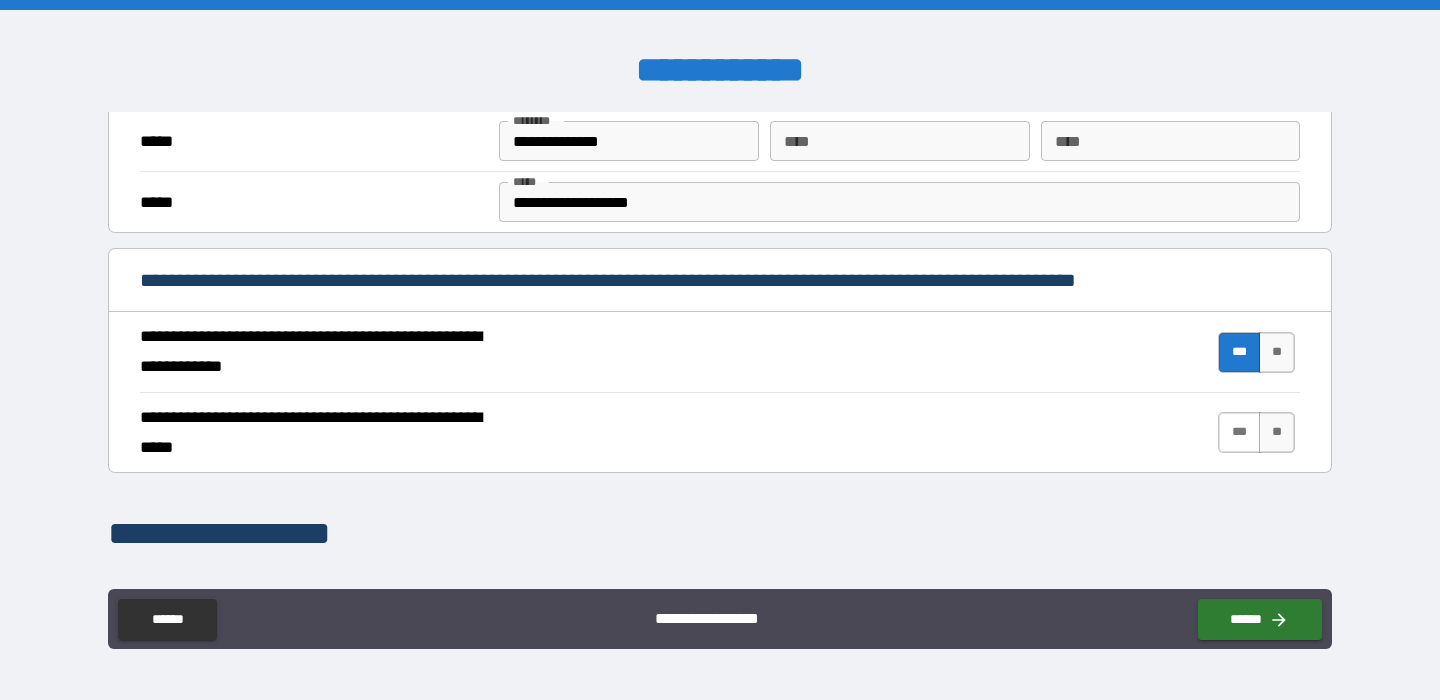 click on "***" at bounding box center [1239, 432] 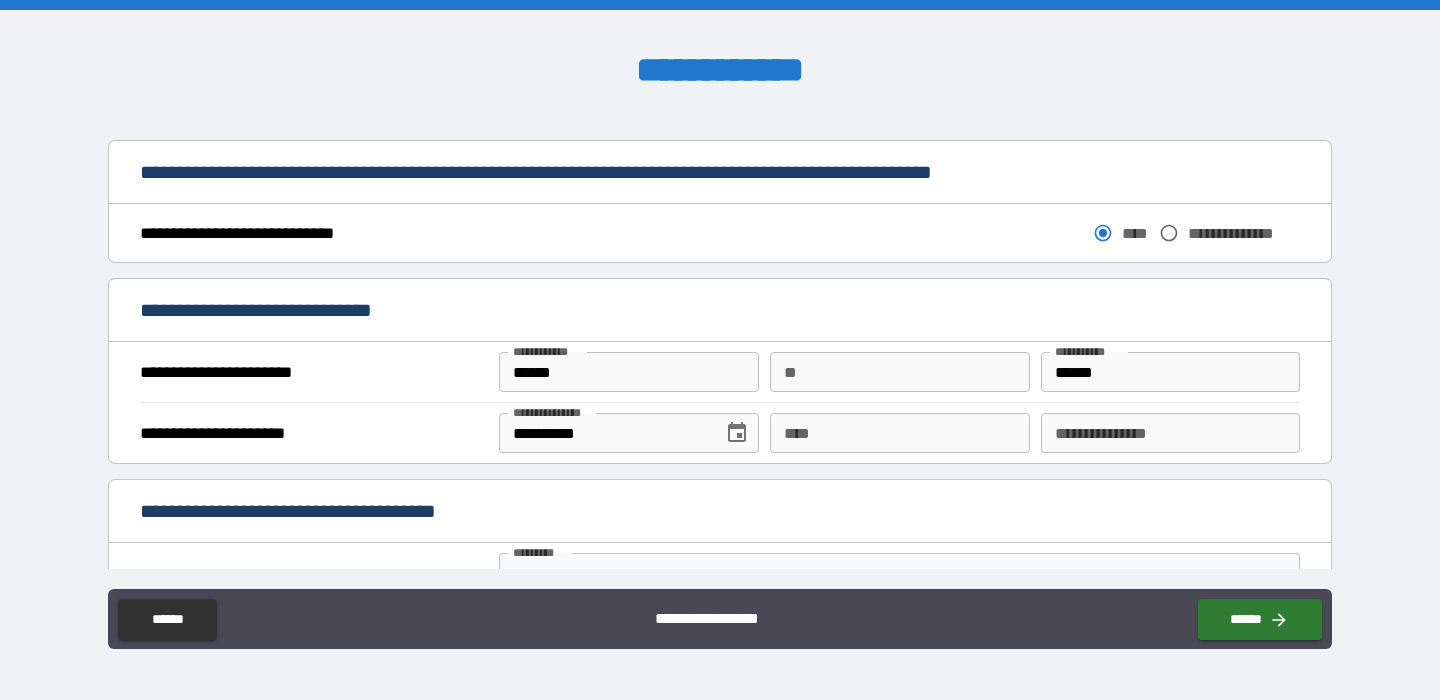 scroll, scrollTop: 1067, scrollLeft: 0, axis: vertical 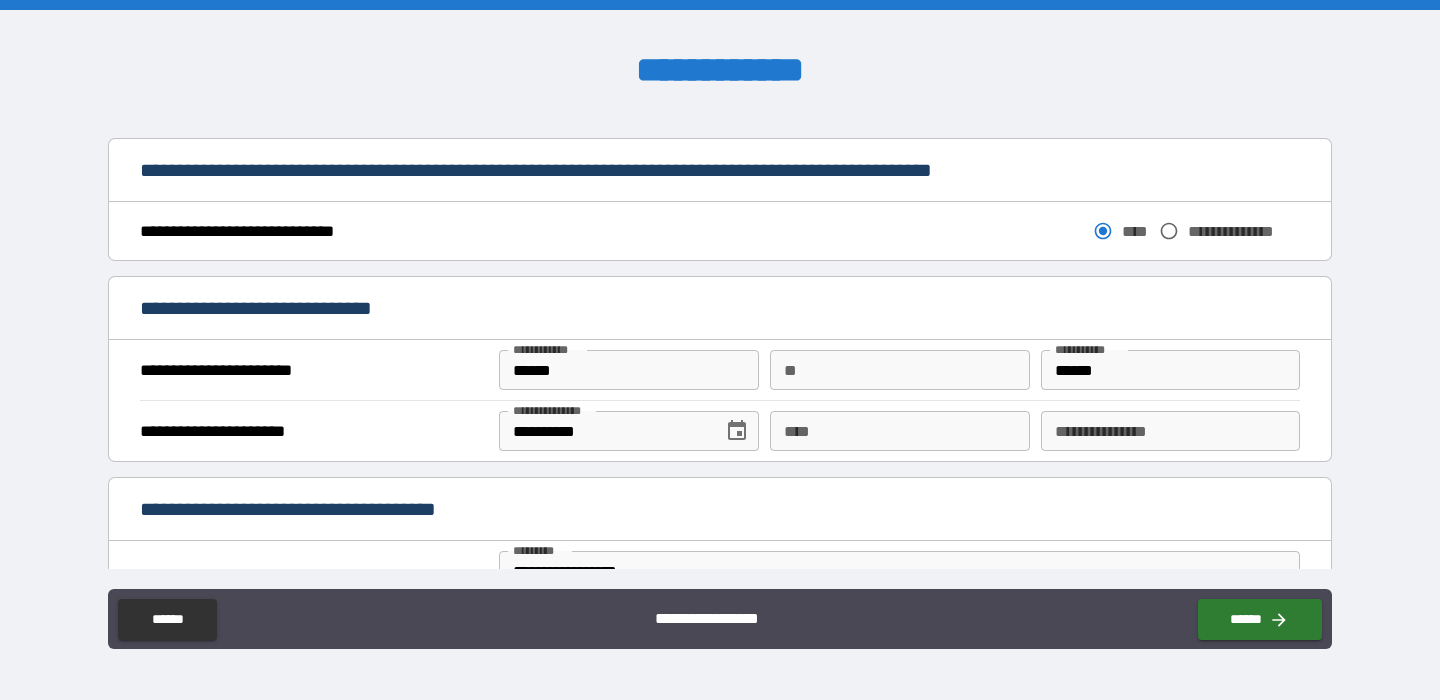 click on "****" at bounding box center (899, 431) 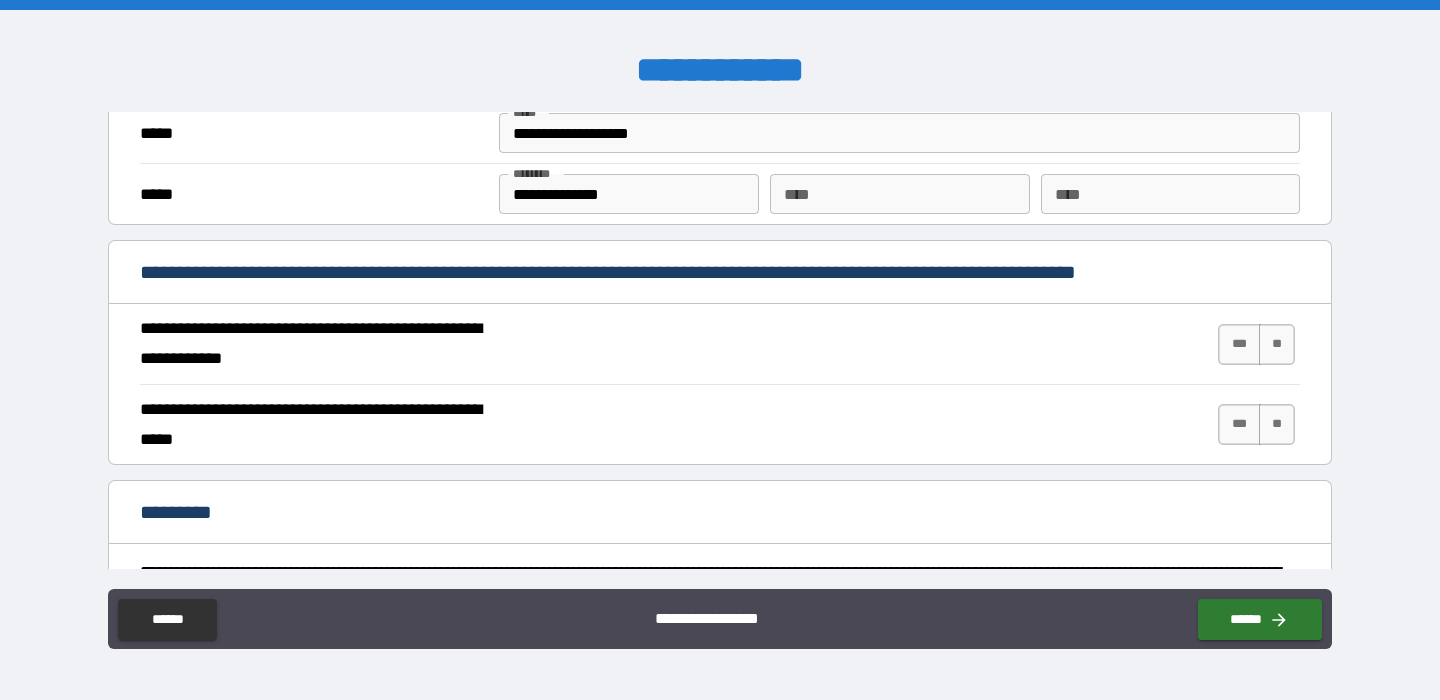 scroll, scrollTop: 1701, scrollLeft: 0, axis: vertical 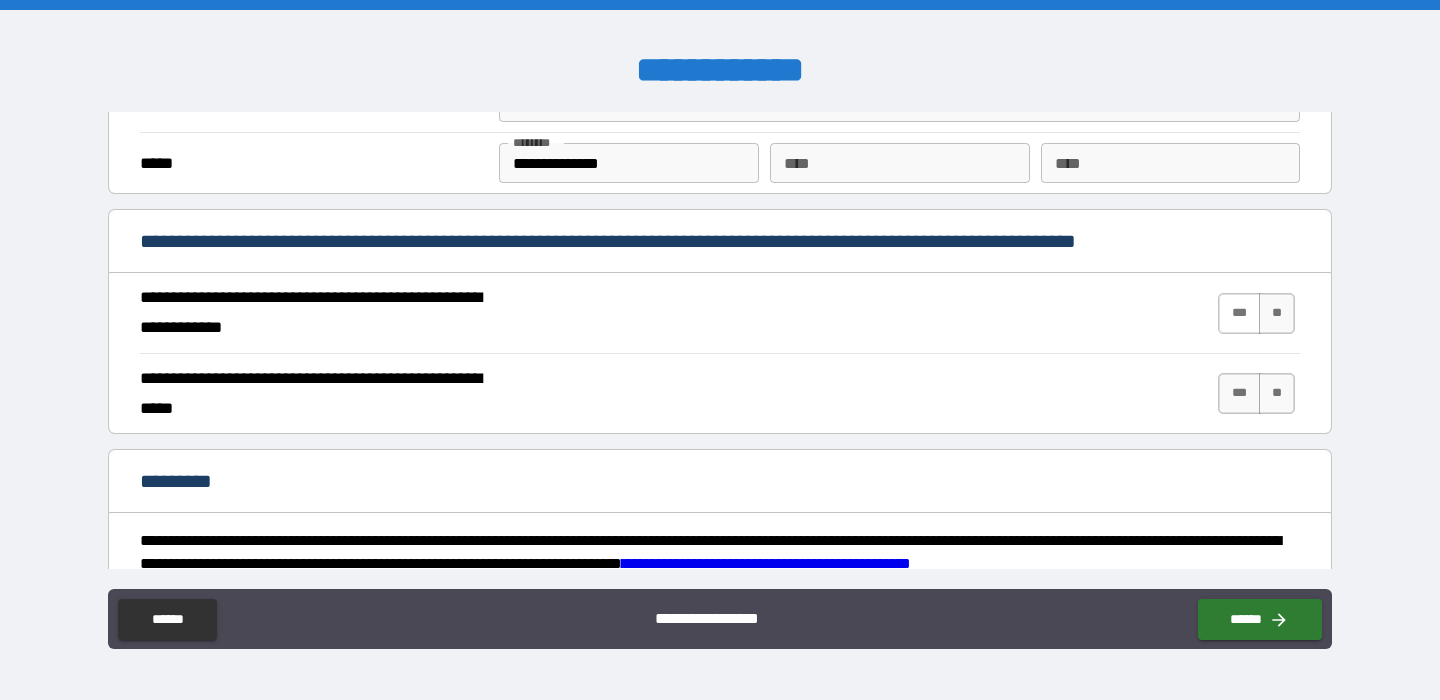 type on "**********" 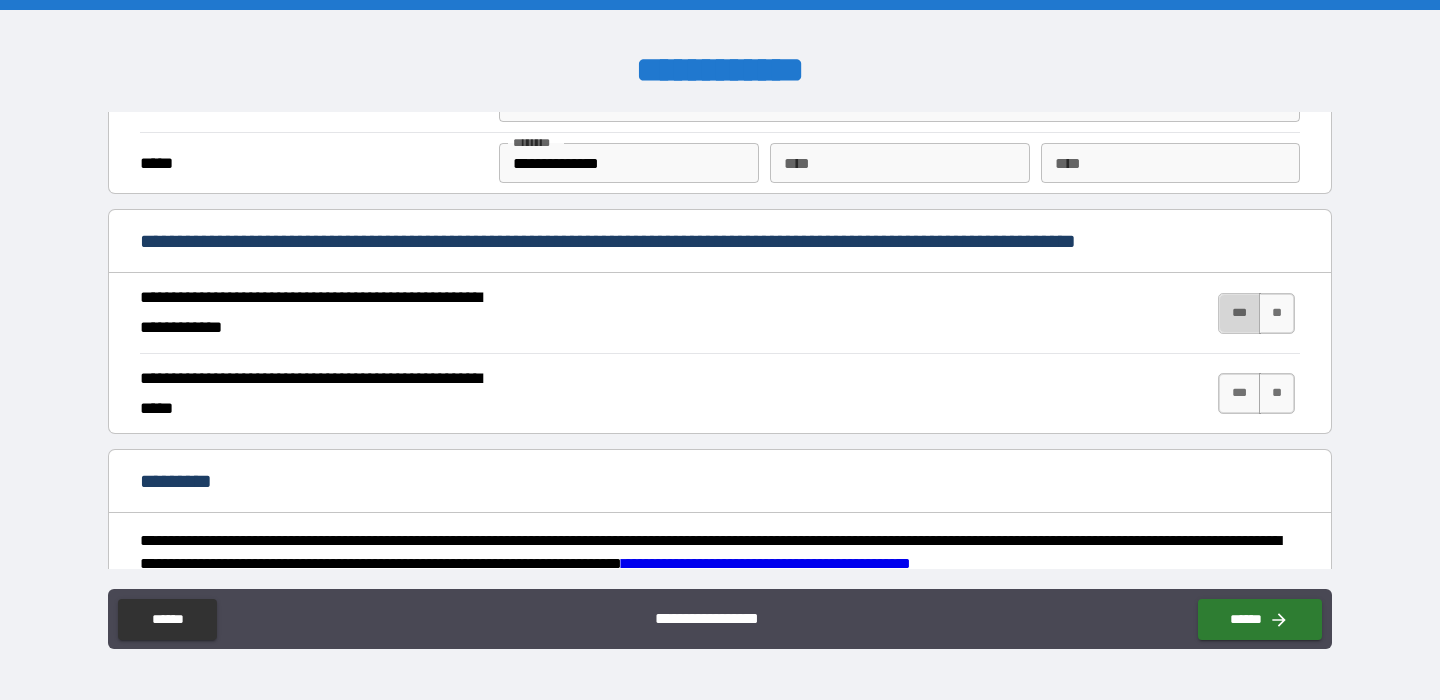click on "***" at bounding box center (1239, 313) 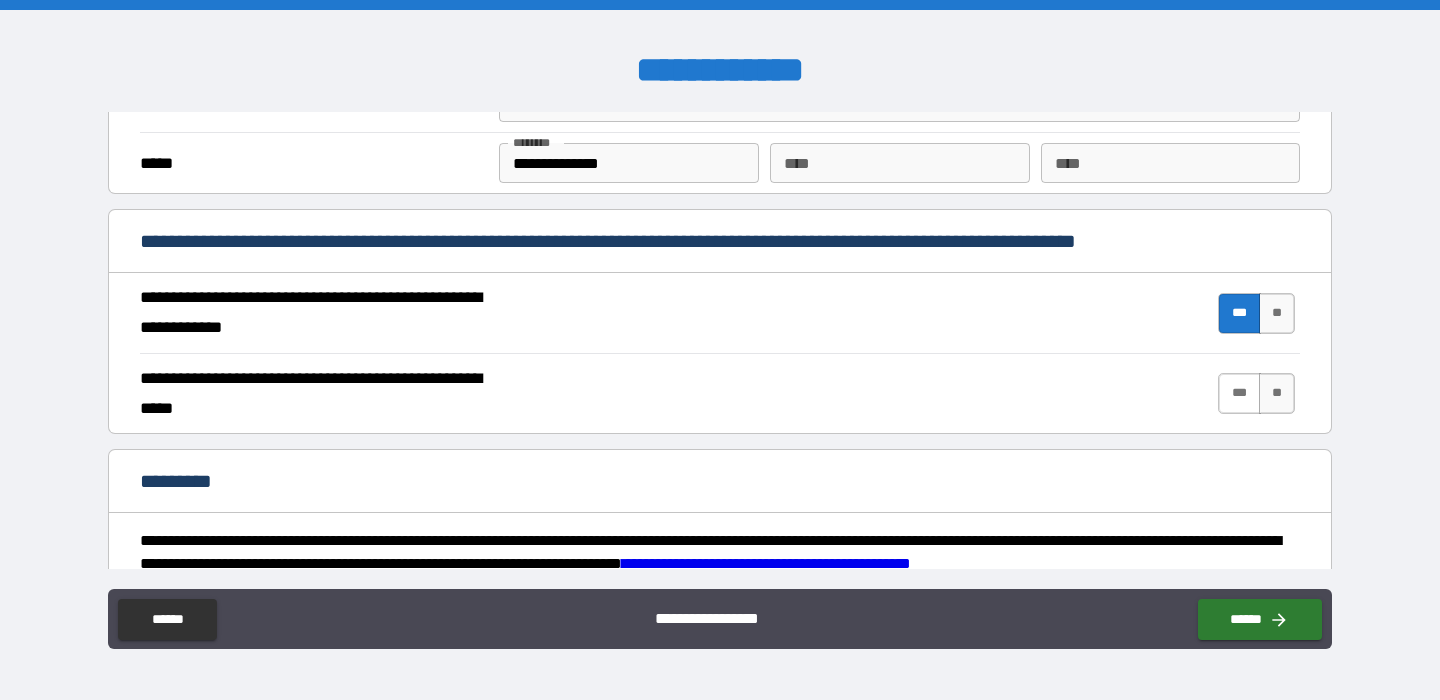 click on "***" at bounding box center [1239, 393] 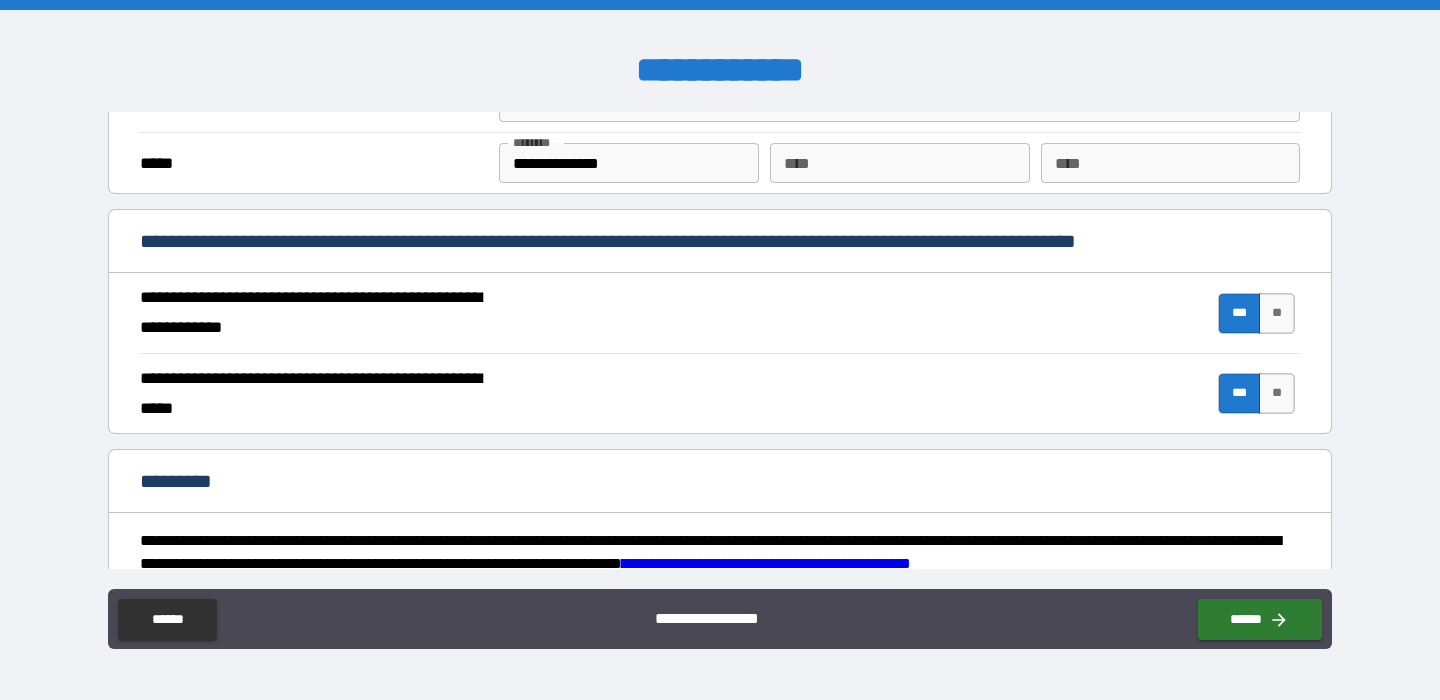 scroll, scrollTop: 1901, scrollLeft: 0, axis: vertical 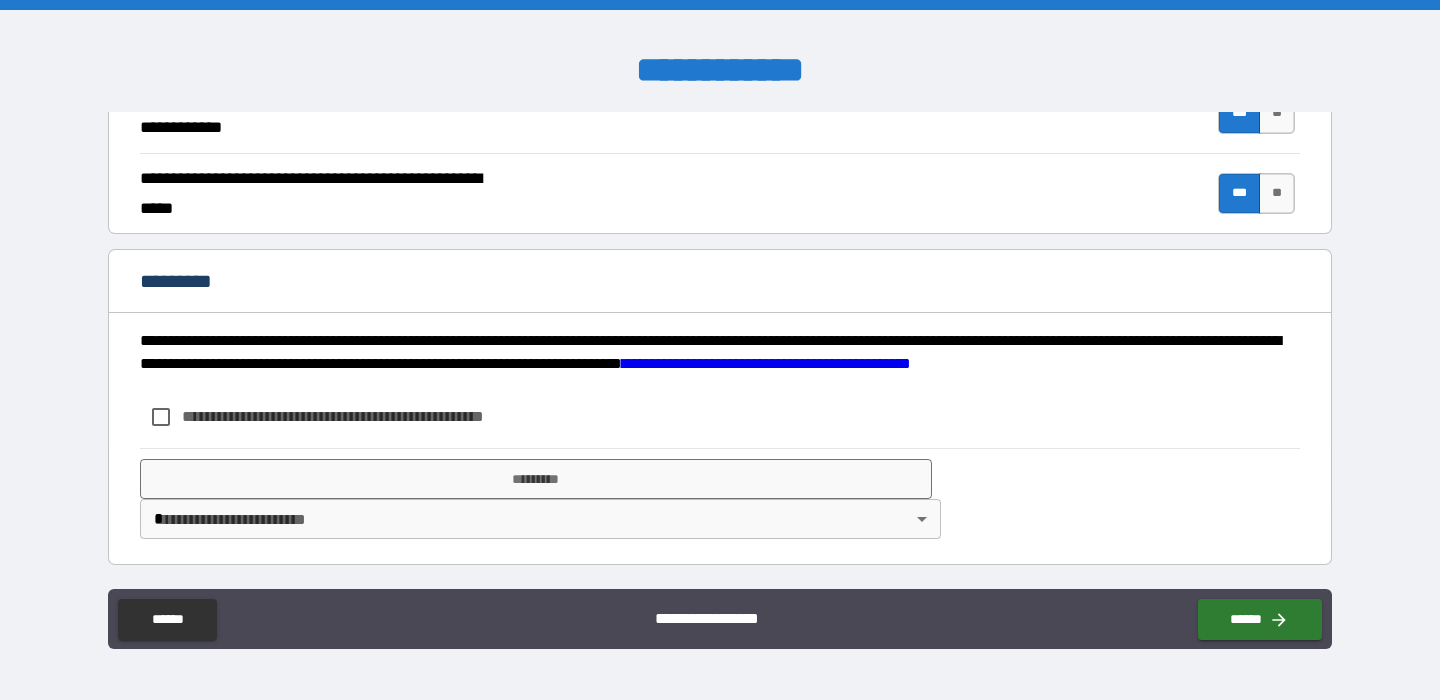 click on "**********" at bounding box center (366, 416) 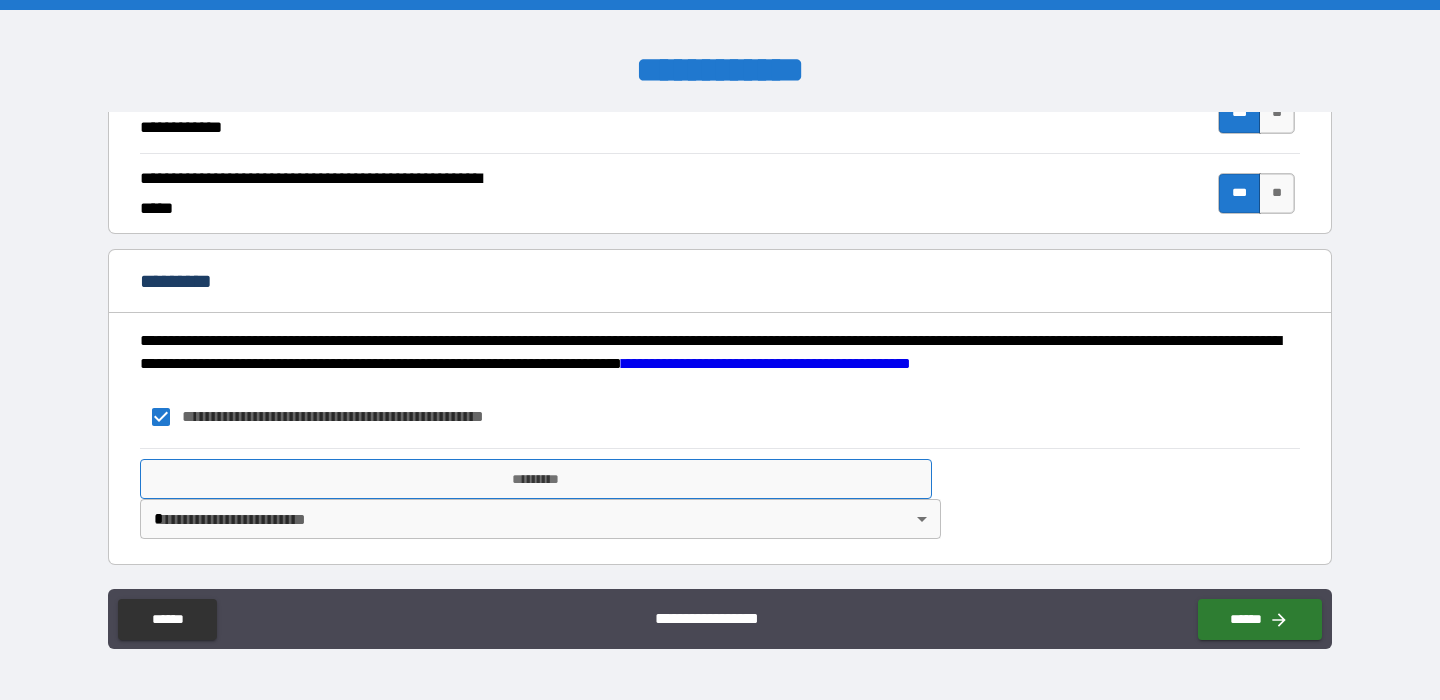 click on "*********" at bounding box center (536, 479) 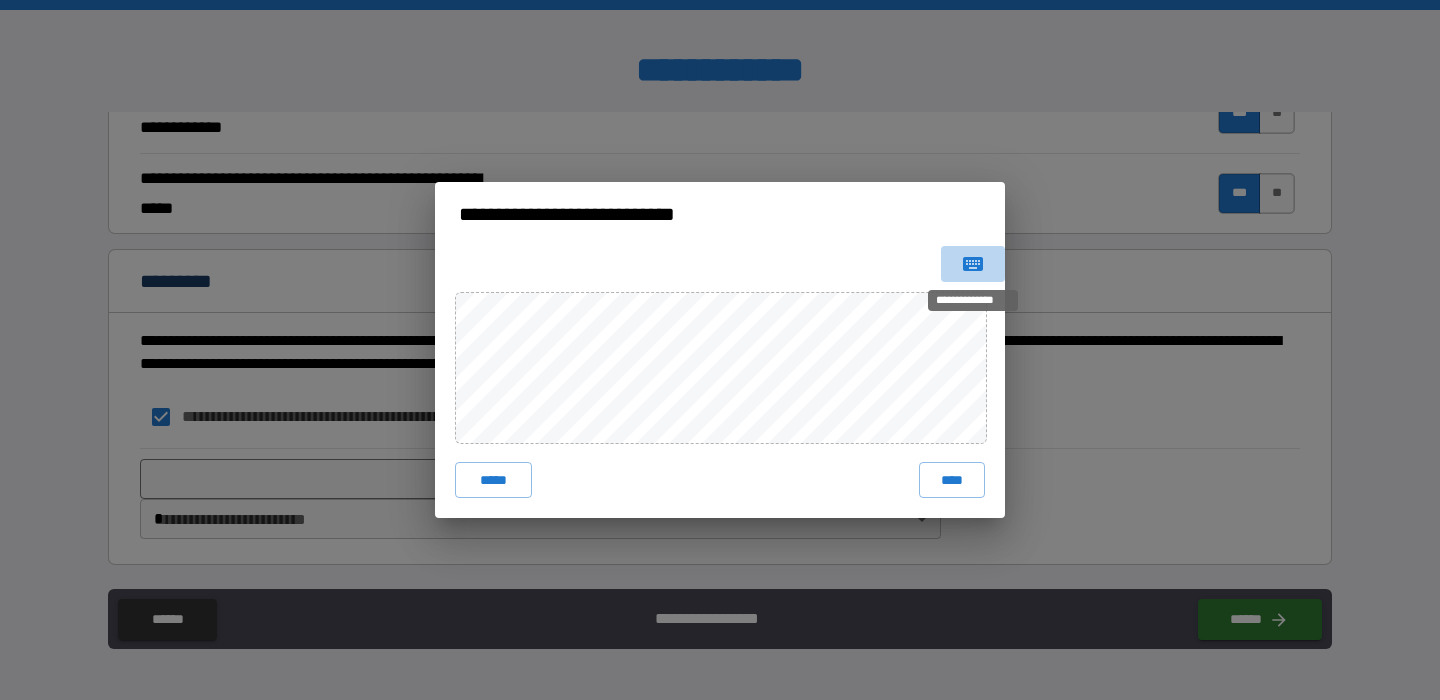 click 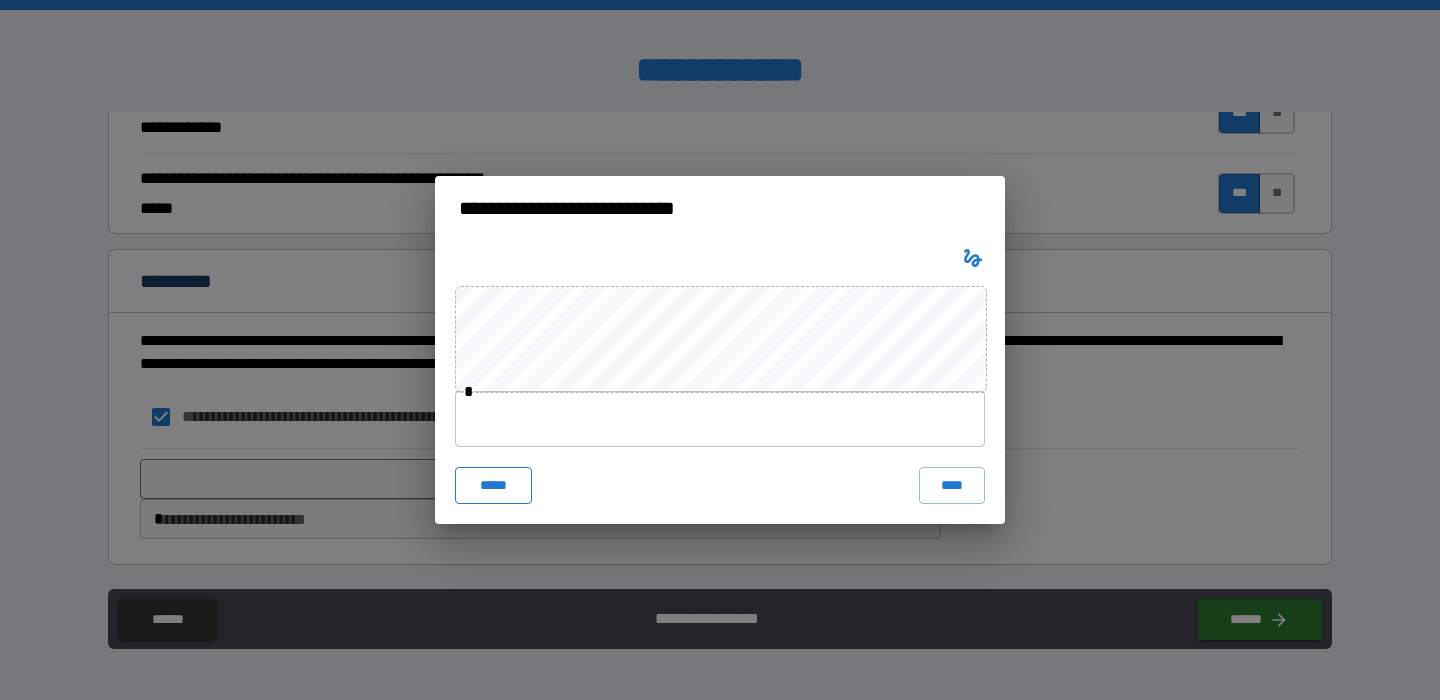 click on "*****" at bounding box center (493, 485) 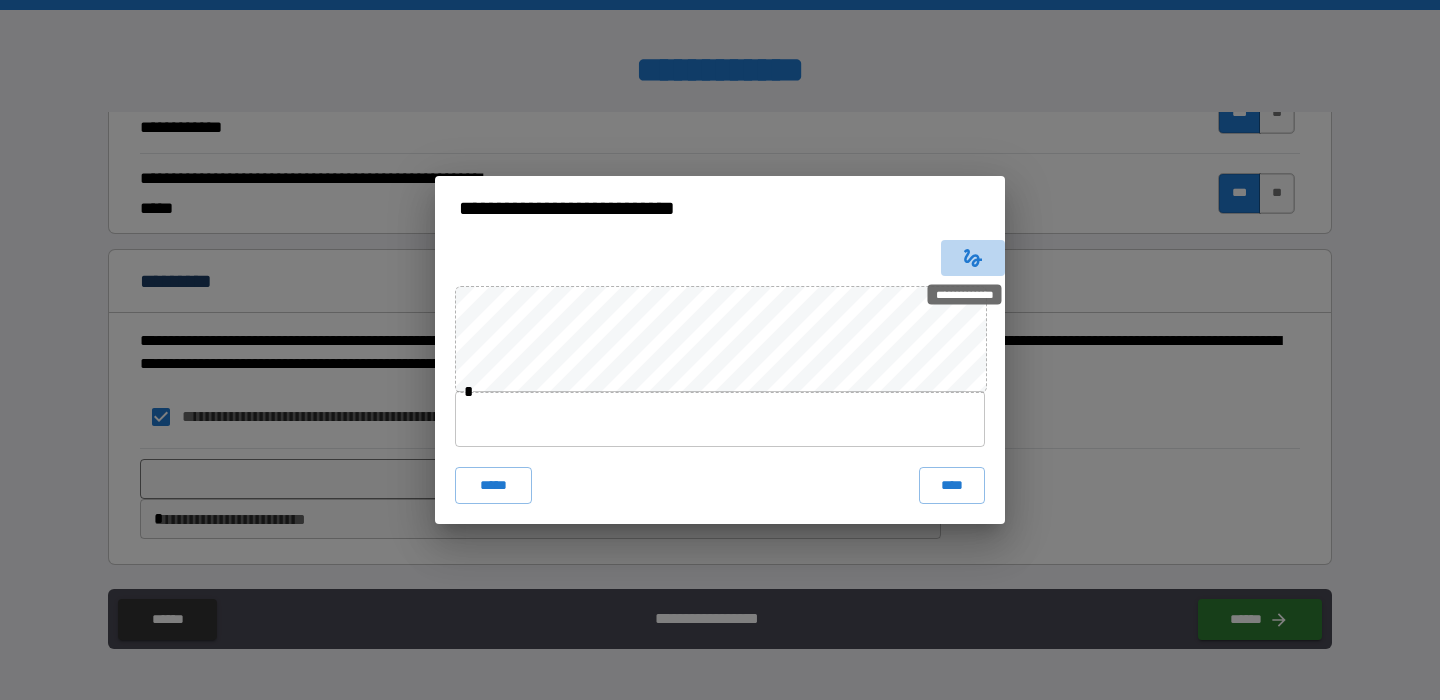 click 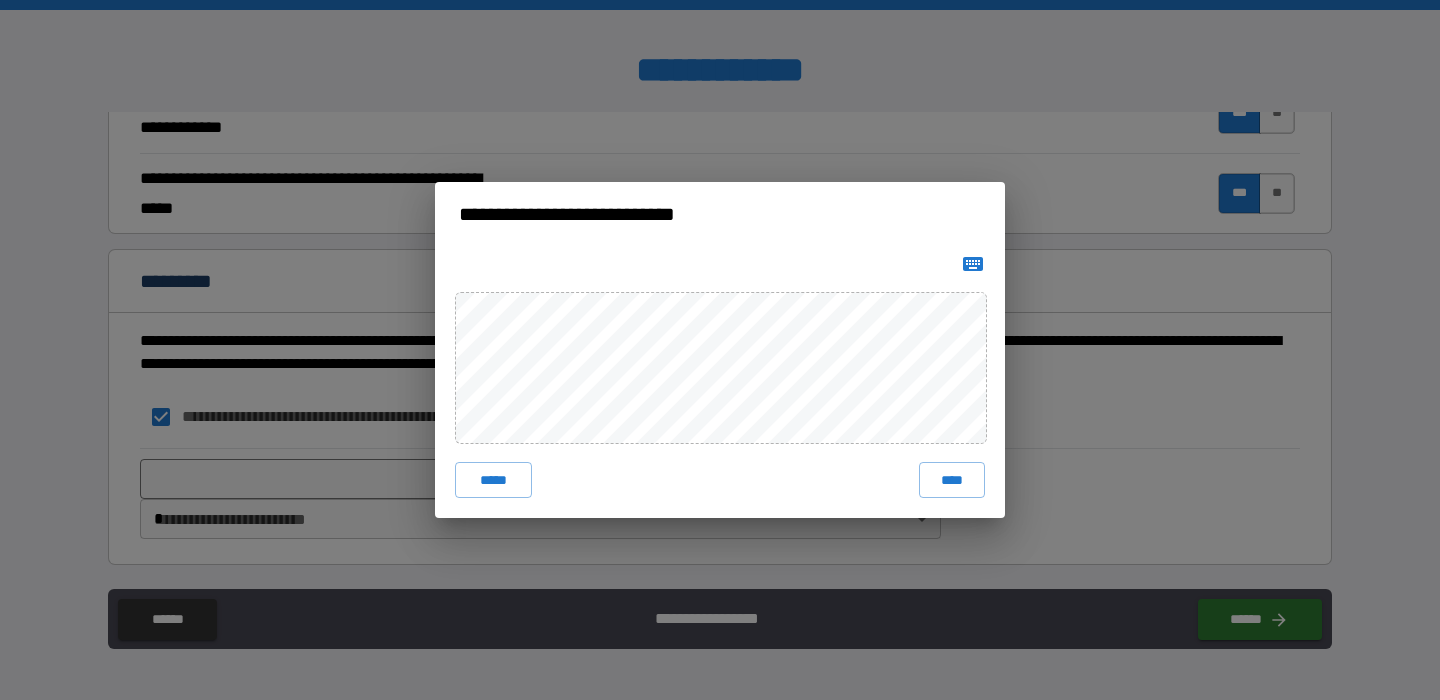 click at bounding box center (973, 264) 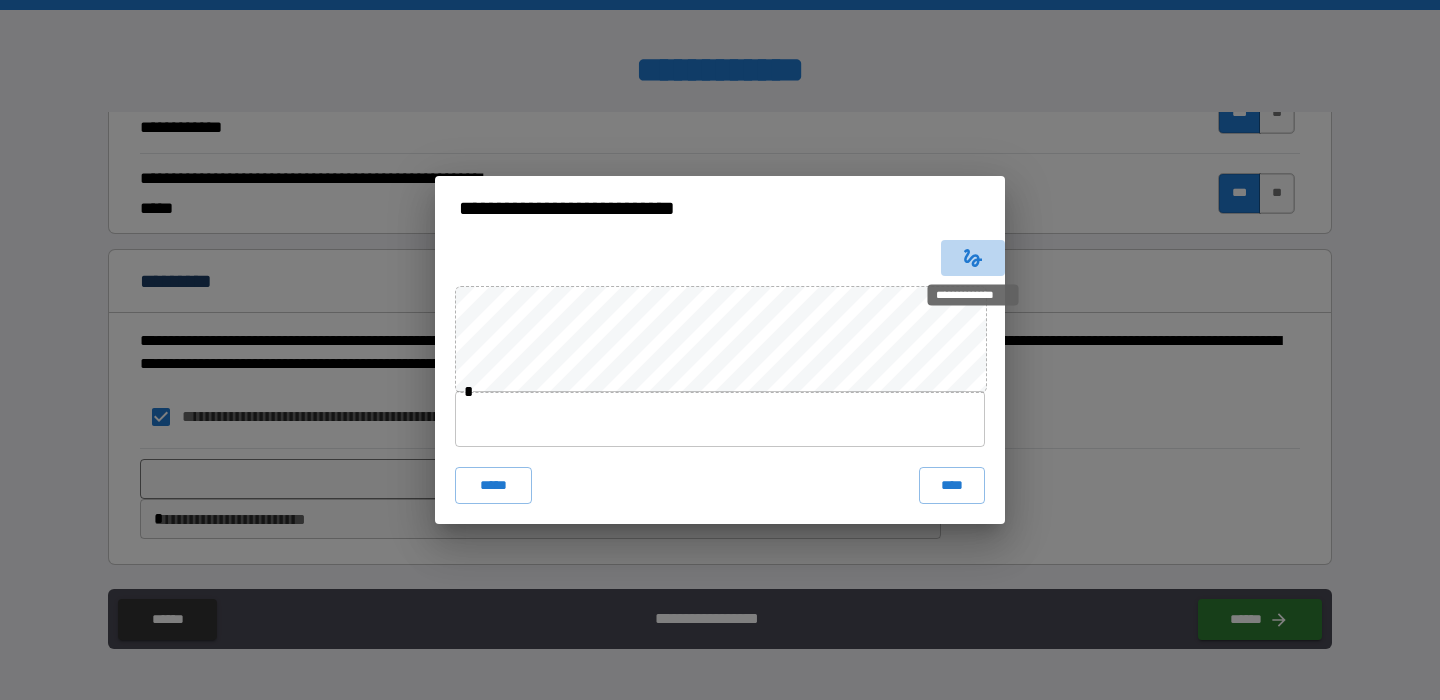 click 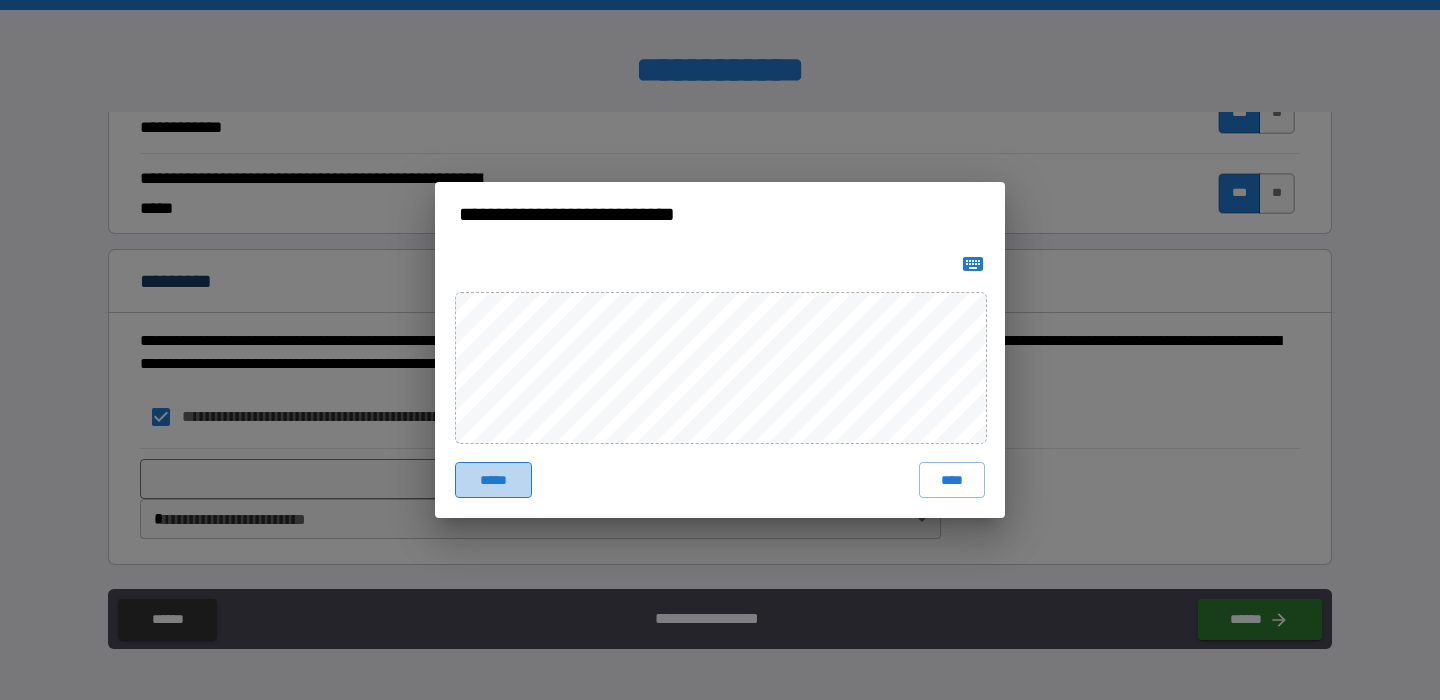click on "*****" at bounding box center (493, 480) 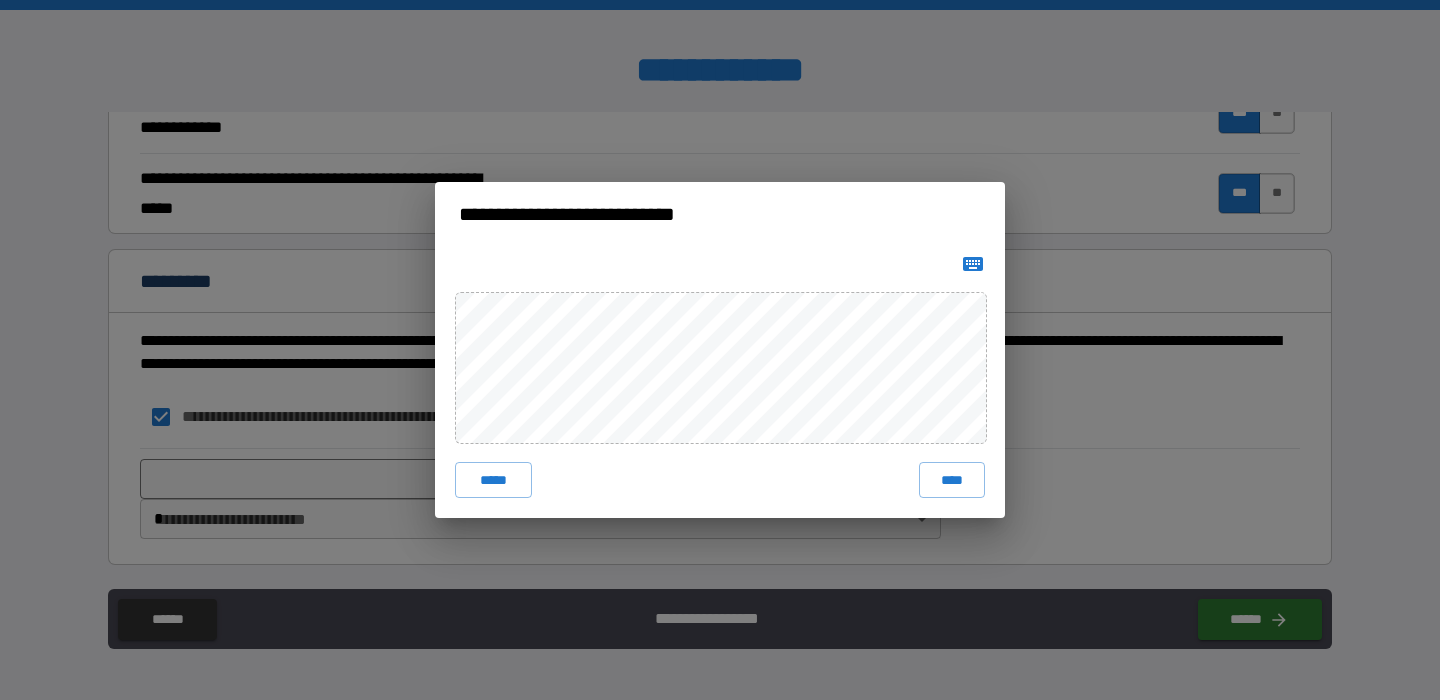click on "***** ****" at bounding box center (720, 480) 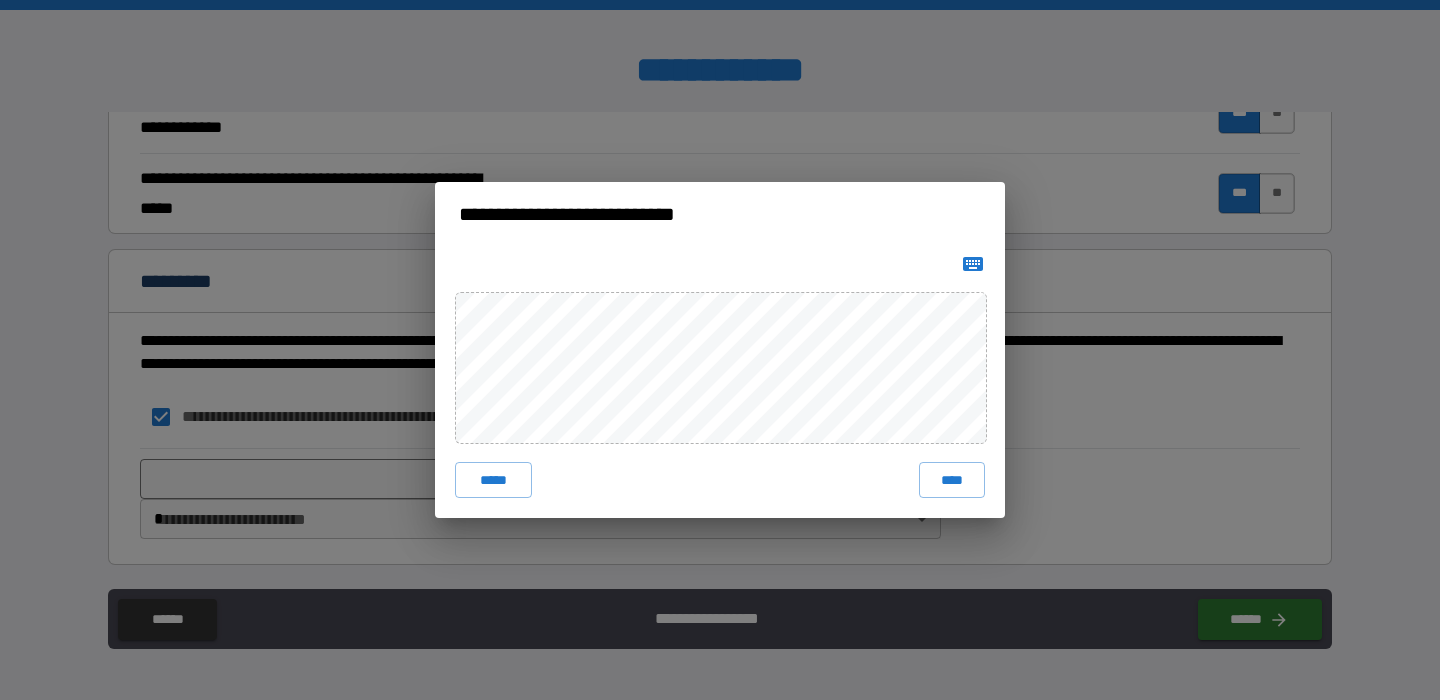 click on "****" at bounding box center [952, 480] 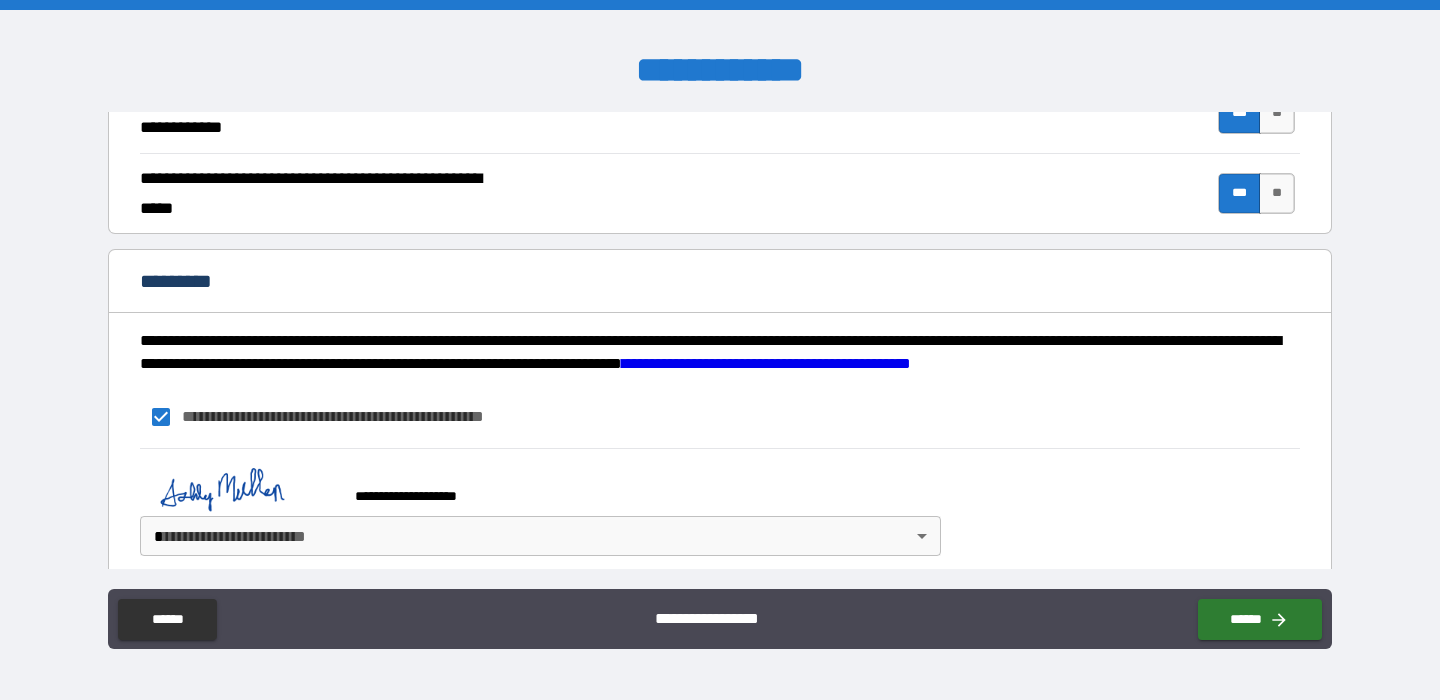 scroll, scrollTop: 1918, scrollLeft: 0, axis: vertical 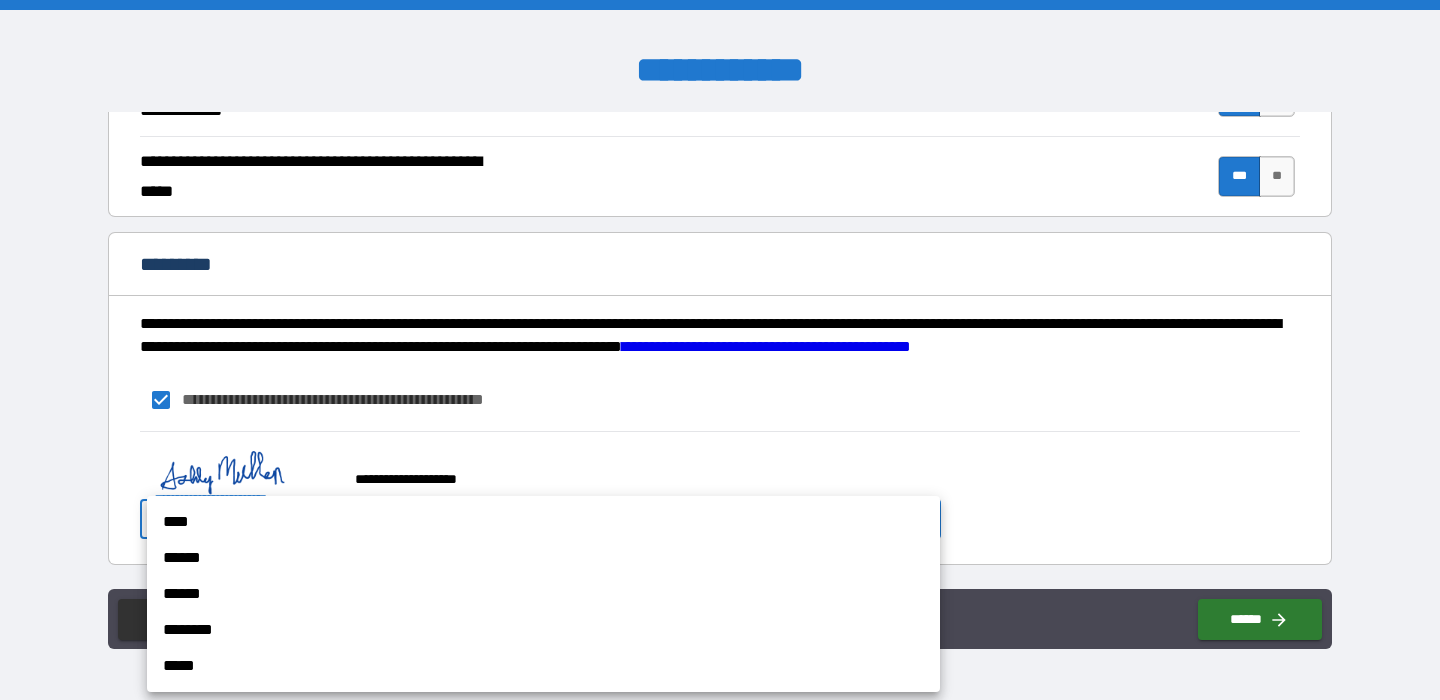 click on "**********" at bounding box center (720, 350) 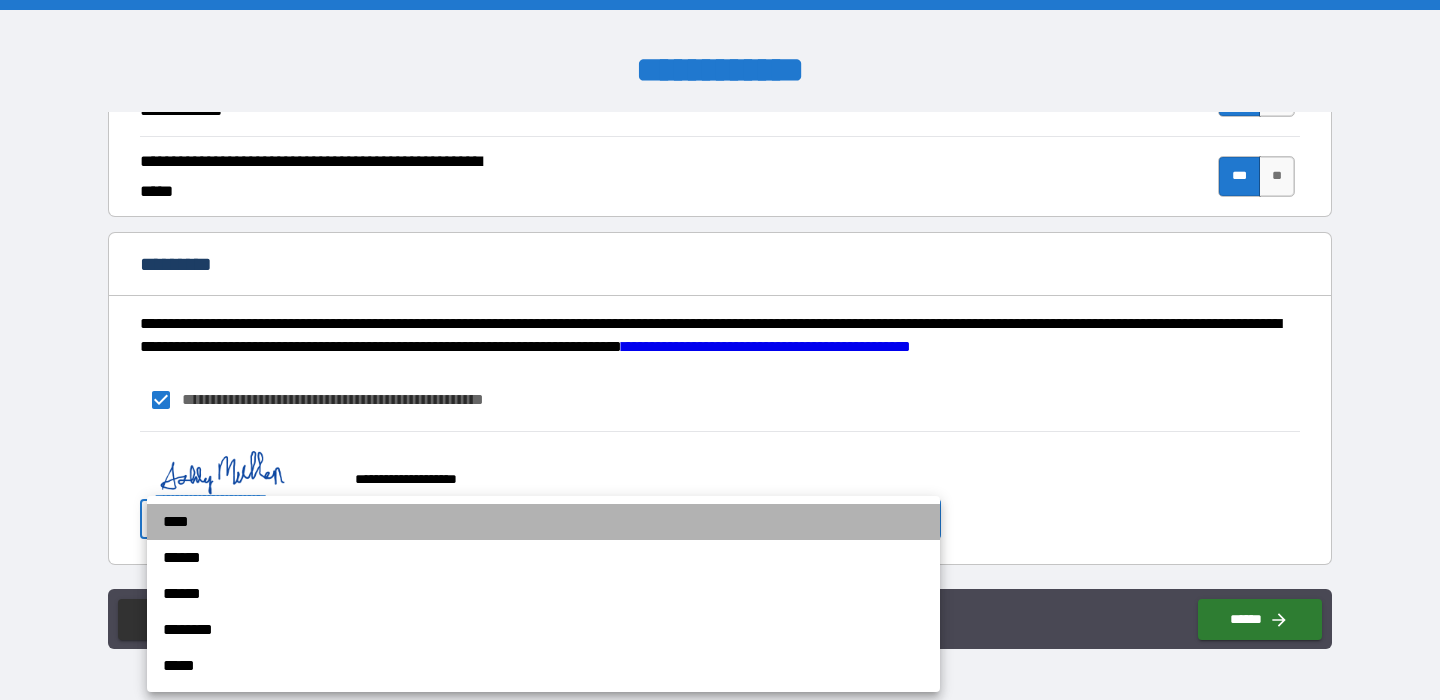 click on "****" at bounding box center (543, 522) 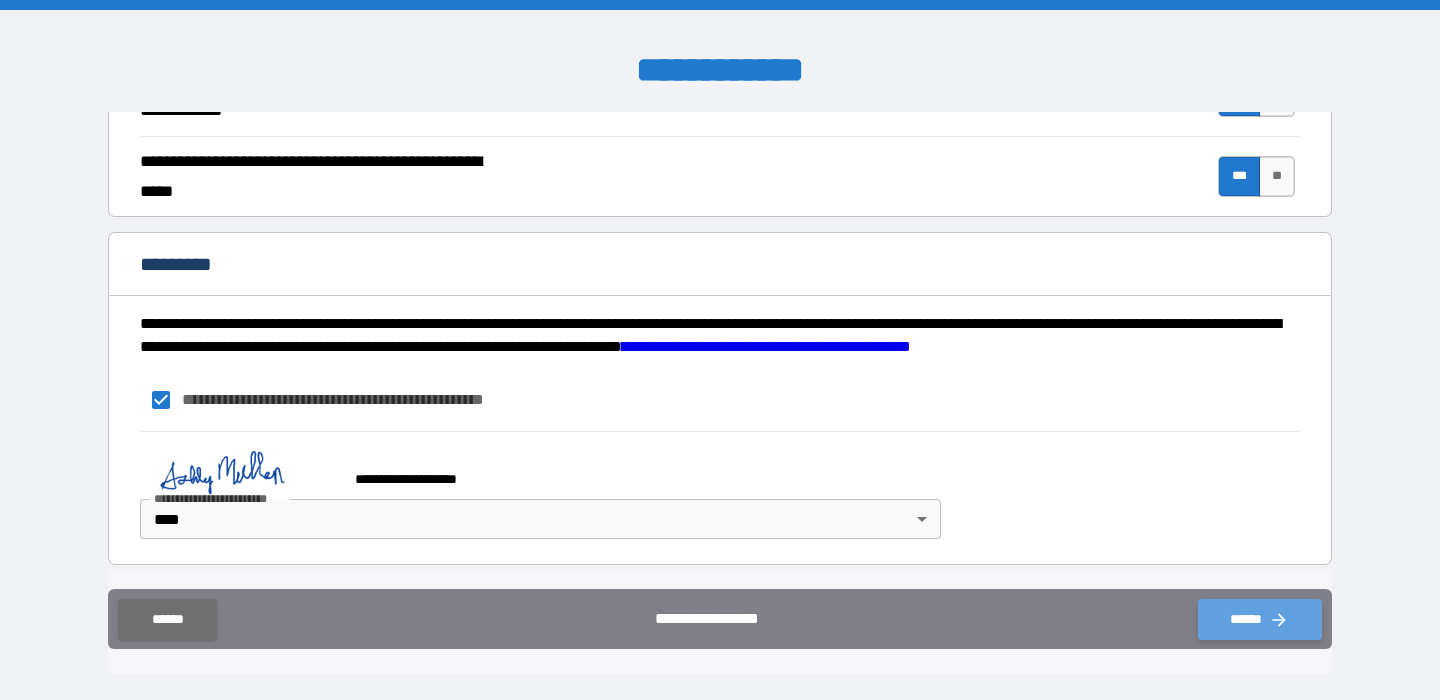 click on "******" at bounding box center (1260, 619) 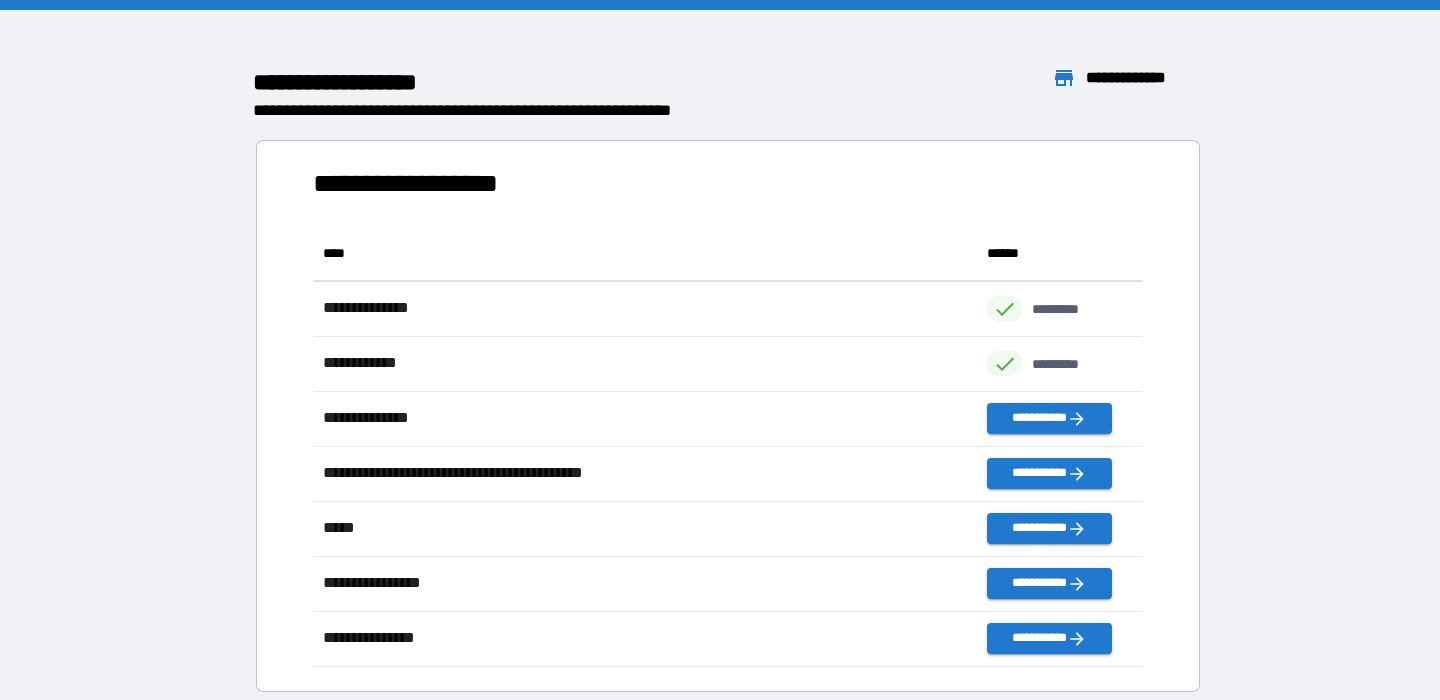 scroll, scrollTop: 1, scrollLeft: 1, axis: both 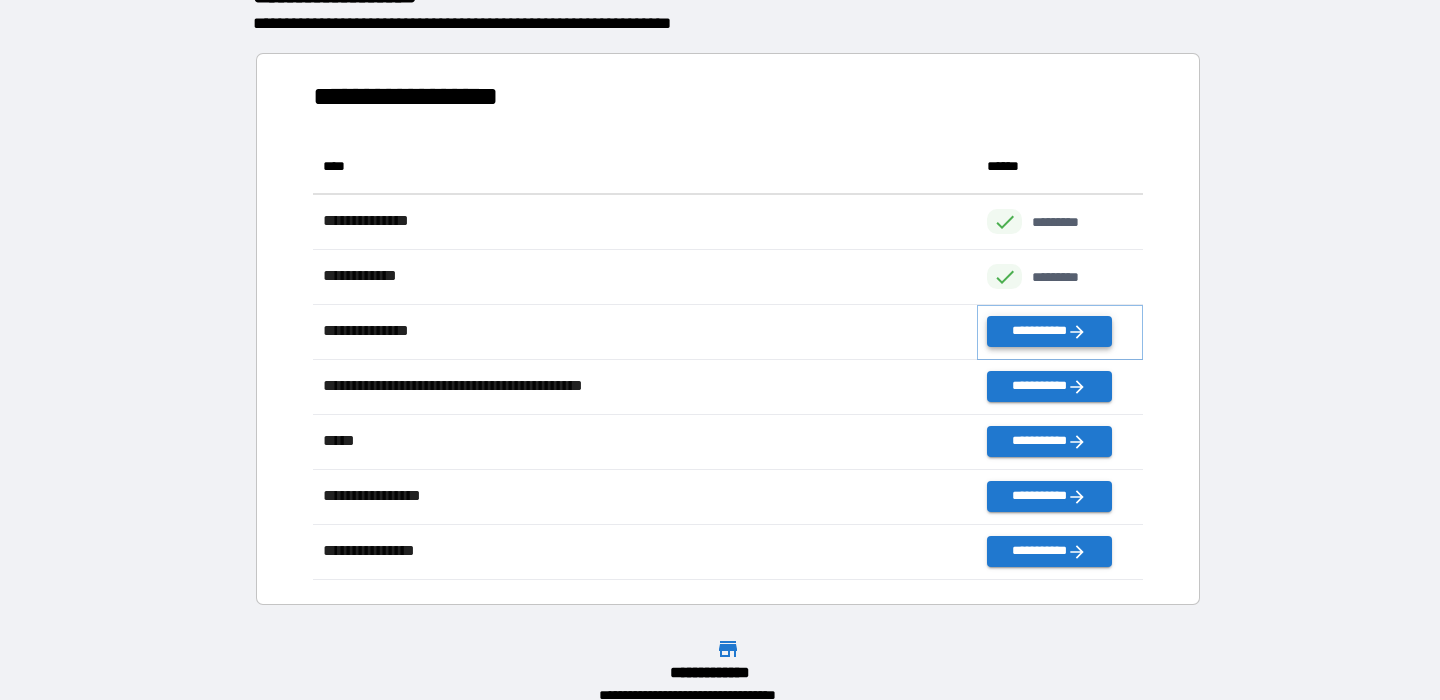 click on "**********" at bounding box center [1049, 331] 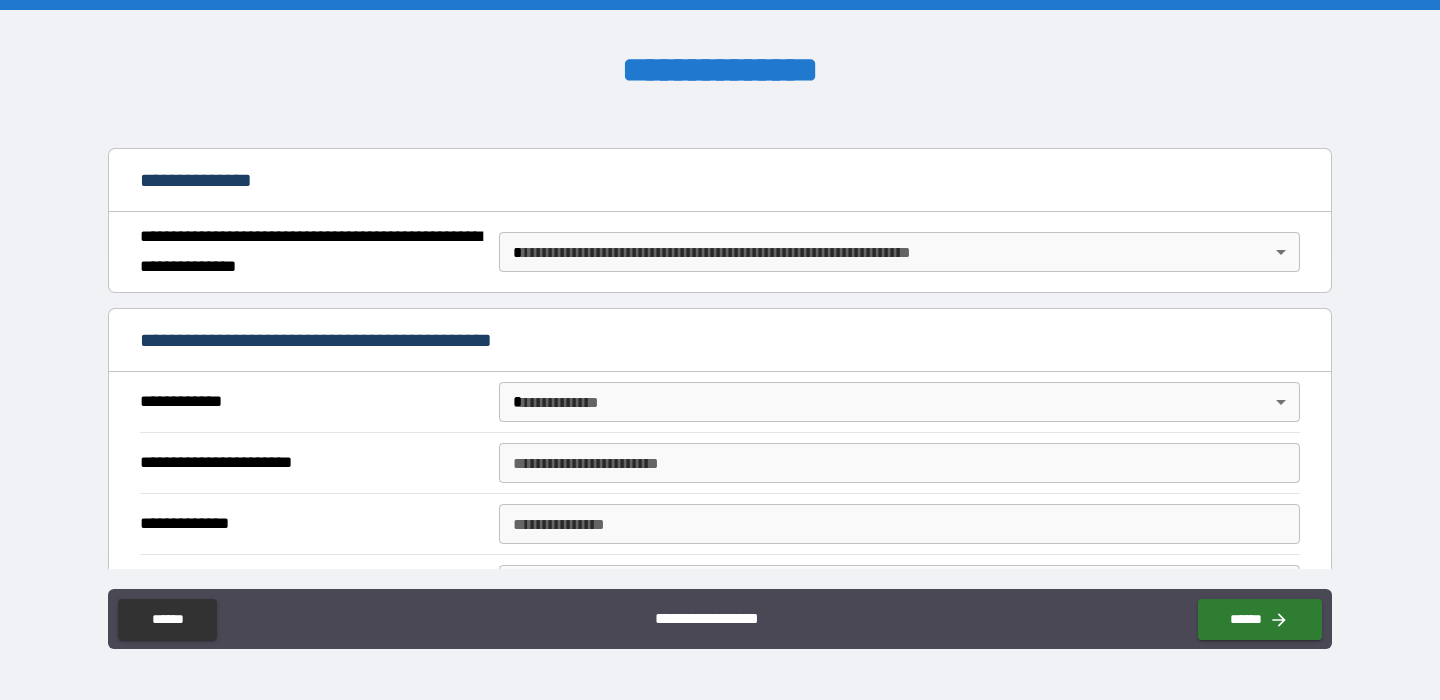 scroll, scrollTop: 236, scrollLeft: 0, axis: vertical 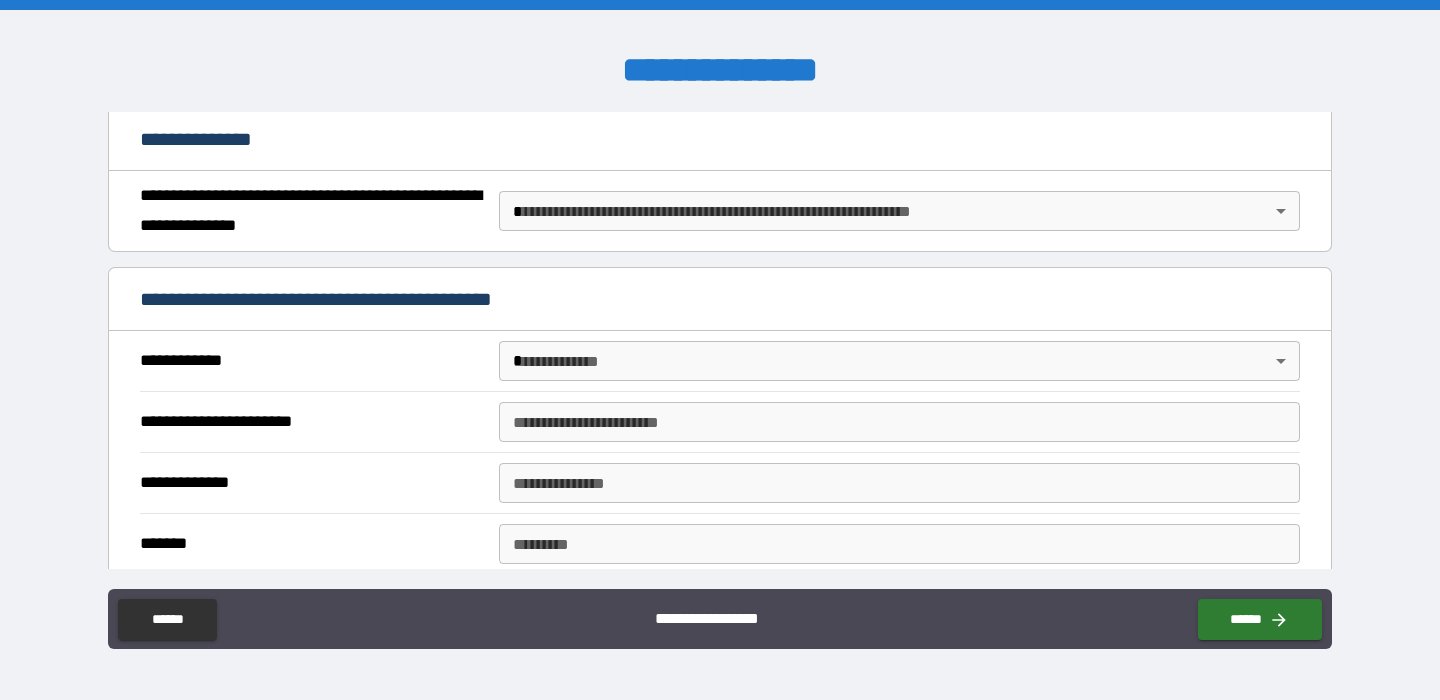 click on "**********" at bounding box center (720, 350) 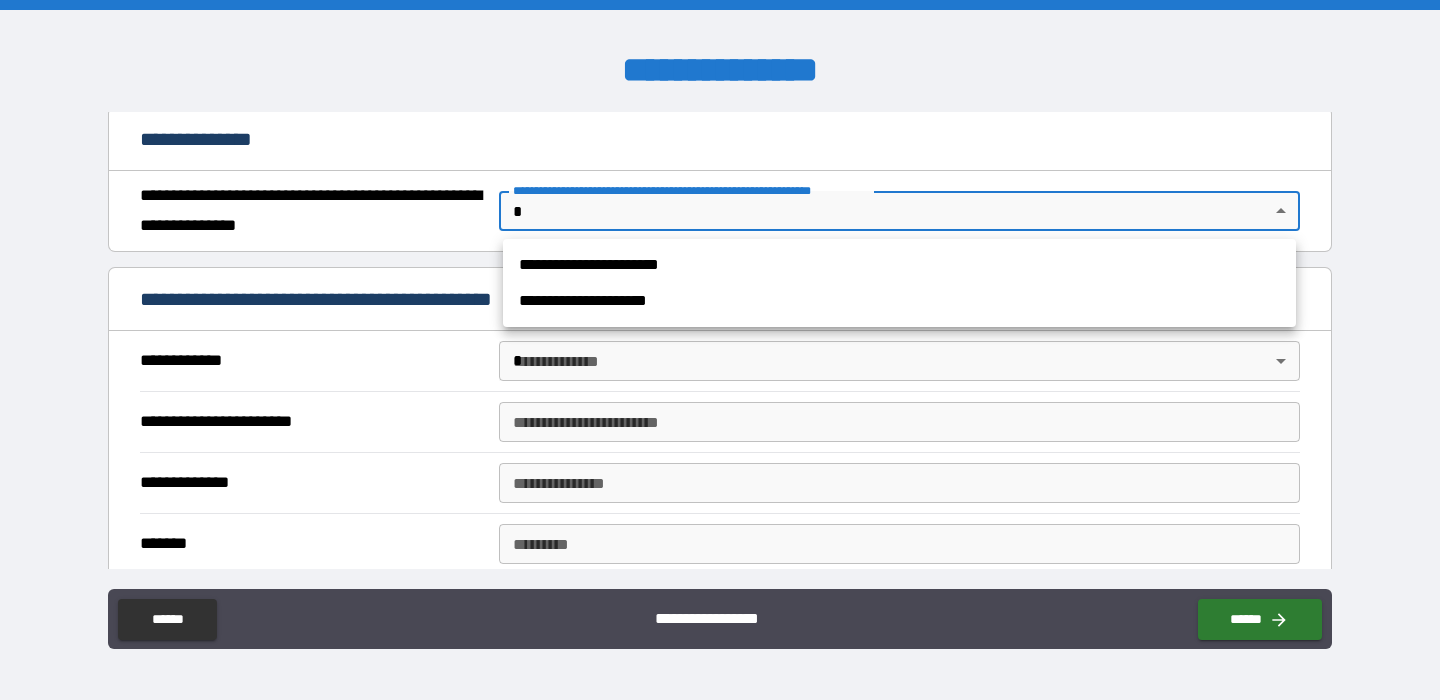 click on "**********" at bounding box center (899, 265) 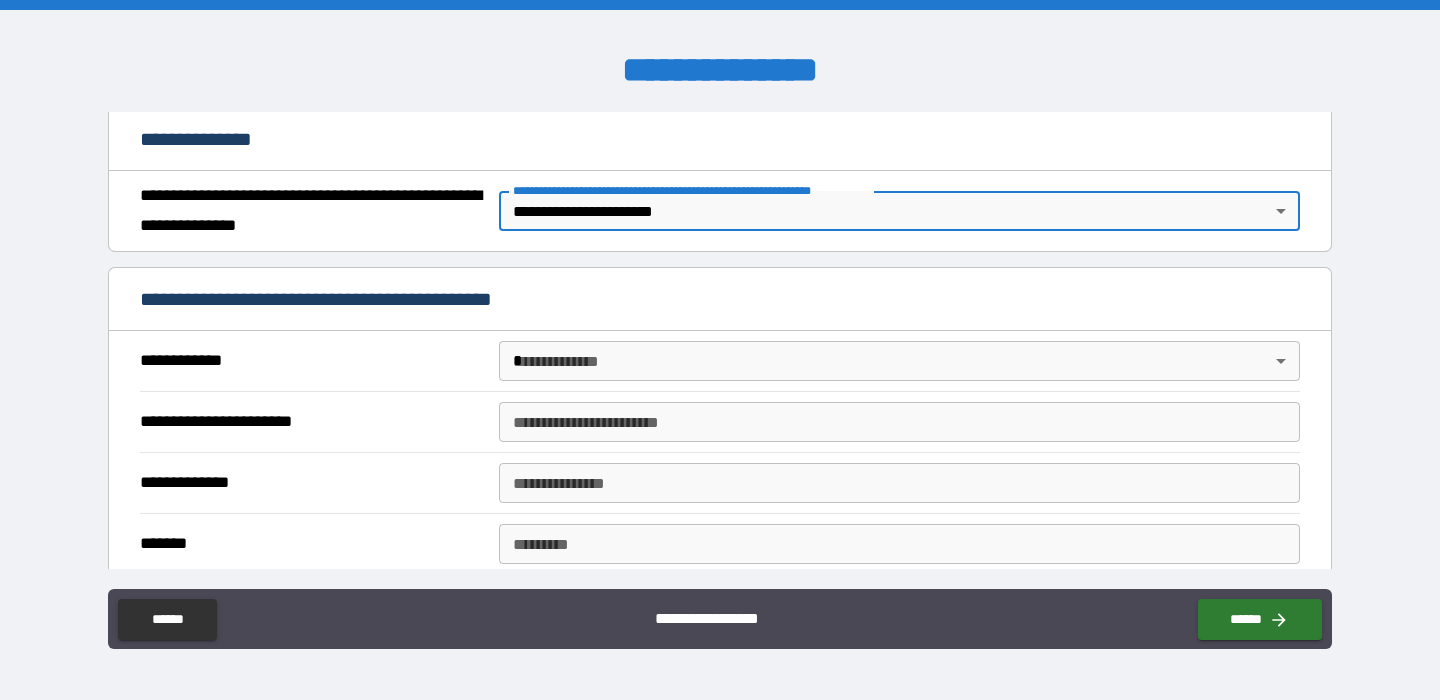 scroll, scrollTop: 402, scrollLeft: 0, axis: vertical 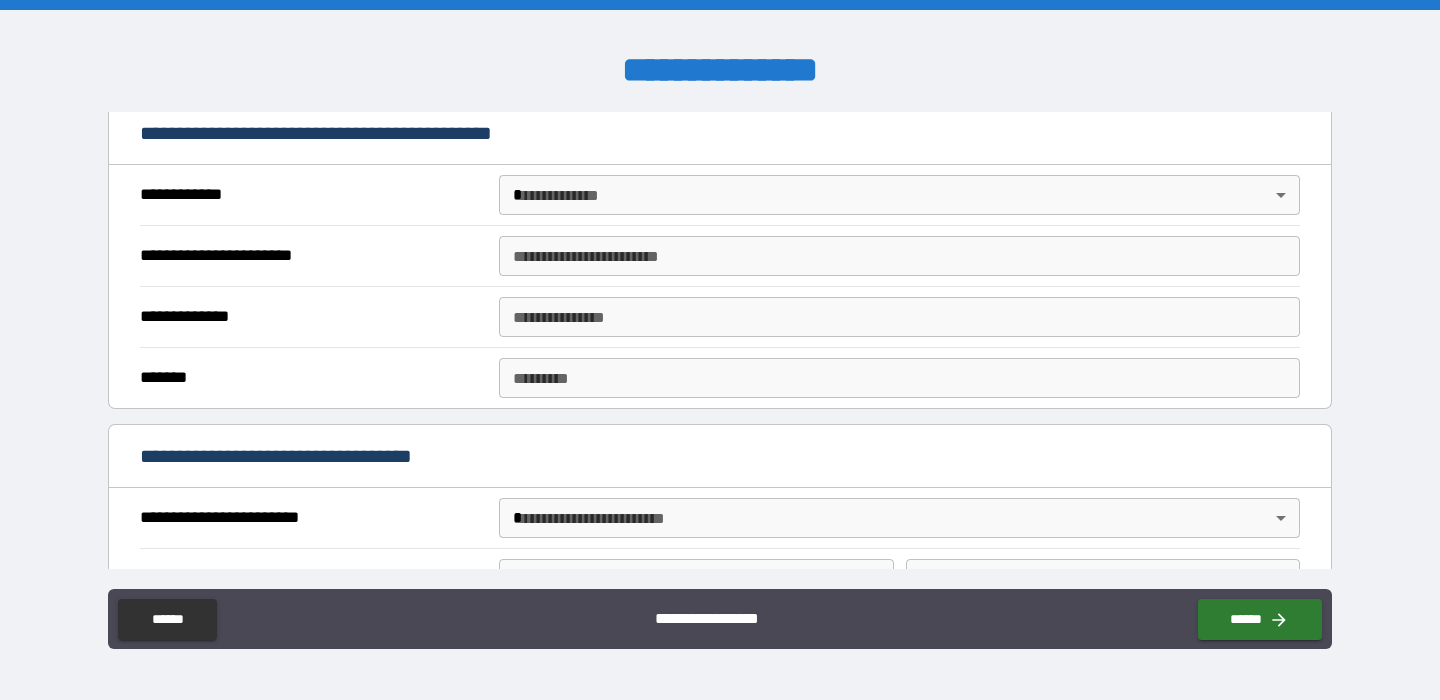 click on "**********" at bounding box center [720, 350] 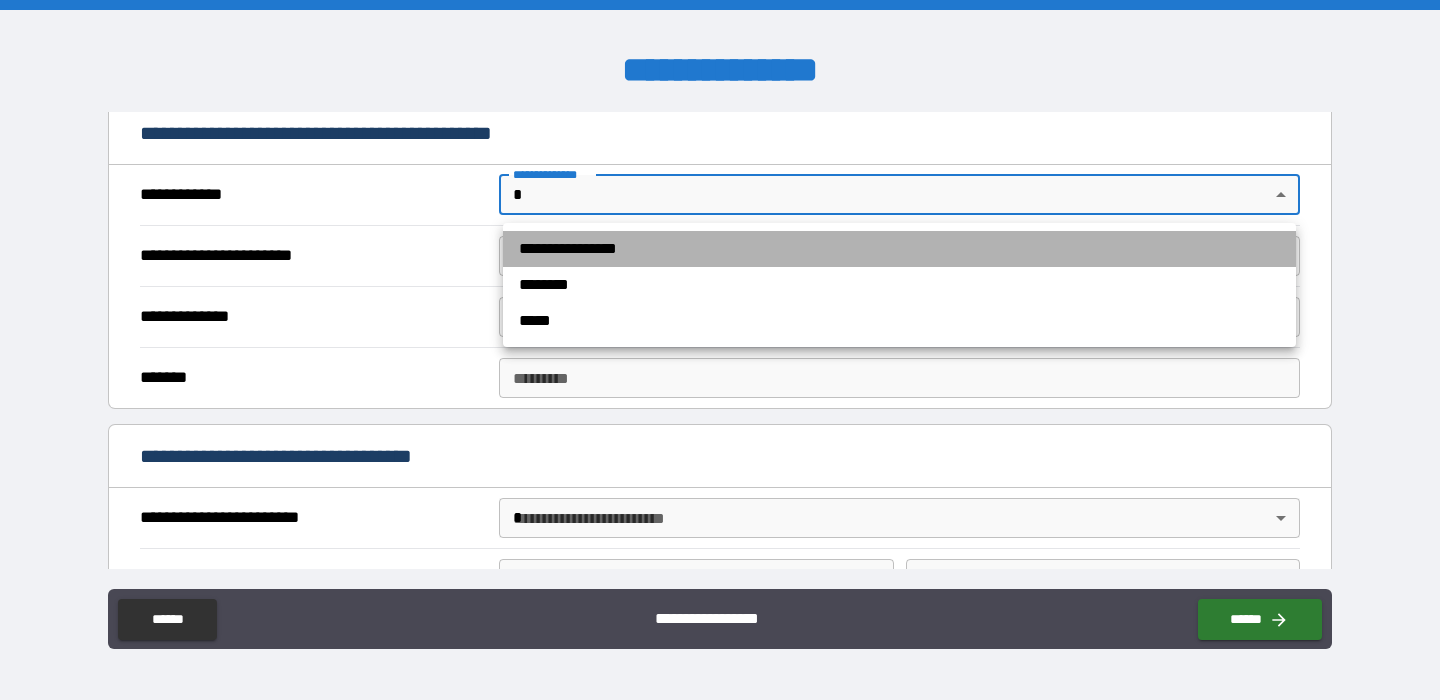 click on "**********" at bounding box center [899, 249] 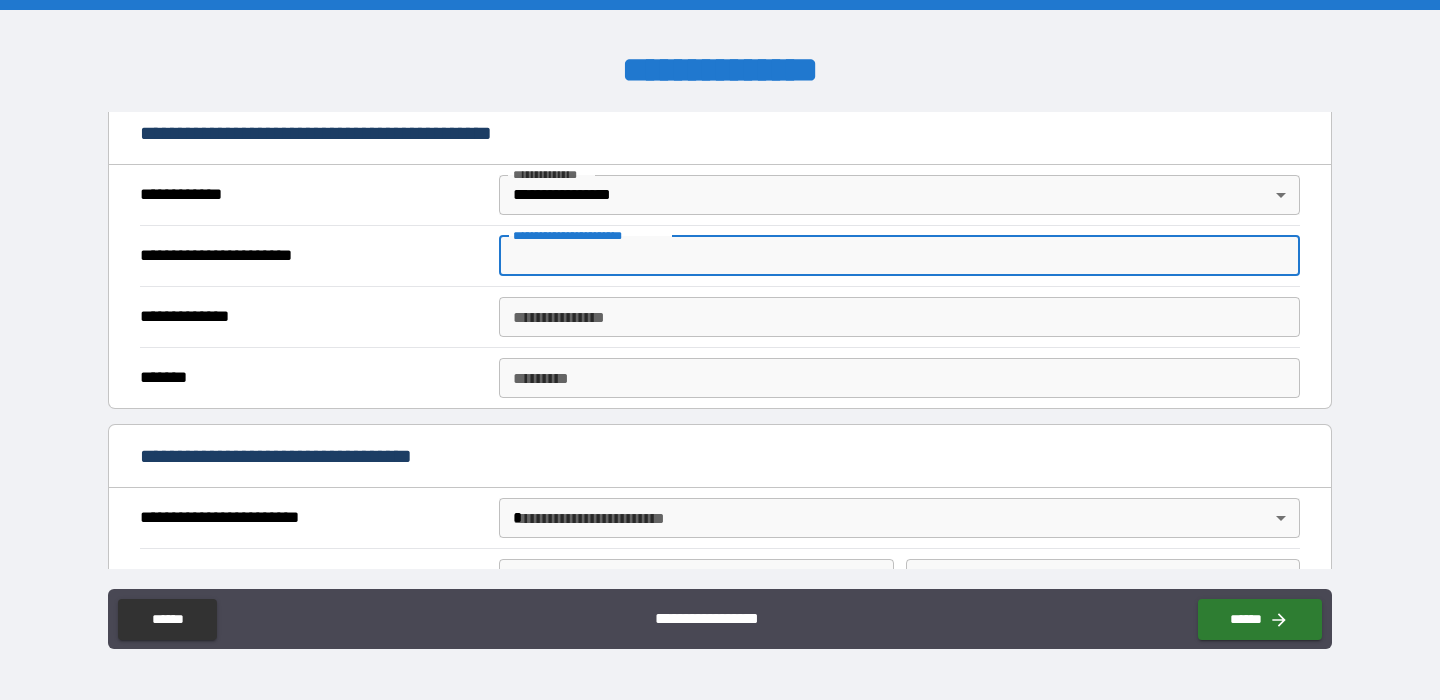 click on "**********" at bounding box center (899, 256) 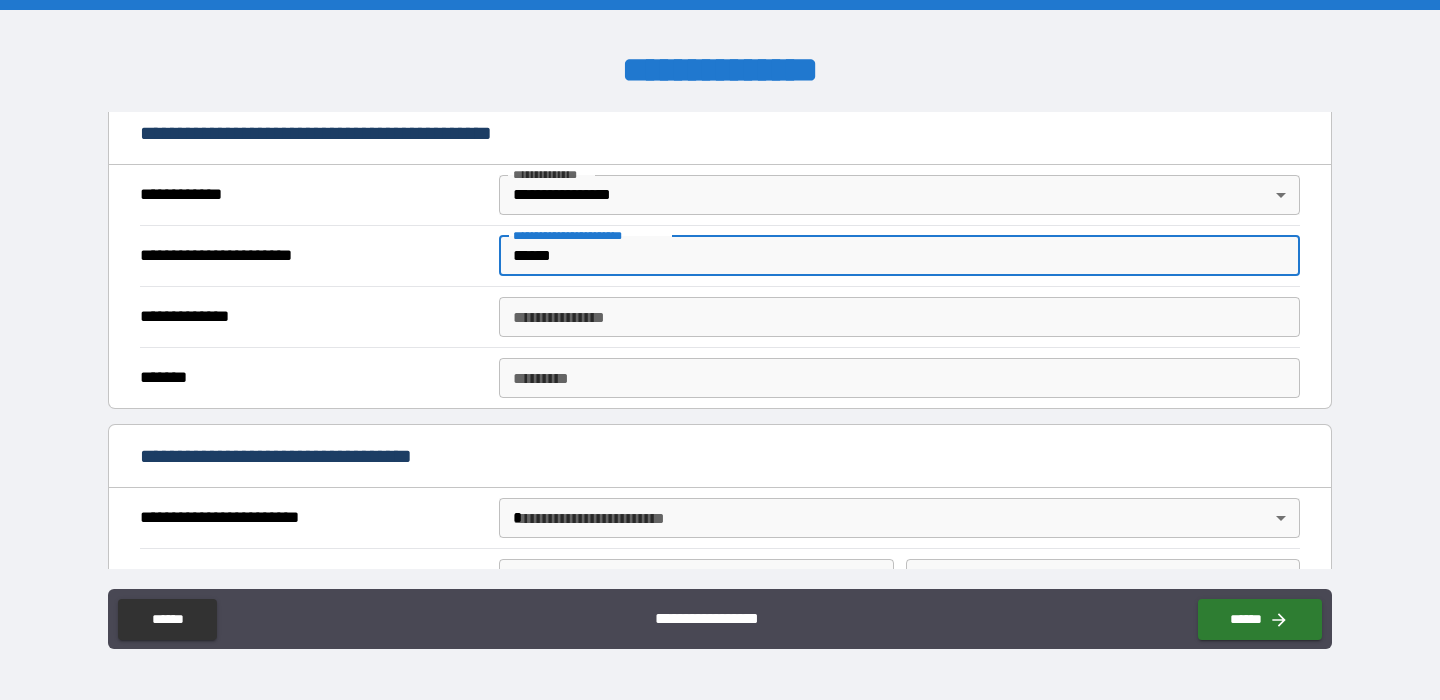 type on "*****" 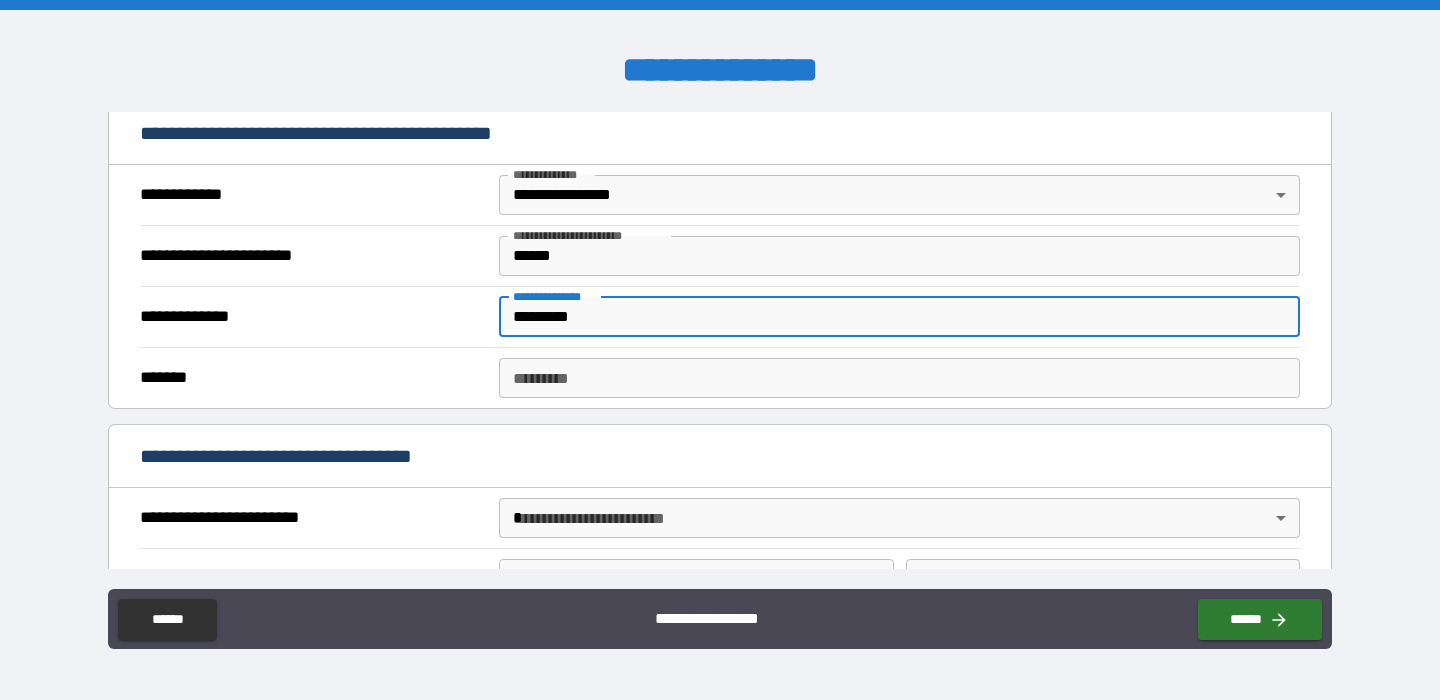 type on "*********" 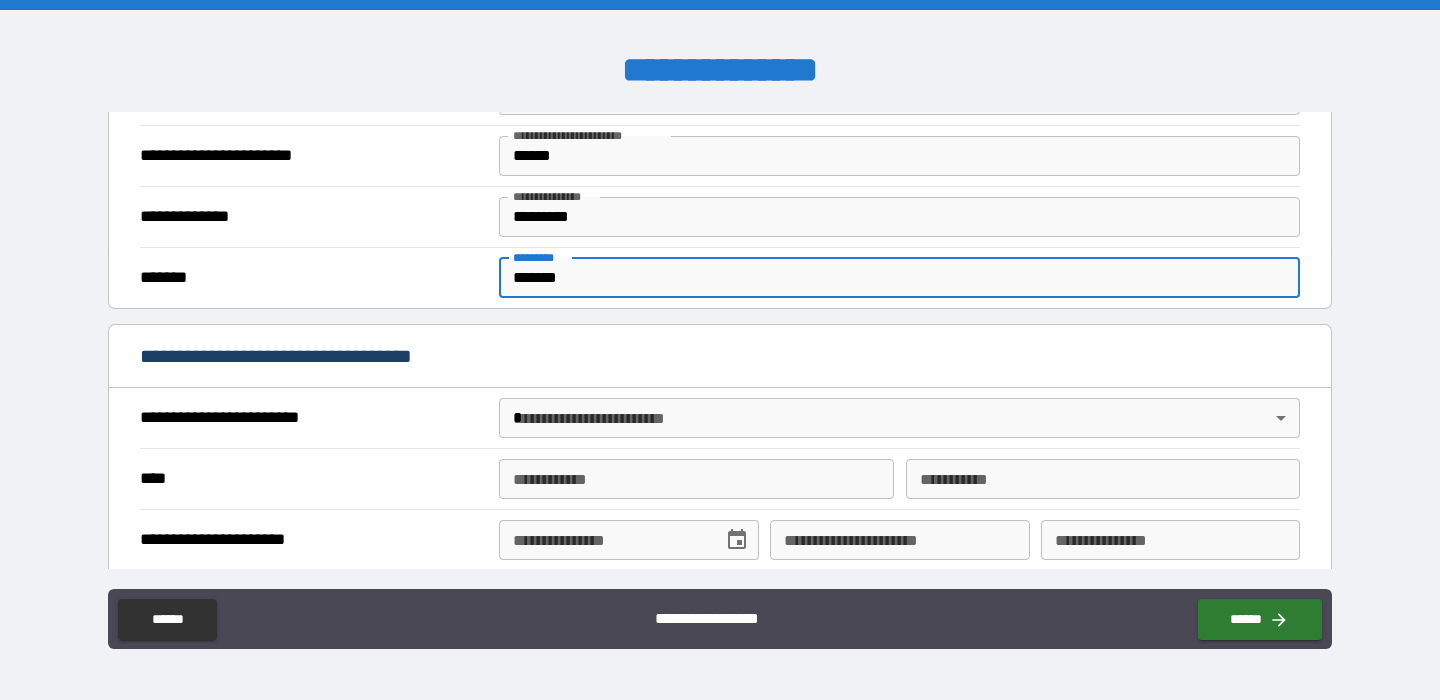 scroll, scrollTop: 542, scrollLeft: 0, axis: vertical 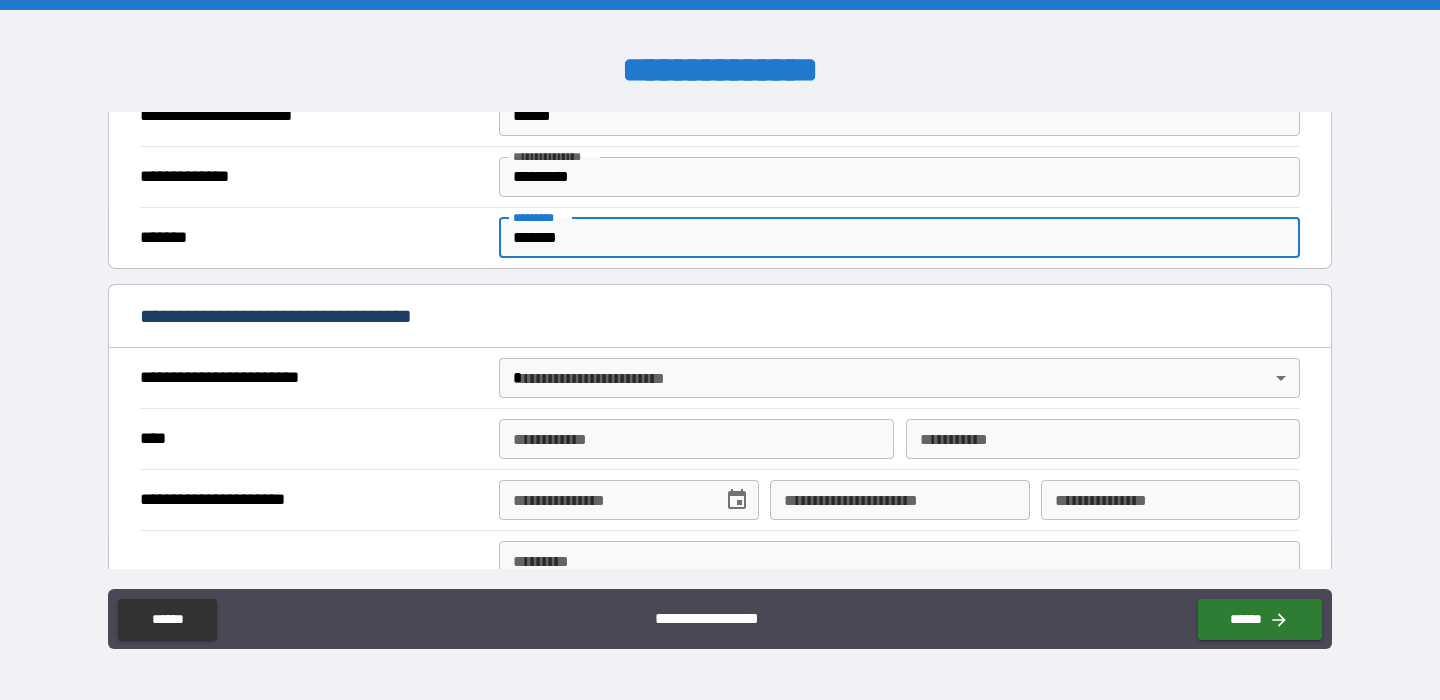 type on "*******" 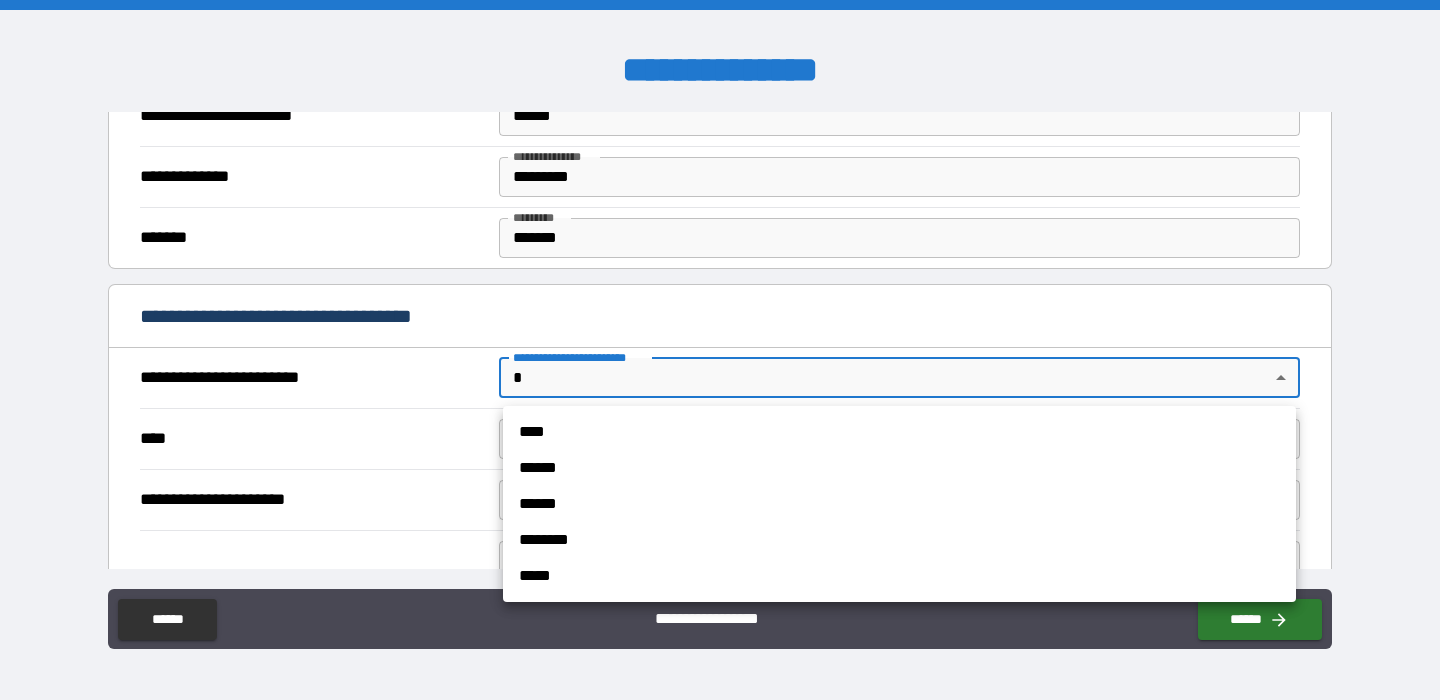 click at bounding box center (720, 350) 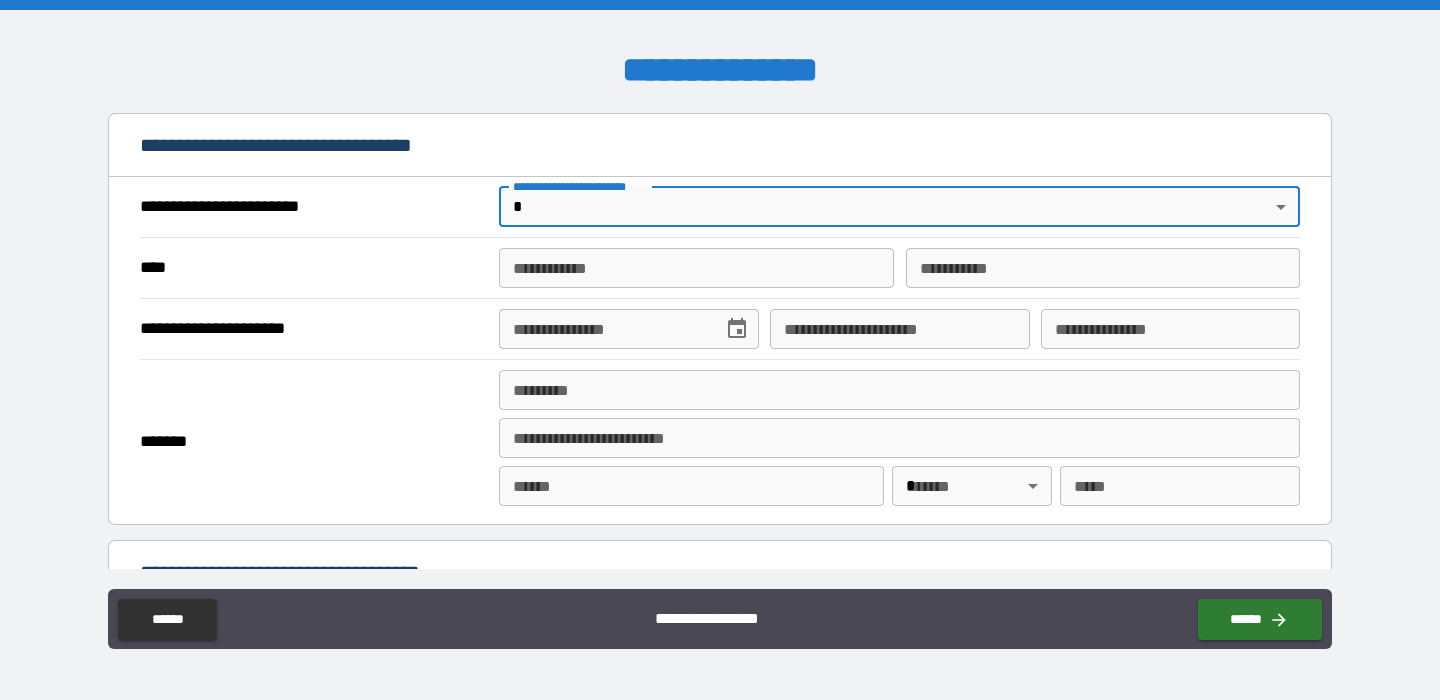 scroll, scrollTop: 717, scrollLeft: 0, axis: vertical 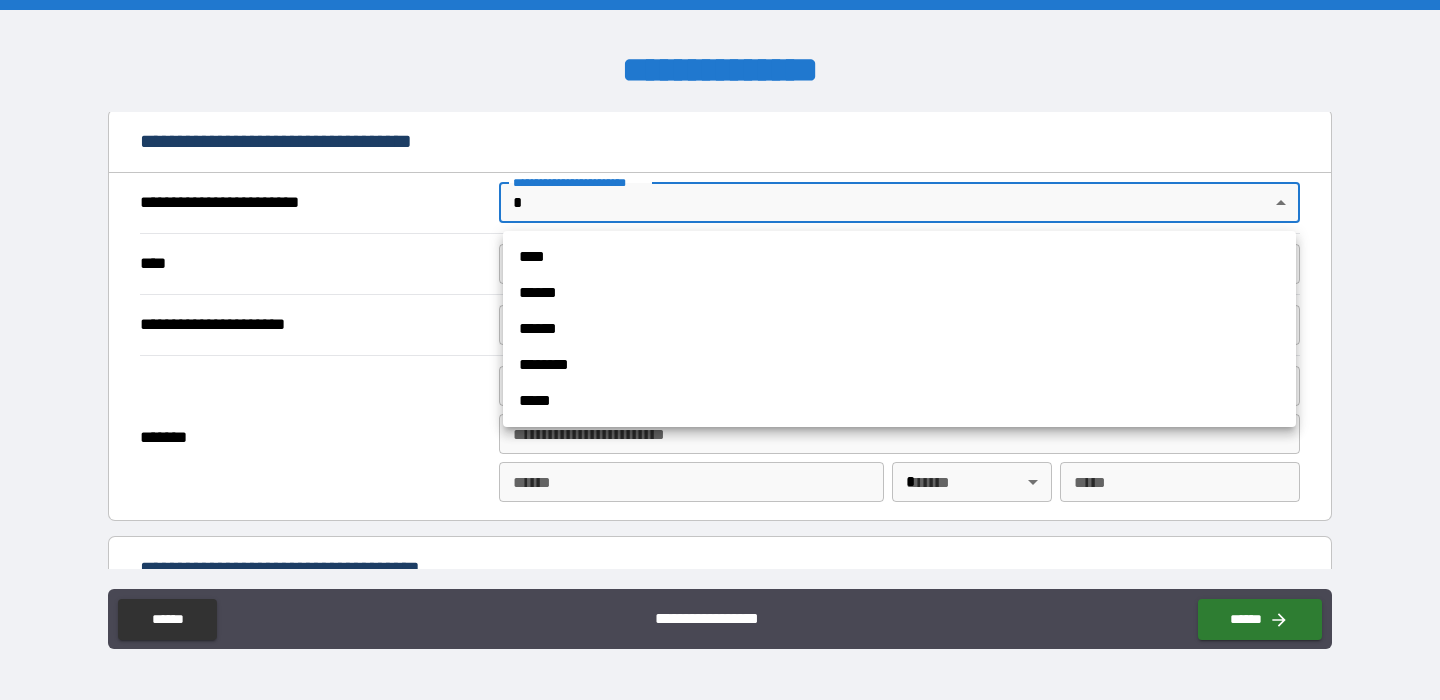 click on "**********" at bounding box center [720, 350] 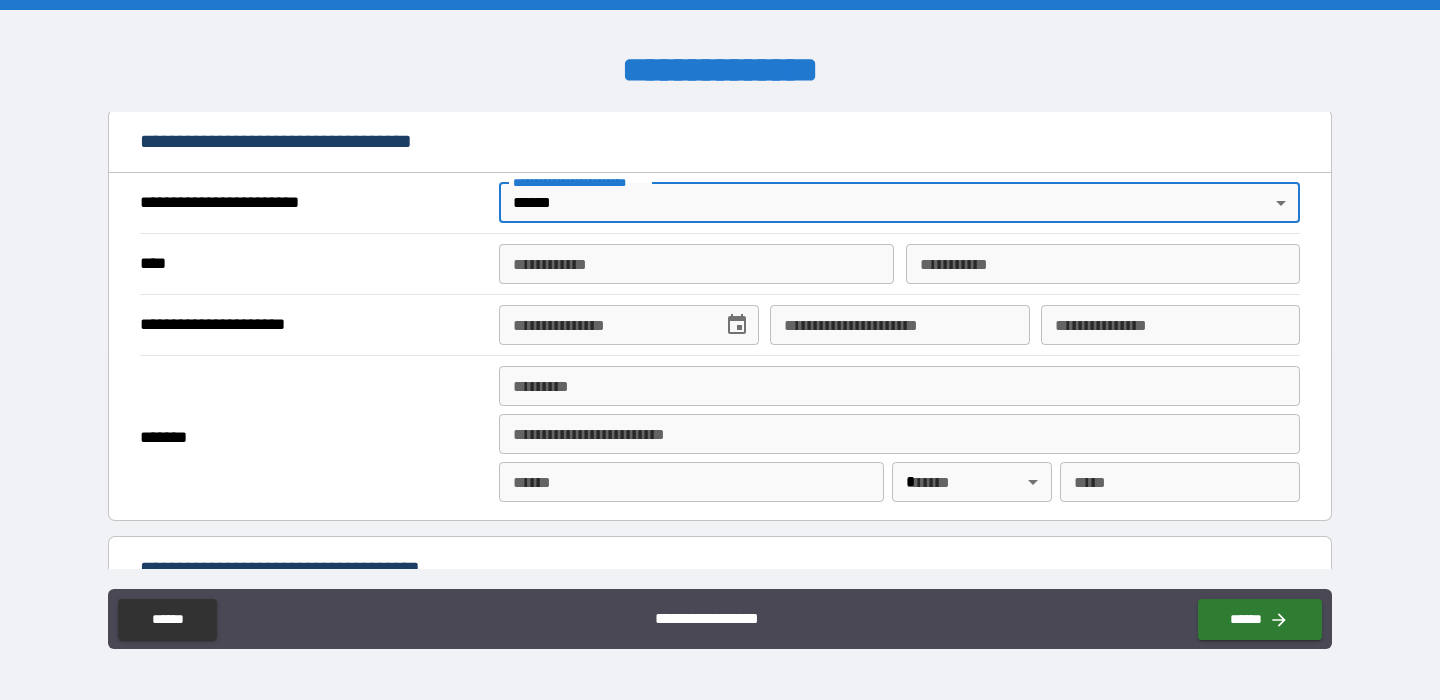 click on "**********" at bounding box center (696, 264) 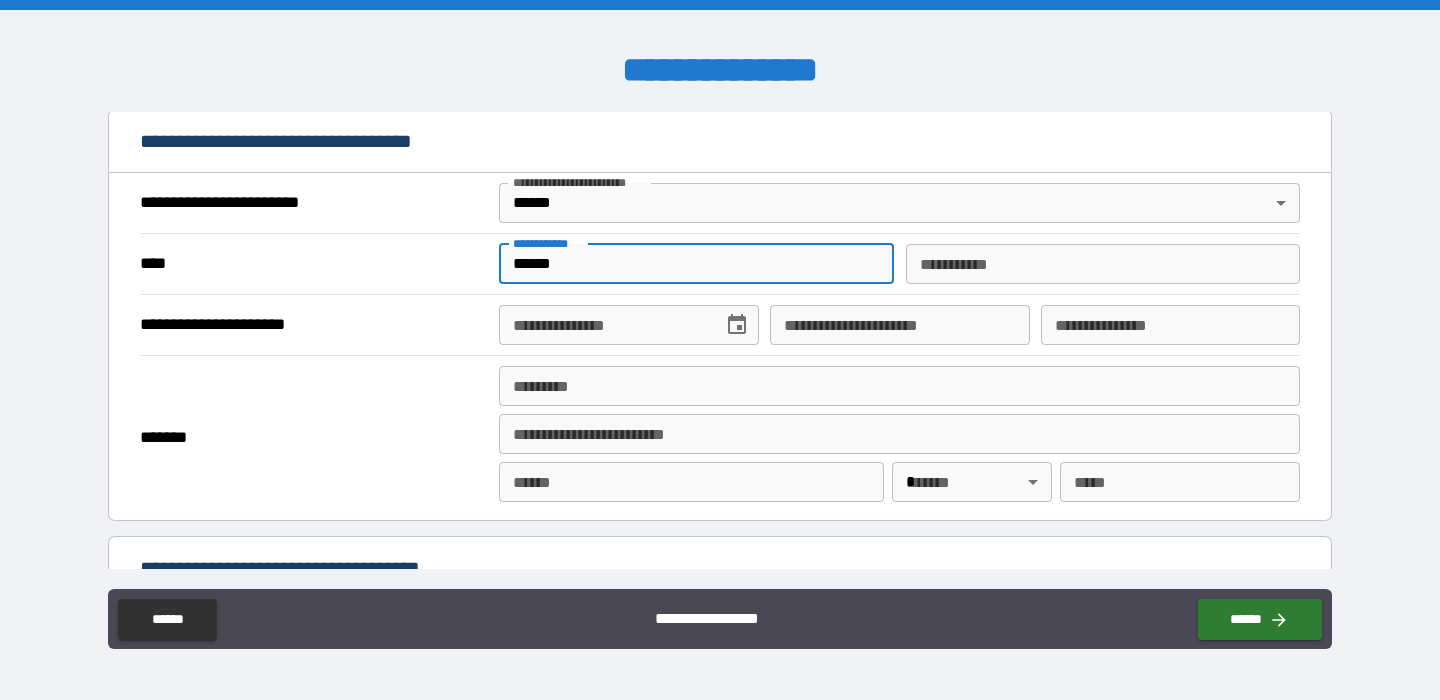 type on "******" 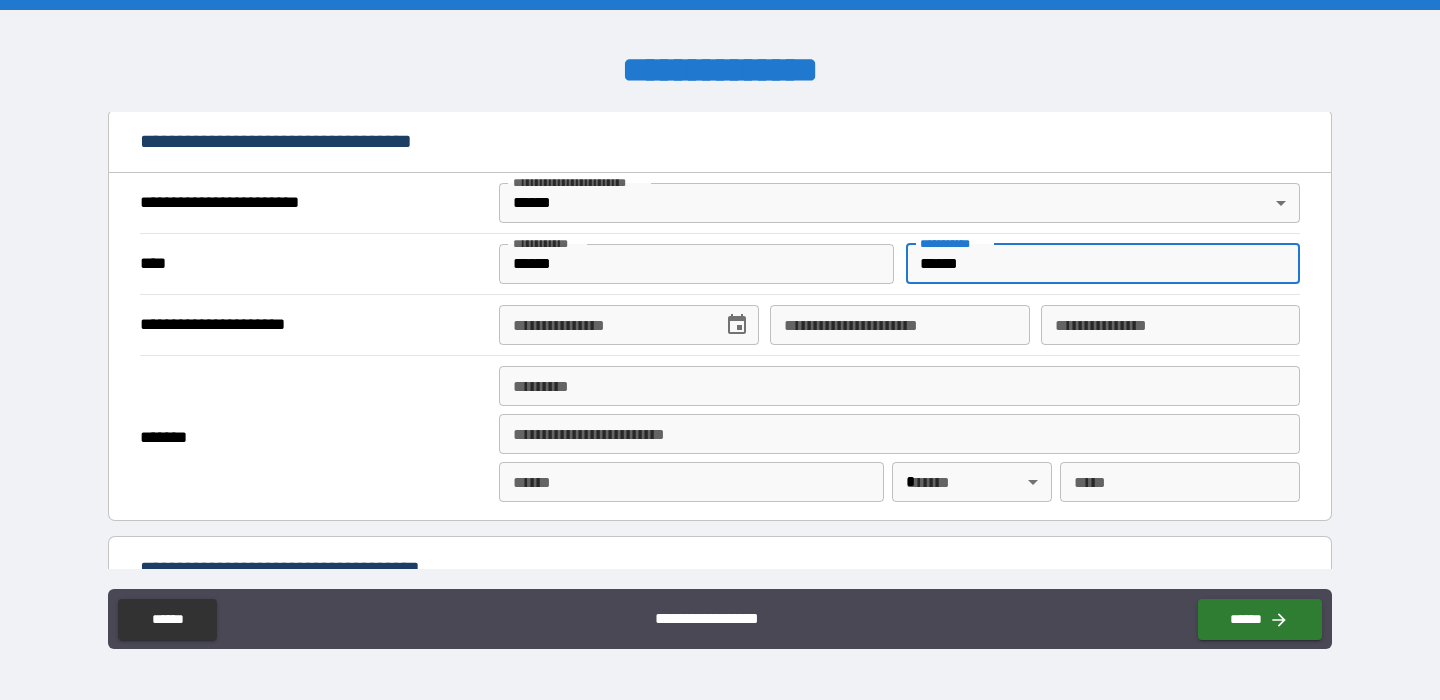 type on "******" 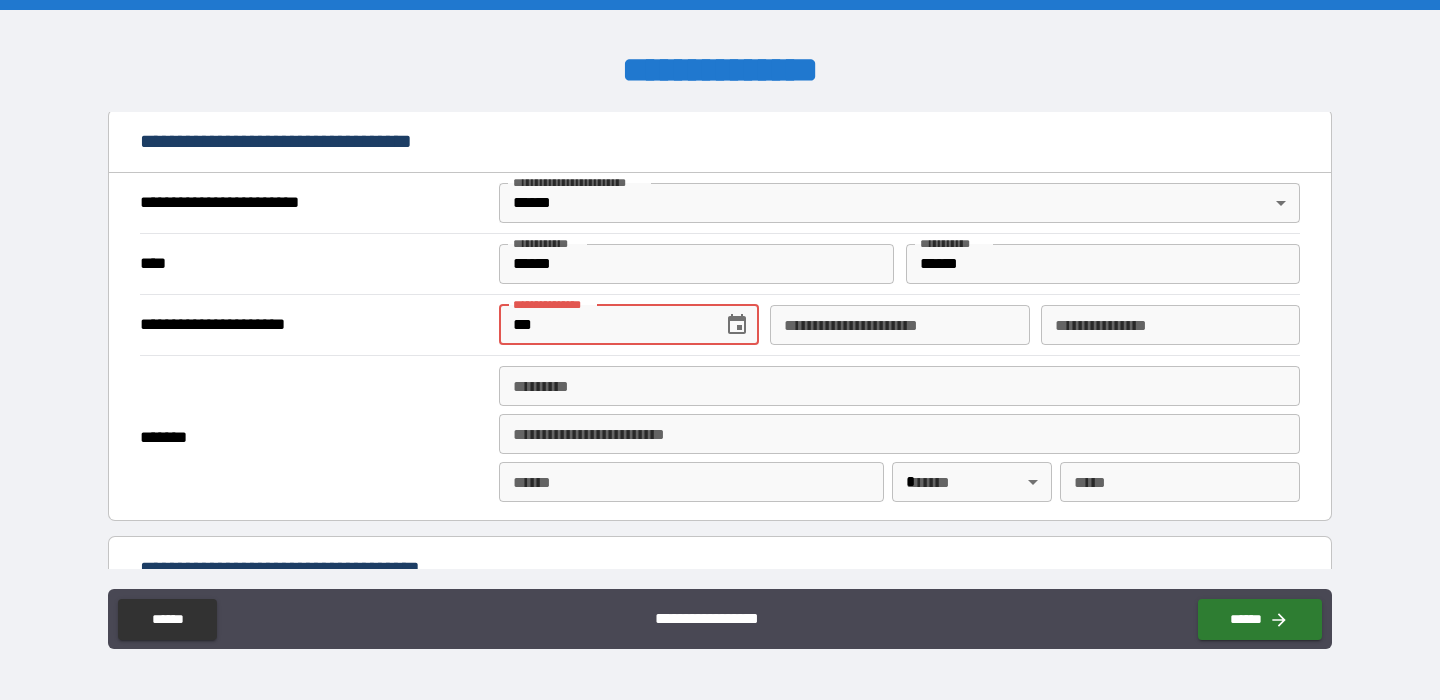 type on "*" 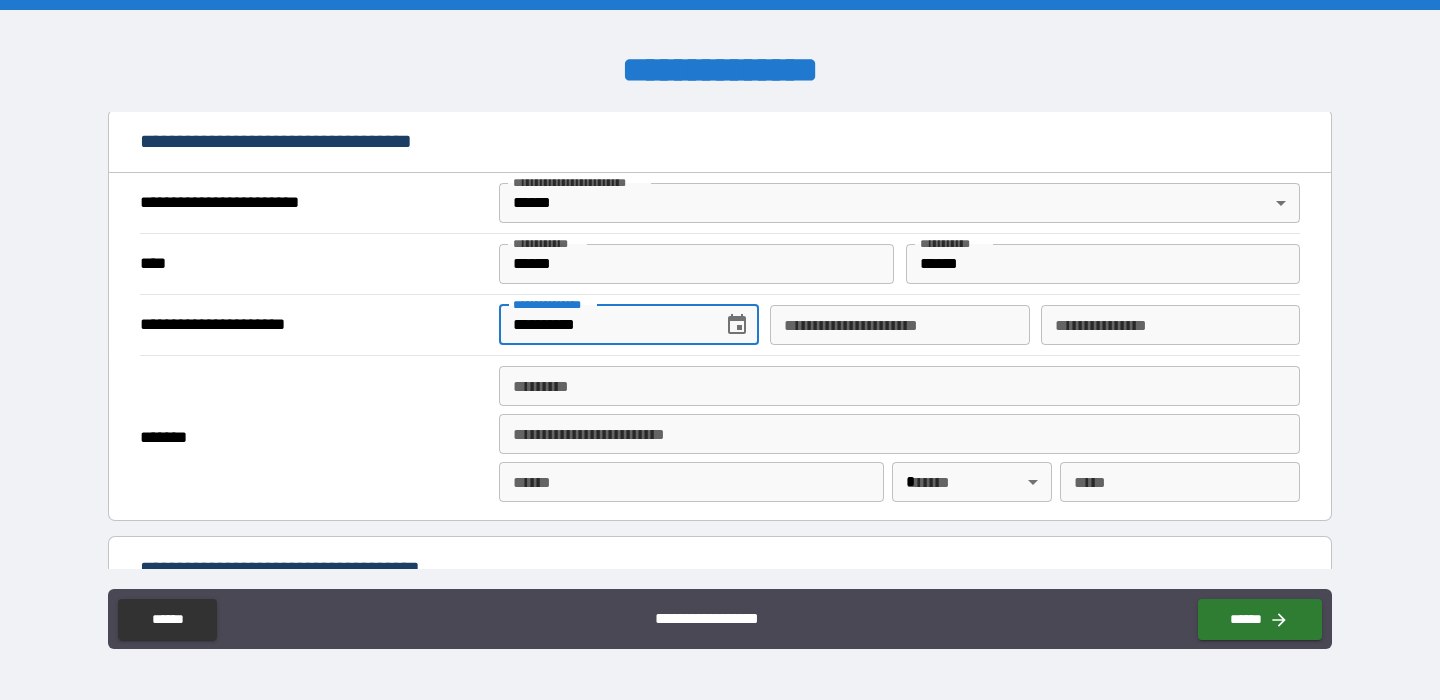 type on "**********" 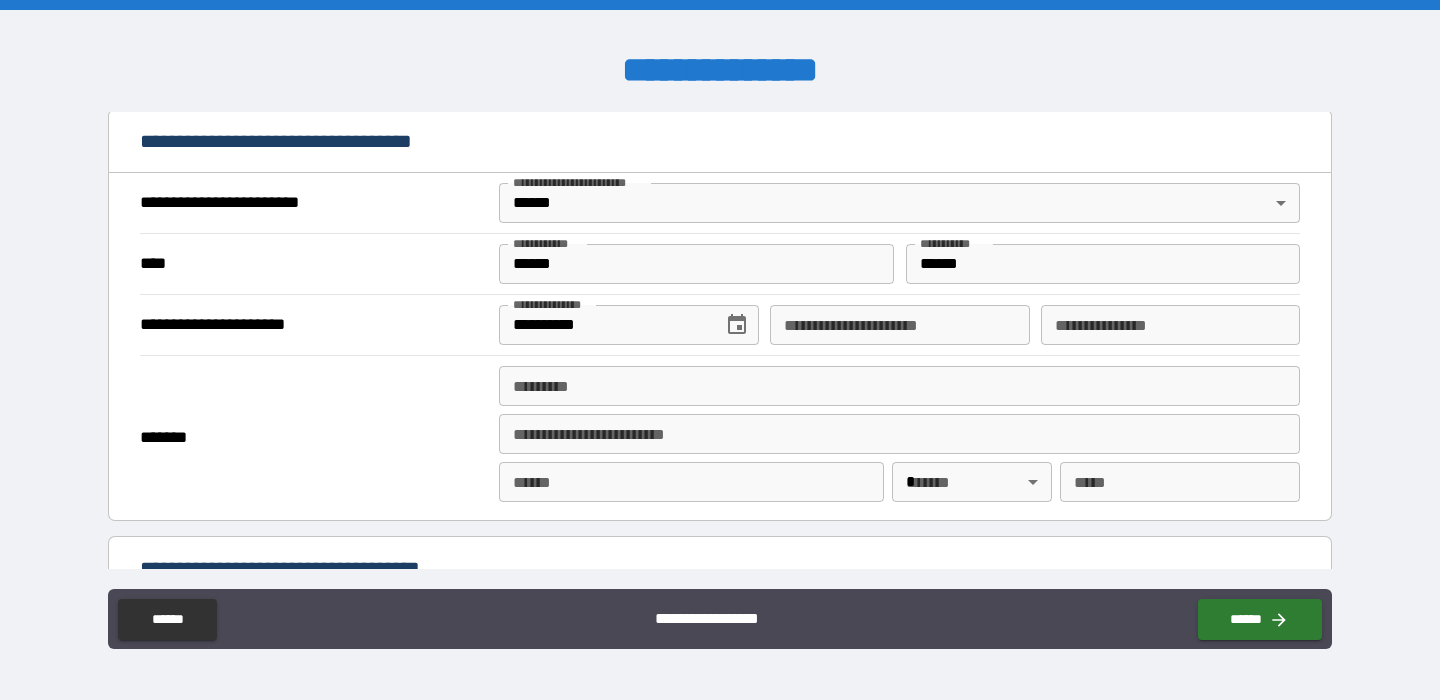 click on "**********" at bounding box center [720, 437] 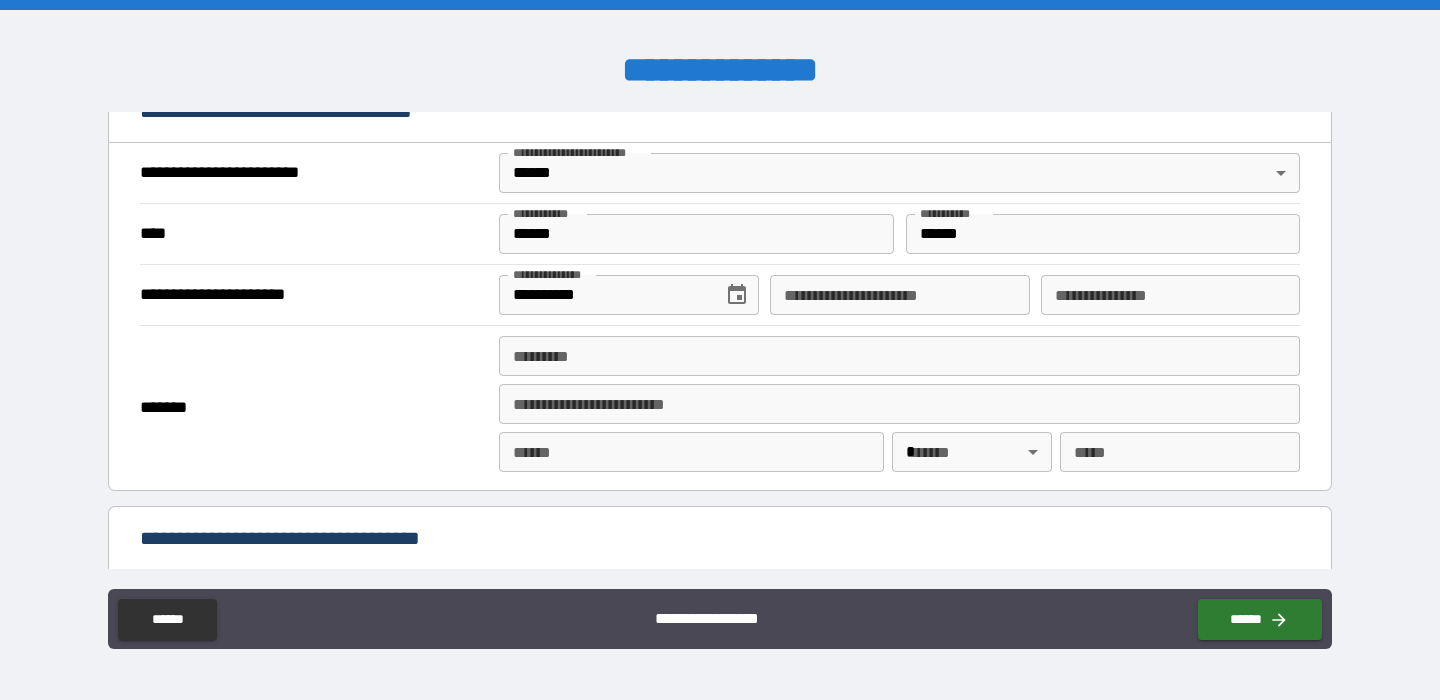 scroll, scrollTop: 748, scrollLeft: 0, axis: vertical 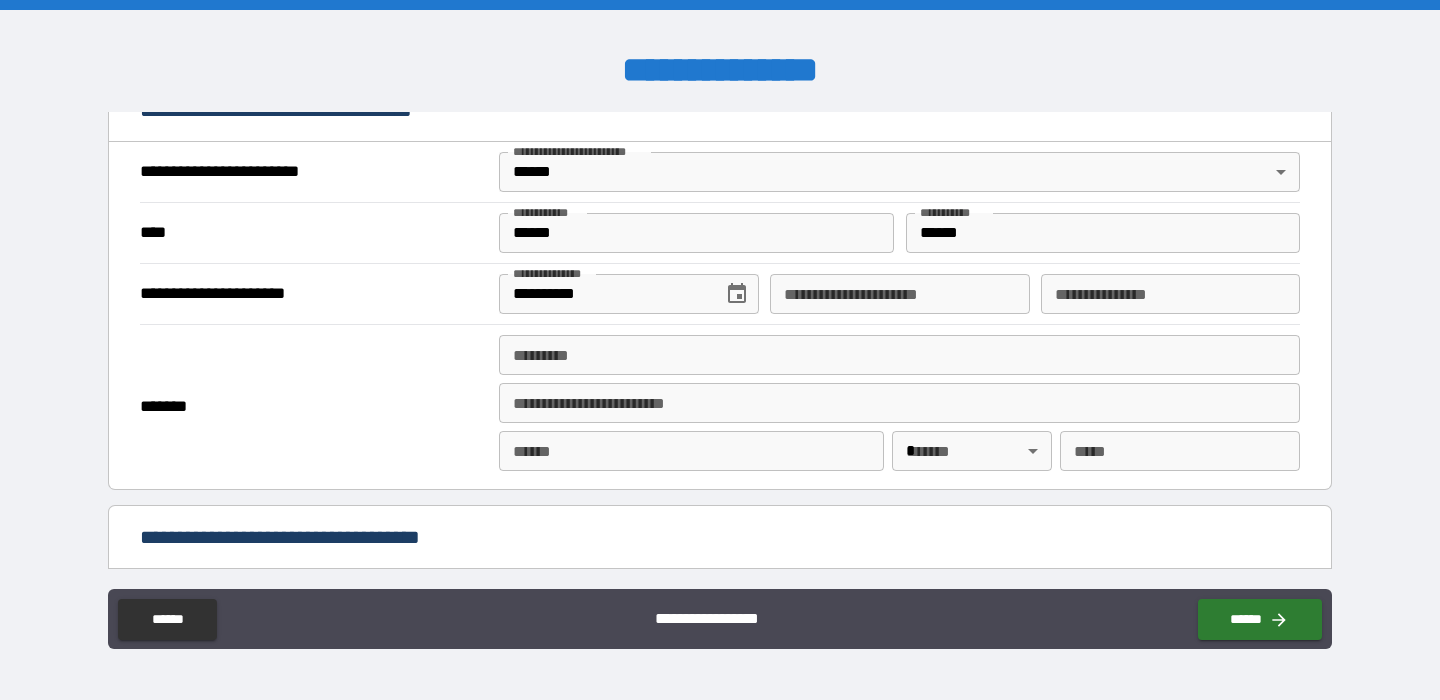 click on "*******   *" at bounding box center [899, 355] 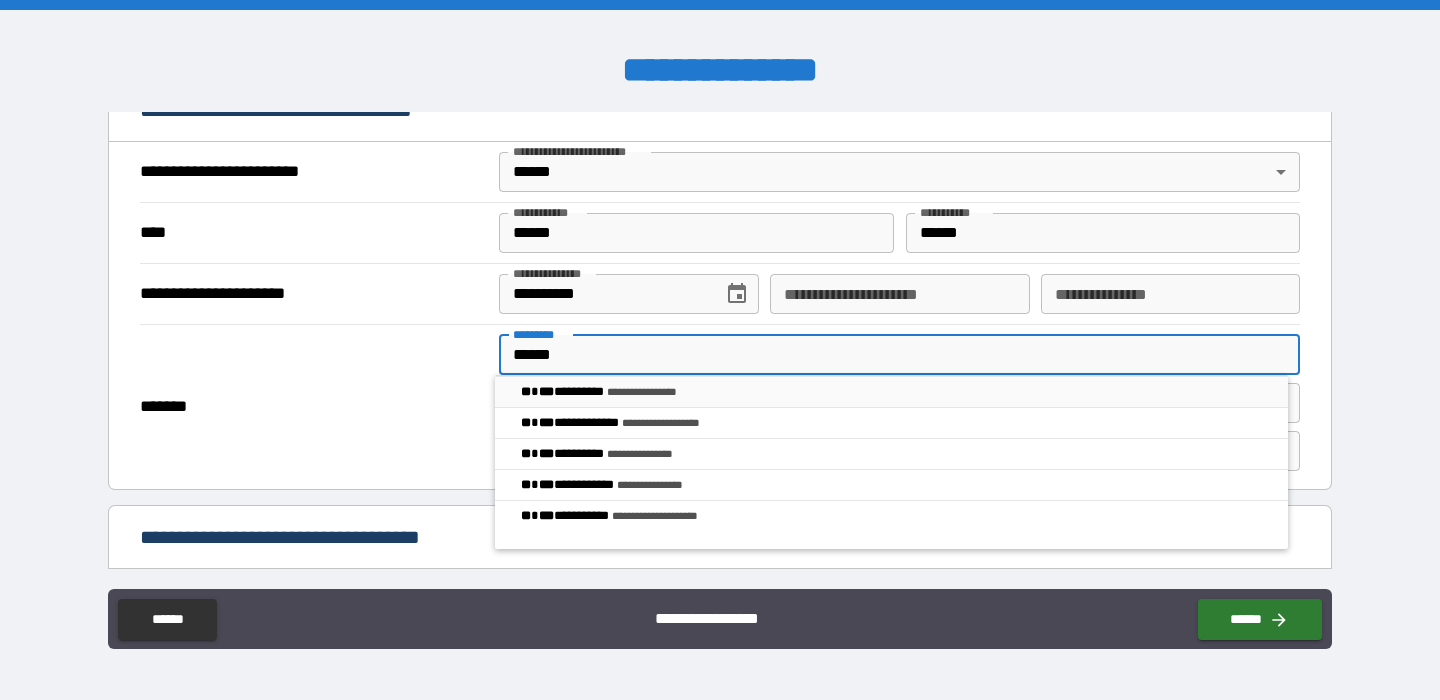 type on "**********" 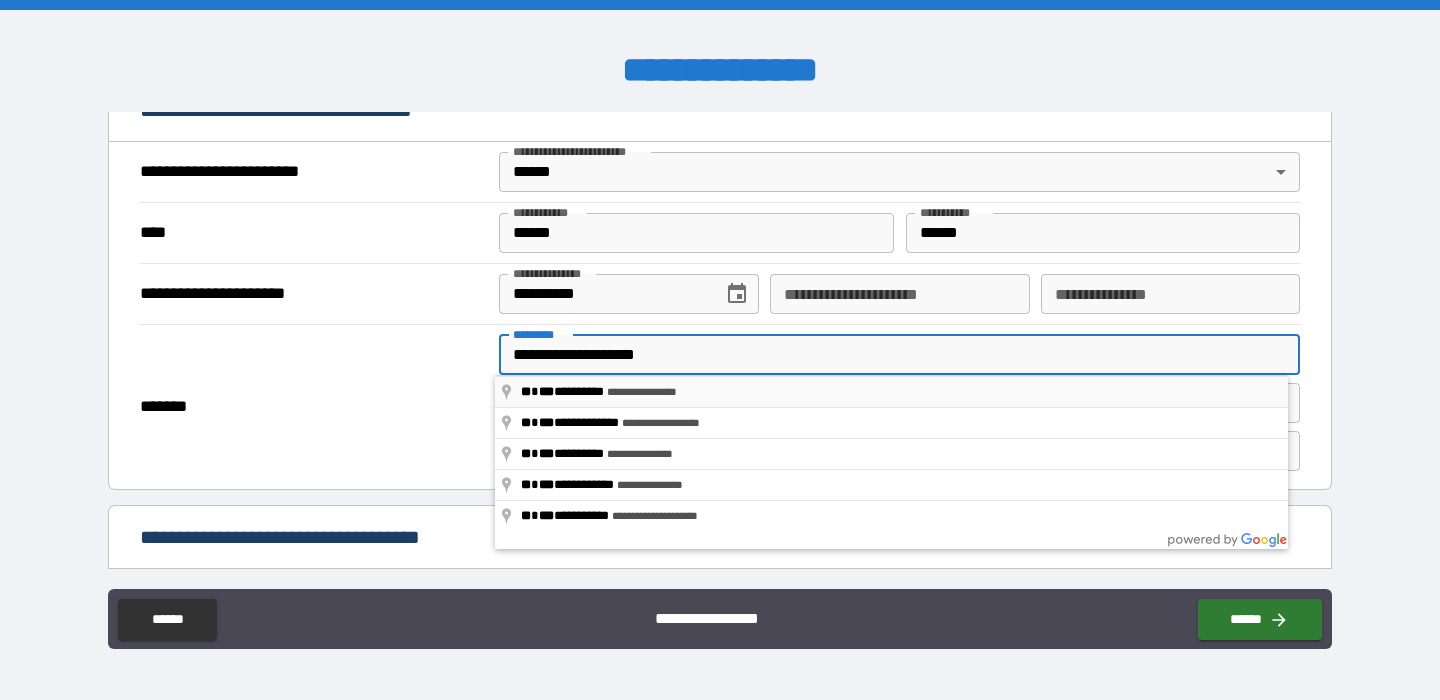 type on "**********" 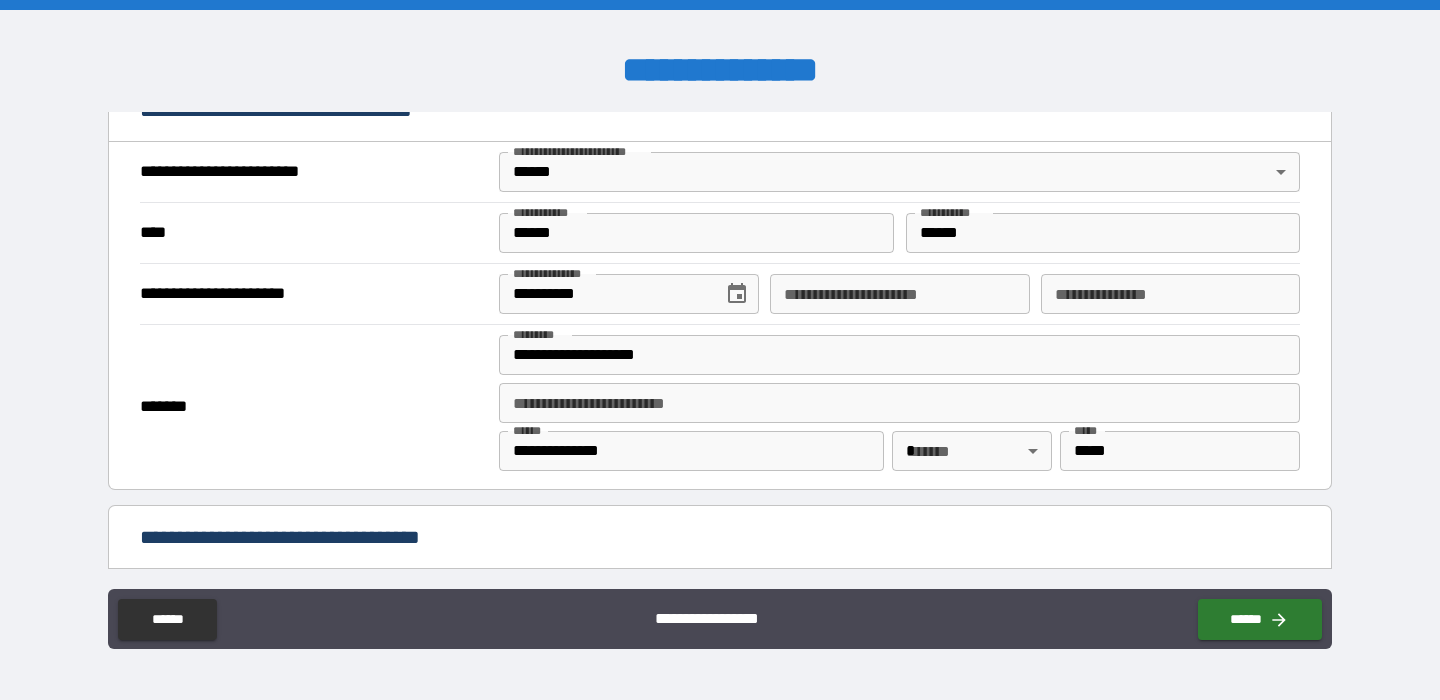 click on "*******" at bounding box center [314, 407] 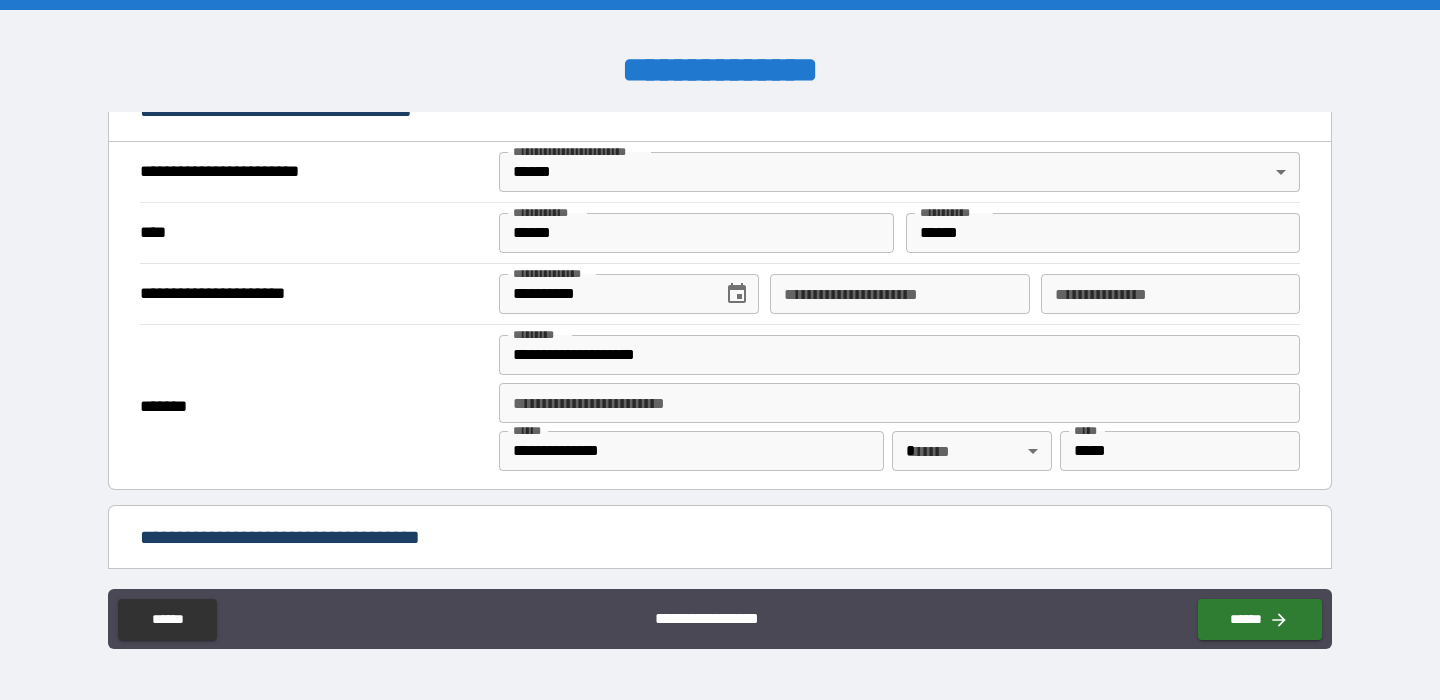 click on "**********" at bounding box center (720, 350) 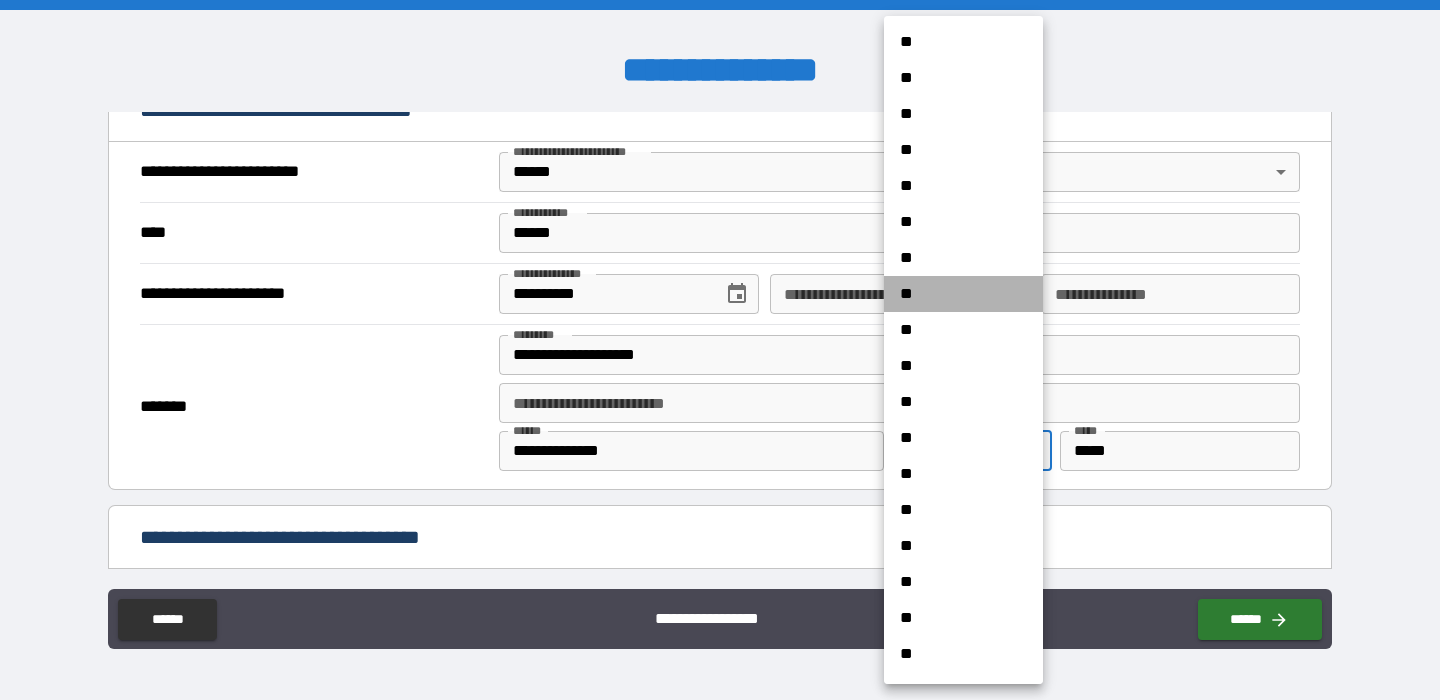 click on "**" at bounding box center (963, 294) 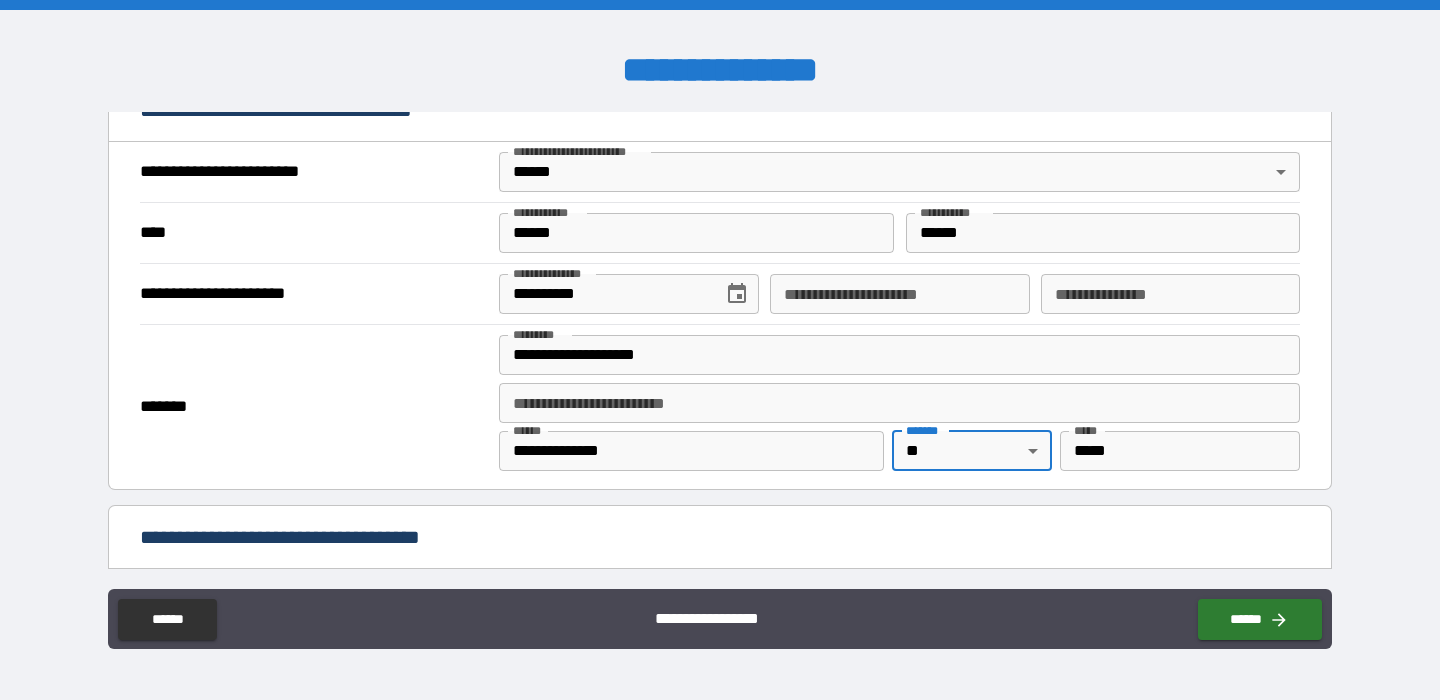 scroll, scrollTop: 0, scrollLeft: 0, axis: both 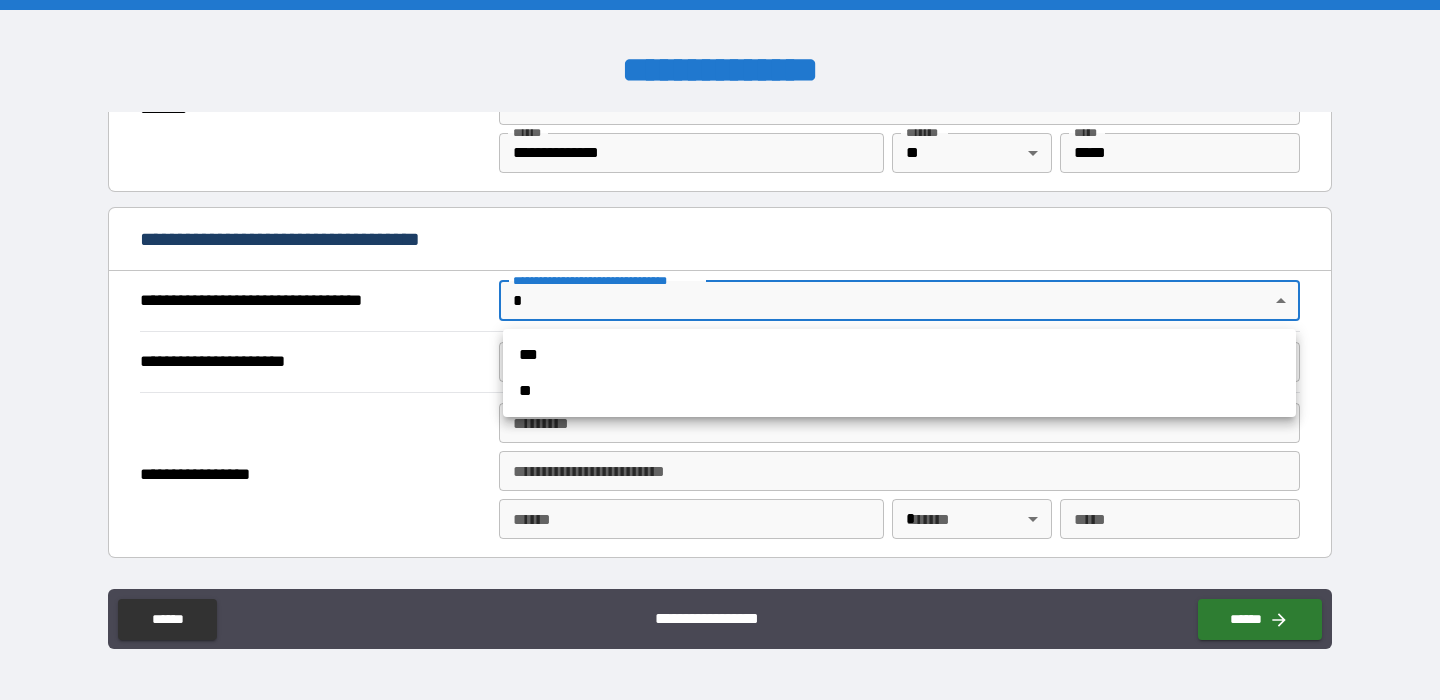 click on "**********" at bounding box center (720, 350) 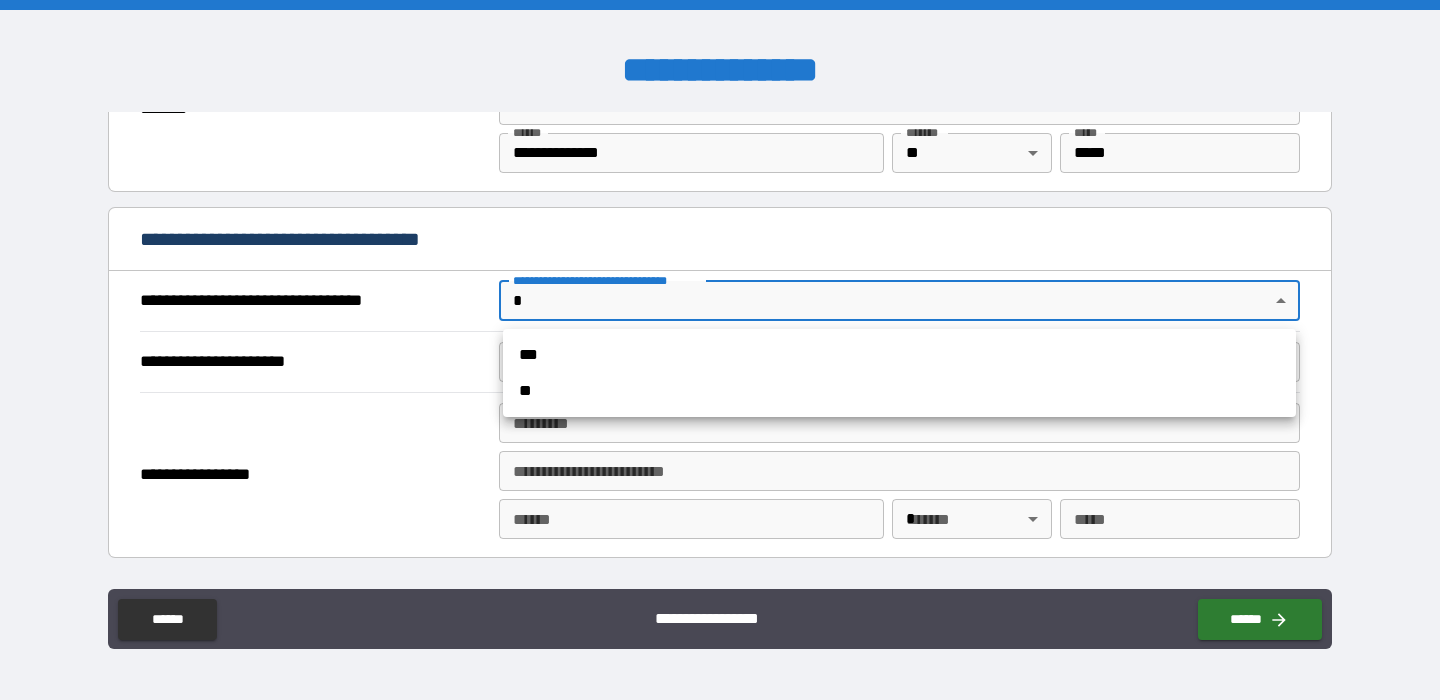 click on "***" at bounding box center (899, 355) 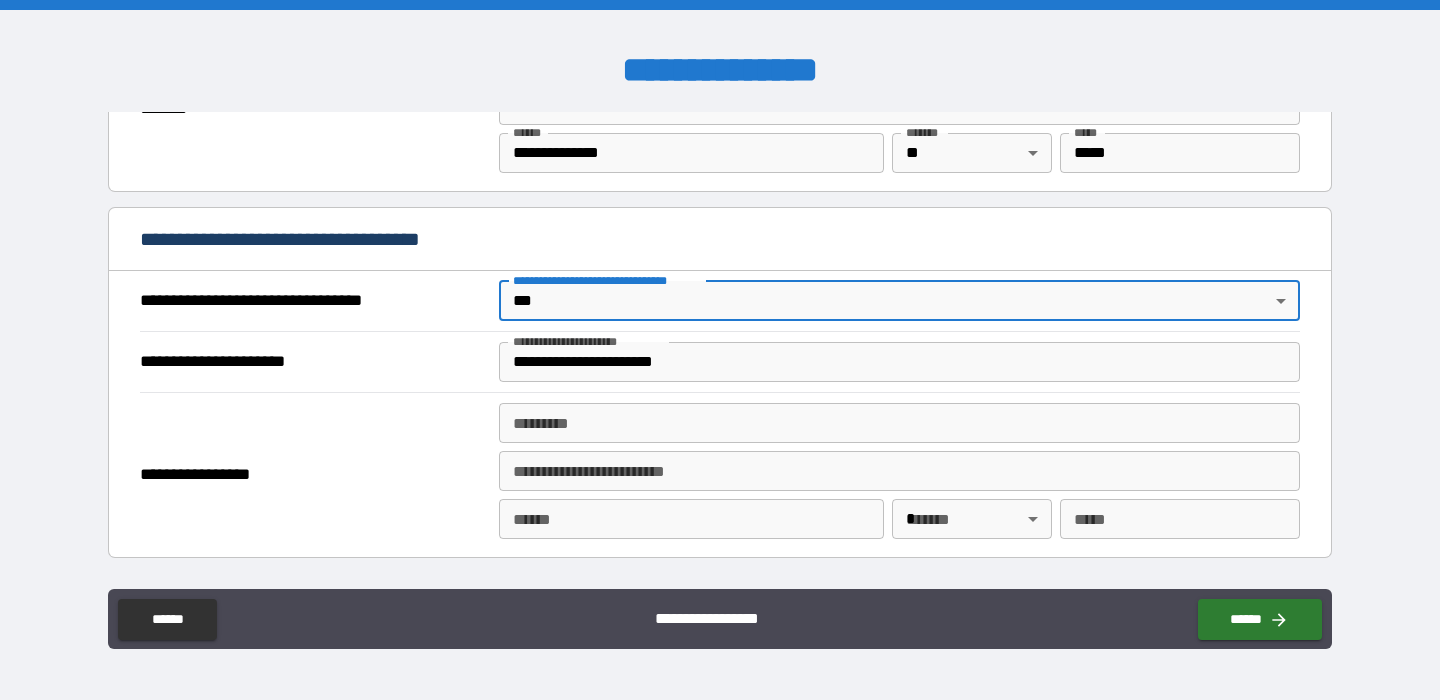 click on "**********" at bounding box center [899, 362] 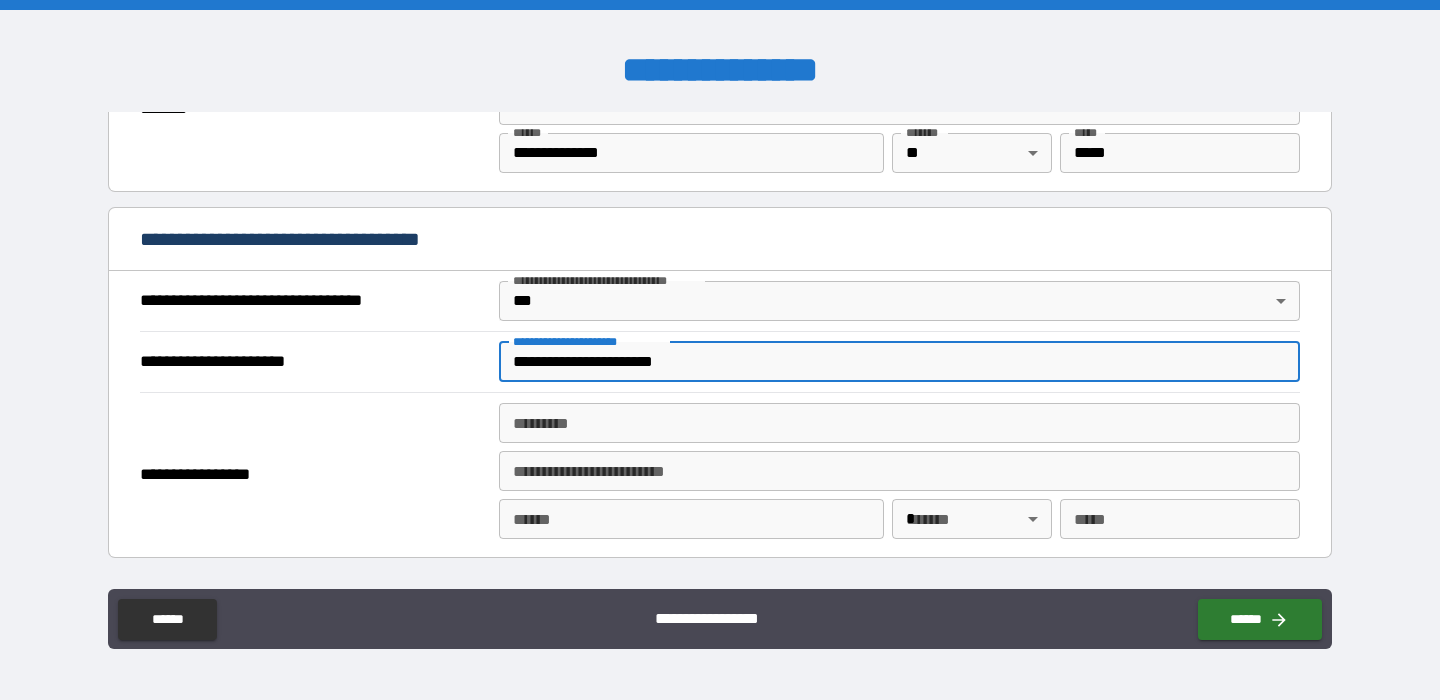 click on "**********" at bounding box center (899, 362) 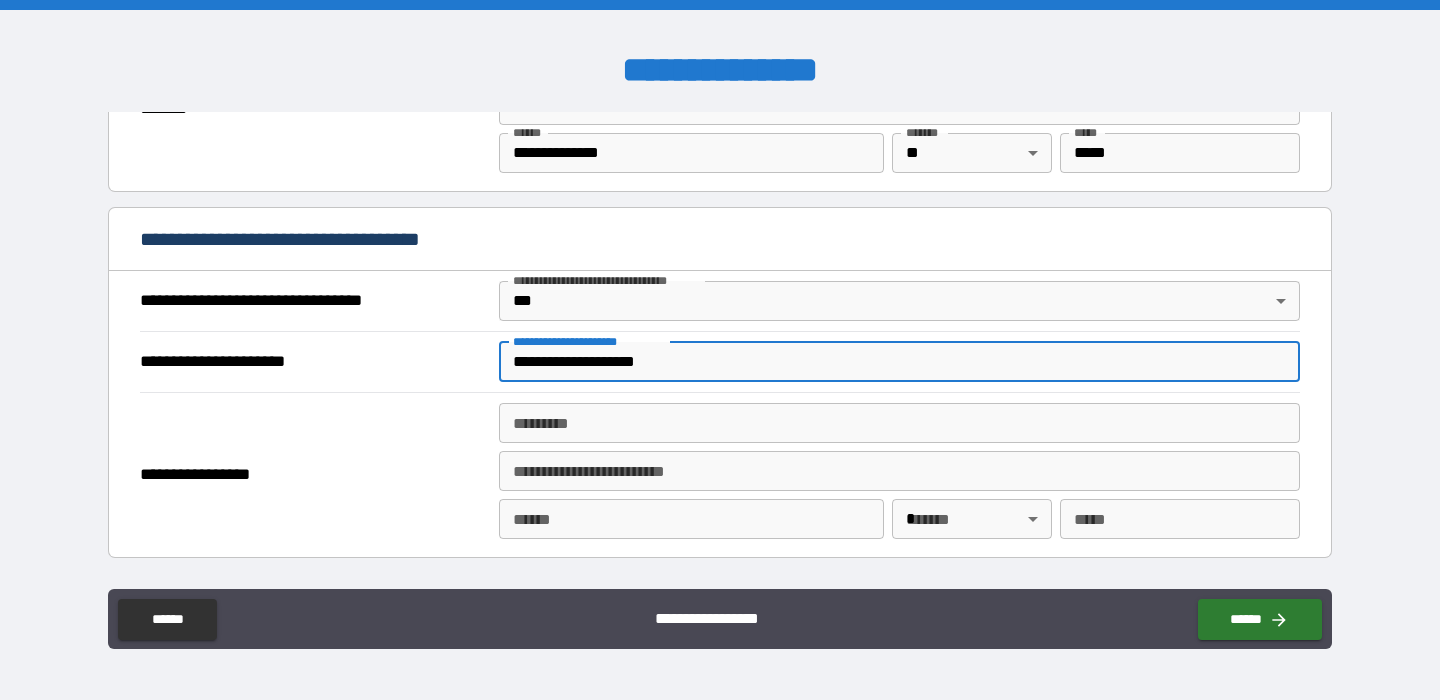 type on "**********" 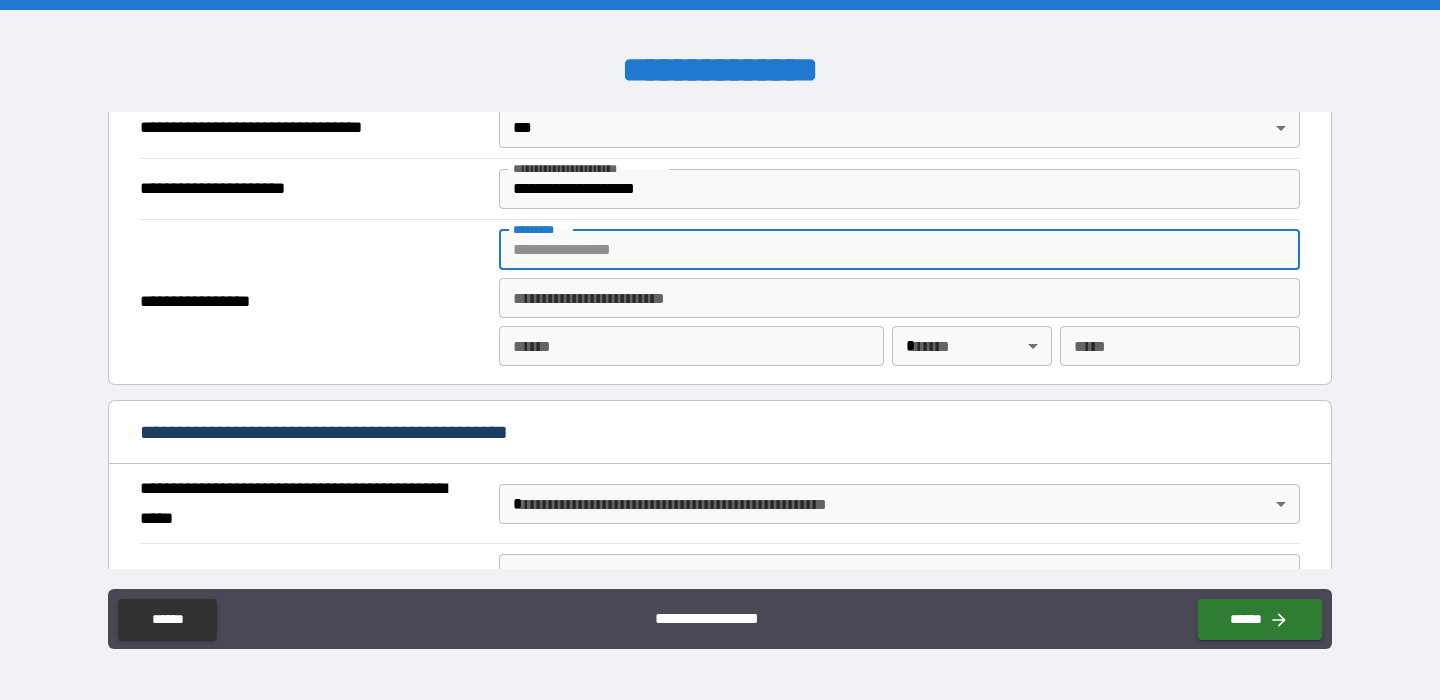 scroll, scrollTop: 1224, scrollLeft: 0, axis: vertical 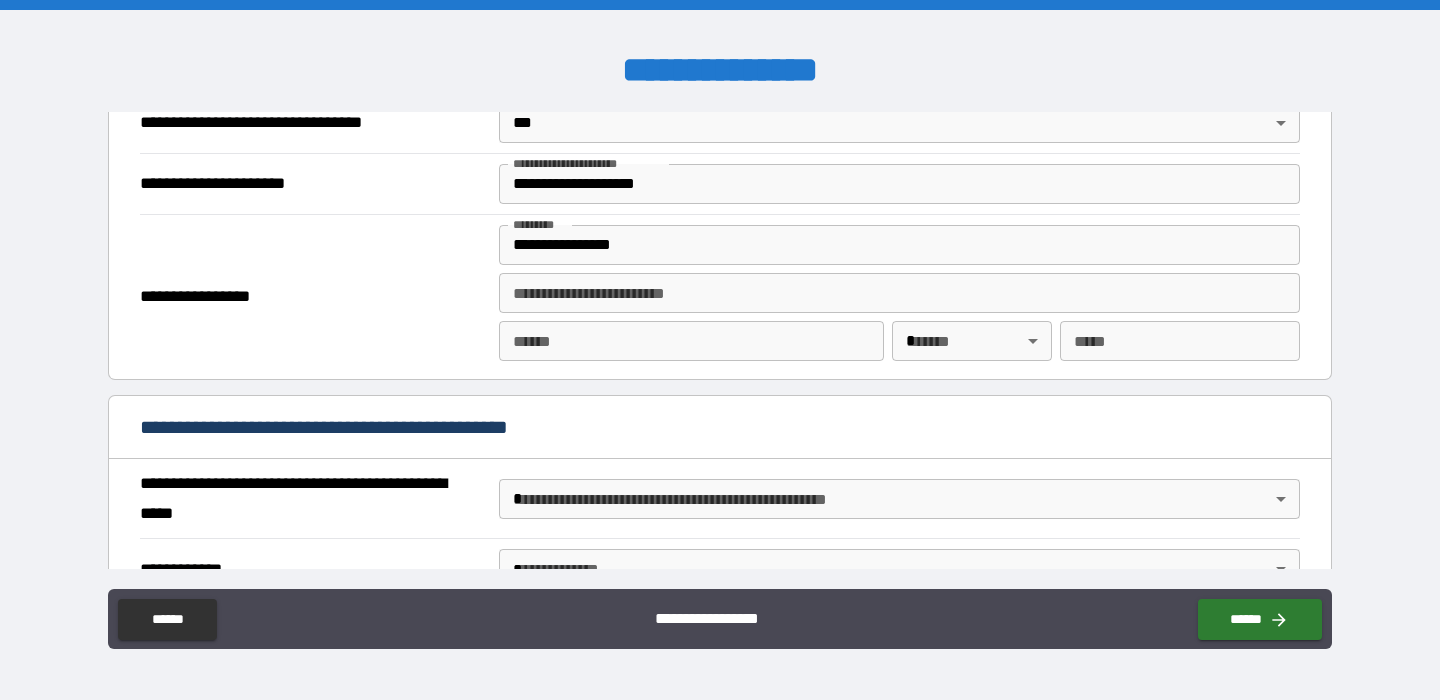 type on "**********" 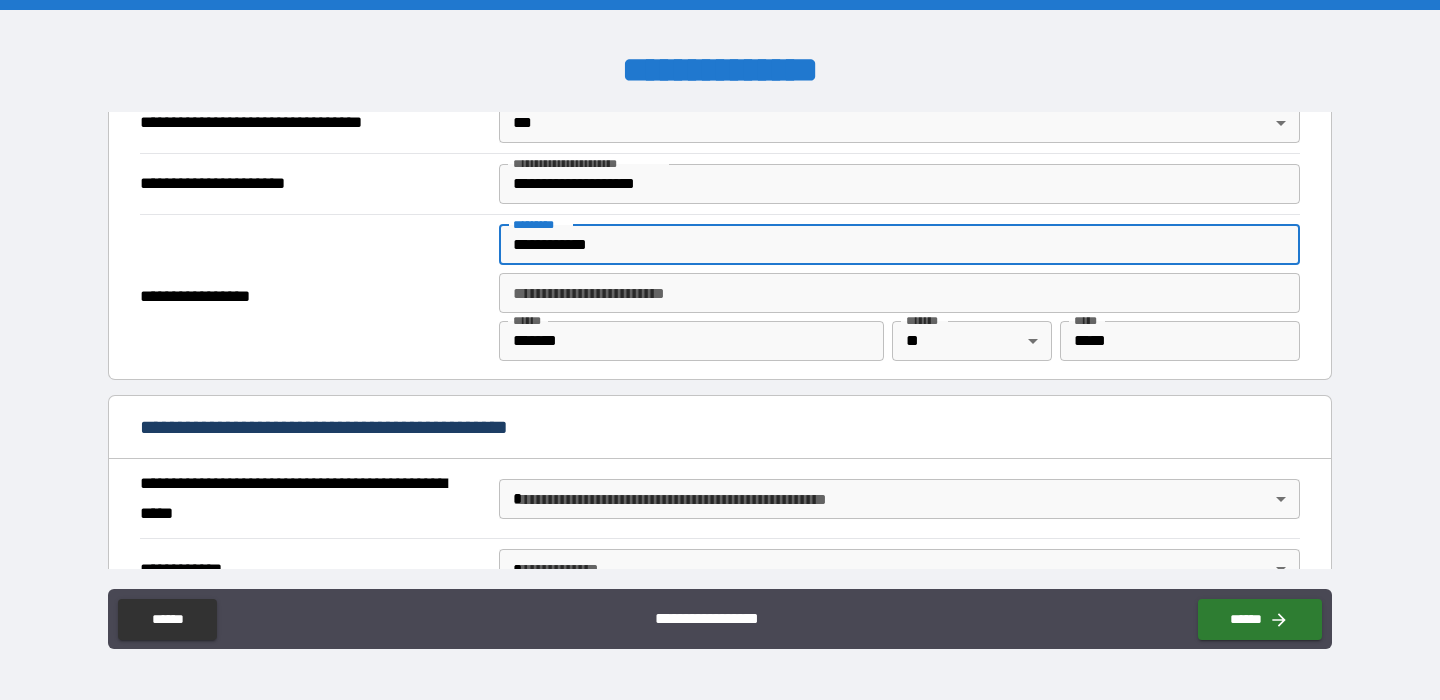 click on "**********" at bounding box center (899, 245) 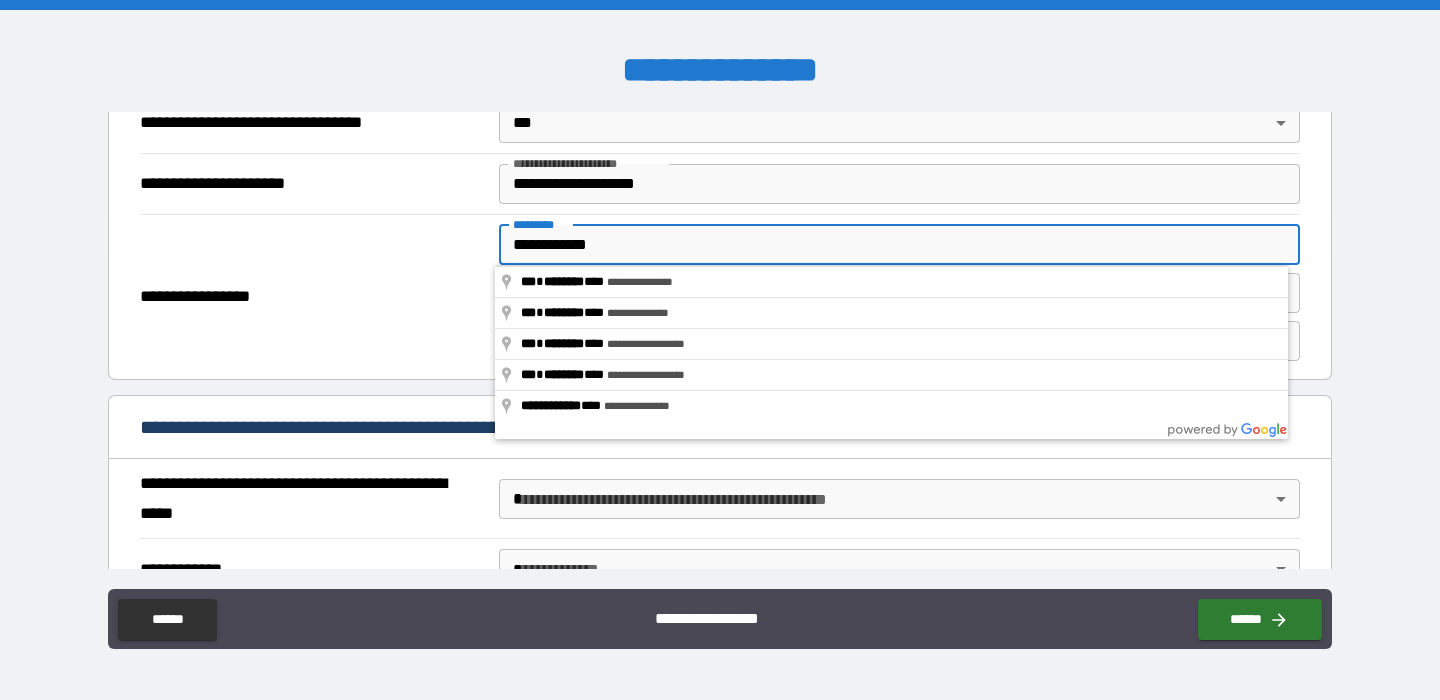 click on "**********" at bounding box center (899, 245) 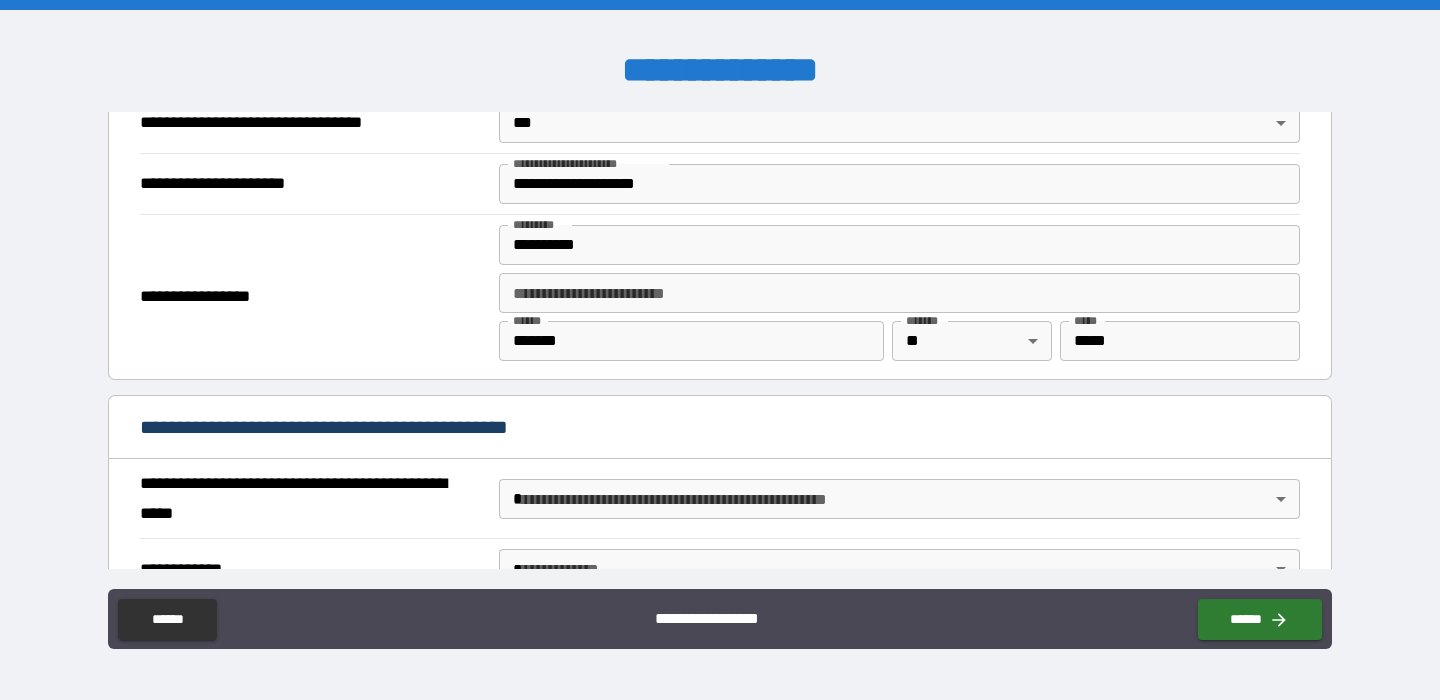 type on "**********" 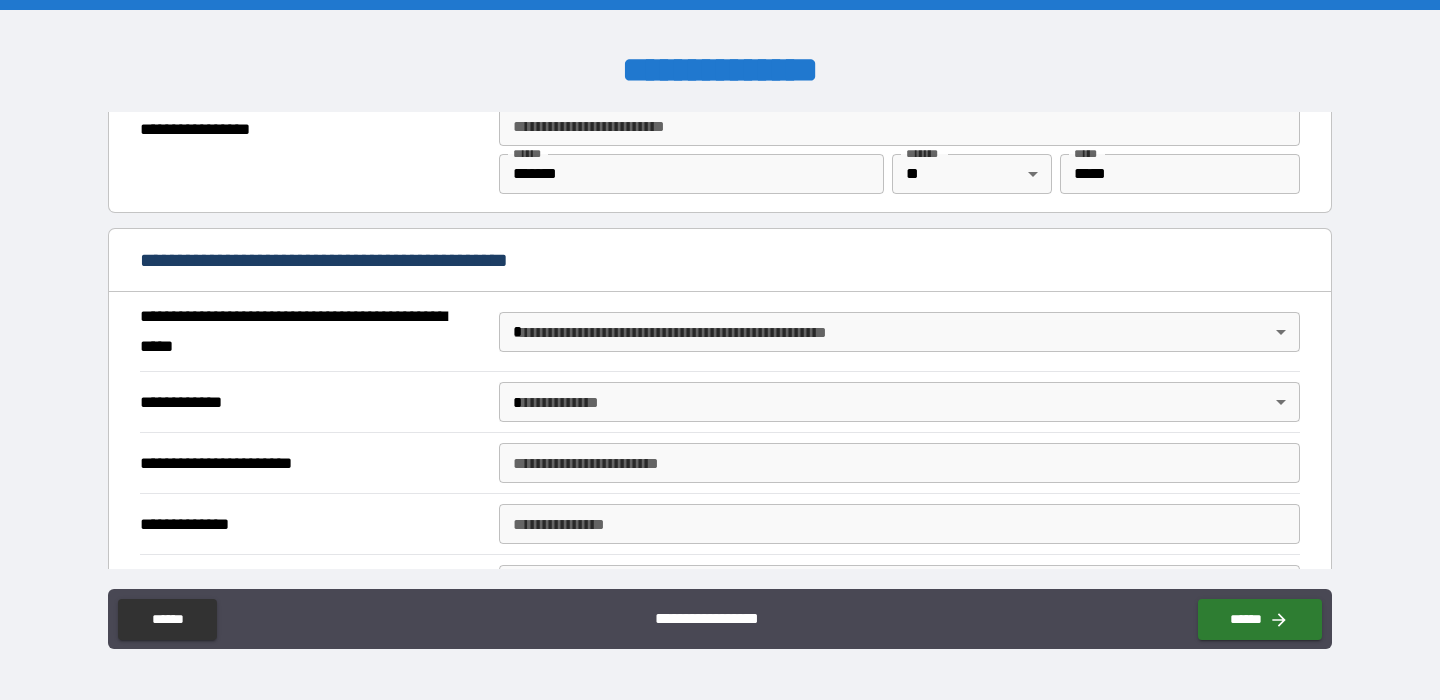 scroll, scrollTop: 1392, scrollLeft: 0, axis: vertical 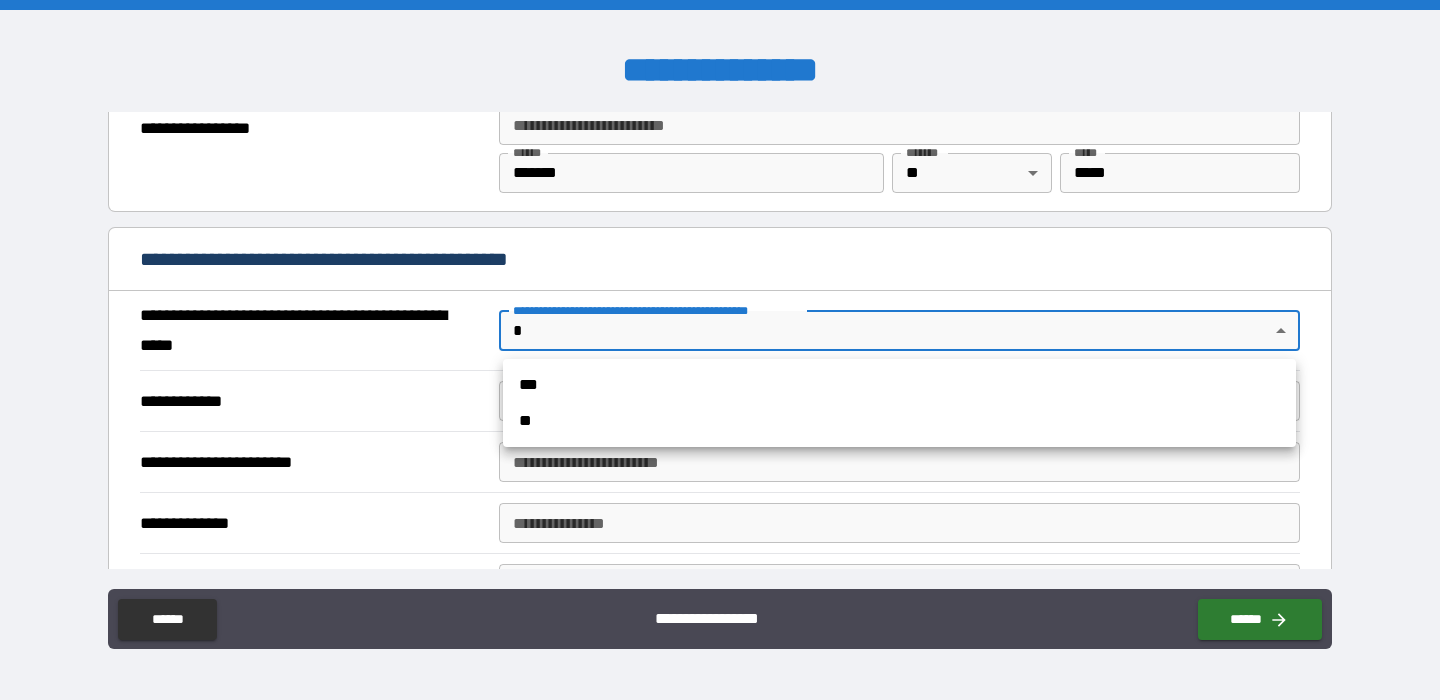 click on "**********" at bounding box center (720, 350) 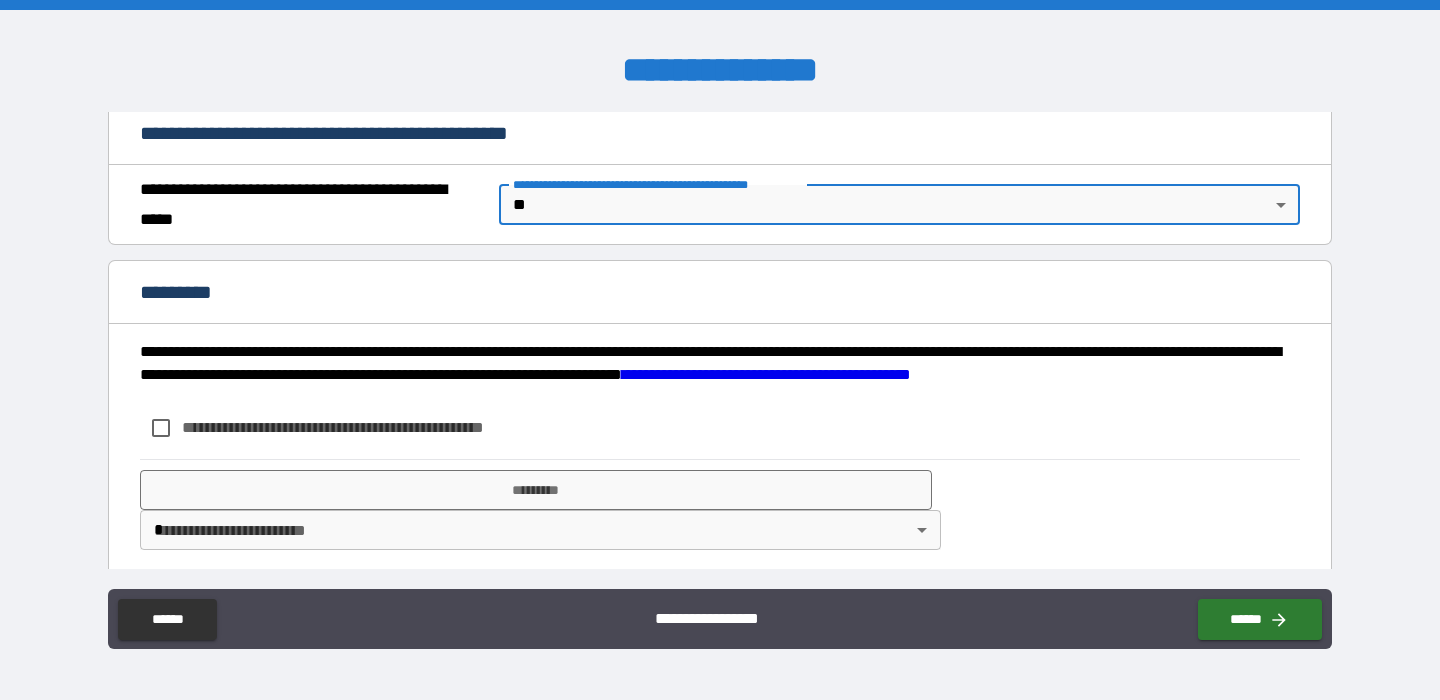 scroll, scrollTop: 1529, scrollLeft: 0, axis: vertical 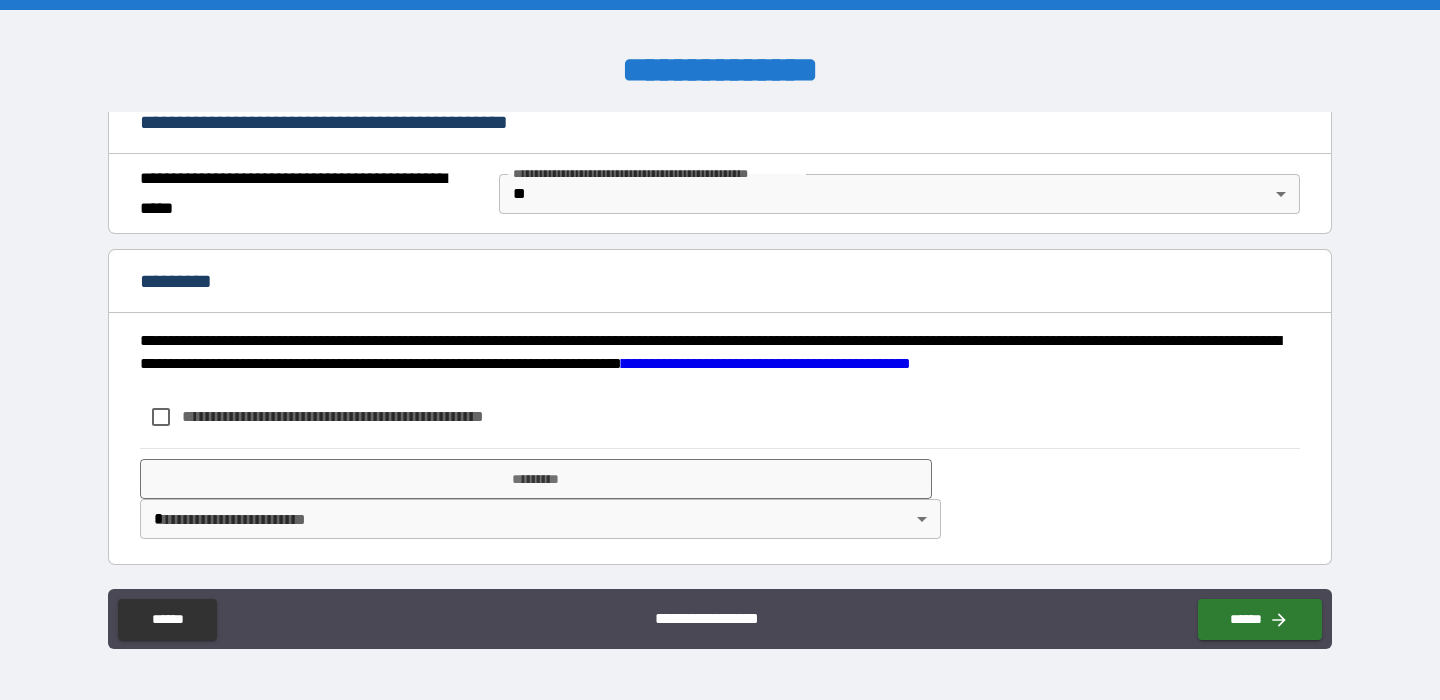 click on "**********" at bounding box center [366, 416] 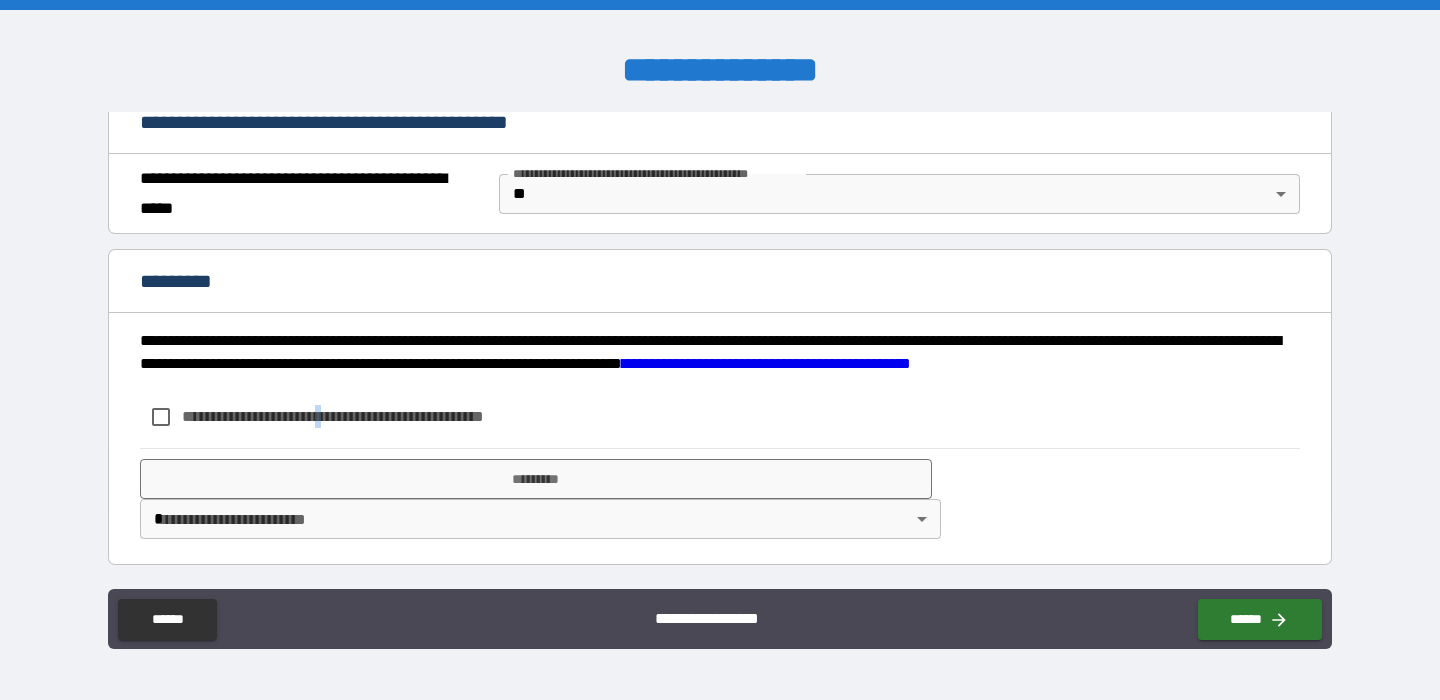 click on "**********" at bounding box center [366, 416] 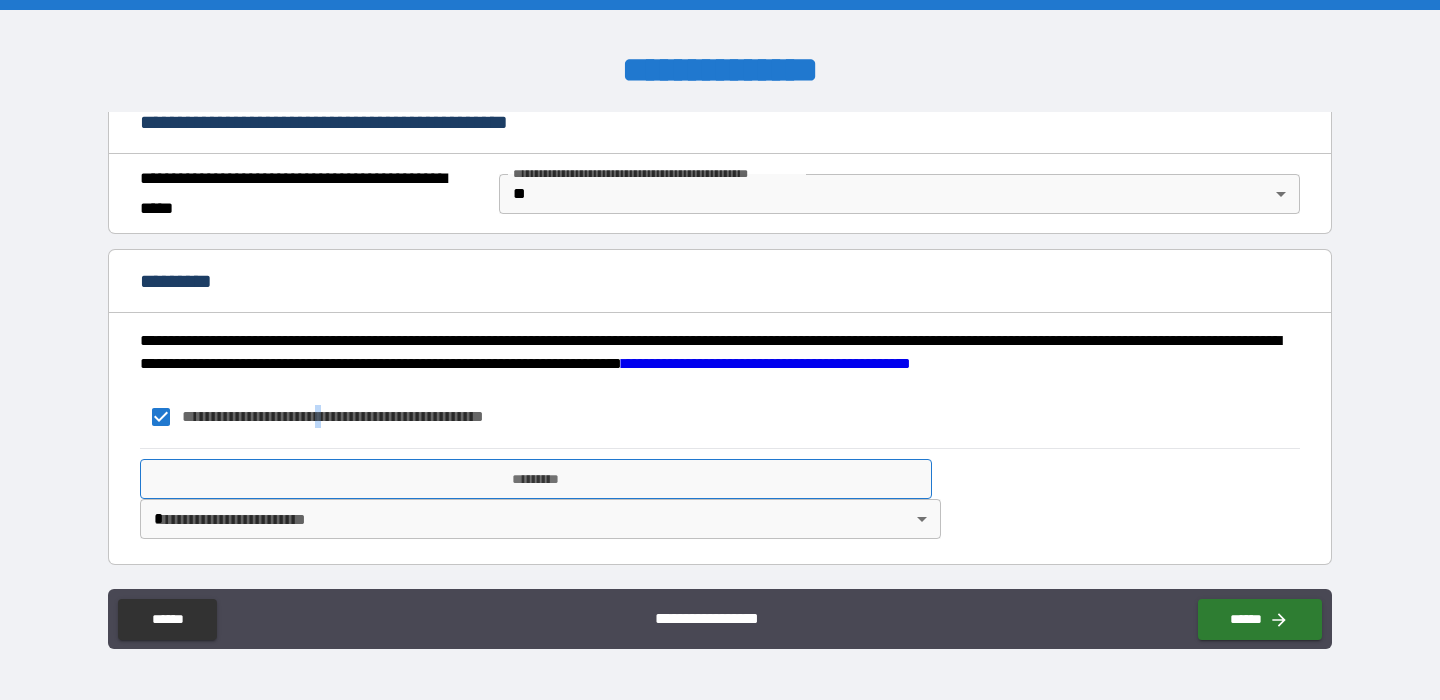 click on "*********" at bounding box center [536, 479] 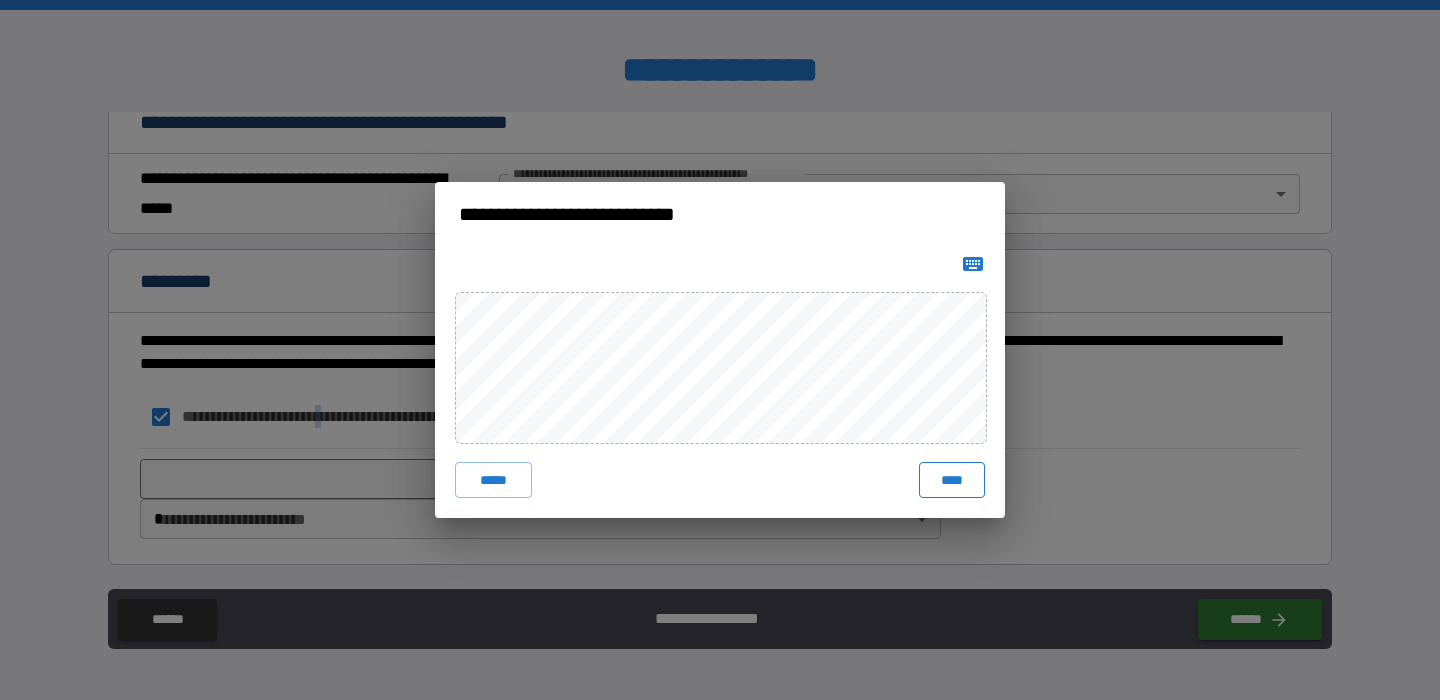 click on "****" at bounding box center [952, 480] 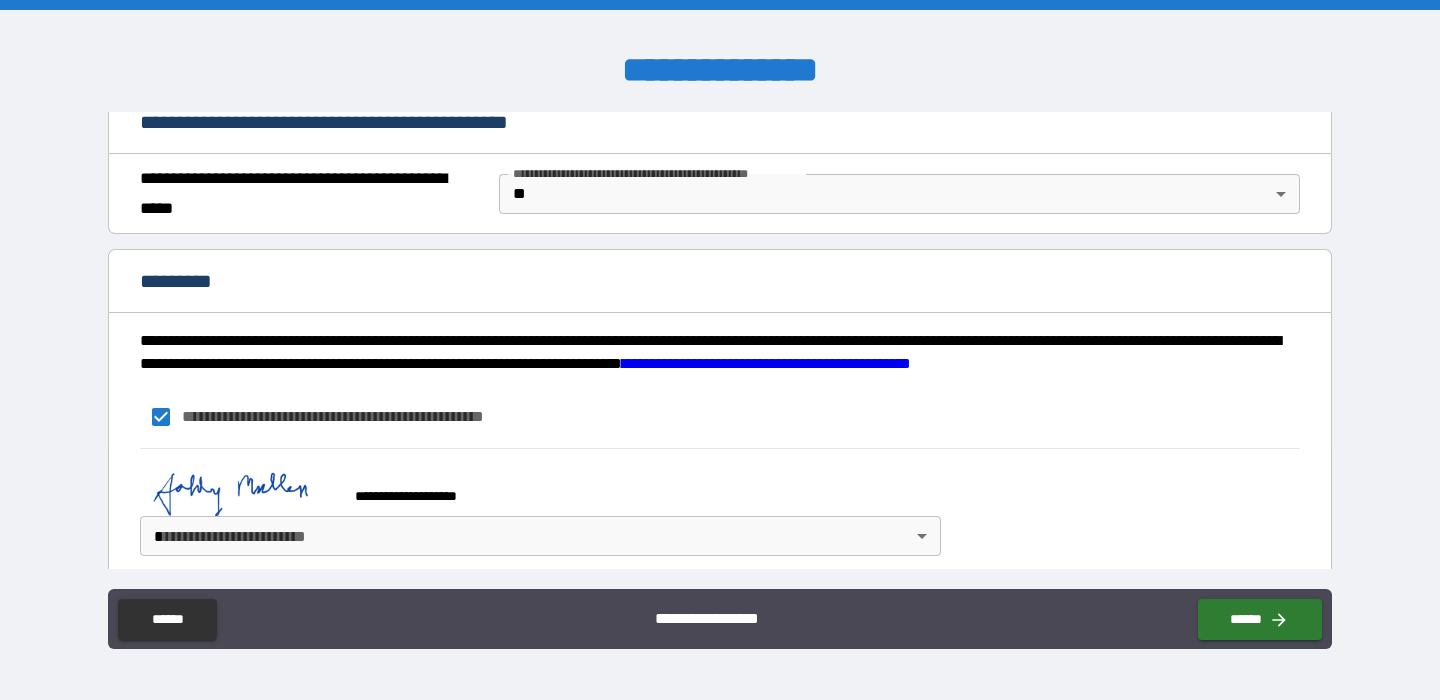 click on "******" at bounding box center [1256, 615] 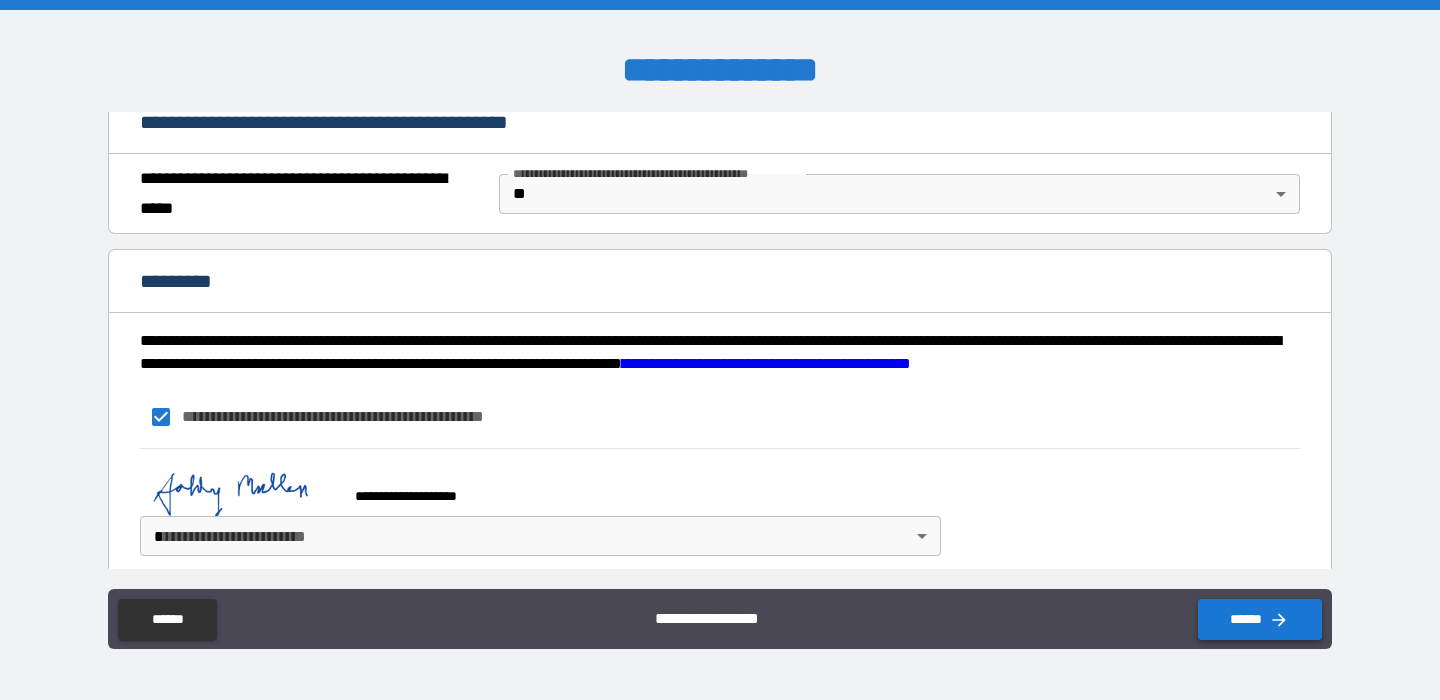 click on "******" at bounding box center [1260, 619] 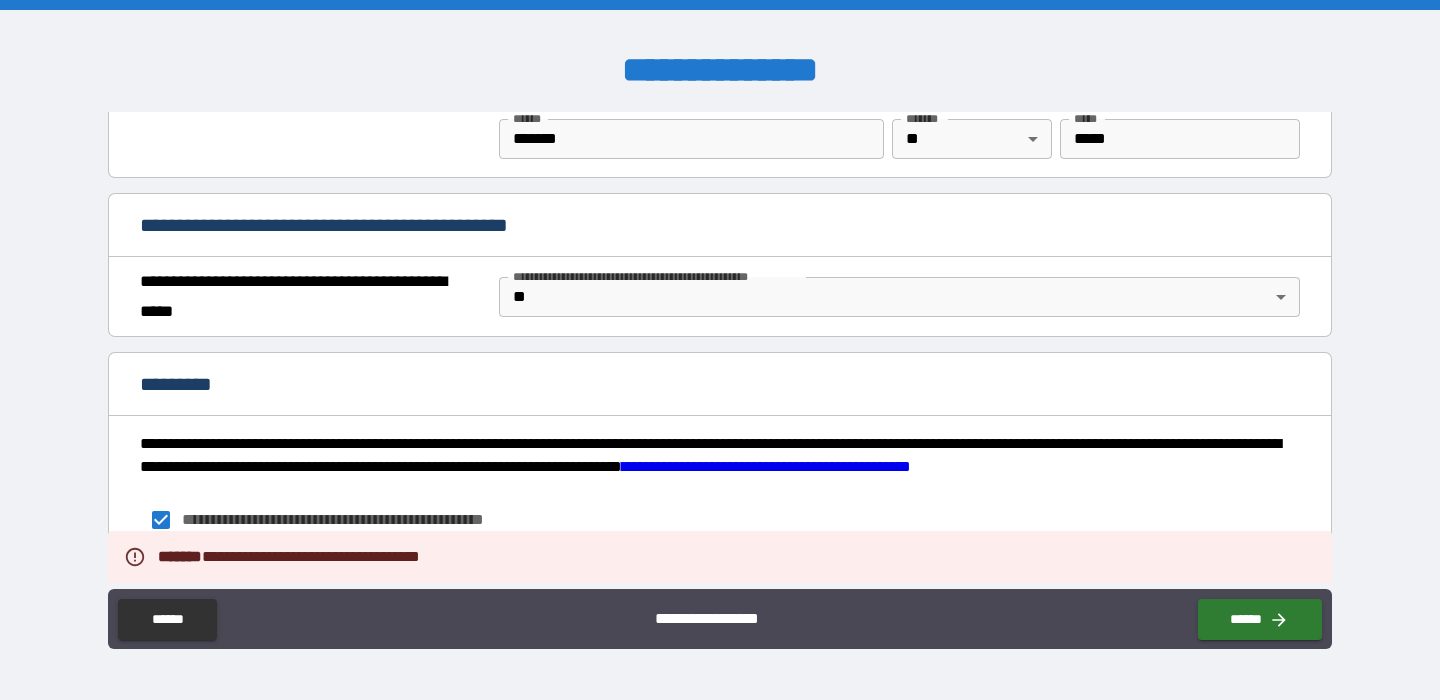 scroll, scrollTop: 1546, scrollLeft: 0, axis: vertical 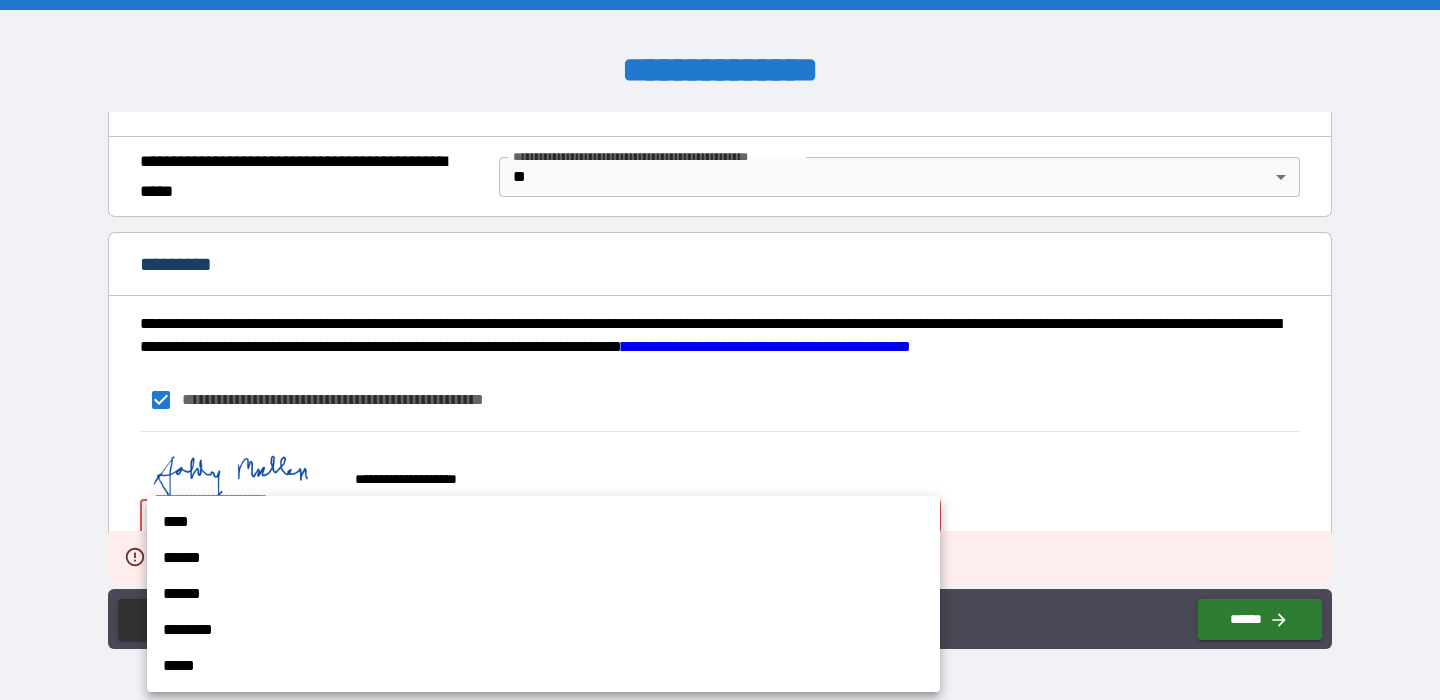click on "**********" at bounding box center [720, 350] 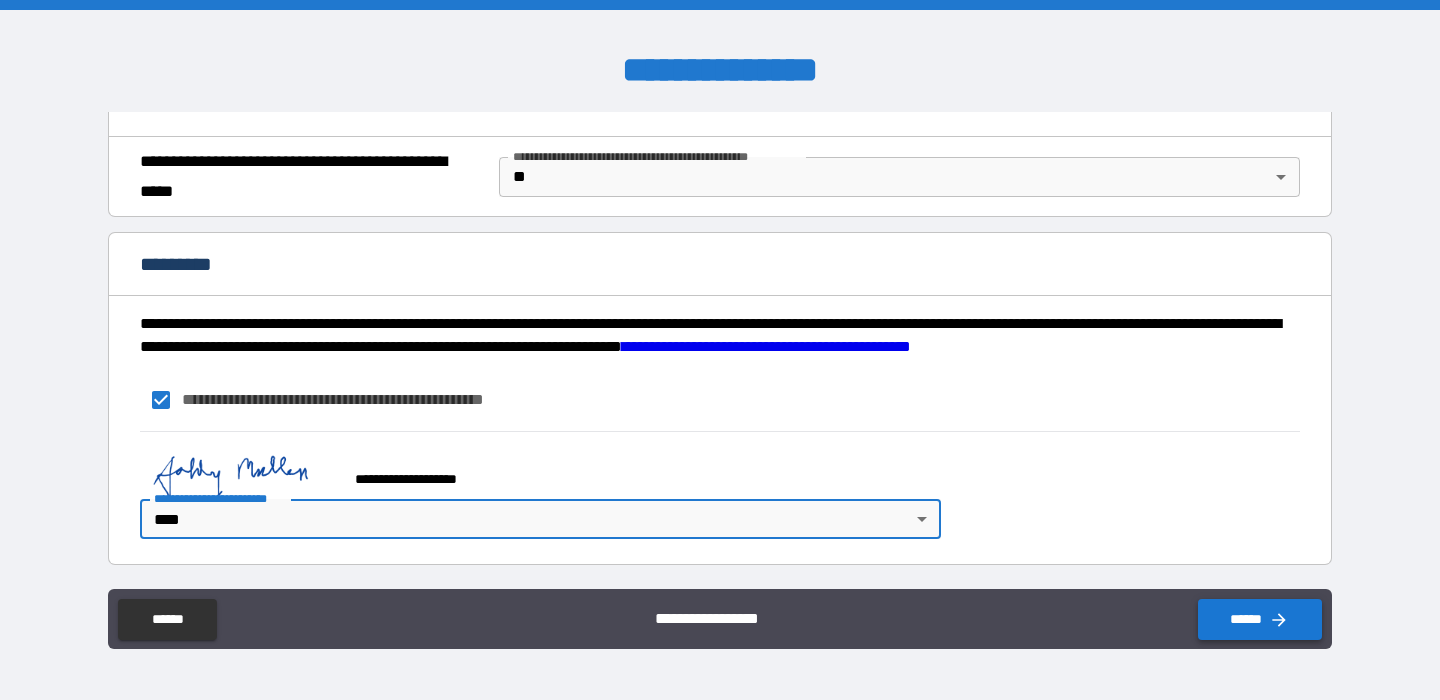 click 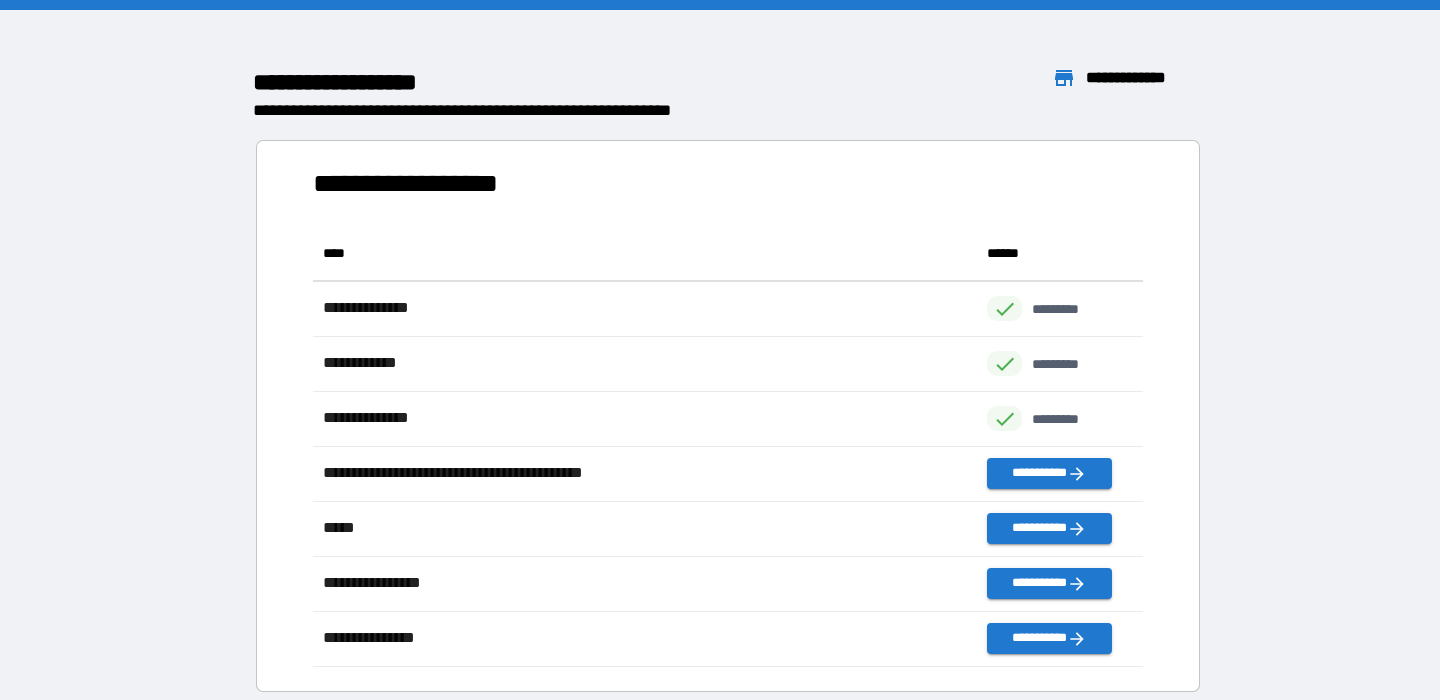 scroll, scrollTop: 1, scrollLeft: 1, axis: both 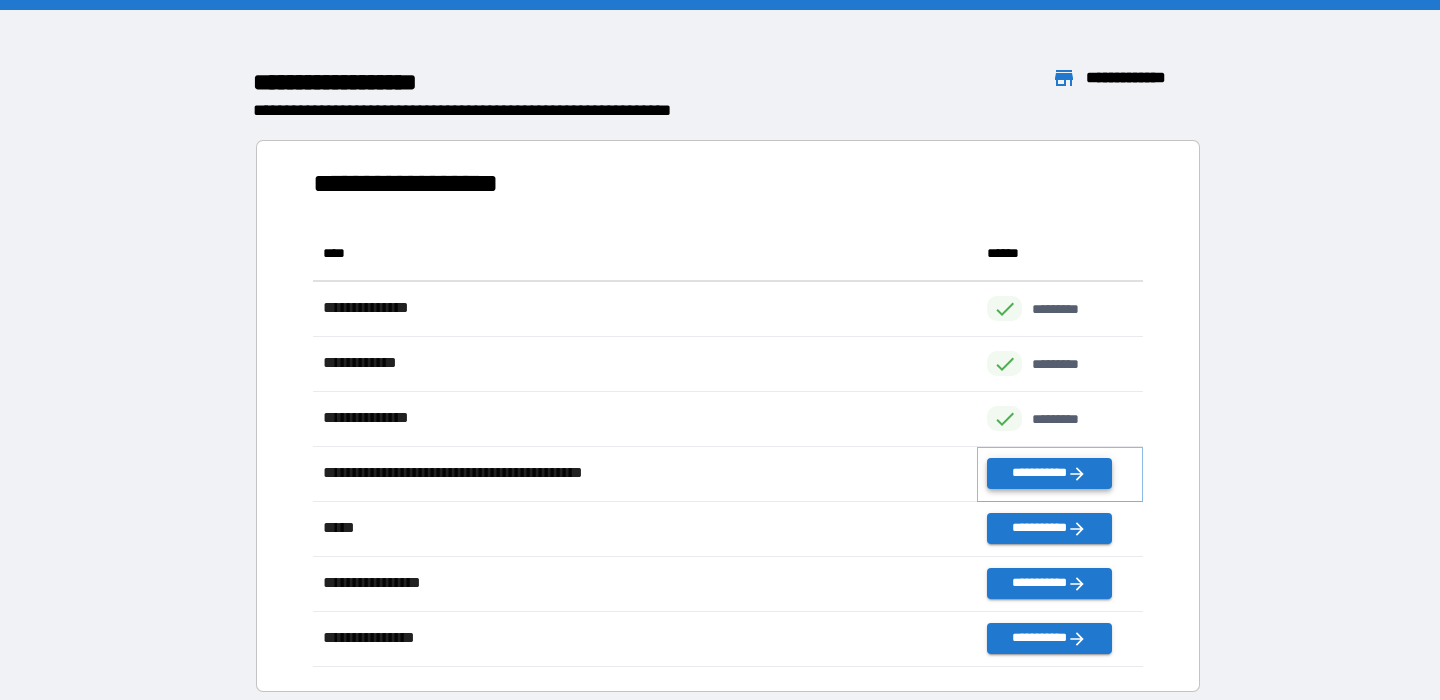 click on "**********" at bounding box center (1049, 473) 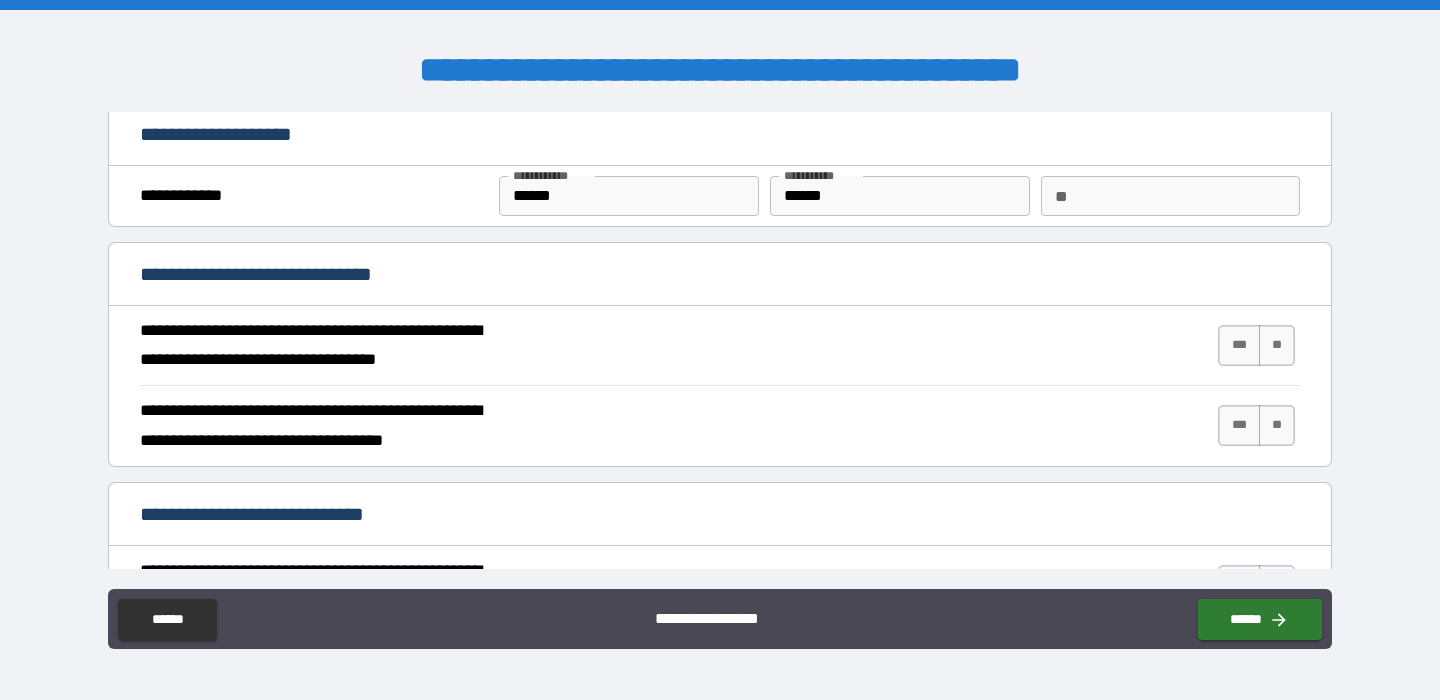 scroll, scrollTop: 13, scrollLeft: 0, axis: vertical 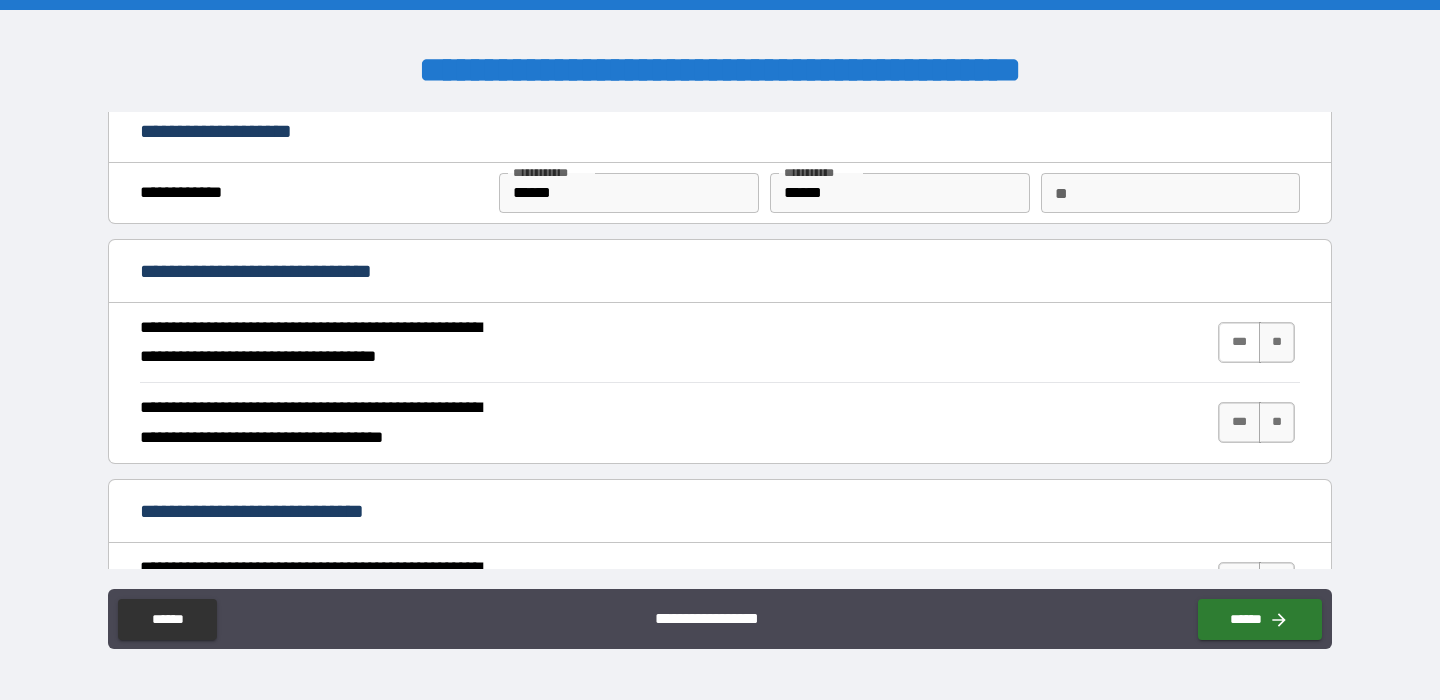 click on "***" at bounding box center (1239, 342) 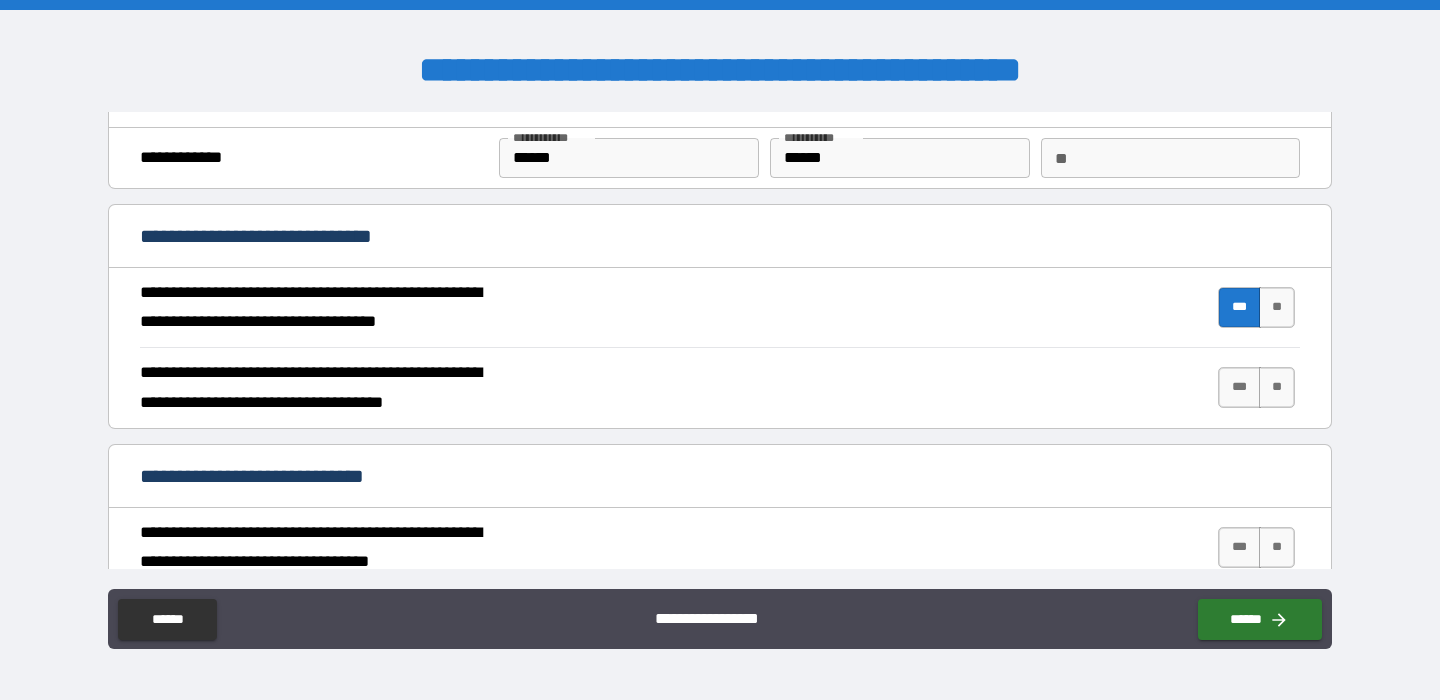 scroll, scrollTop: 72, scrollLeft: 0, axis: vertical 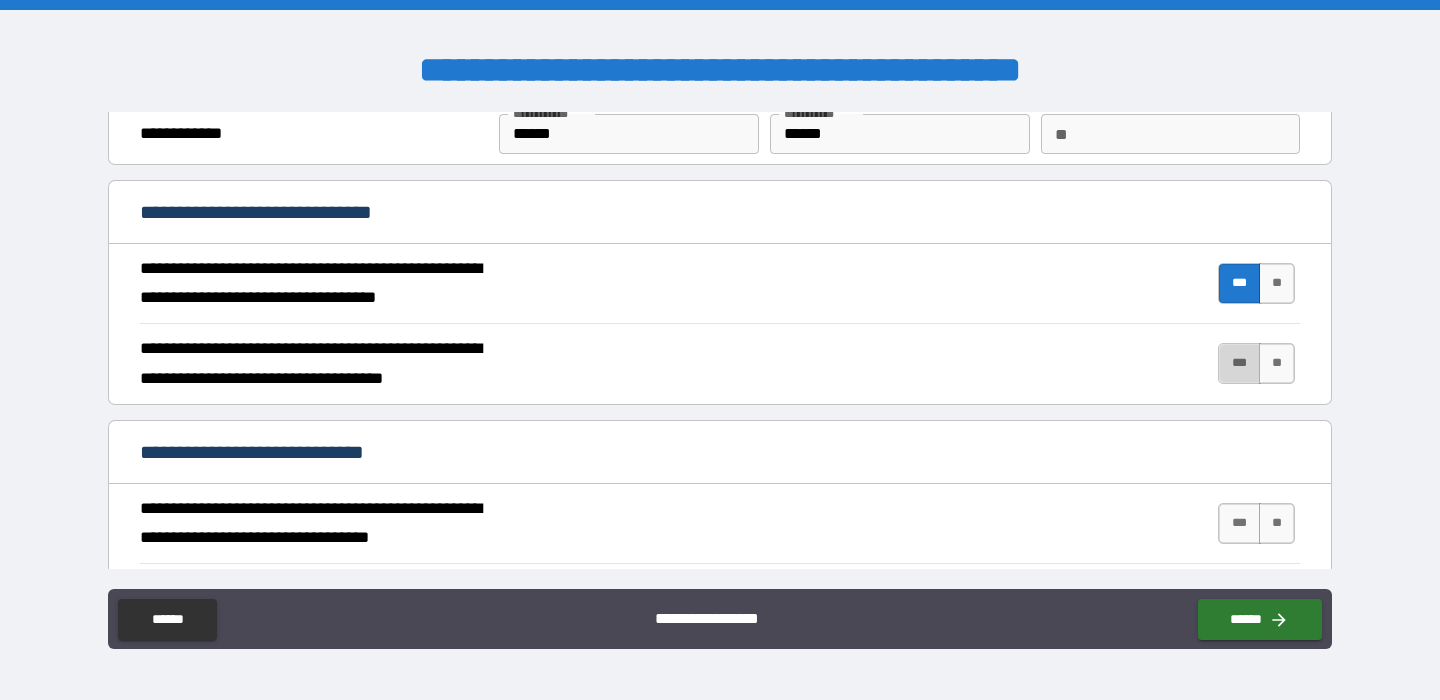 click on "***" at bounding box center [1239, 363] 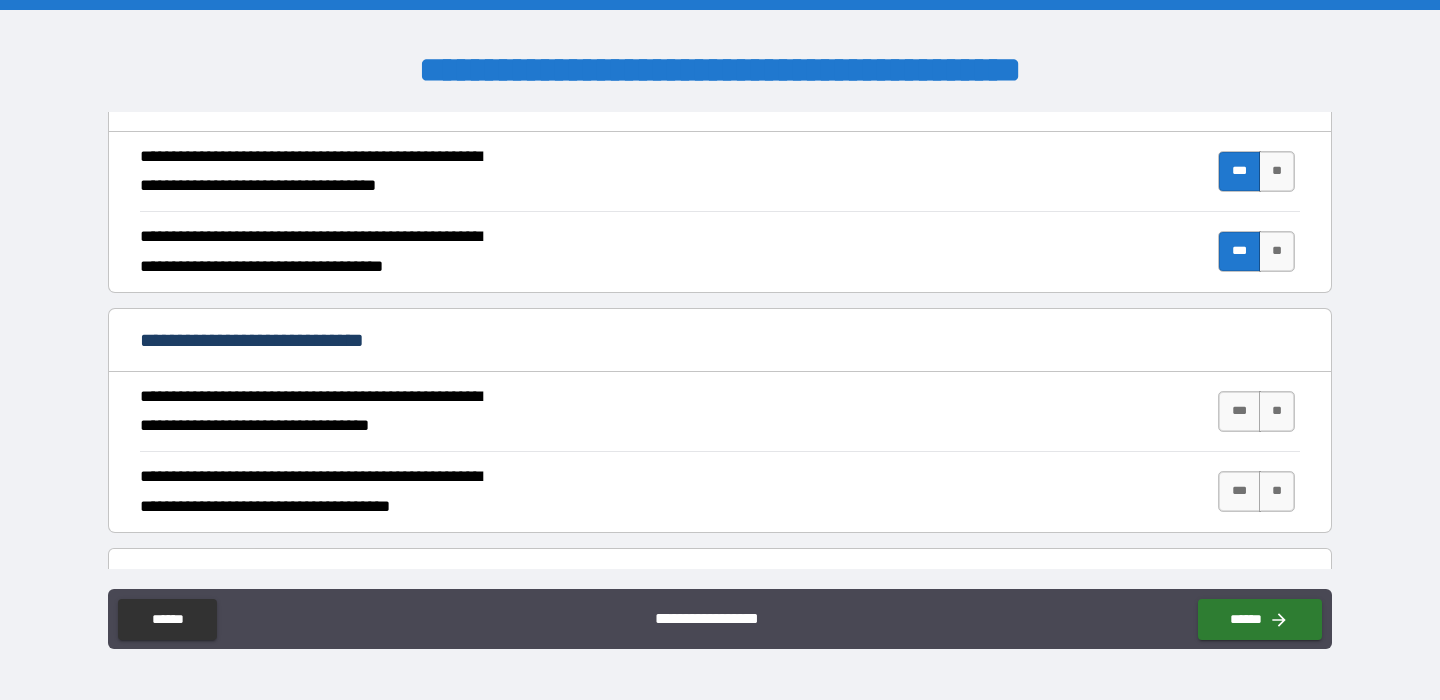 scroll, scrollTop: 186, scrollLeft: 0, axis: vertical 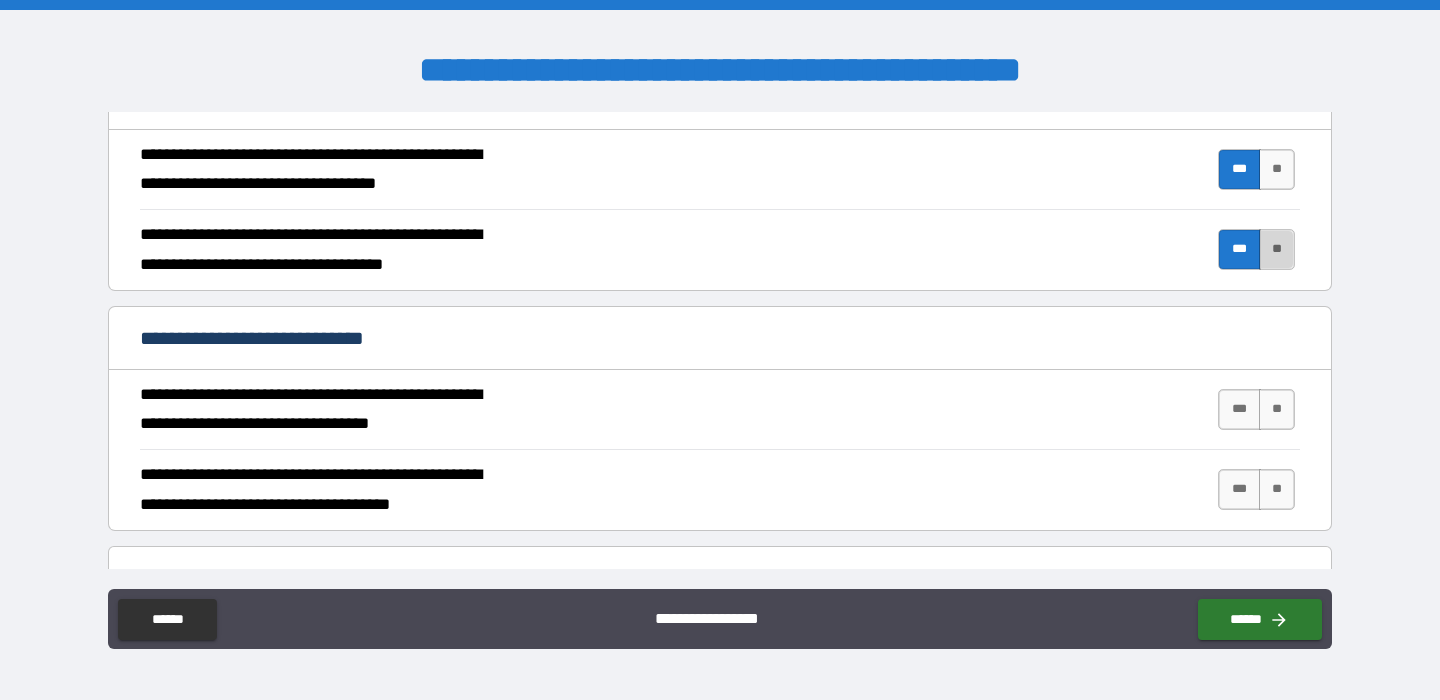 click on "**" at bounding box center (1277, 249) 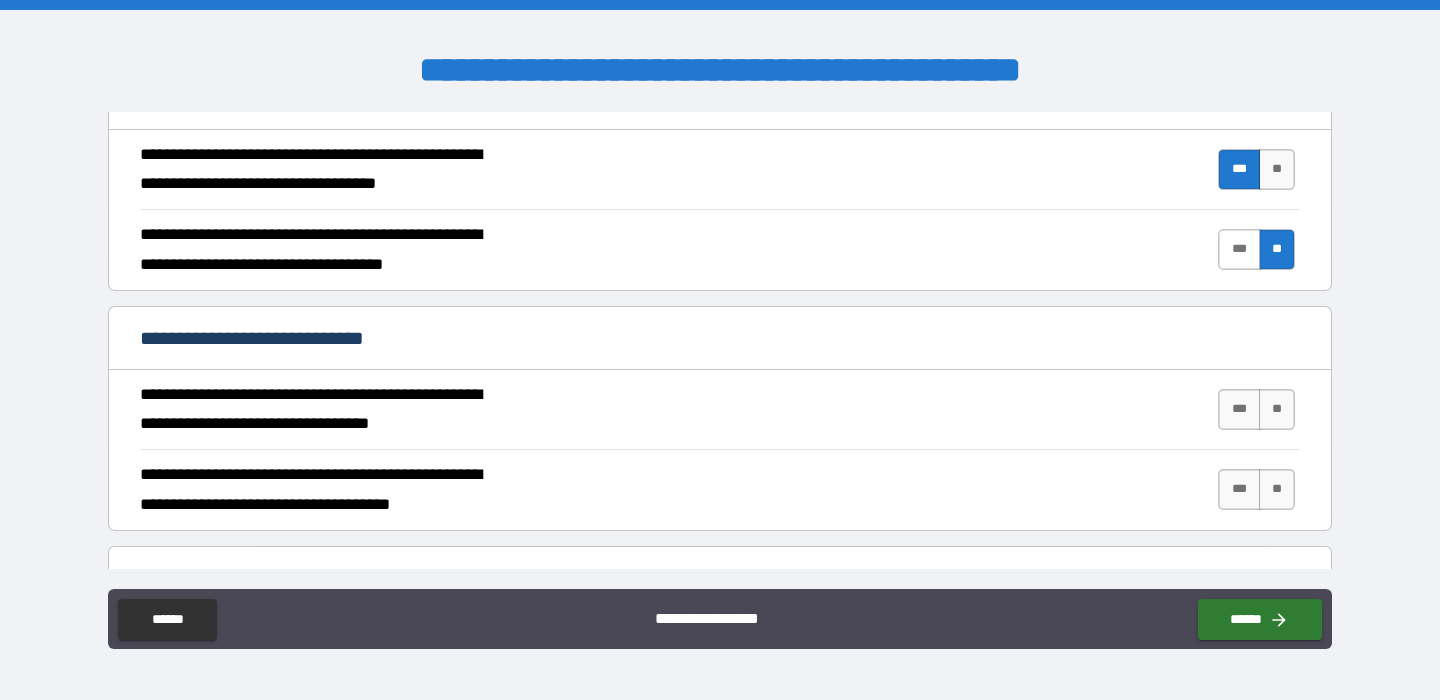 scroll, scrollTop: 228, scrollLeft: 0, axis: vertical 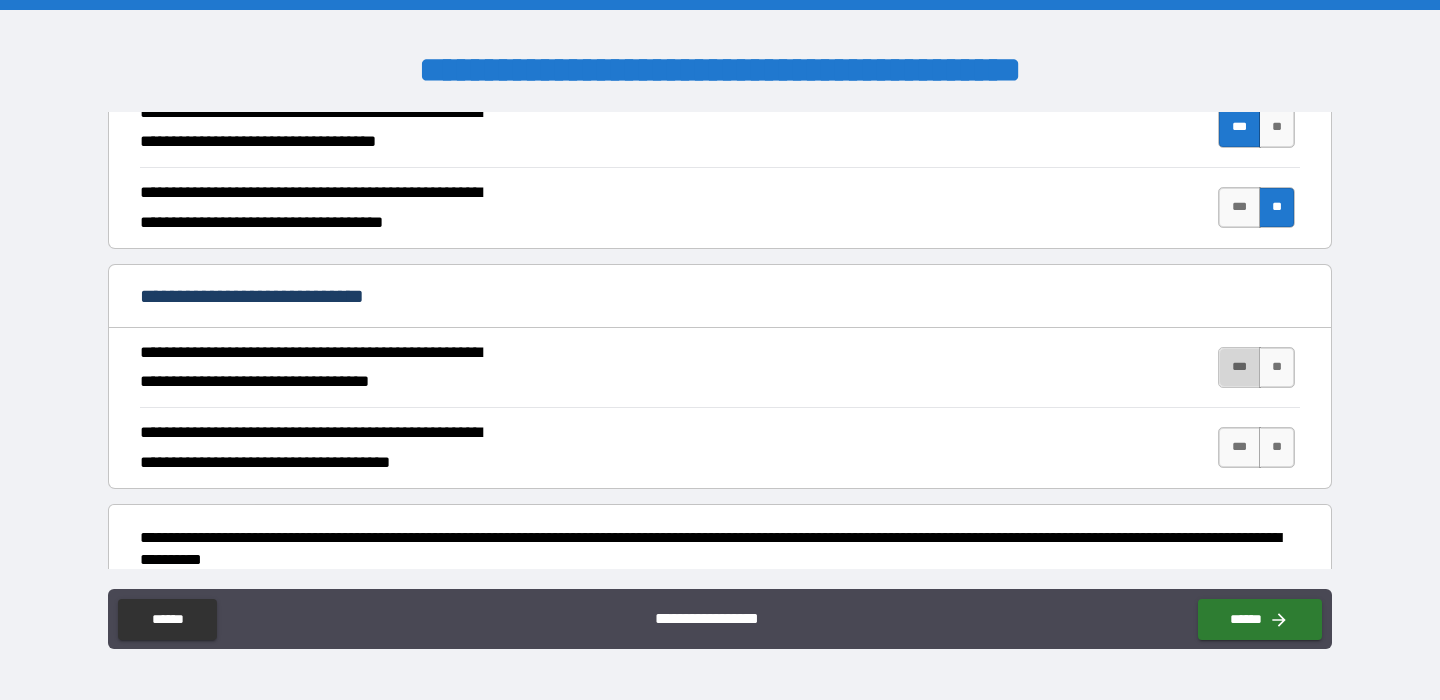 click on "***" at bounding box center (1239, 367) 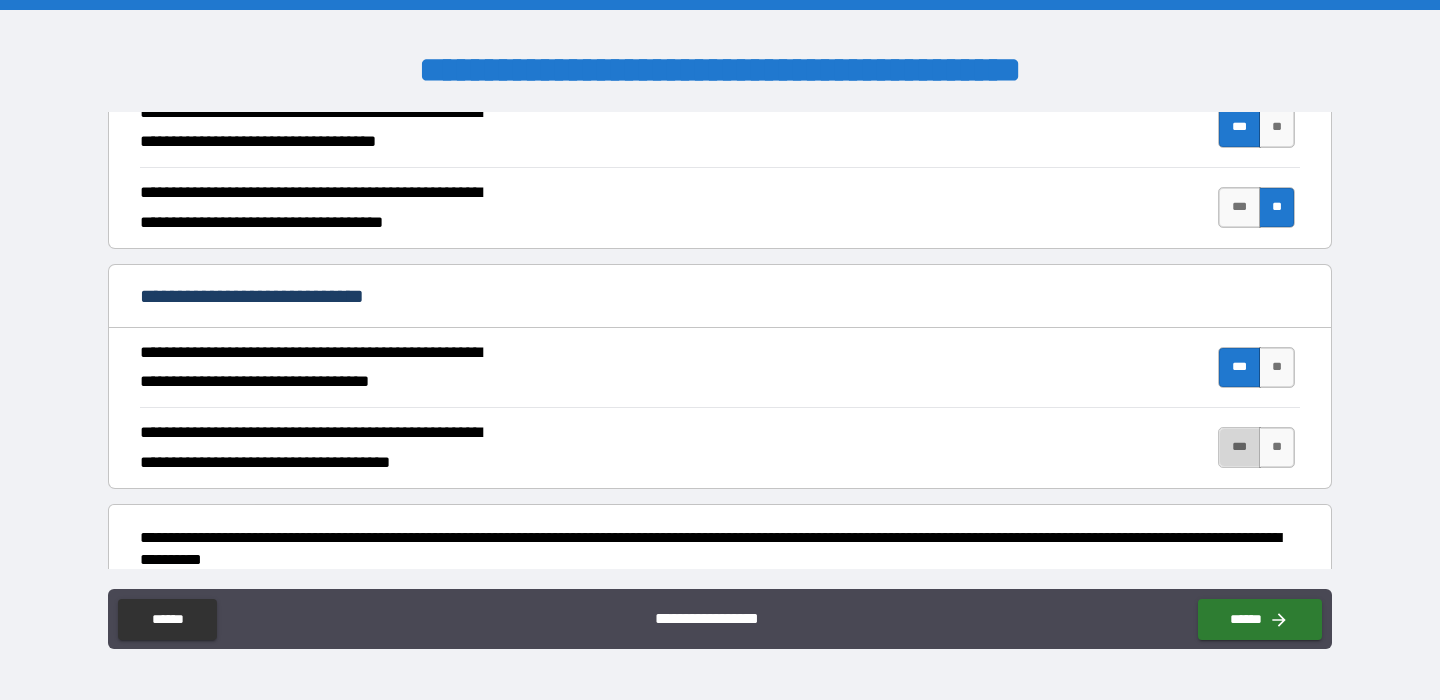 click on "***" at bounding box center (1239, 447) 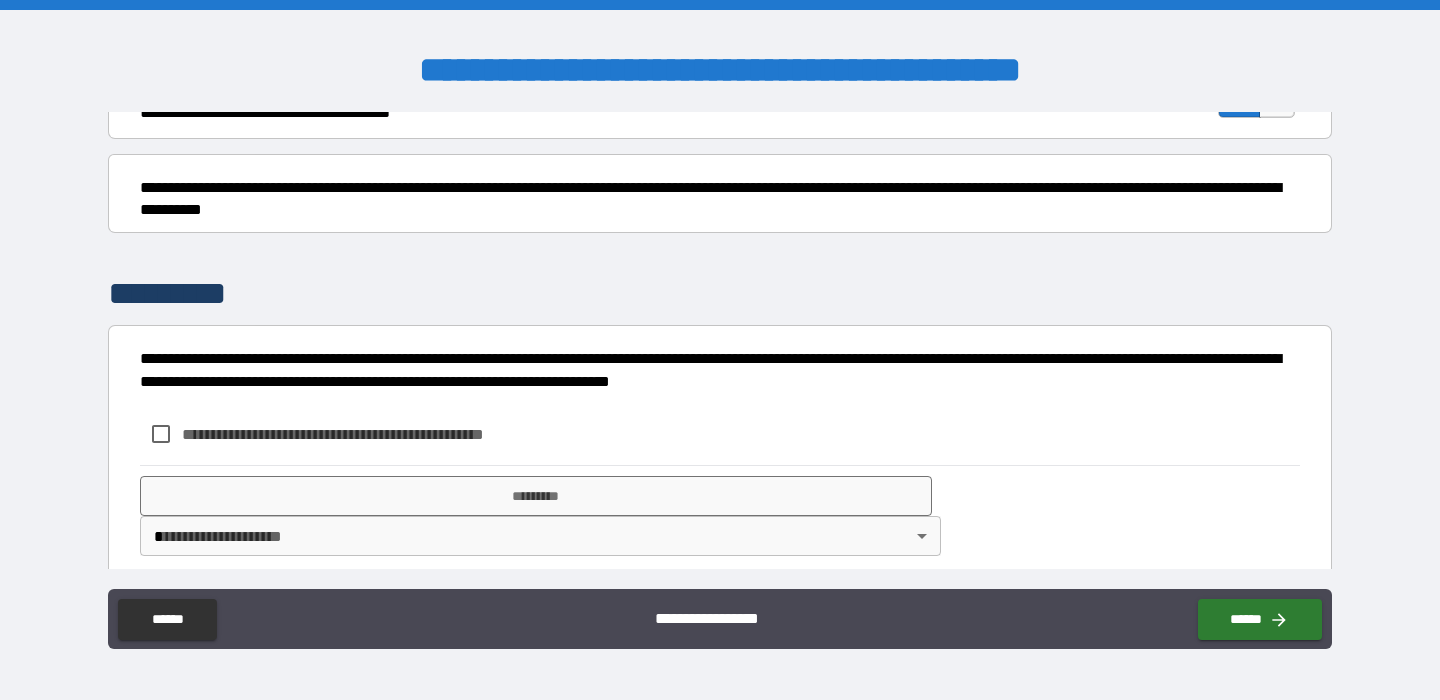 scroll, scrollTop: 582, scrollLeft: 0, axis: vertical 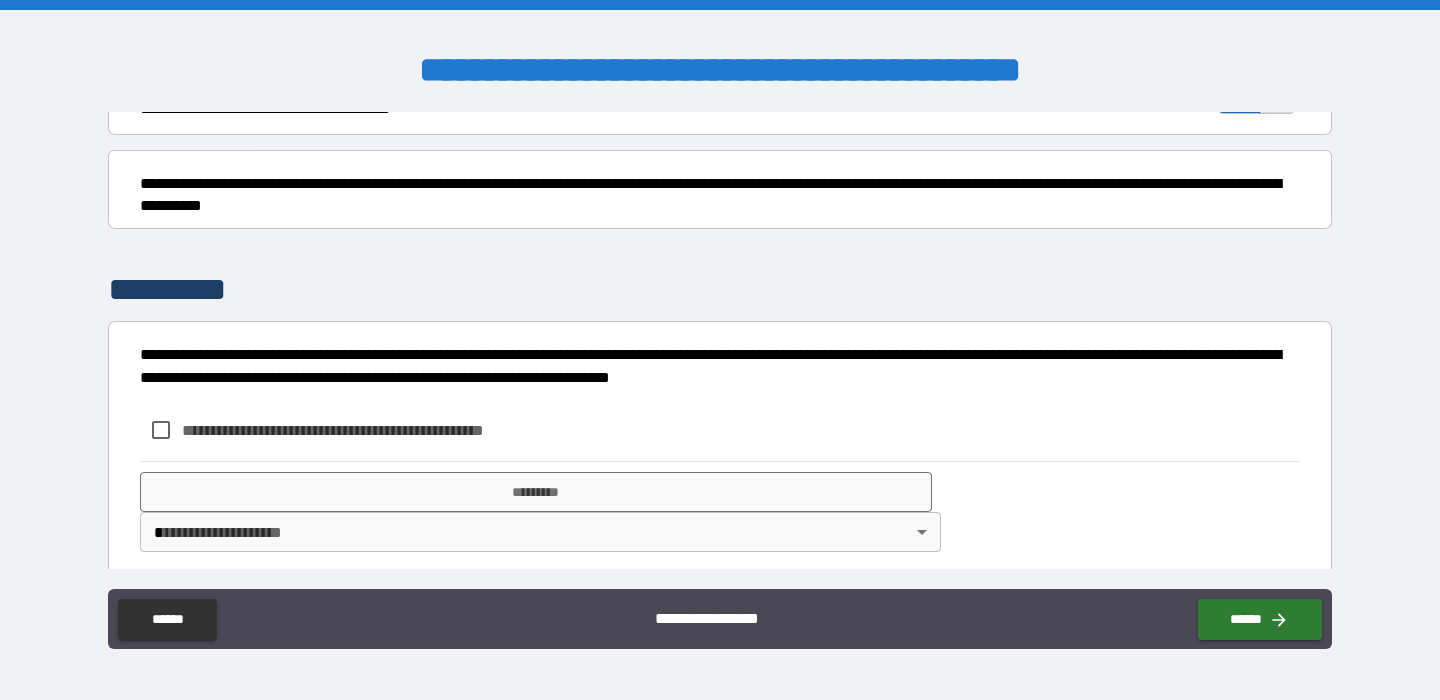 click on "**********" at bounding box center (366, 430) 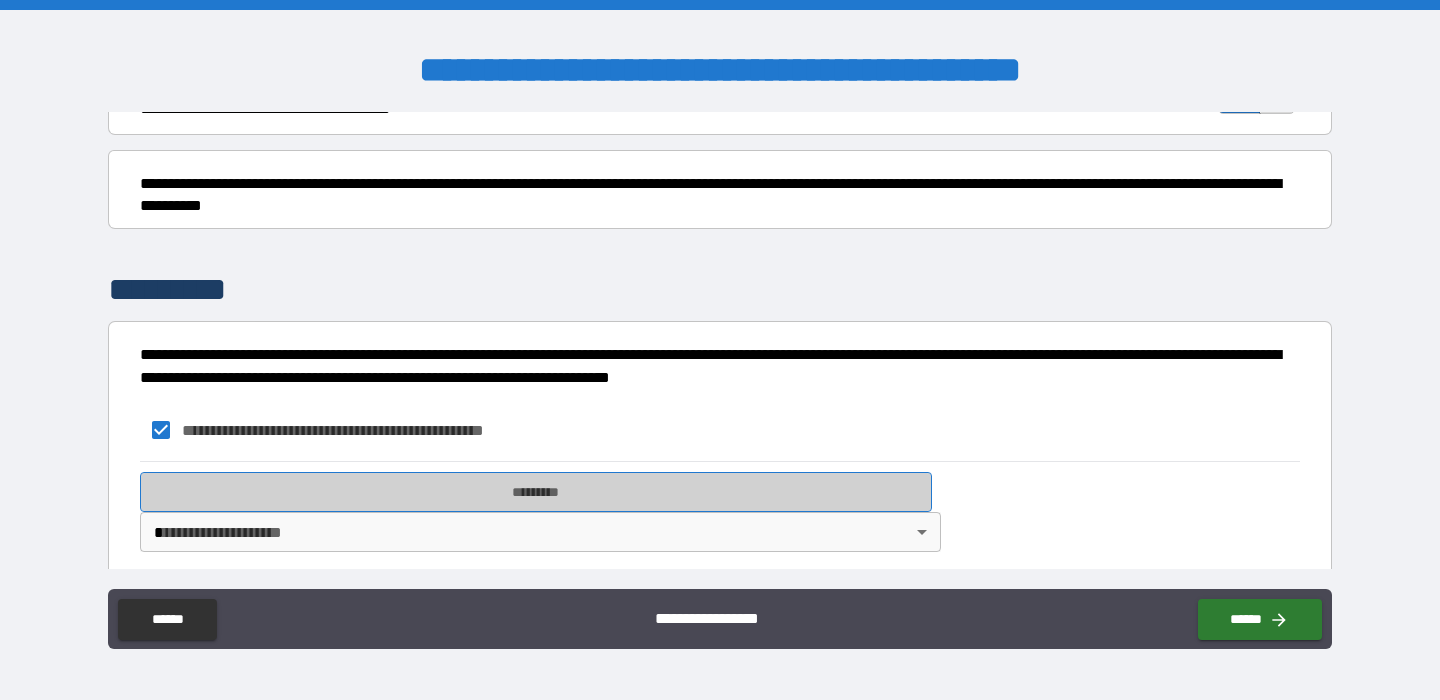 click on "*********" at bounding box center (536, 492) 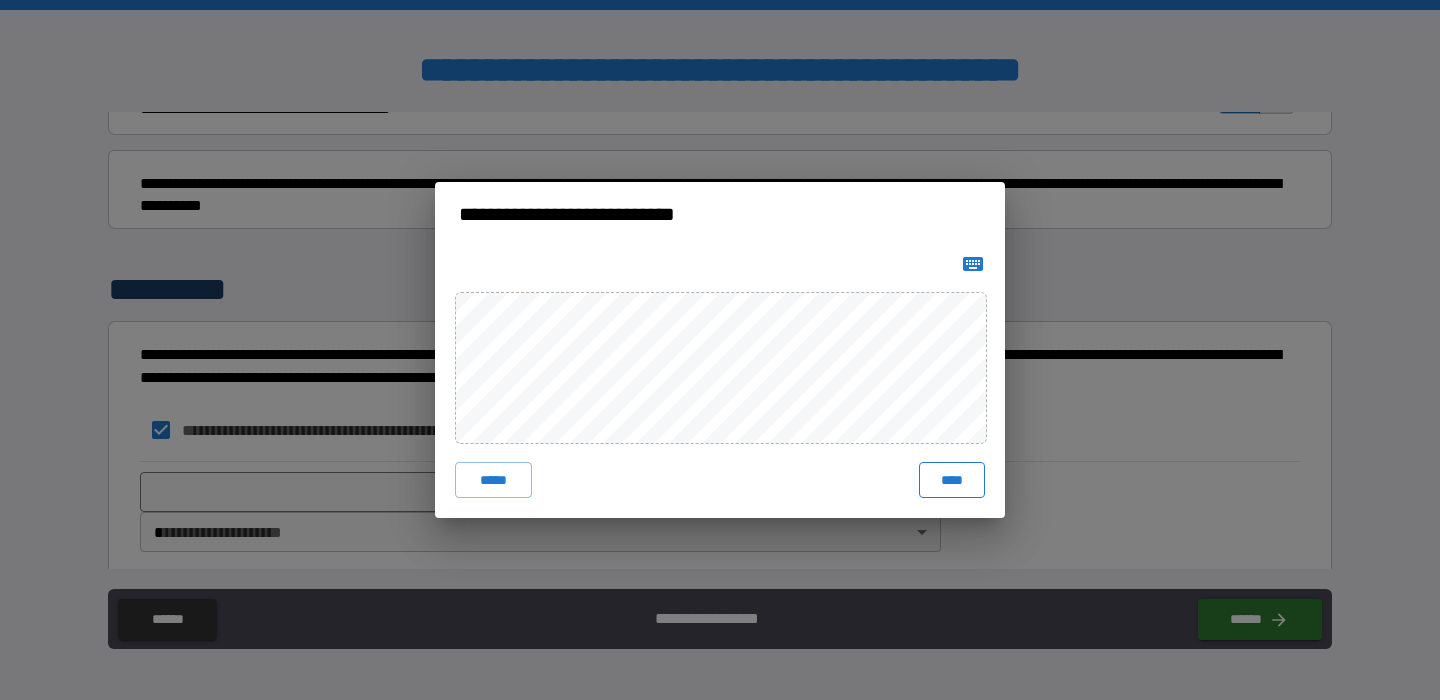 click on "****" at bounding box center [952, 480] 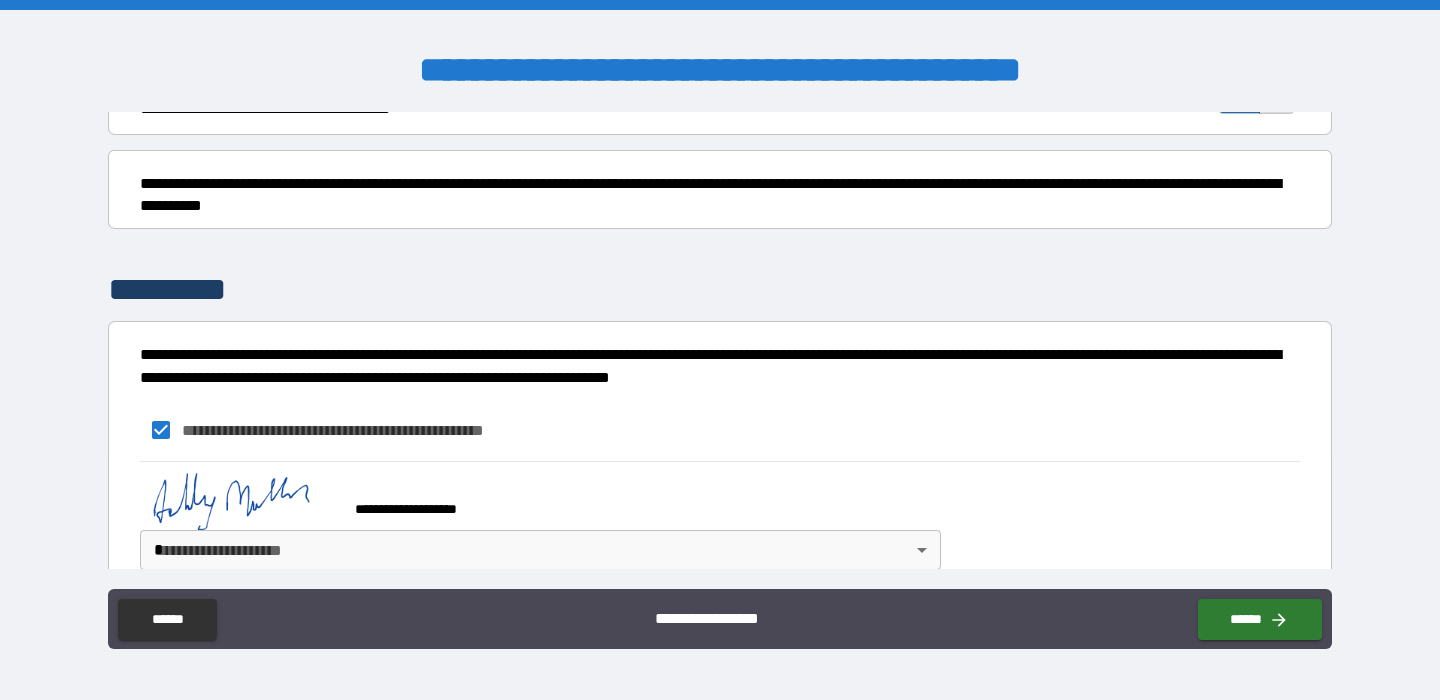 scroll, scrollTop: 613, scrollLeft: 0, axis: vertical 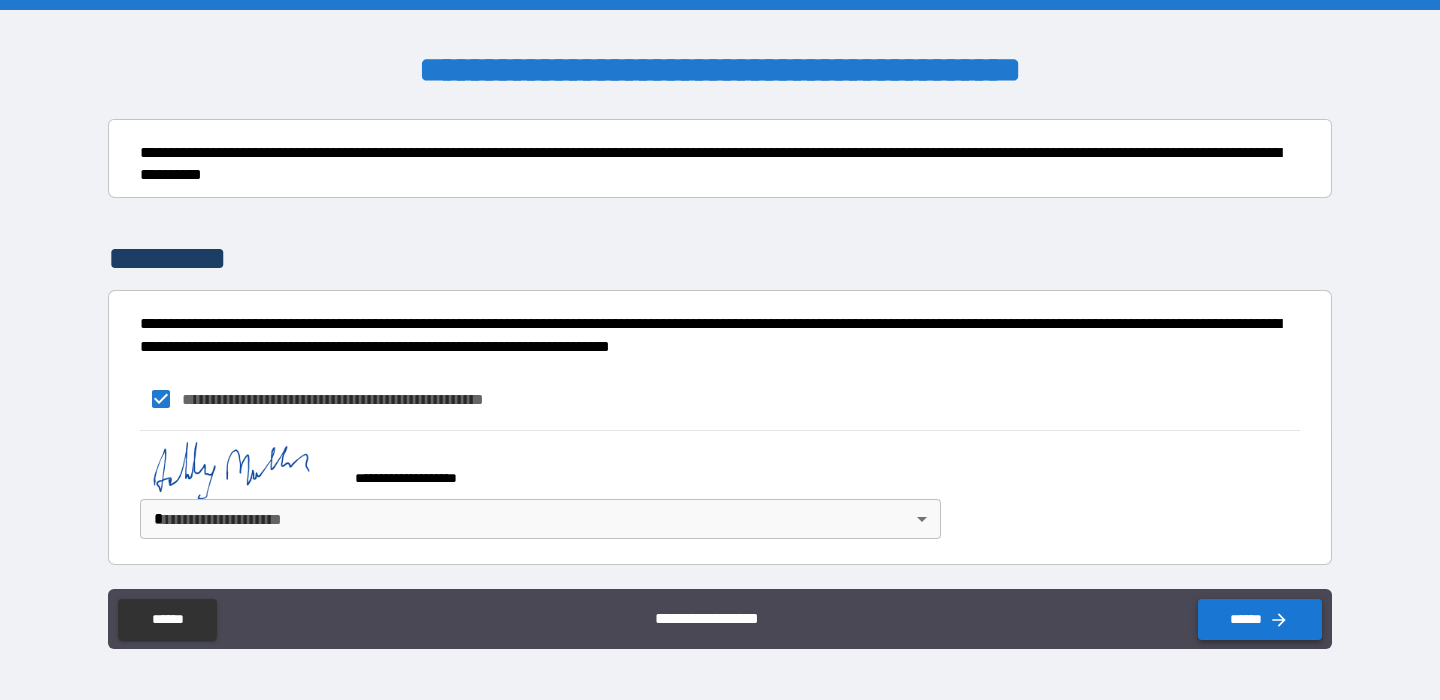click on "******" at bounding box center [1260, 619] 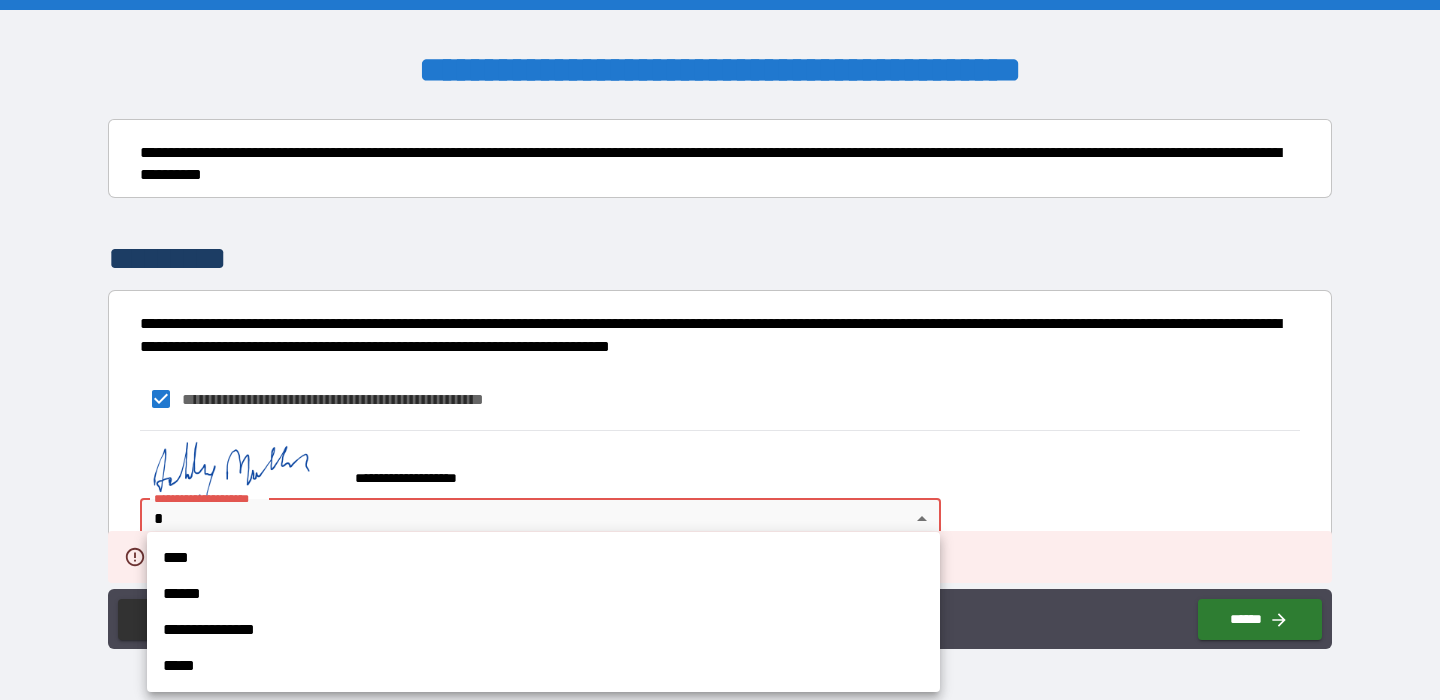 click on "**********" at bounding box center [720, 350] 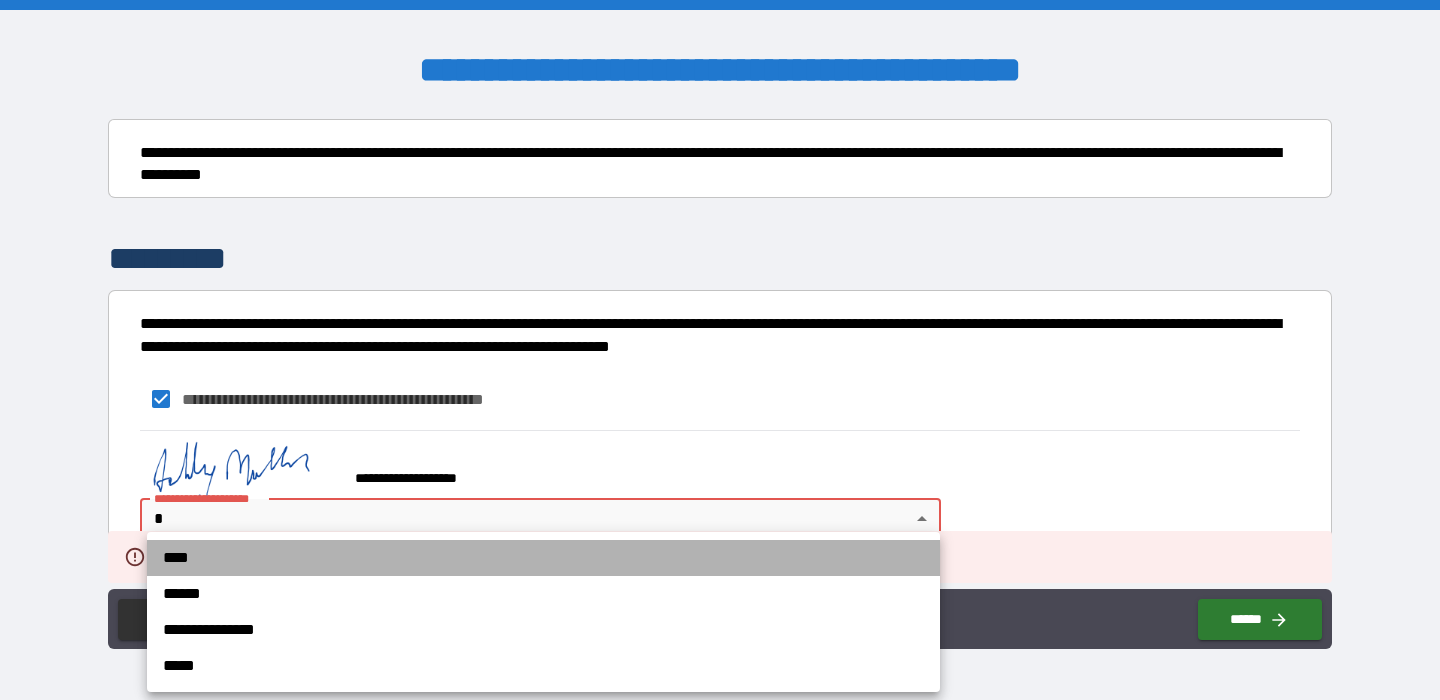 click on "****" at bounding box center [543, 558] 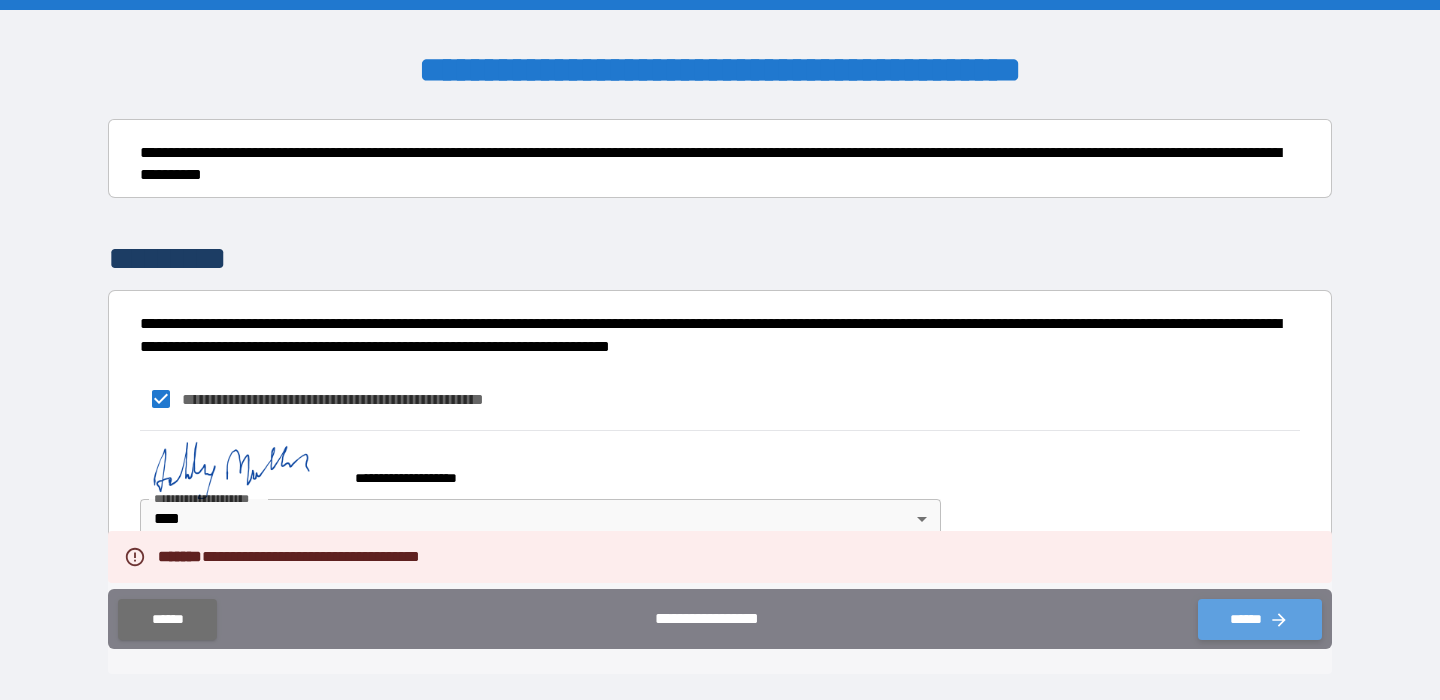 click on "******" at bounding box center [1260, 619] 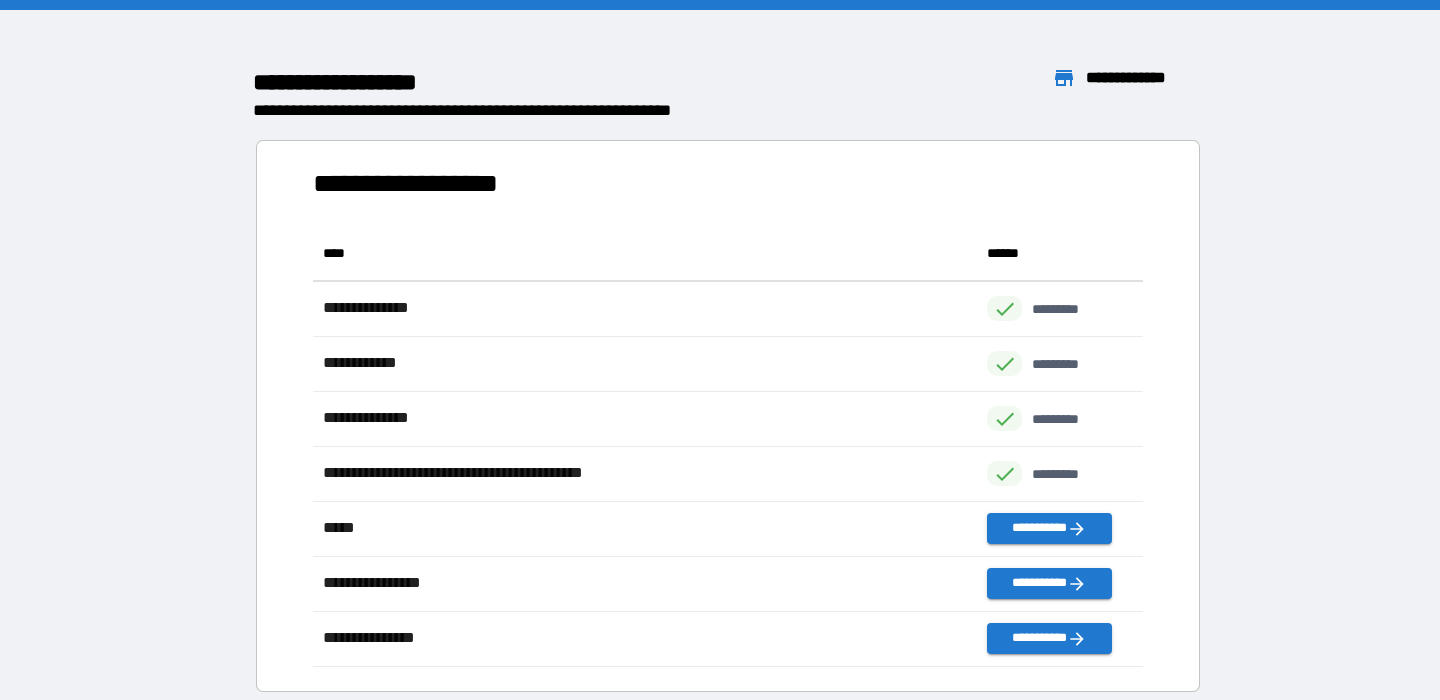 scroll, scrollTop: 1, scrollLeft: 1, axis: both 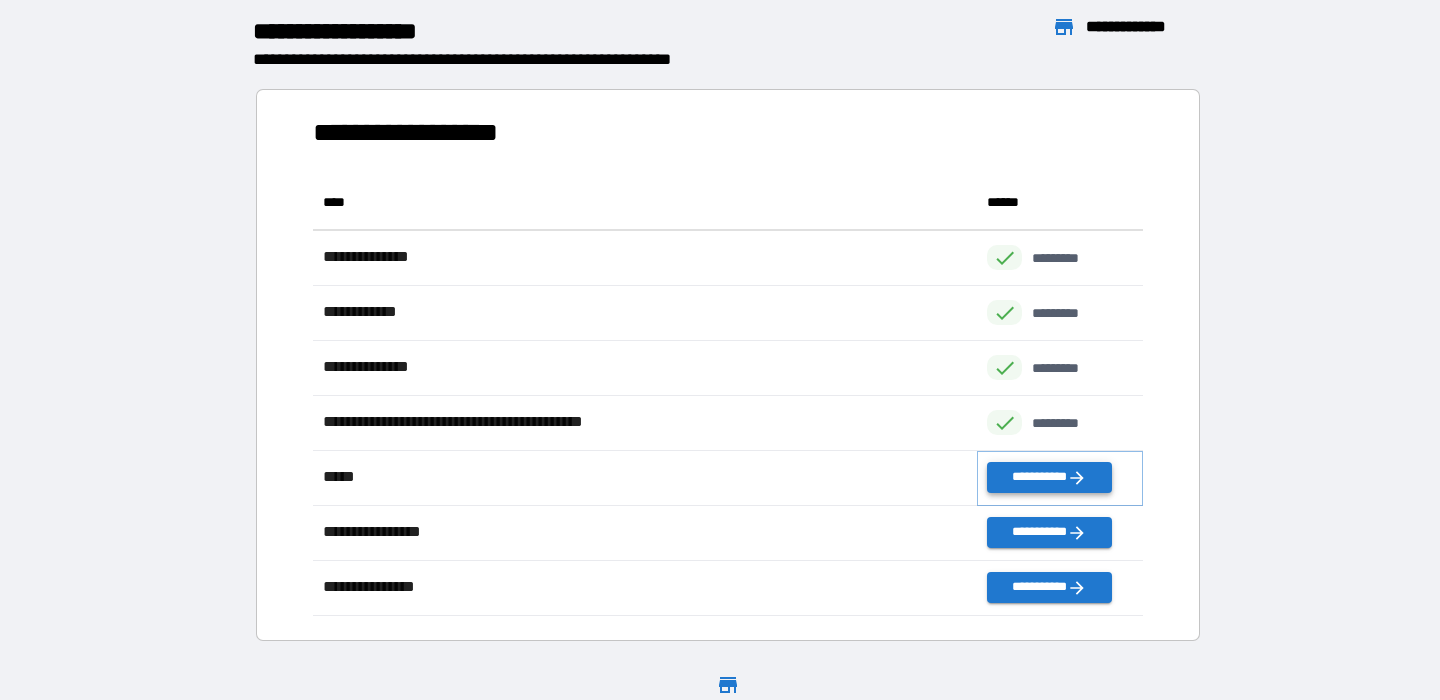 click on "**********" at bounding box center (1049, 477) 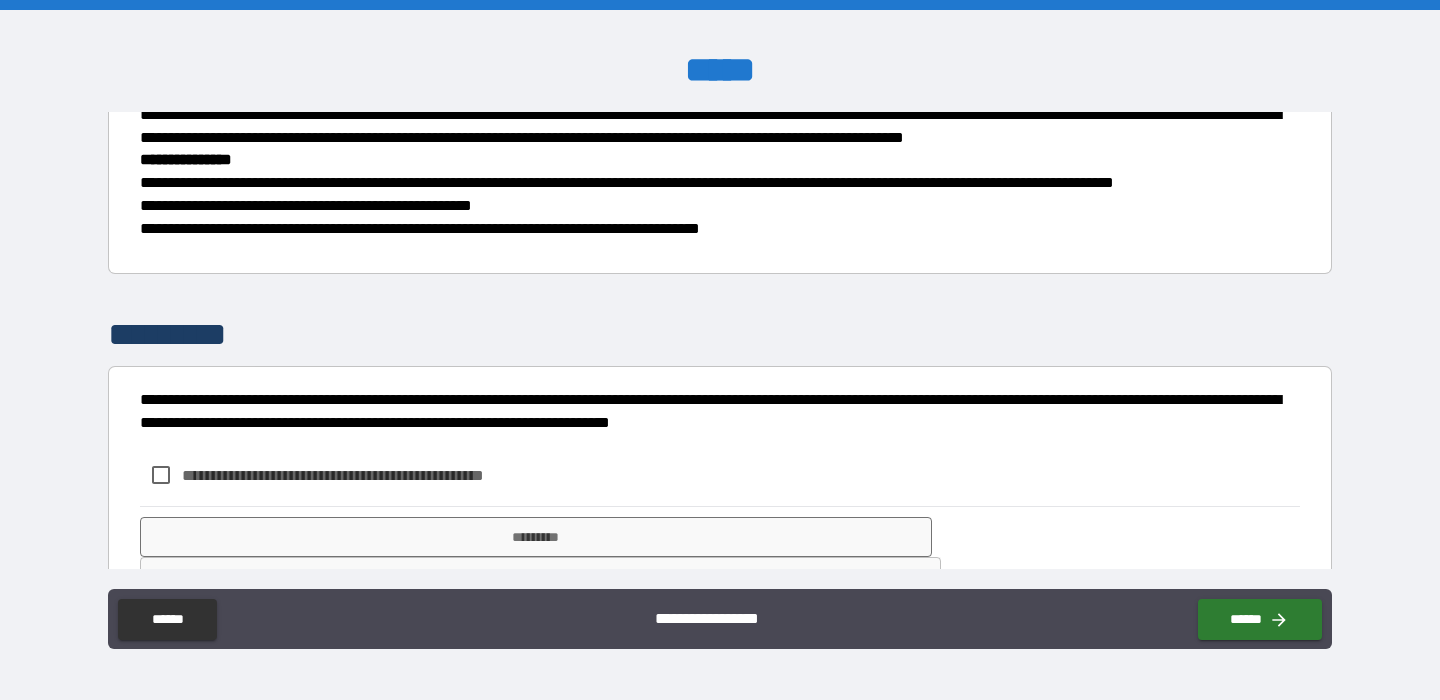 click on "**********" at bounding box center [720, 229] 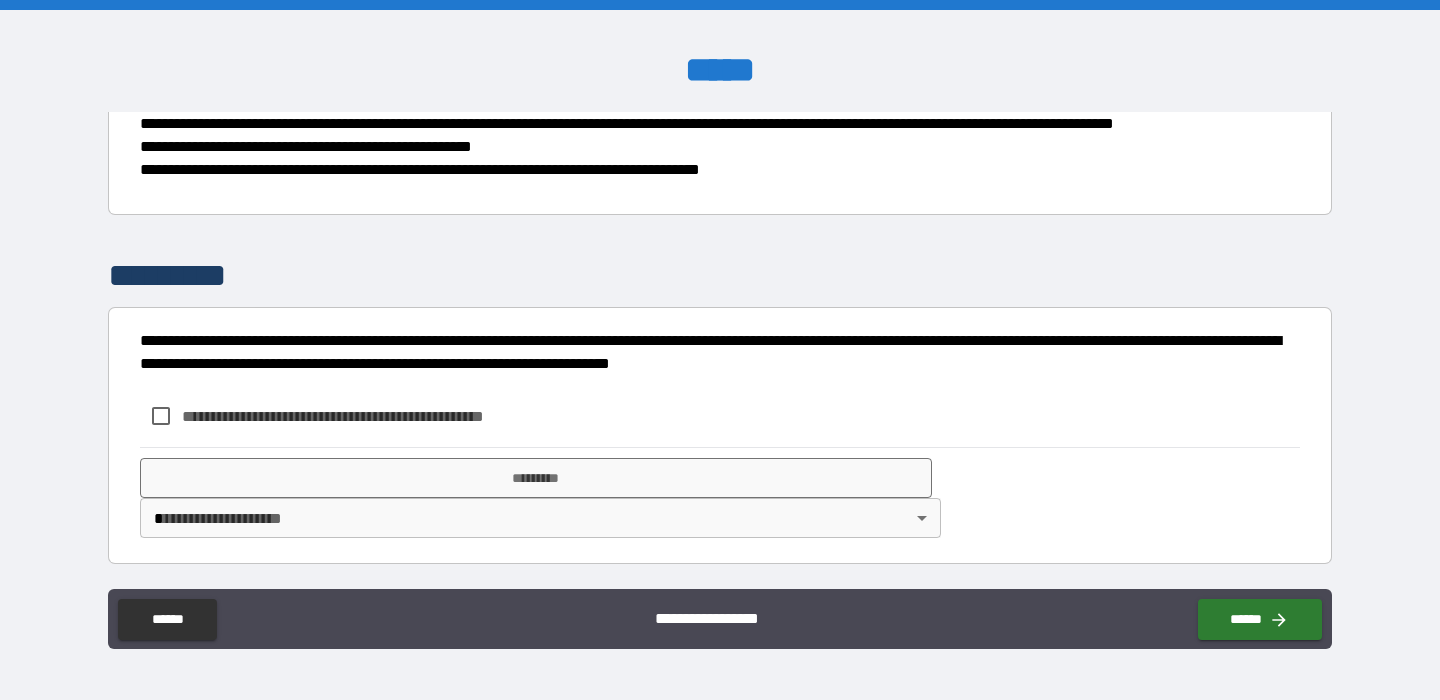 scroll, scrollTop: 638, scrollLeft: 0, axis: vertical 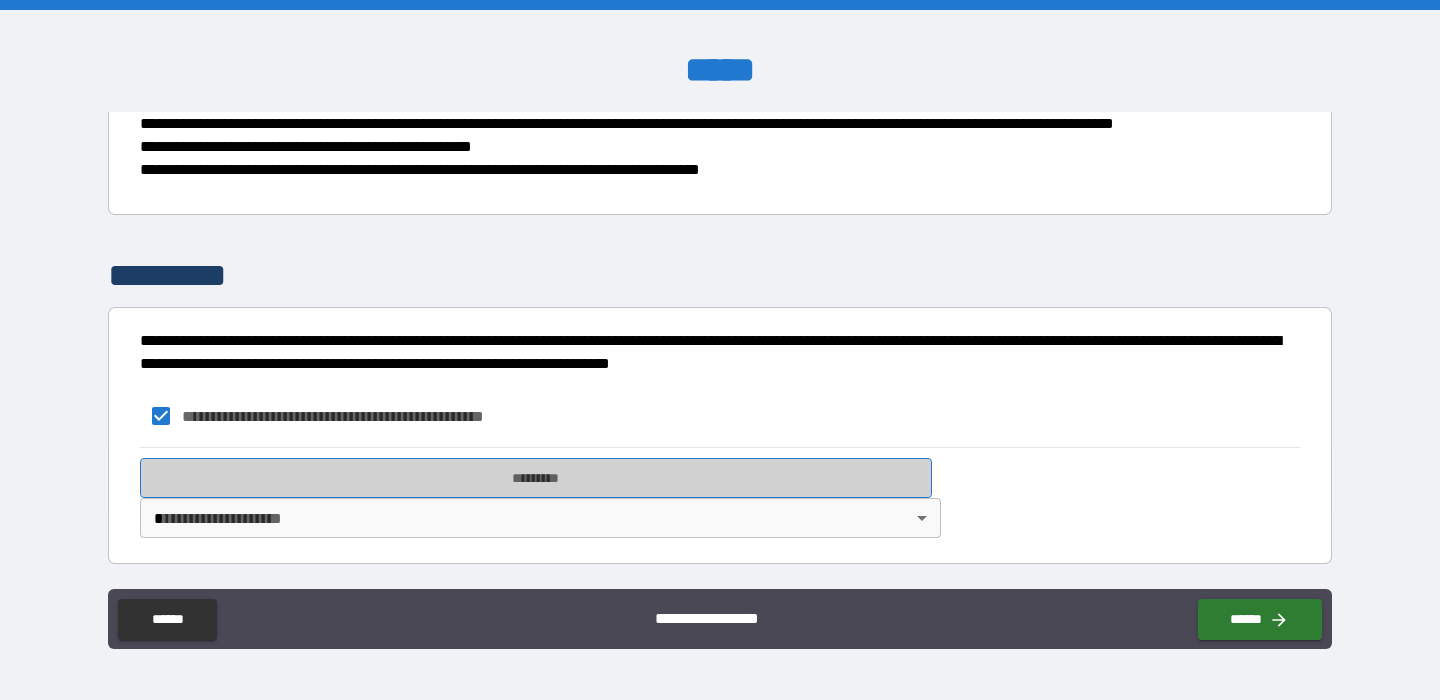 click on "*********" at bounding box center (536, 478) 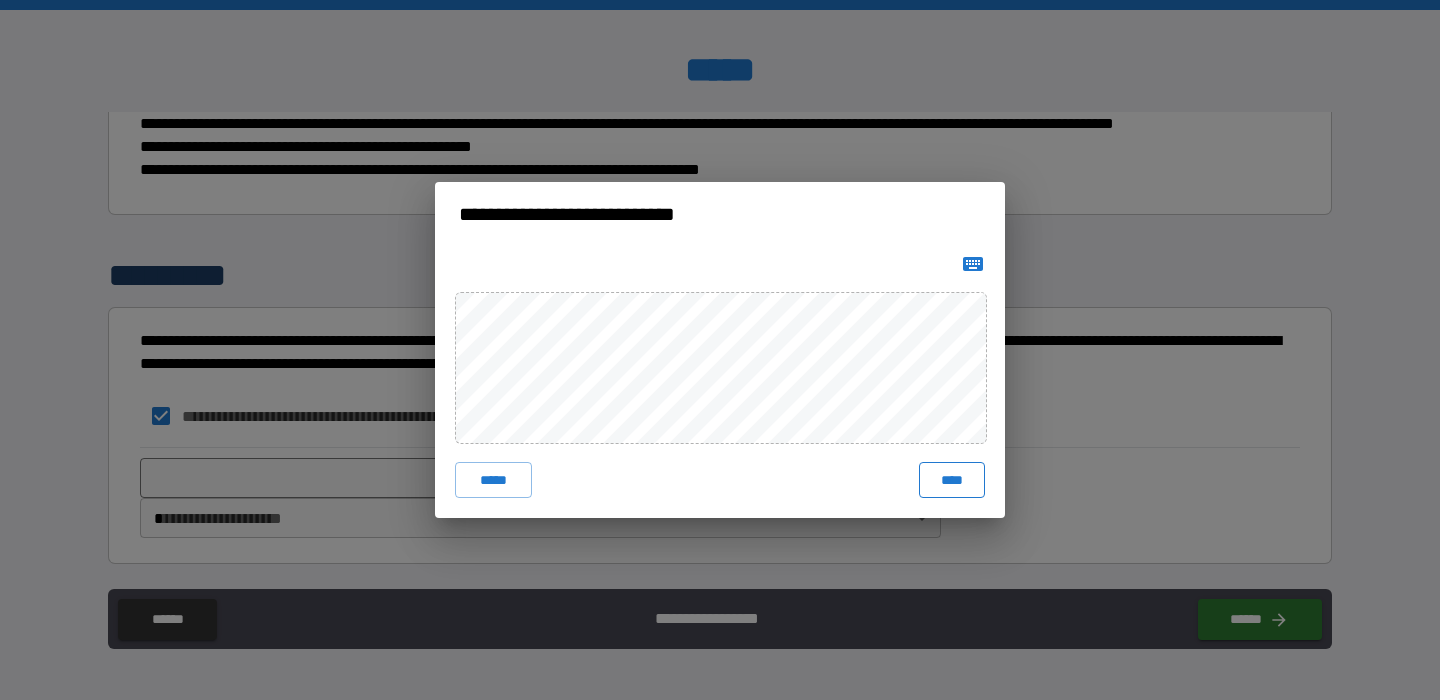 click on "****" at bounding box center (952, 480) 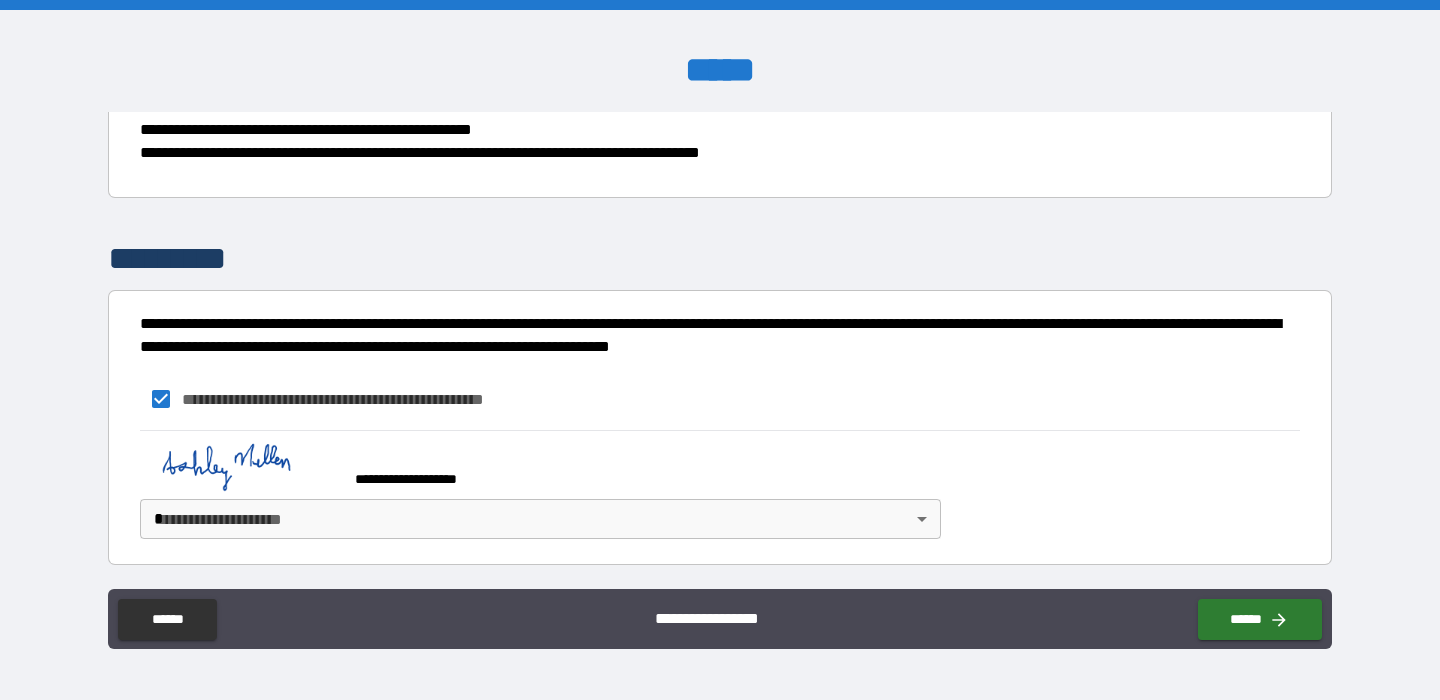 scroll, scrollTop: 655, scrollLeft: 0, axis: vertical 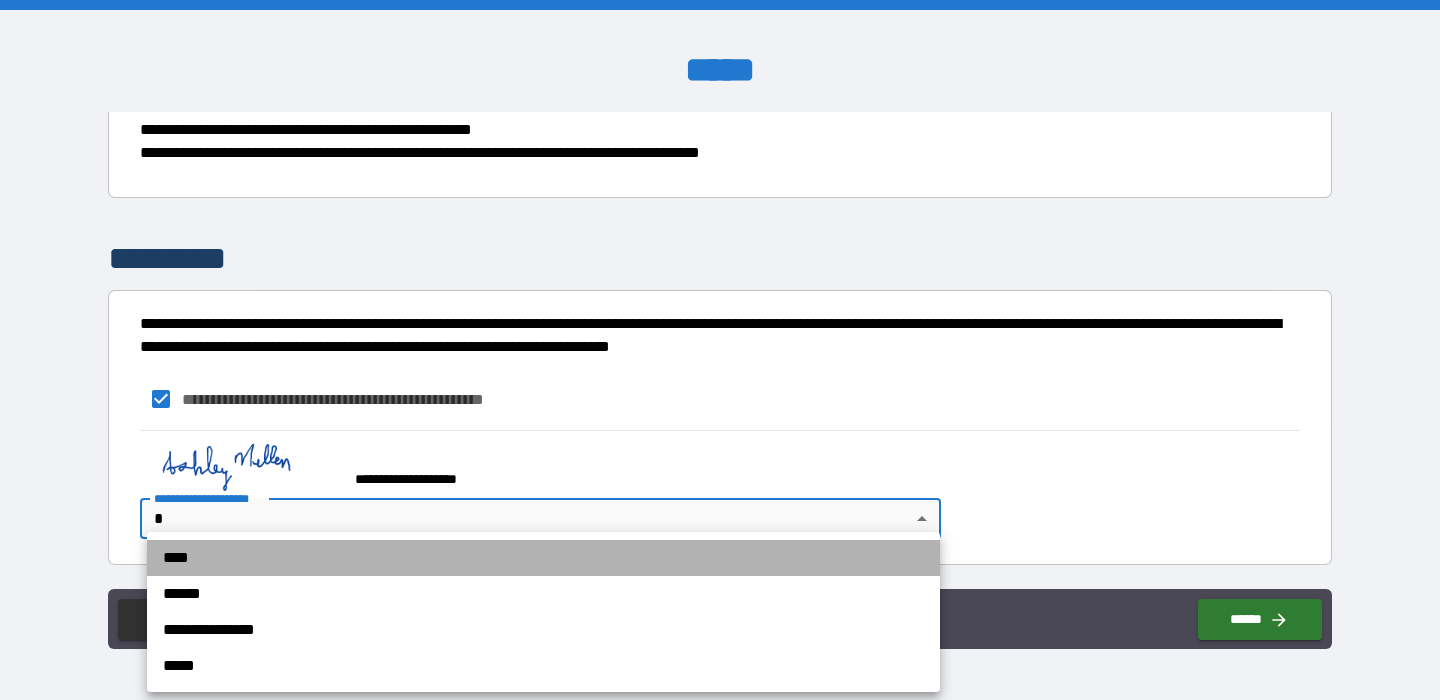 click on "****" at bounding box center (543, 558) 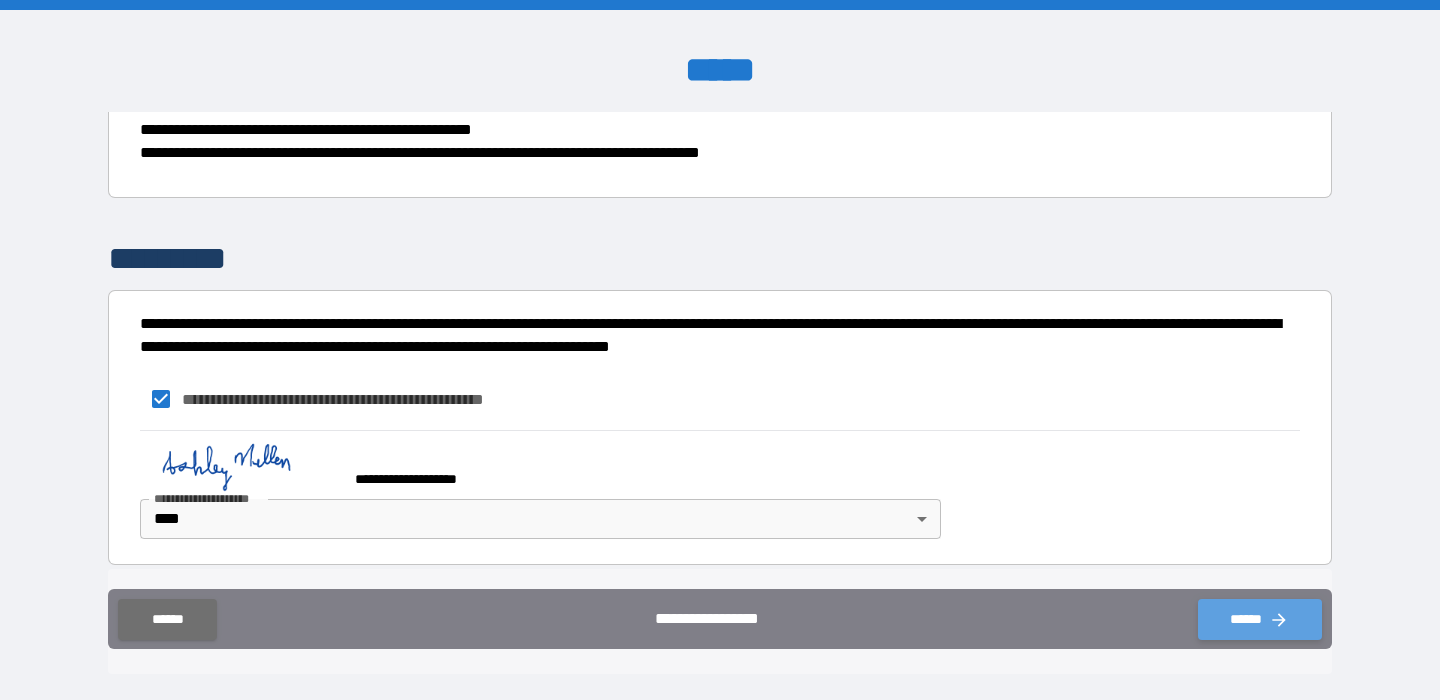 click 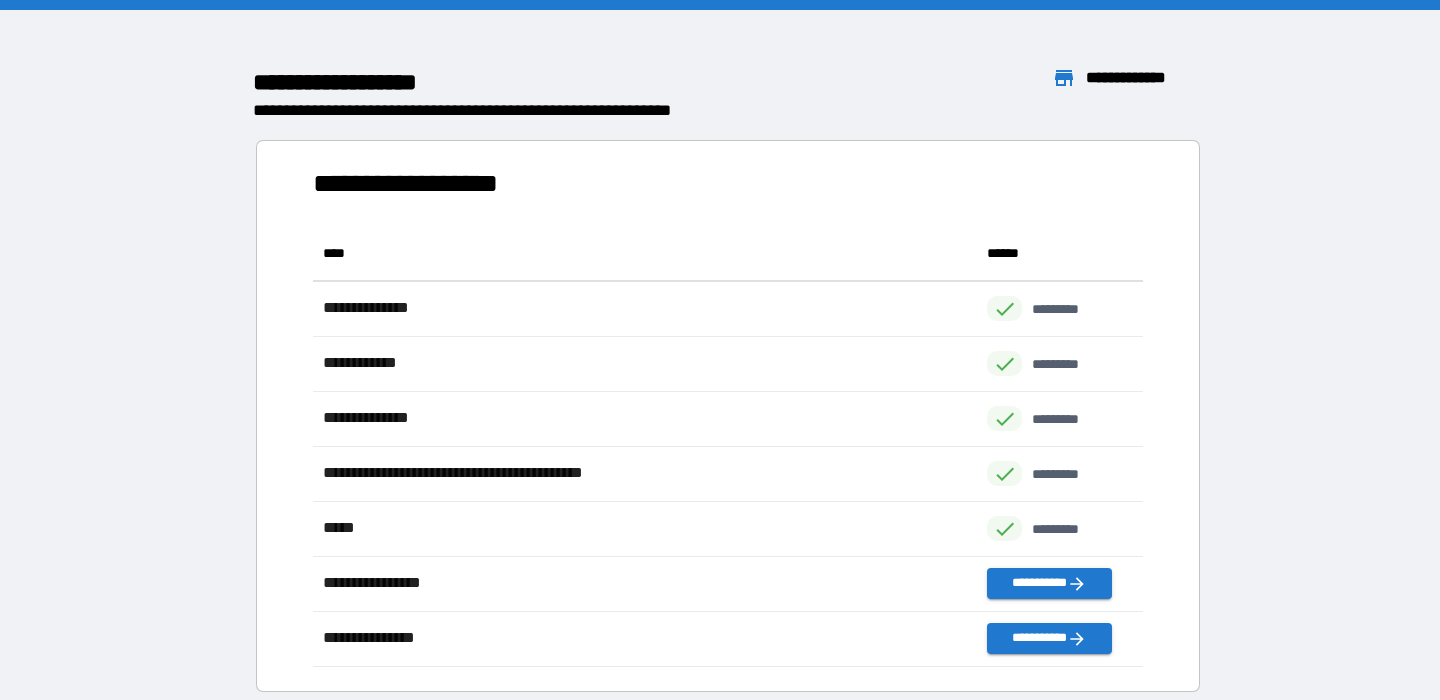 scroll, scrollTop: 1, scrollLeft: 1, axis: both 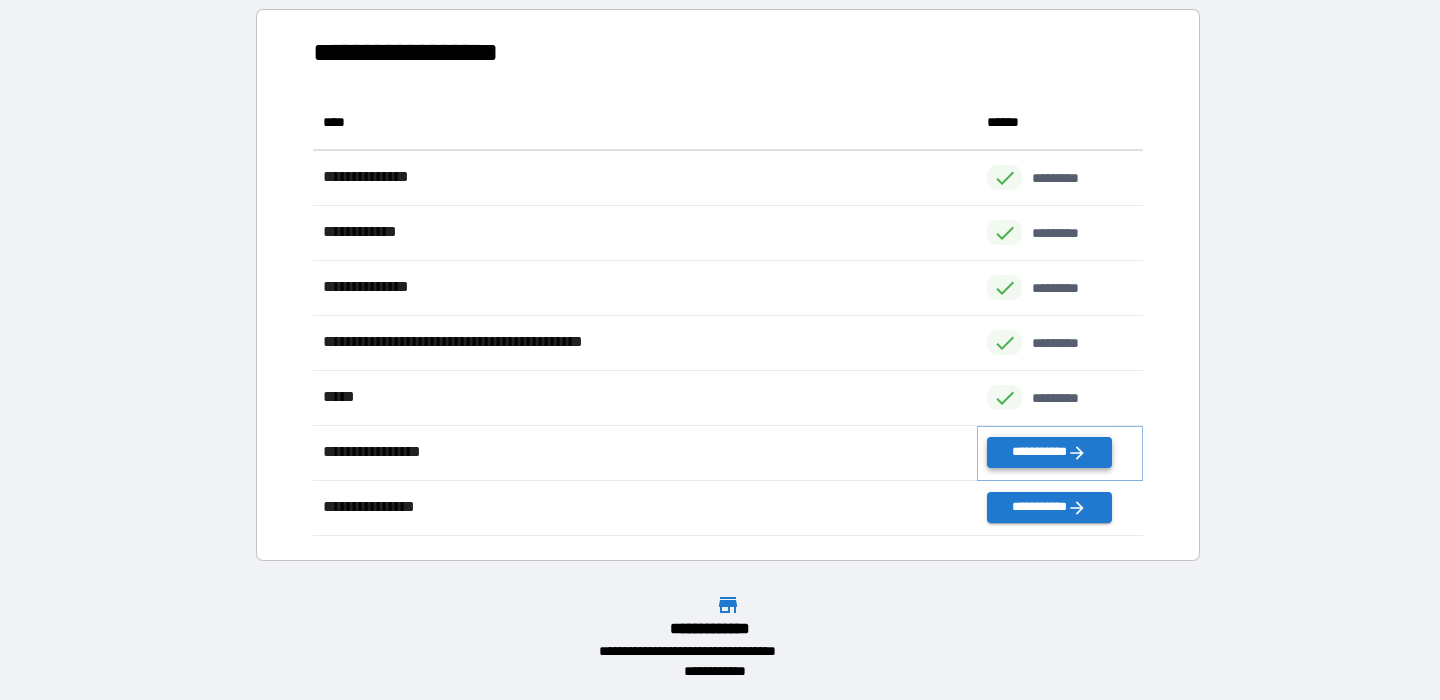 click on "**********" at bounding box center [1049, 452] 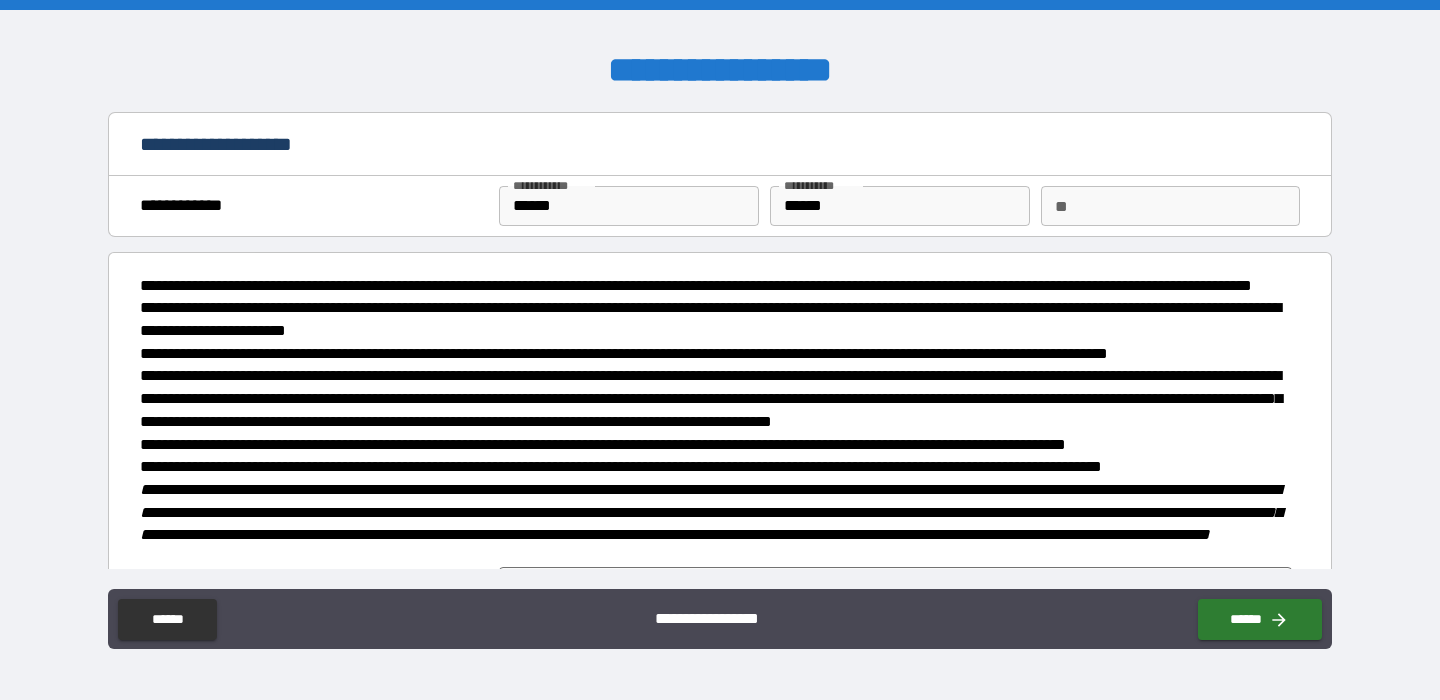 scroll, scrollTop: 137, scrollLeft: 0, axis: vertical 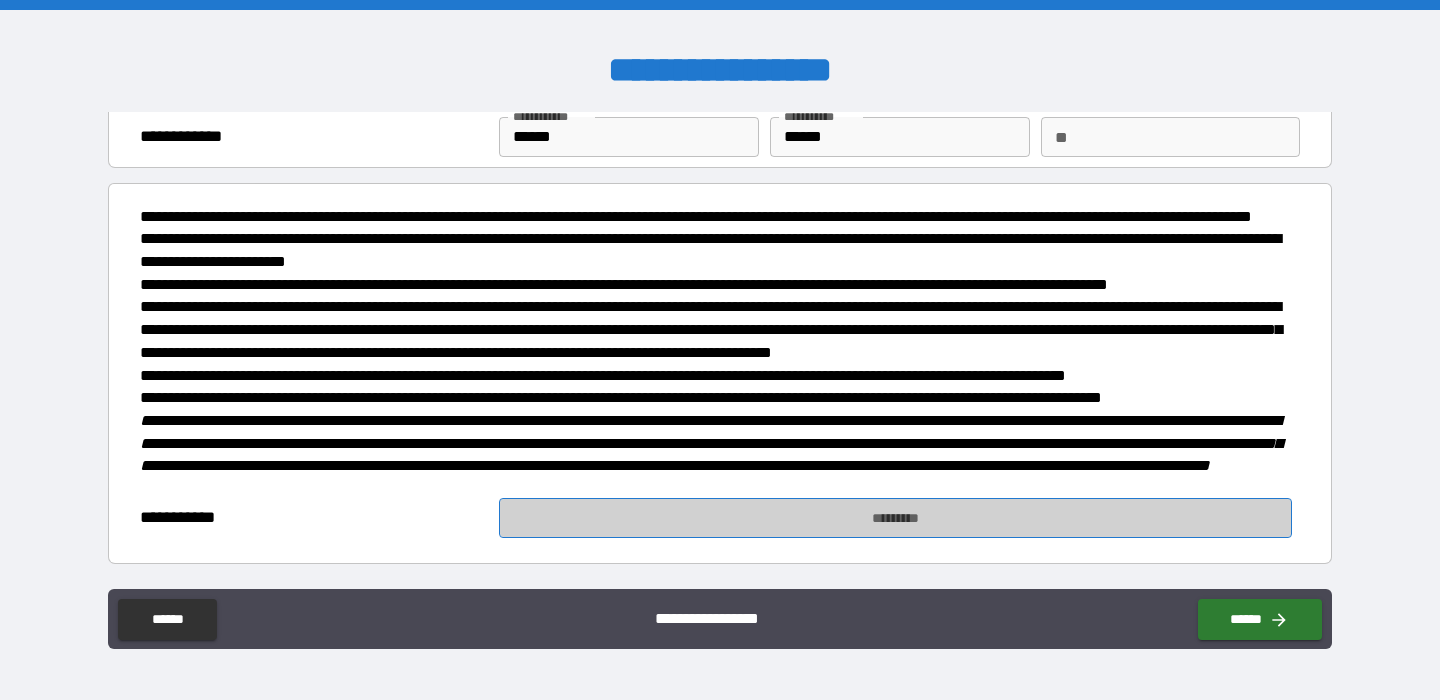 click on "*********" at bounding box center [895, 518] 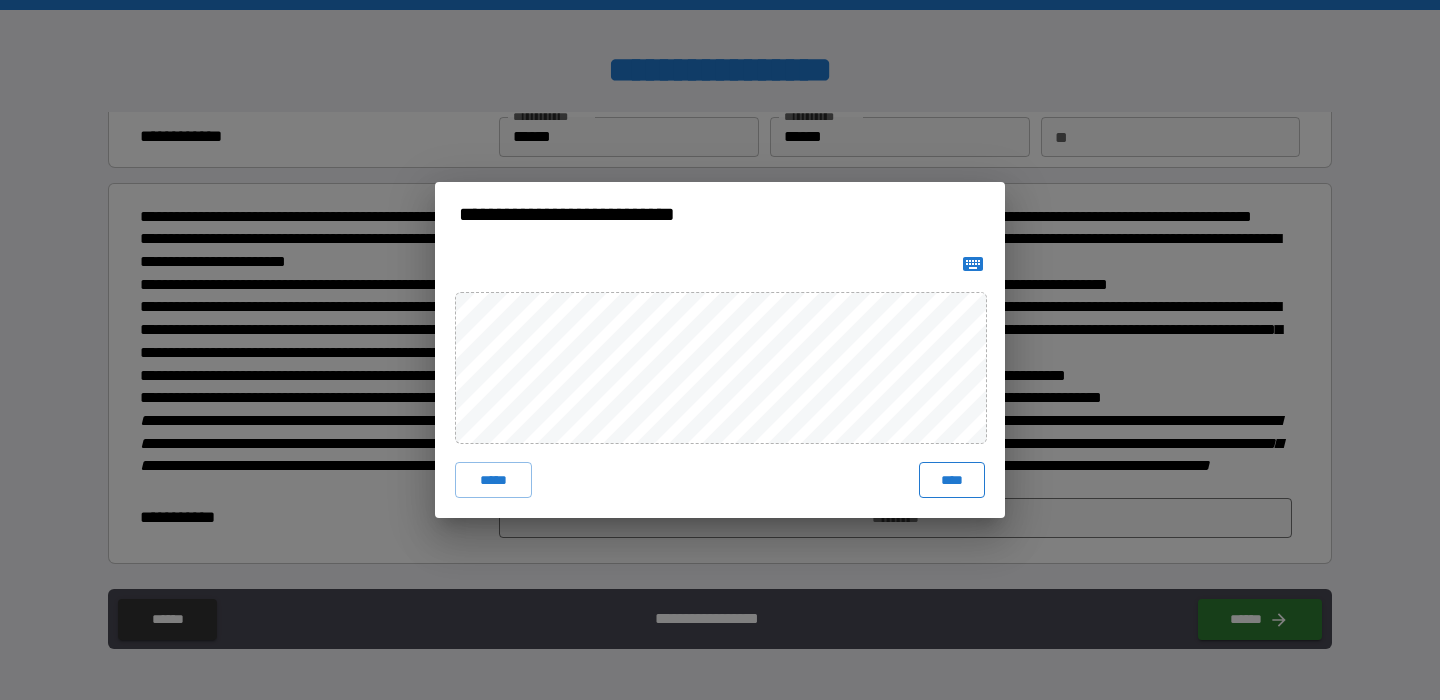 click on "****" at bounding box center (952, 480) 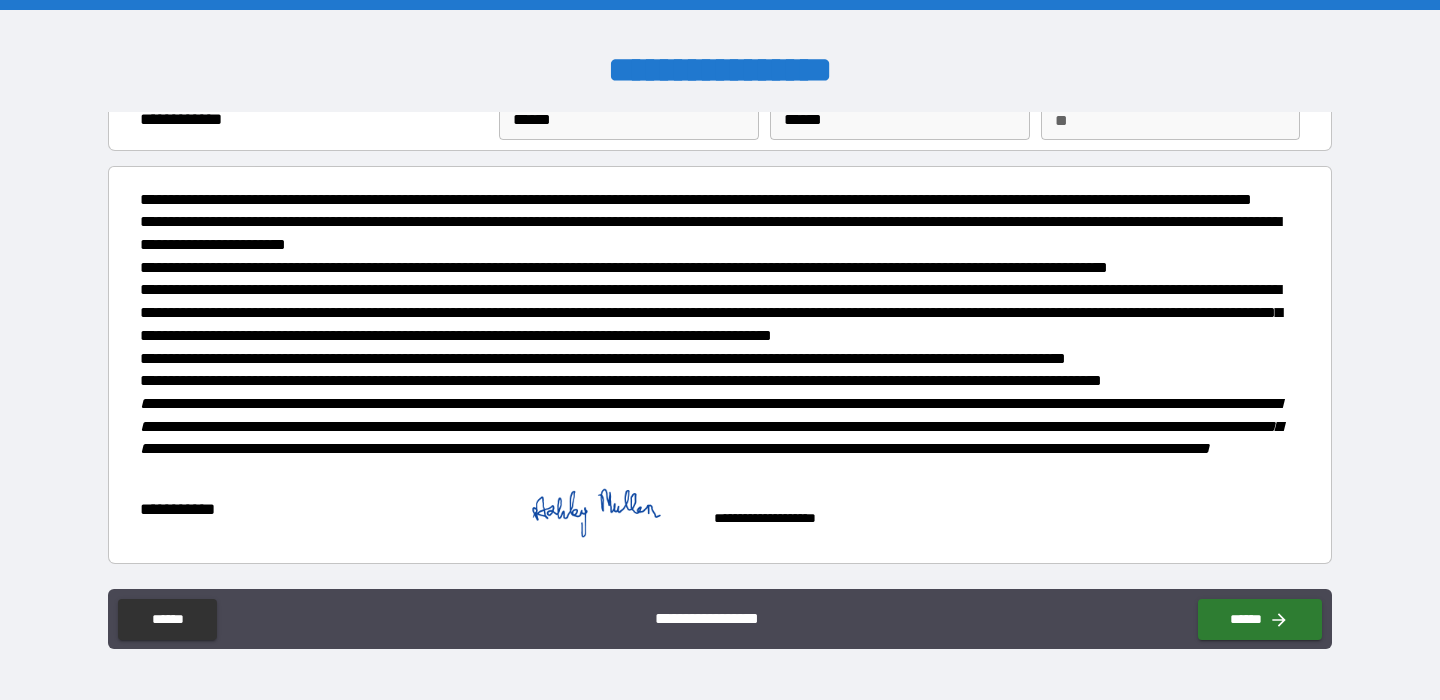 scroll, scrollTop: 154, scrollLeft: 0, axis: vertical 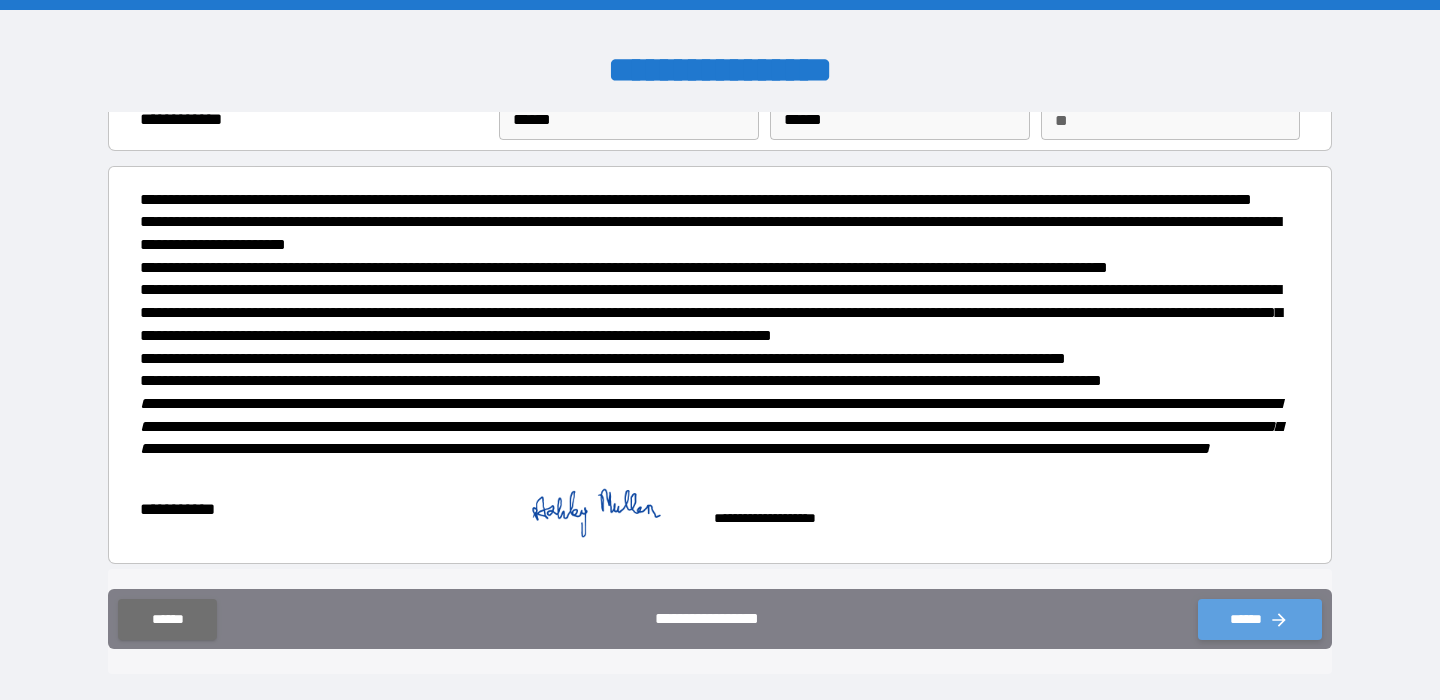 click on "******" at bounding box center [1260, 619] 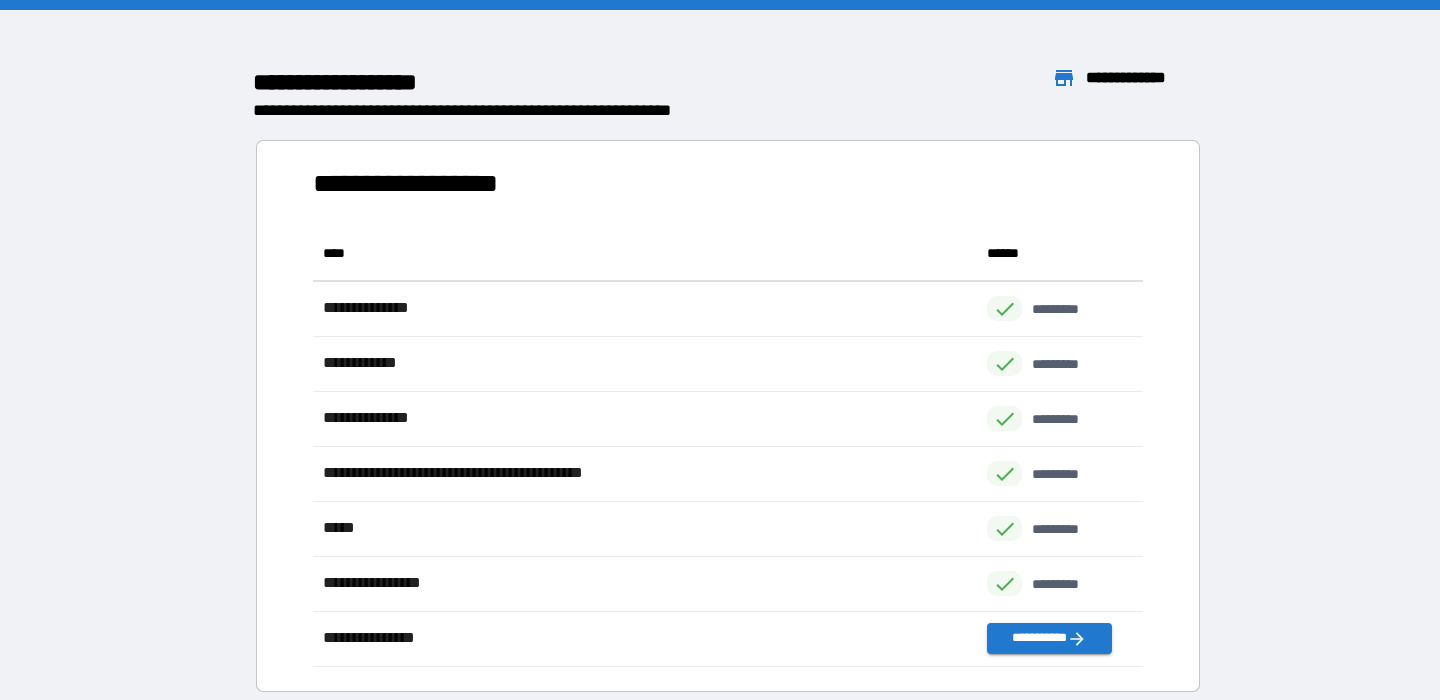 scroll, scrollTop: 1, scrollLeft: 1, axis: both 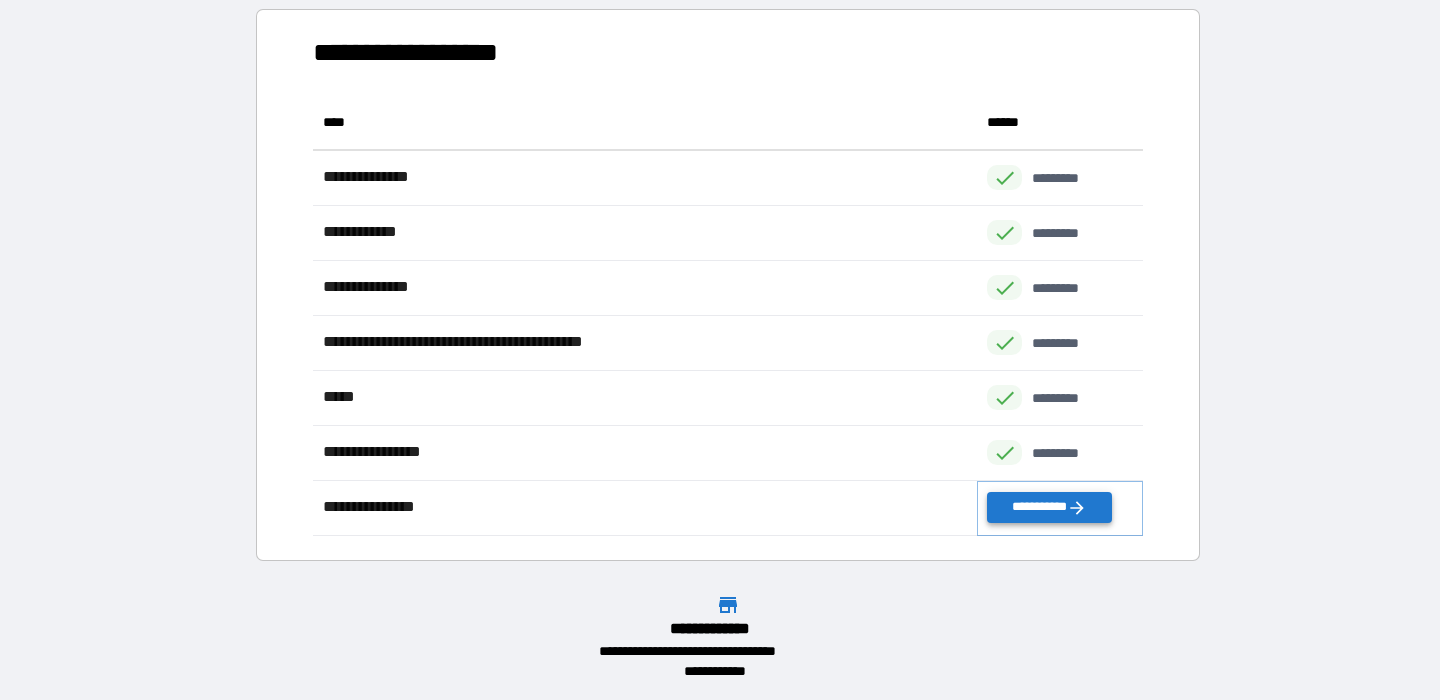 click on "**********" at bounding box center [1049, 507] 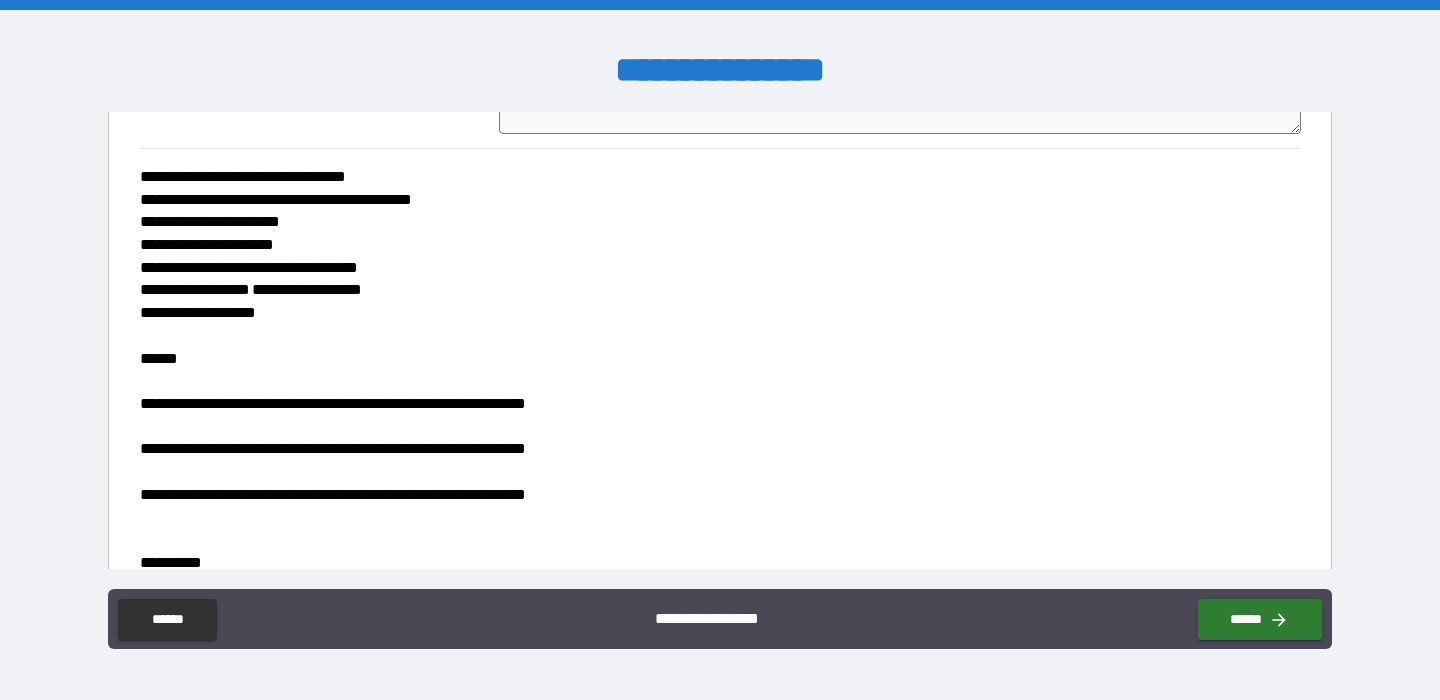 scroll, scrollTop: 450, scrollLeft: 0, axis: vertical 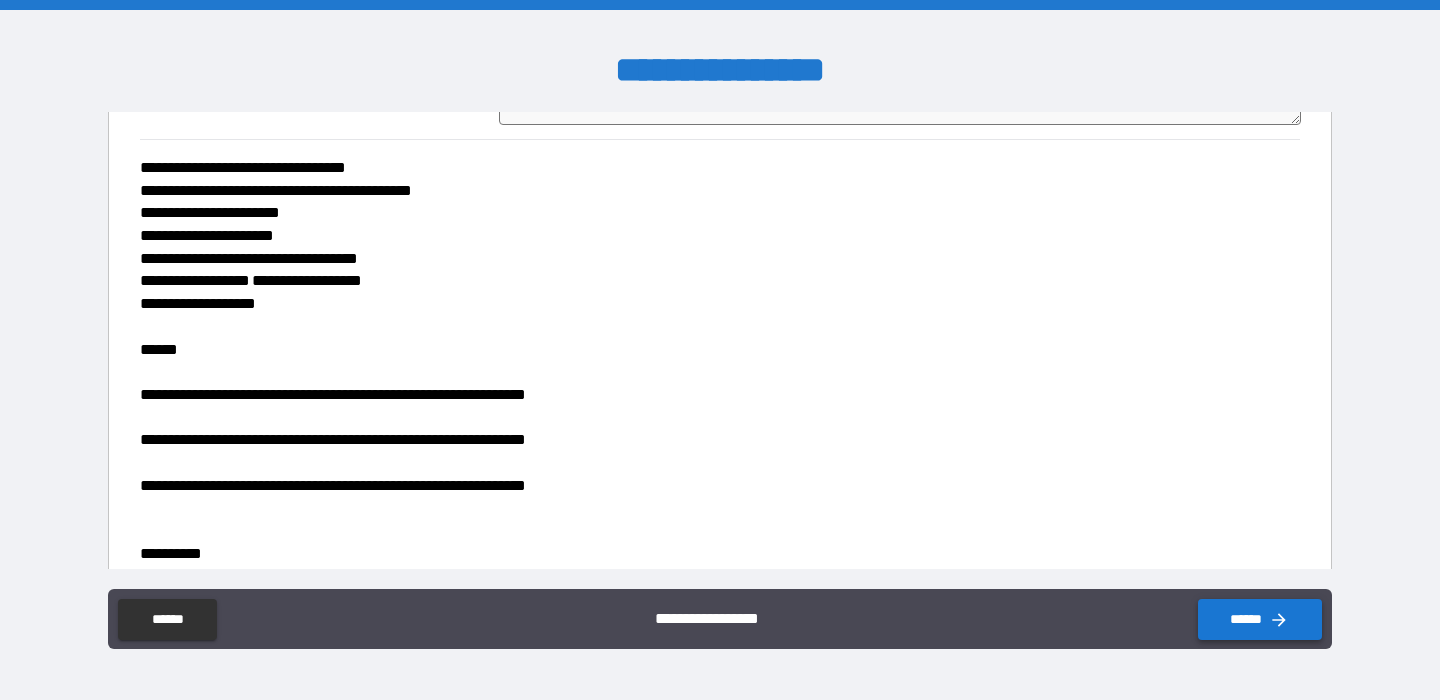 click 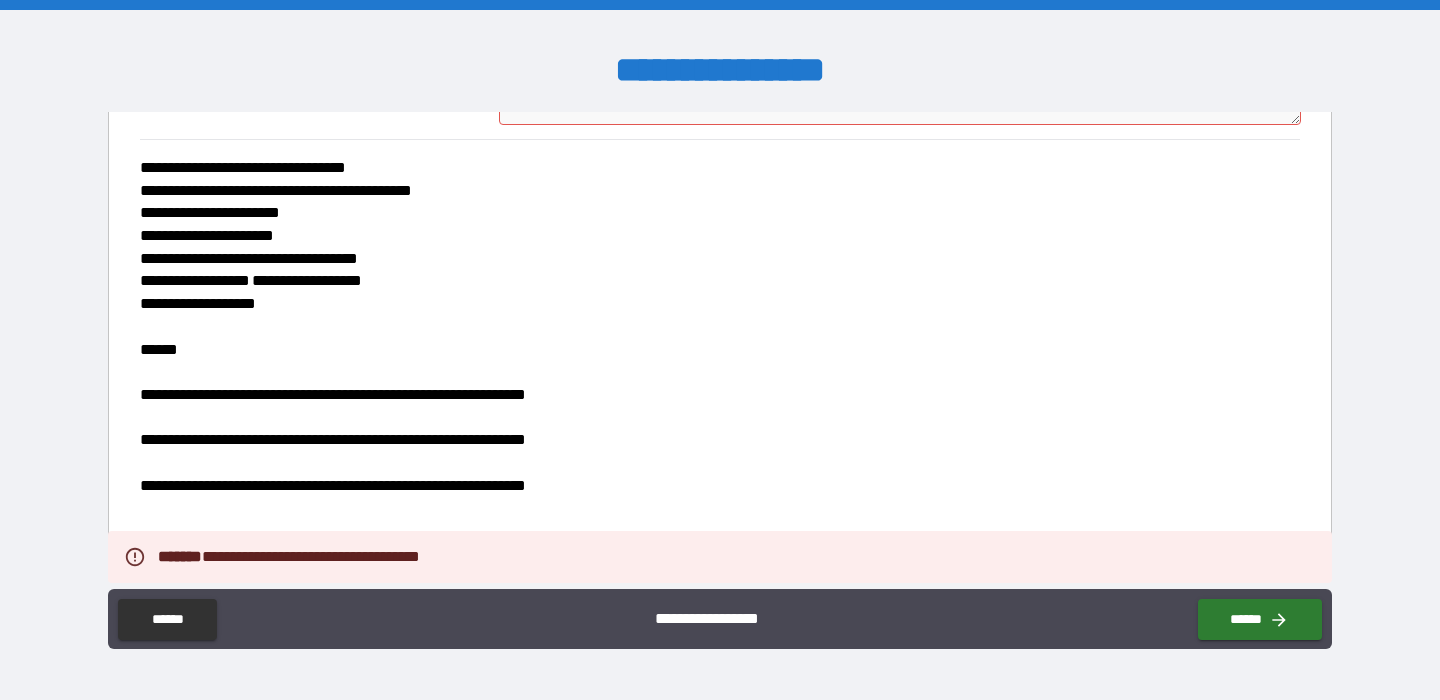 click on "**********" at bounding box center [720, 619] 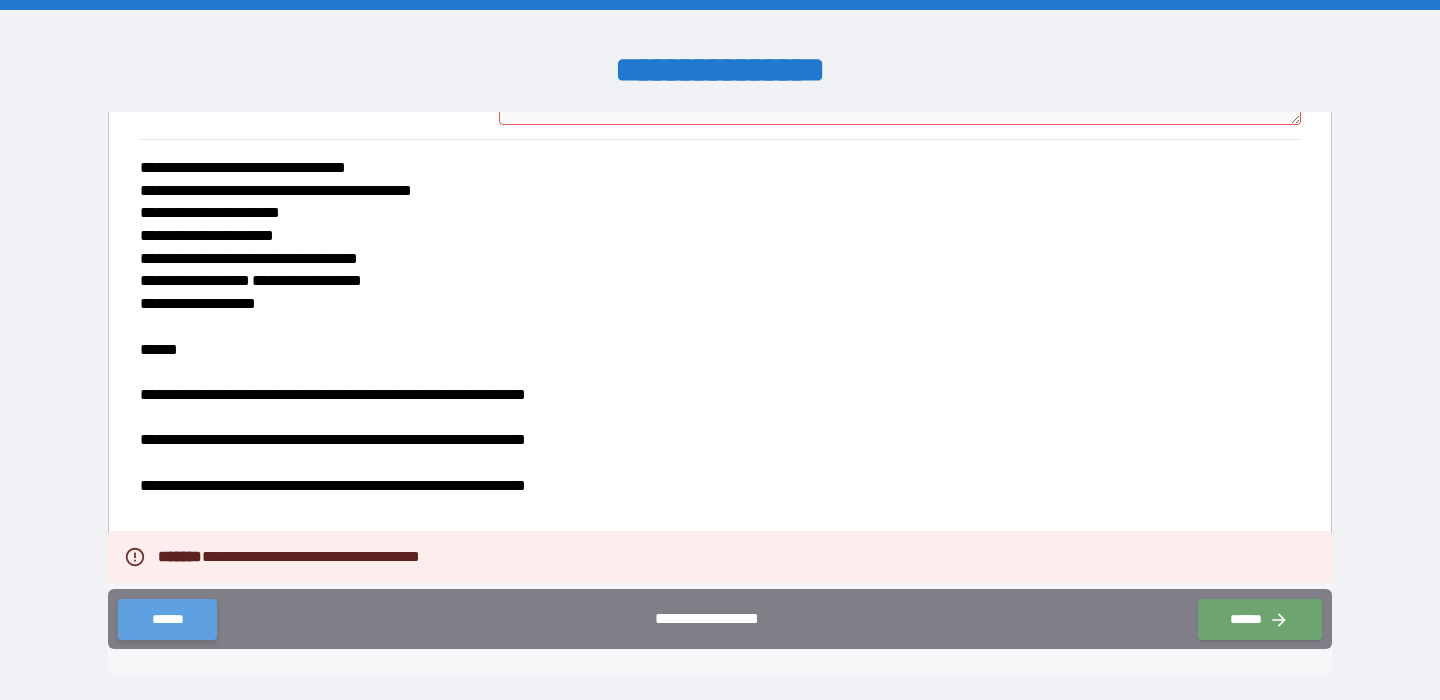 click on "******" at bounding box center (167, 619) 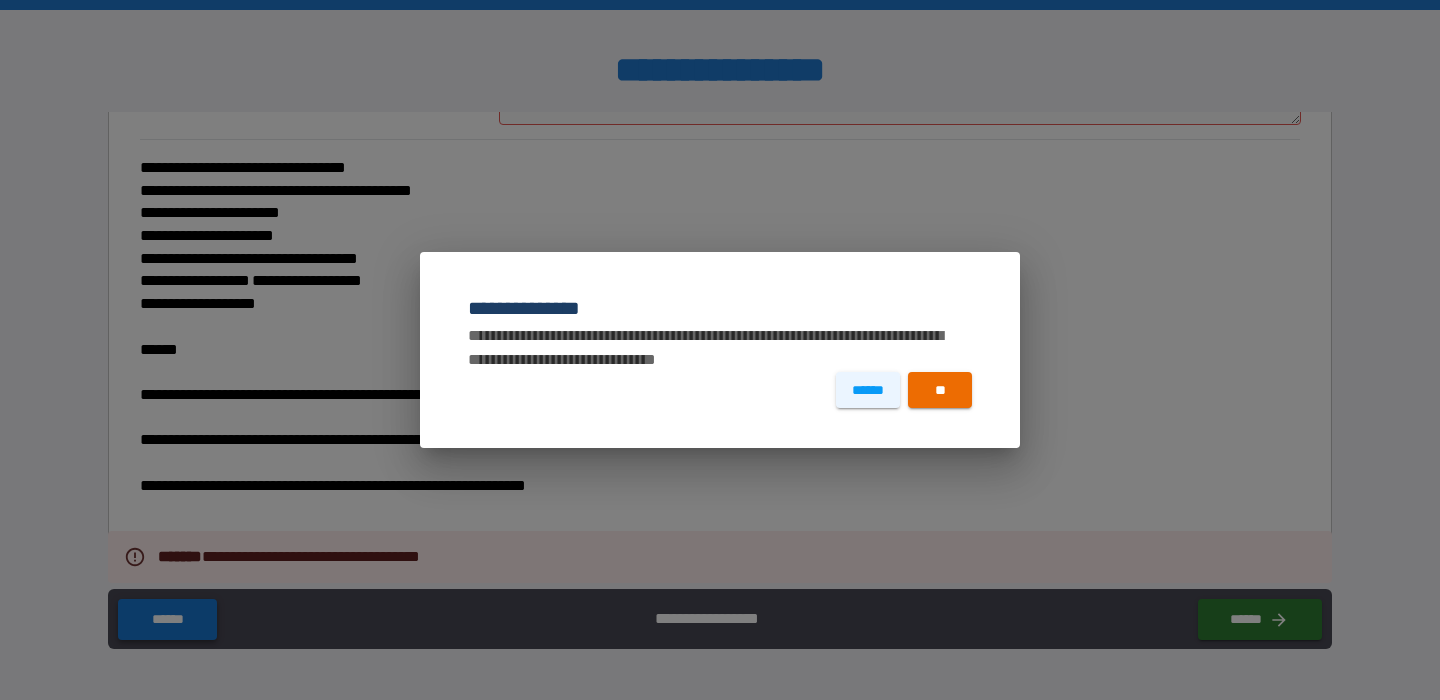 type on "*" 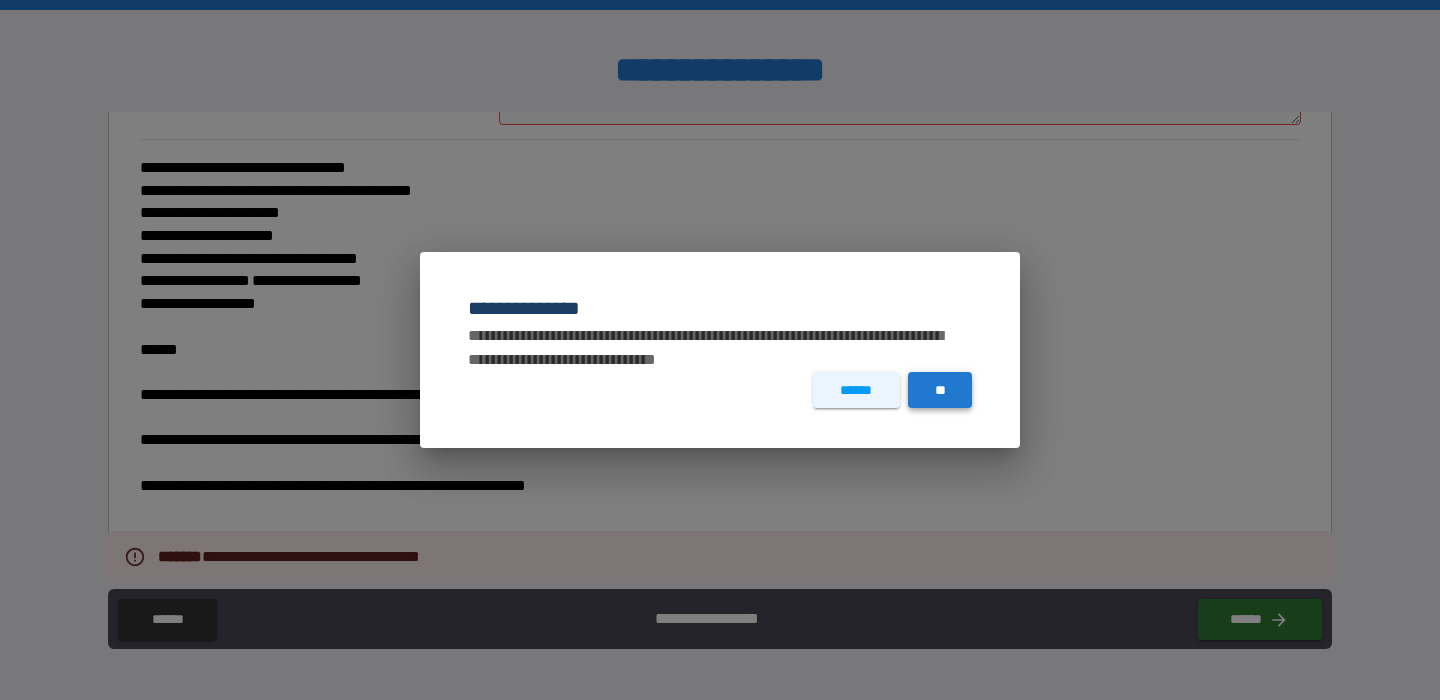 click on "**" at bounding box center [940, 390] 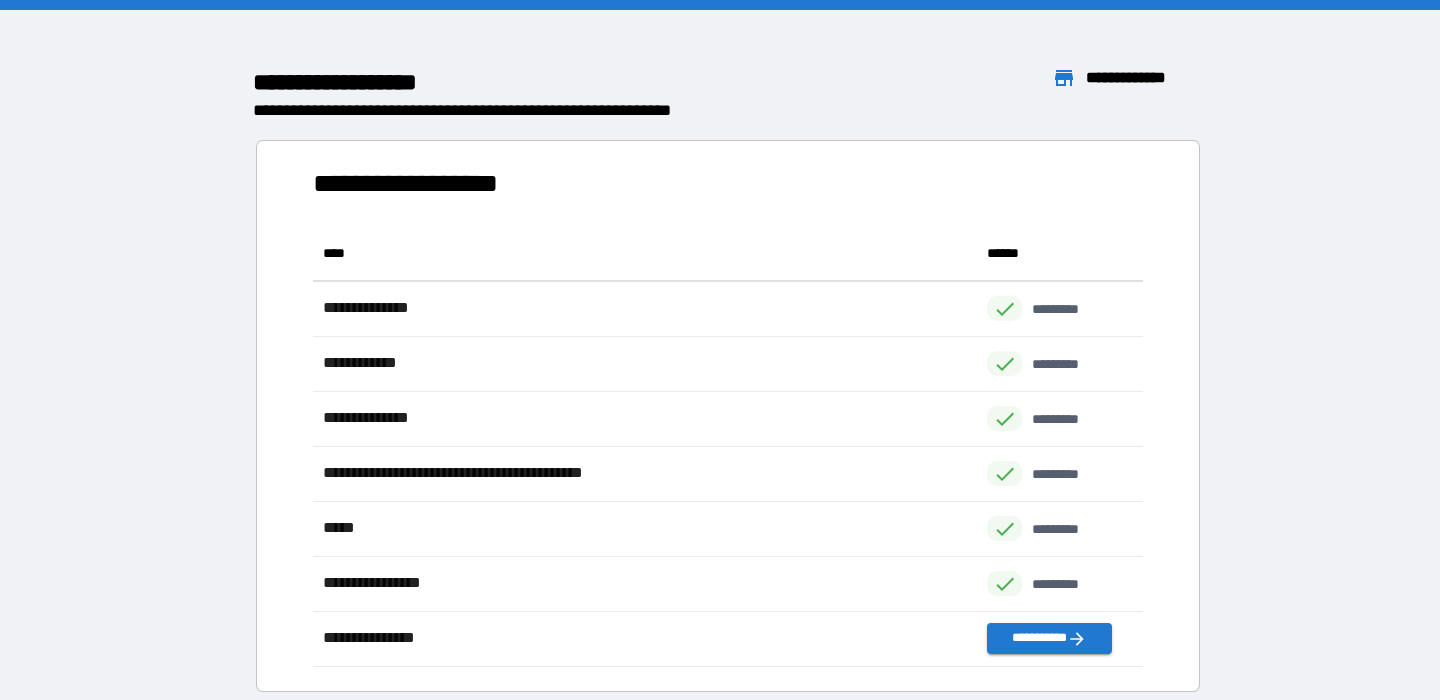 scroll, scrollTop: 55, scrollLeft: 0, axis: vertical 